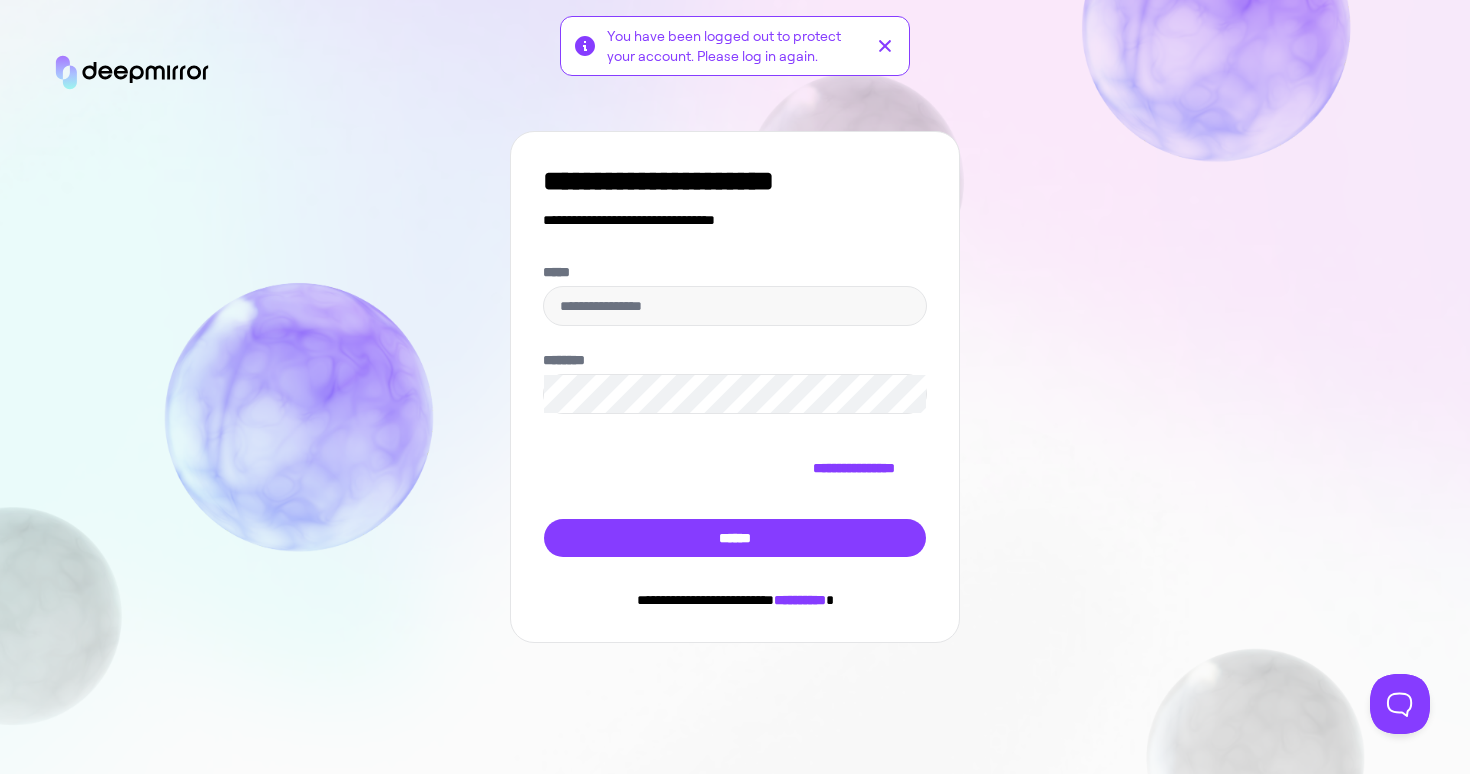 scroll, scrollTop: 0, scrollLeft: 0, axis: both 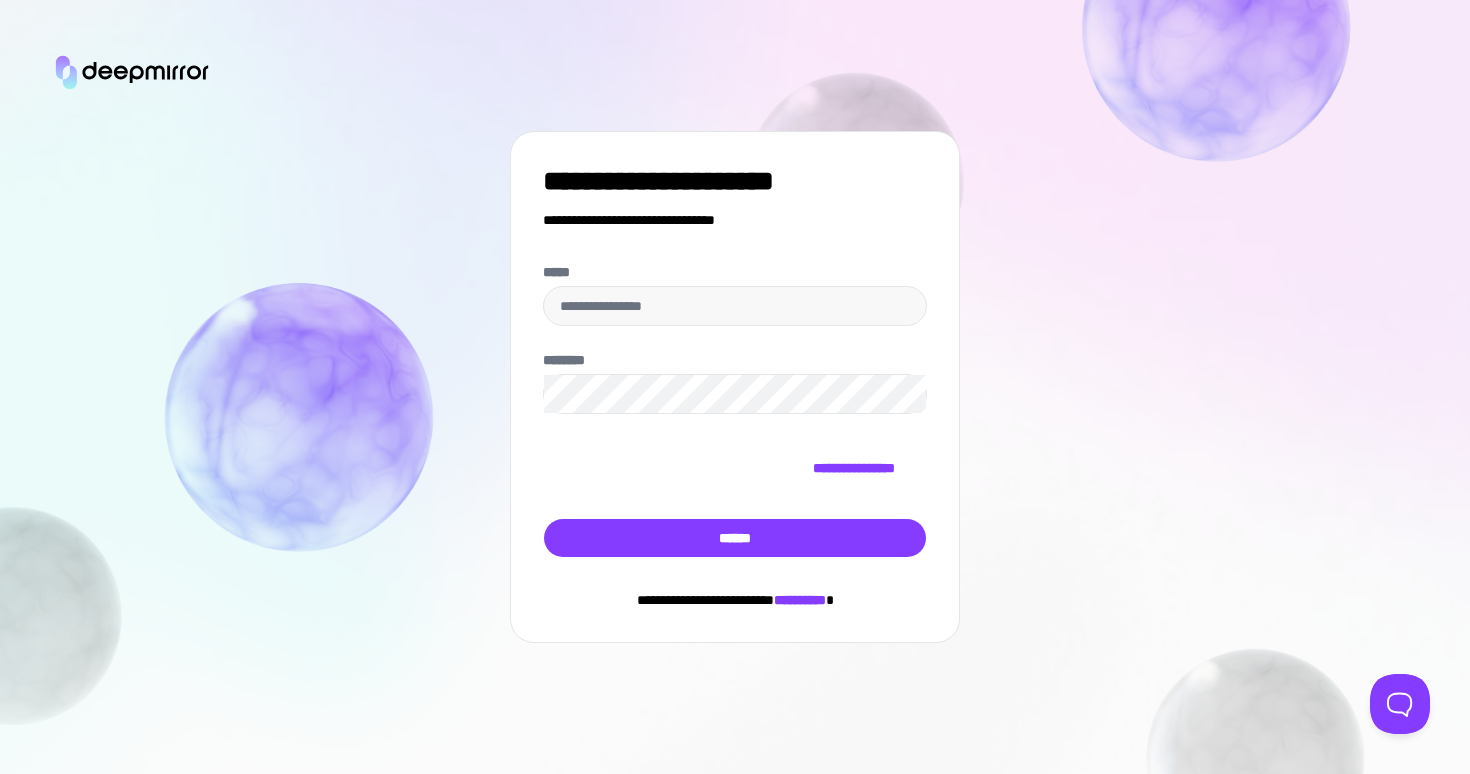 type on "**********" 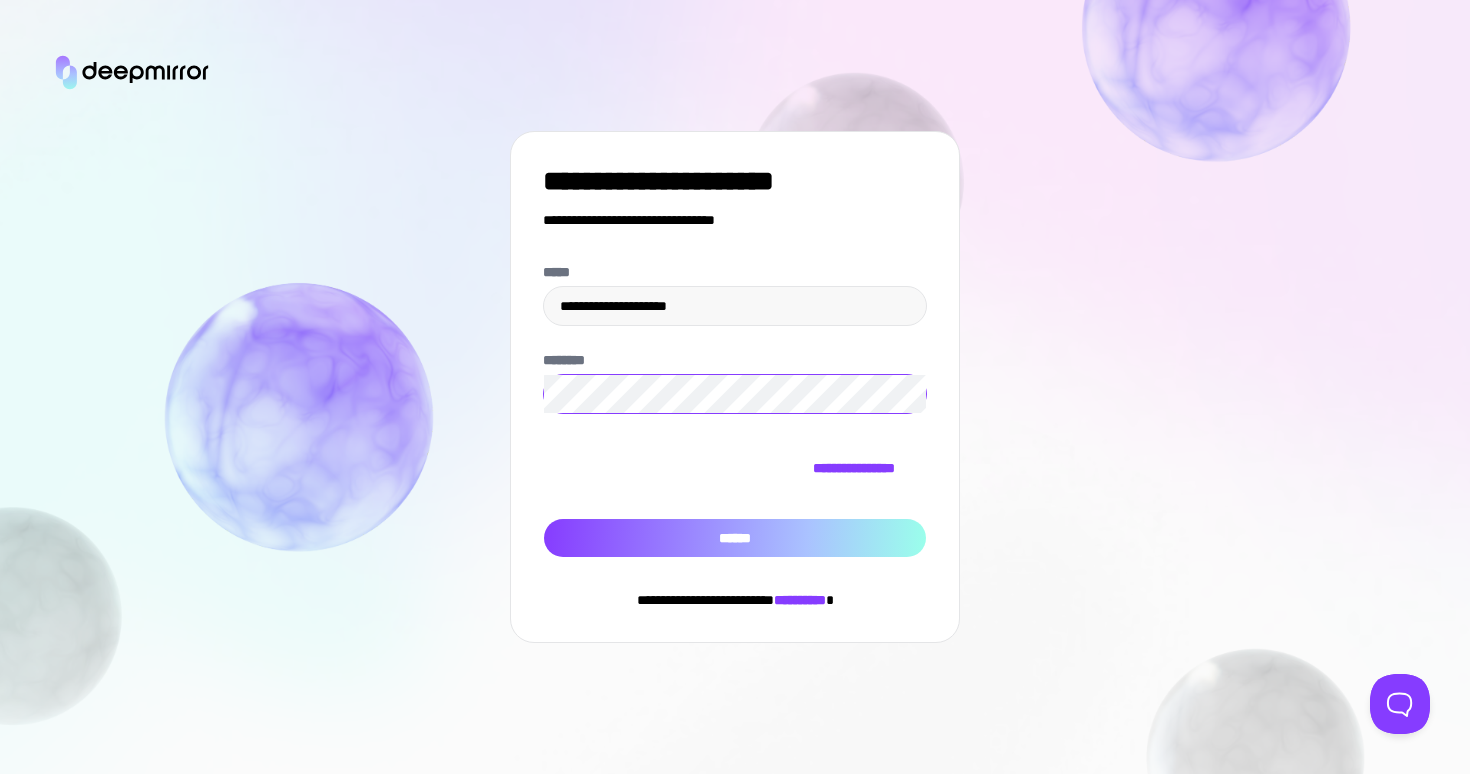 click on "******" at bounding box center (735, 538) 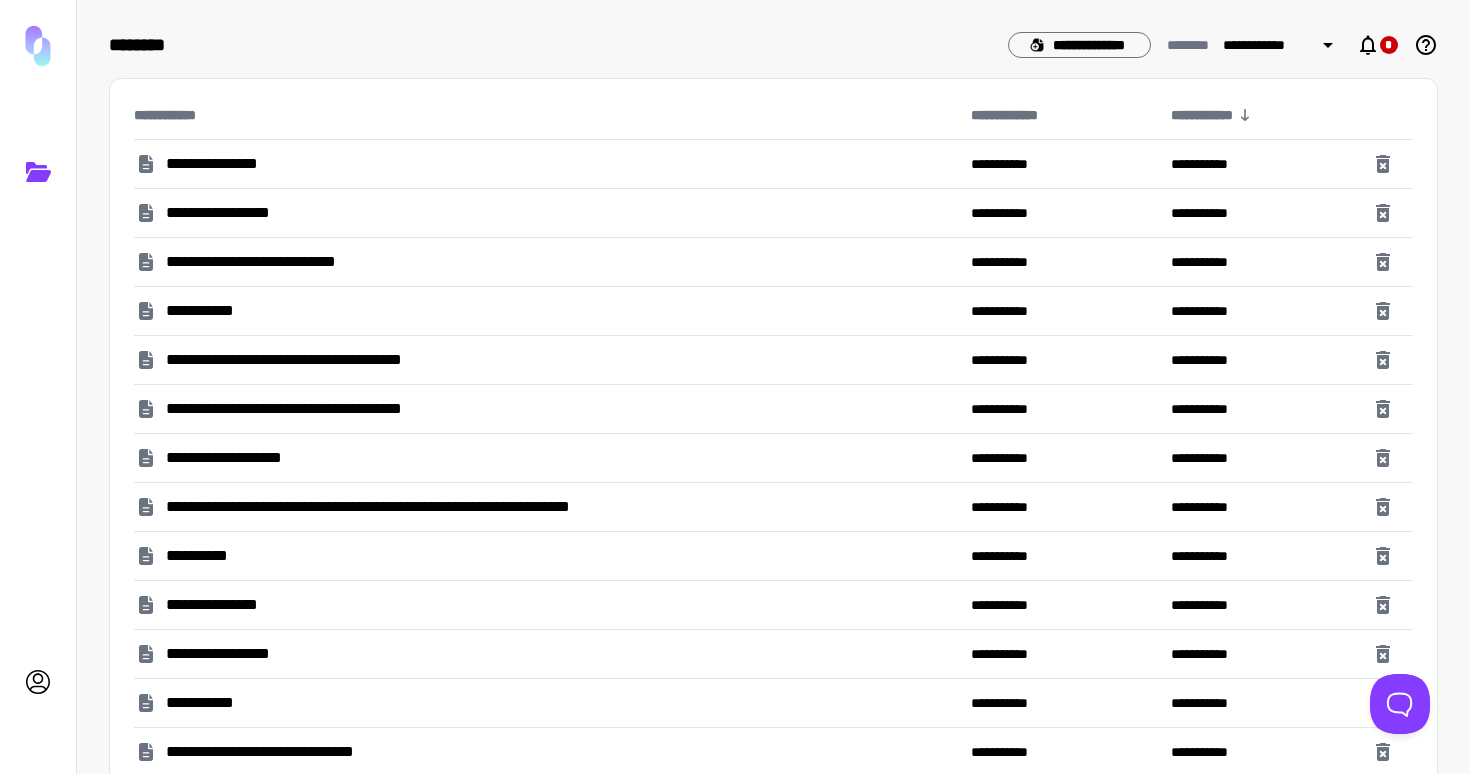 click on "**********" at bounding box center [265, 262] 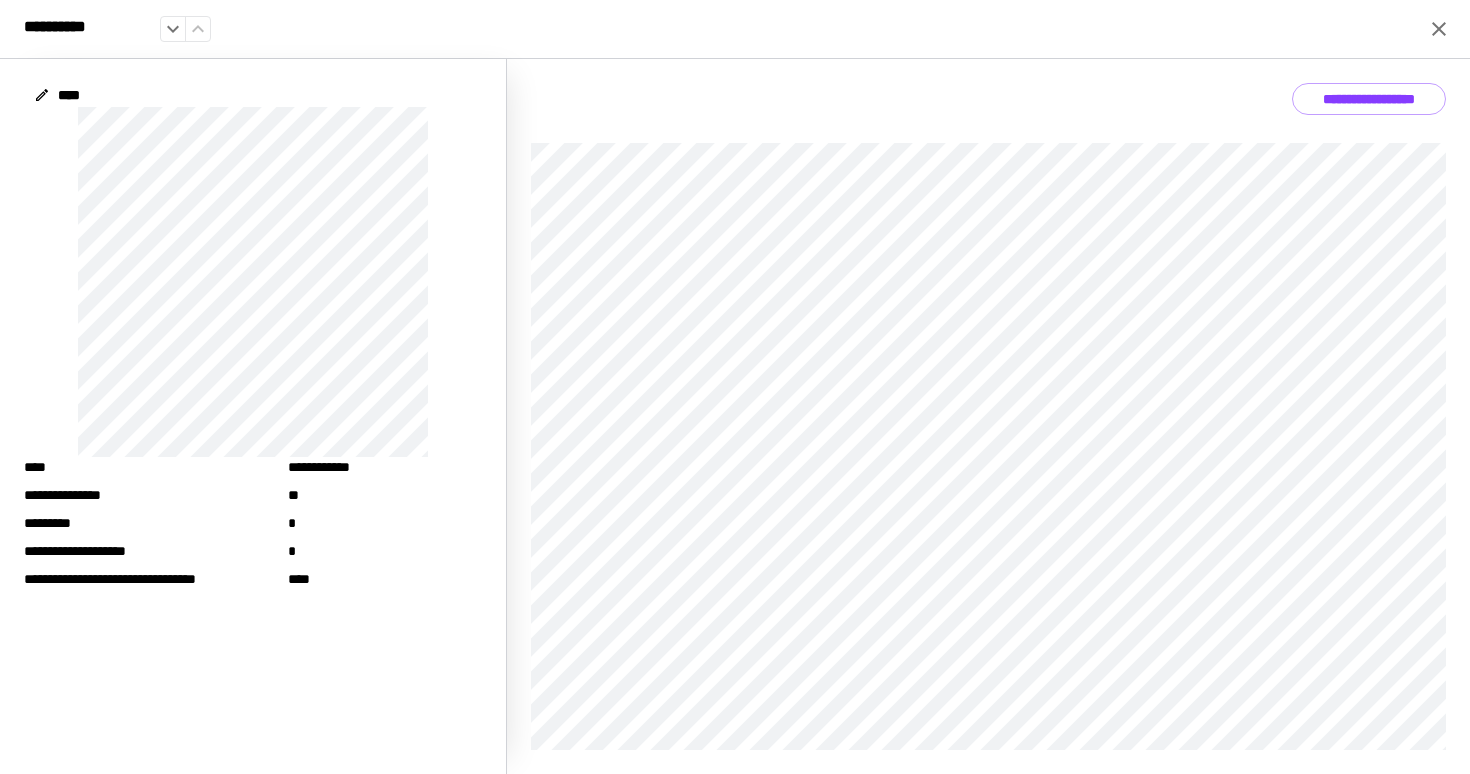 click 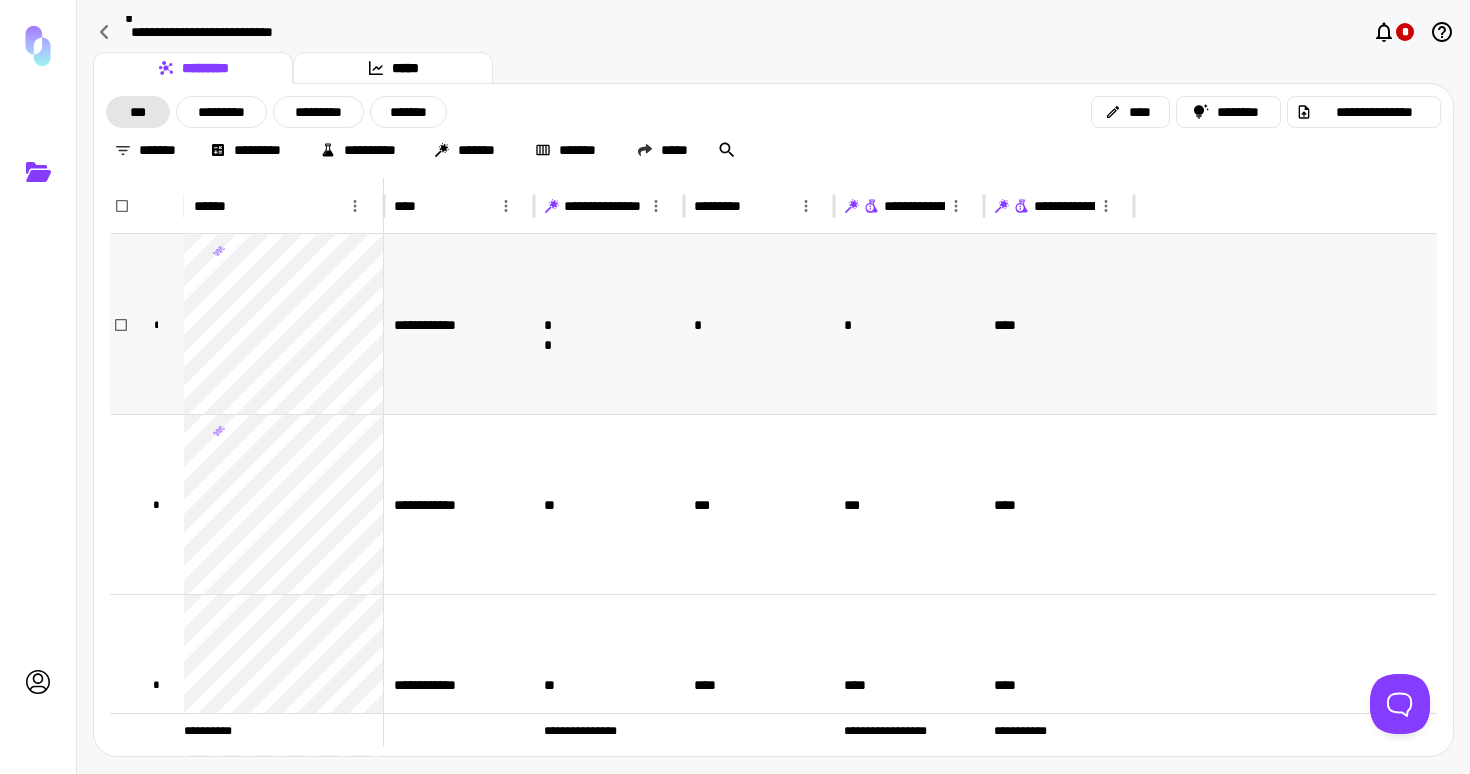 click on "**" at bounding box center [609, 324] 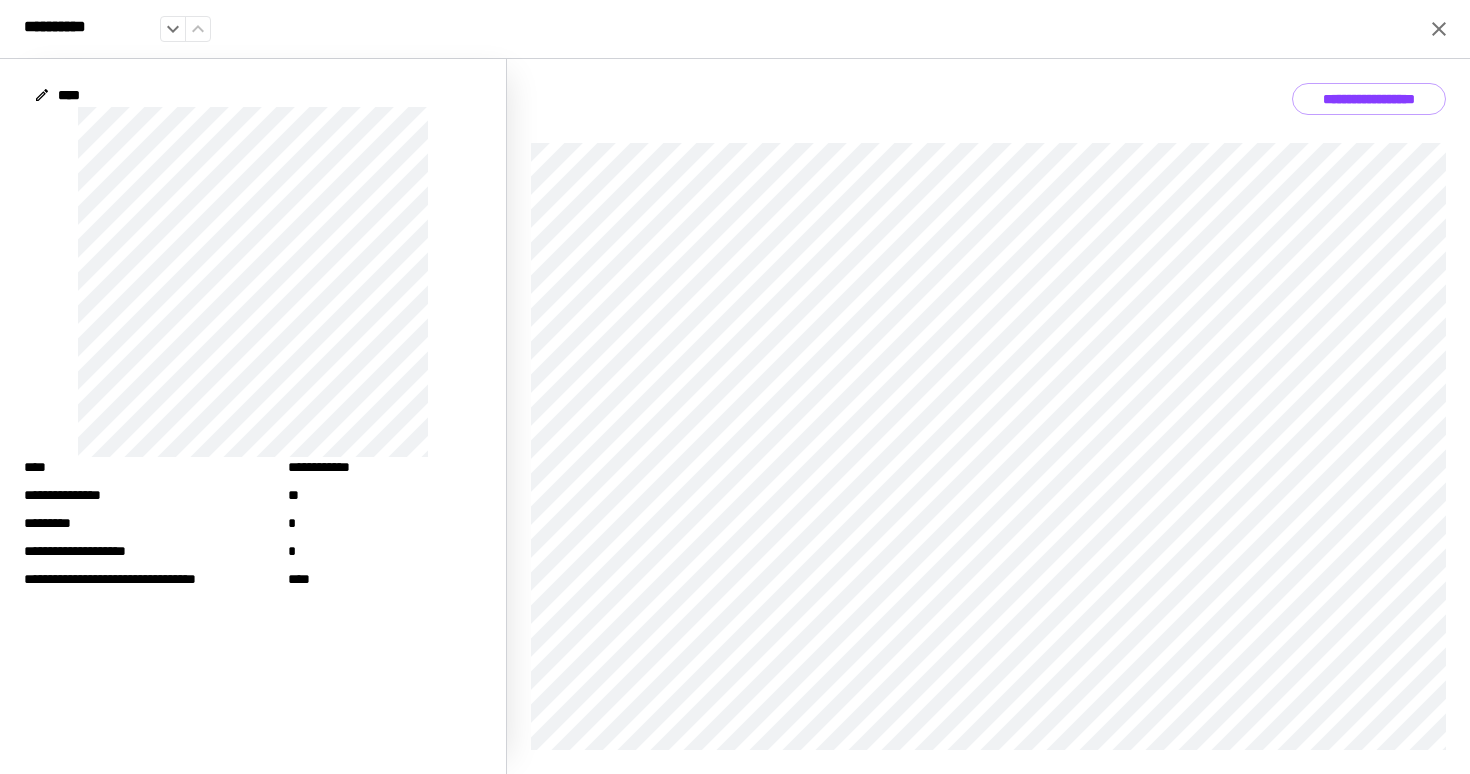 click 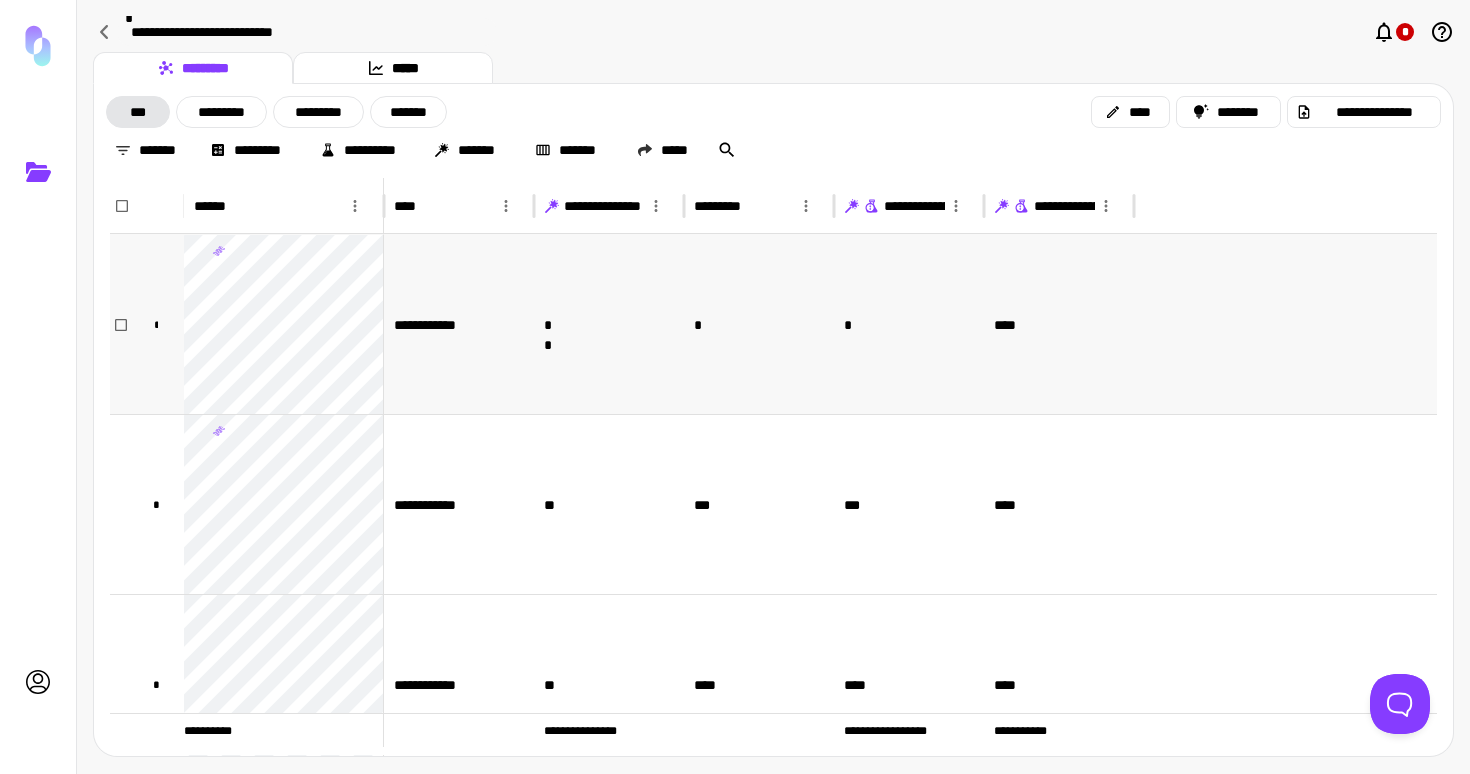 click on "**" at bounding box center [609, 324] 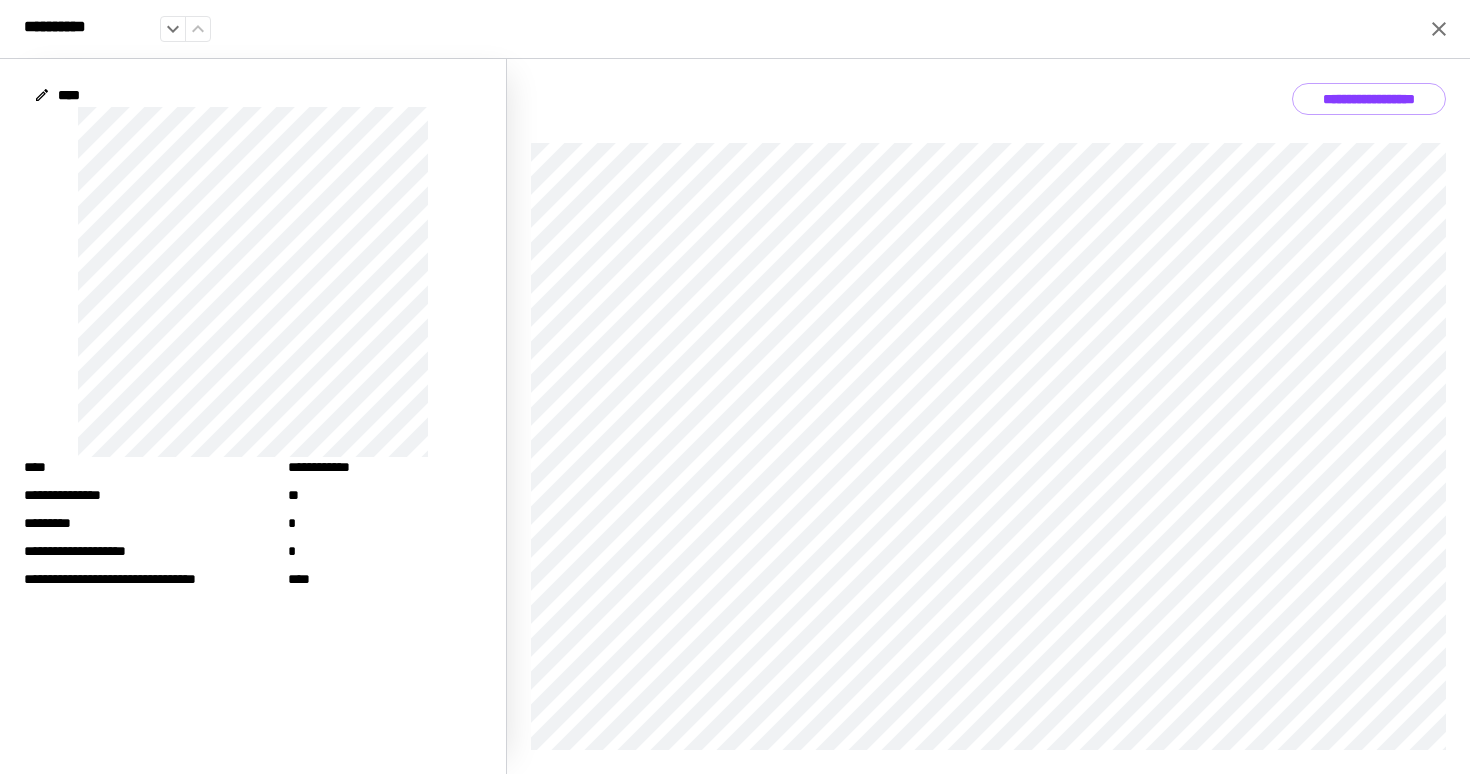 click 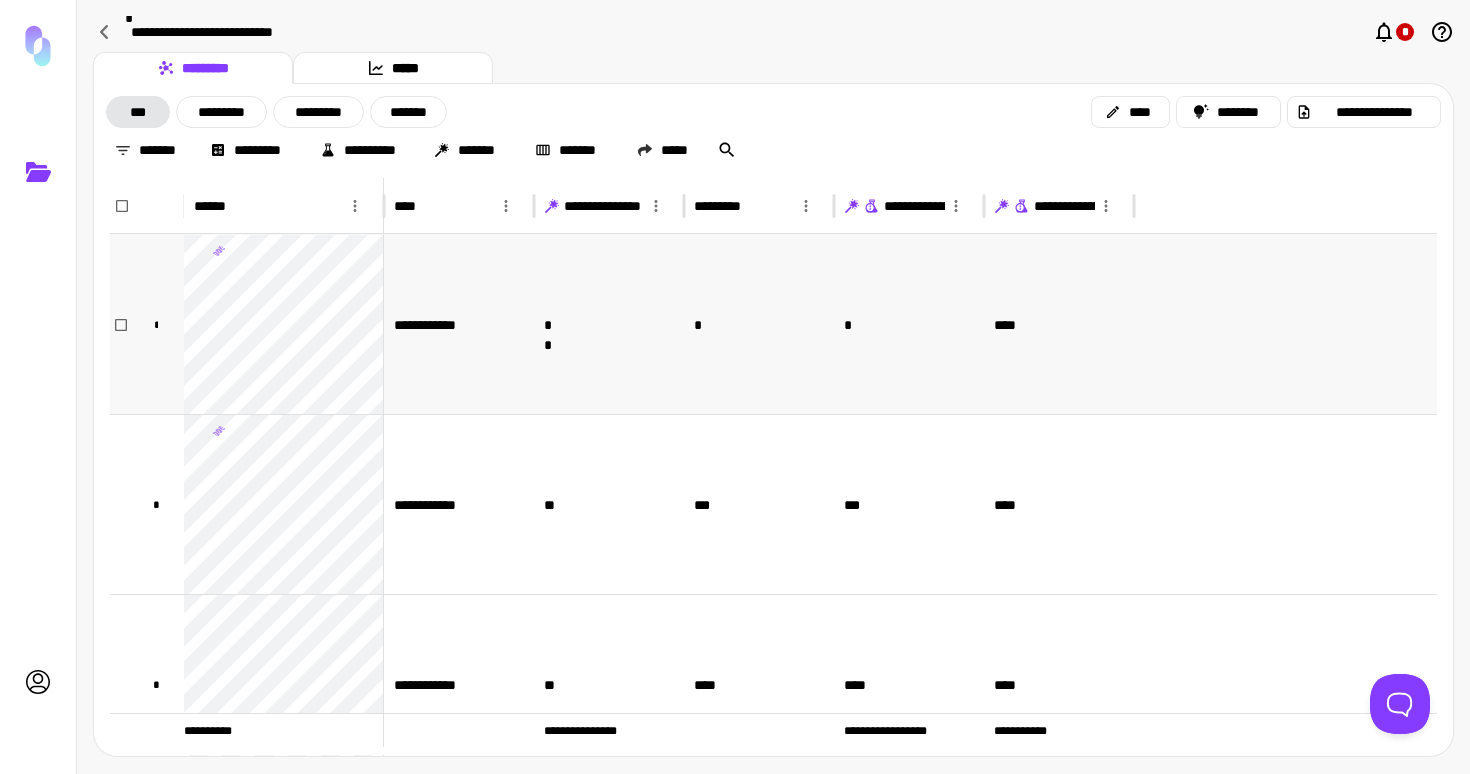 click on "**********" at bounding box center (459, 324) 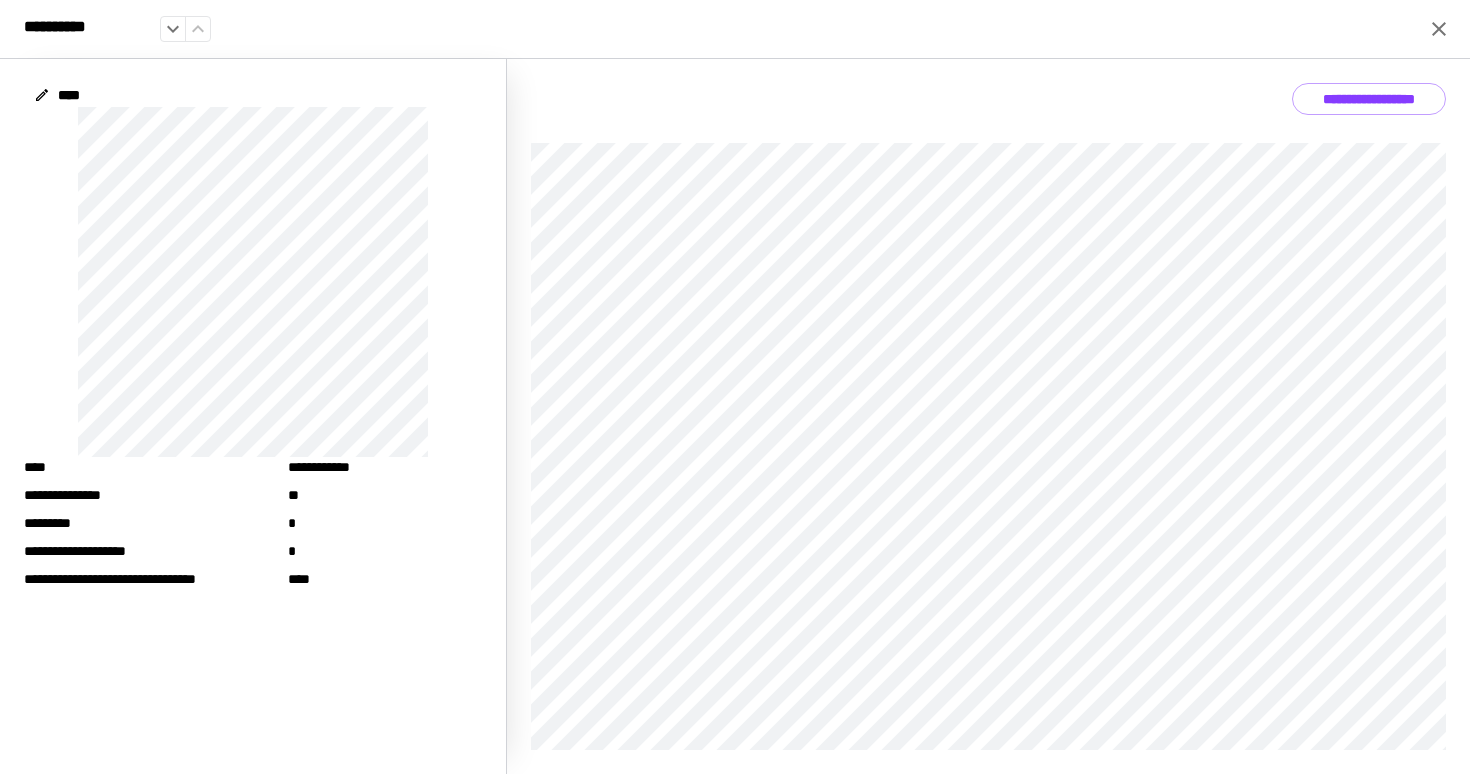 click on "**********" at bounding box center [735, 29] 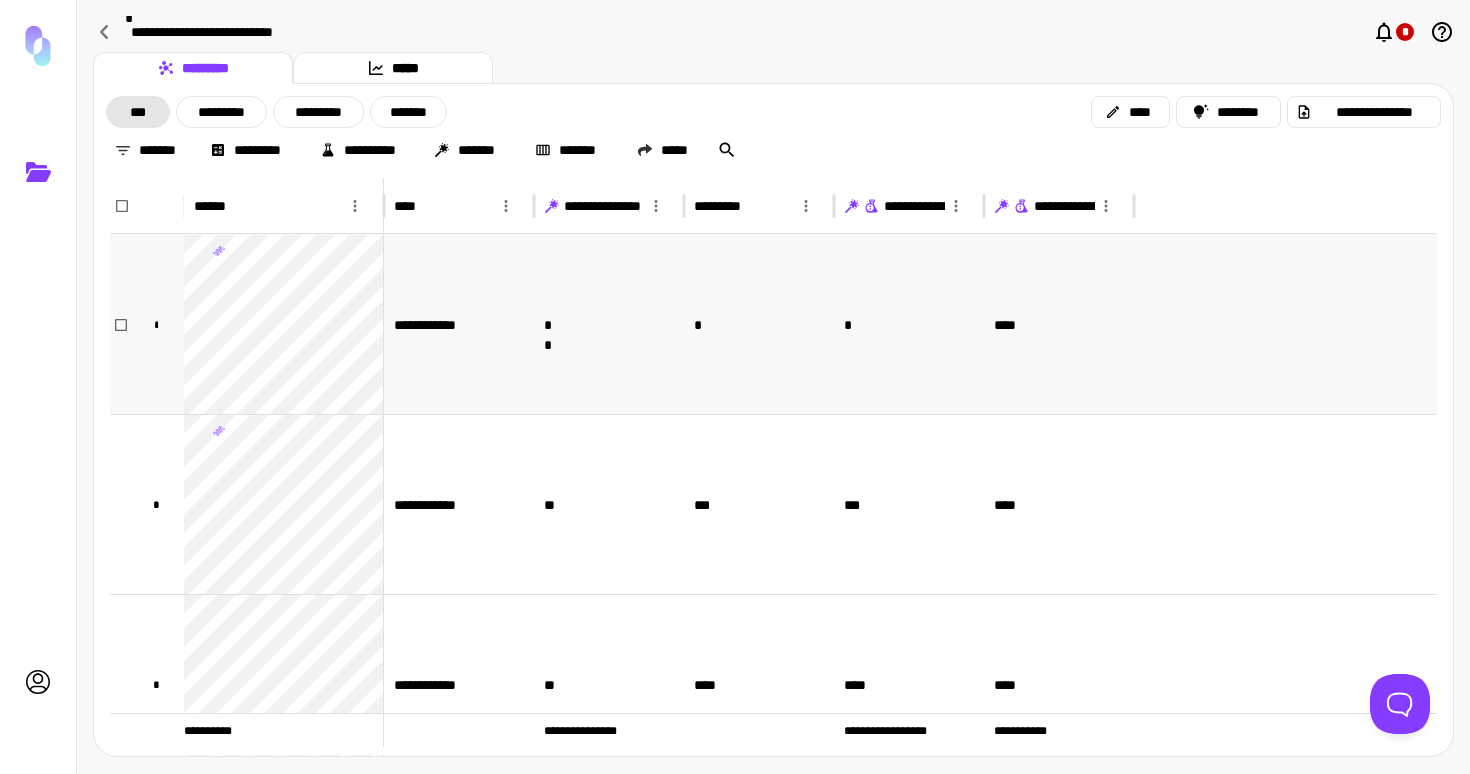 click on "**" at bounding box center (609, 324) 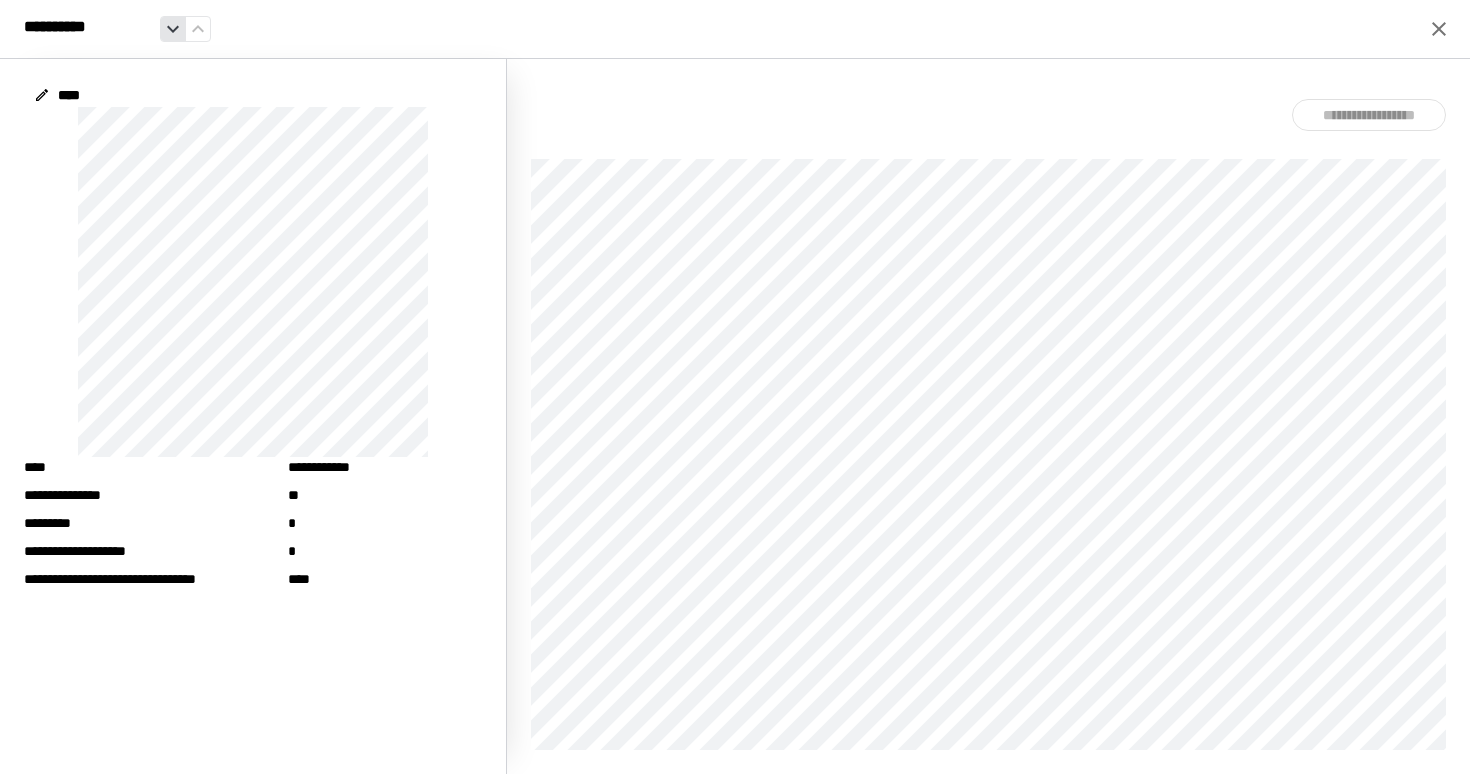 click 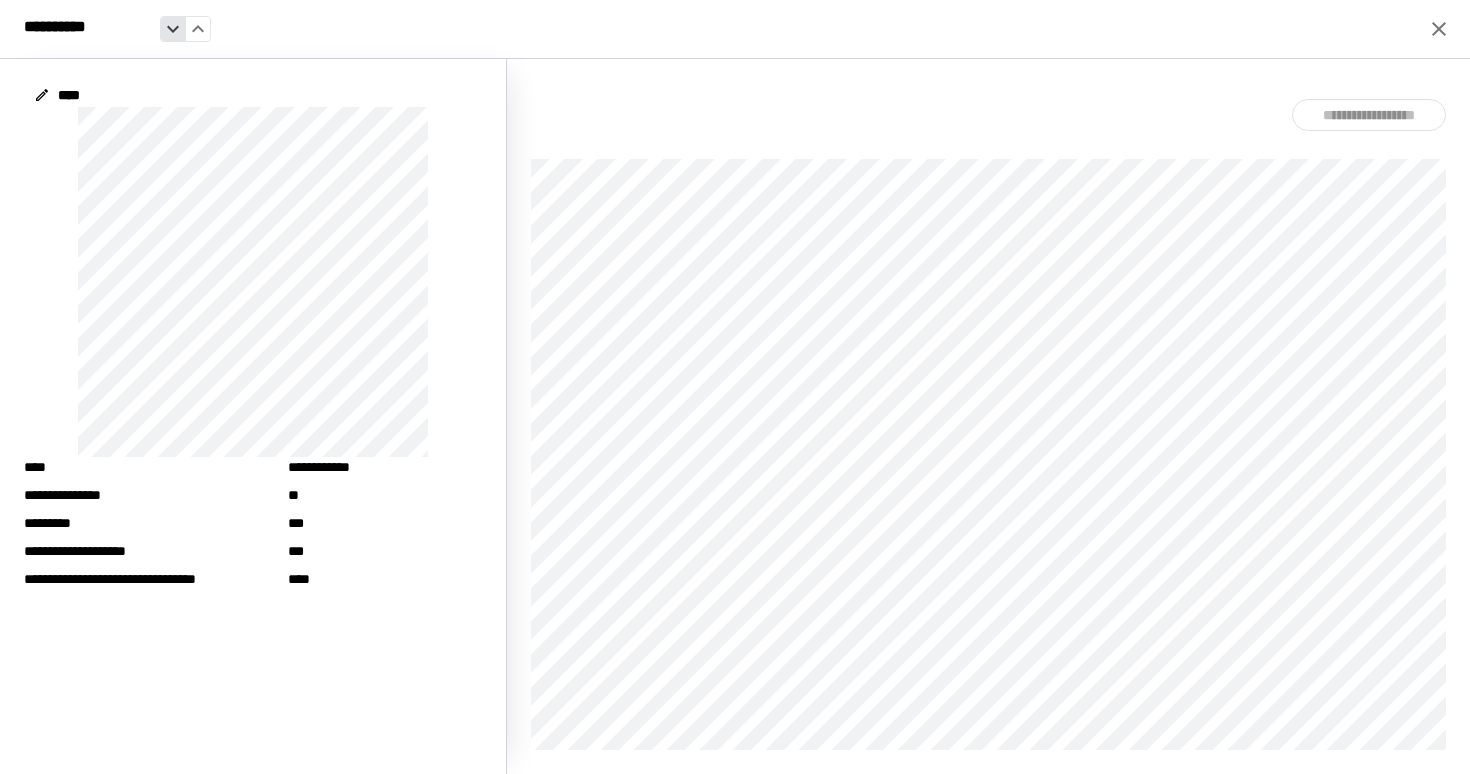 click 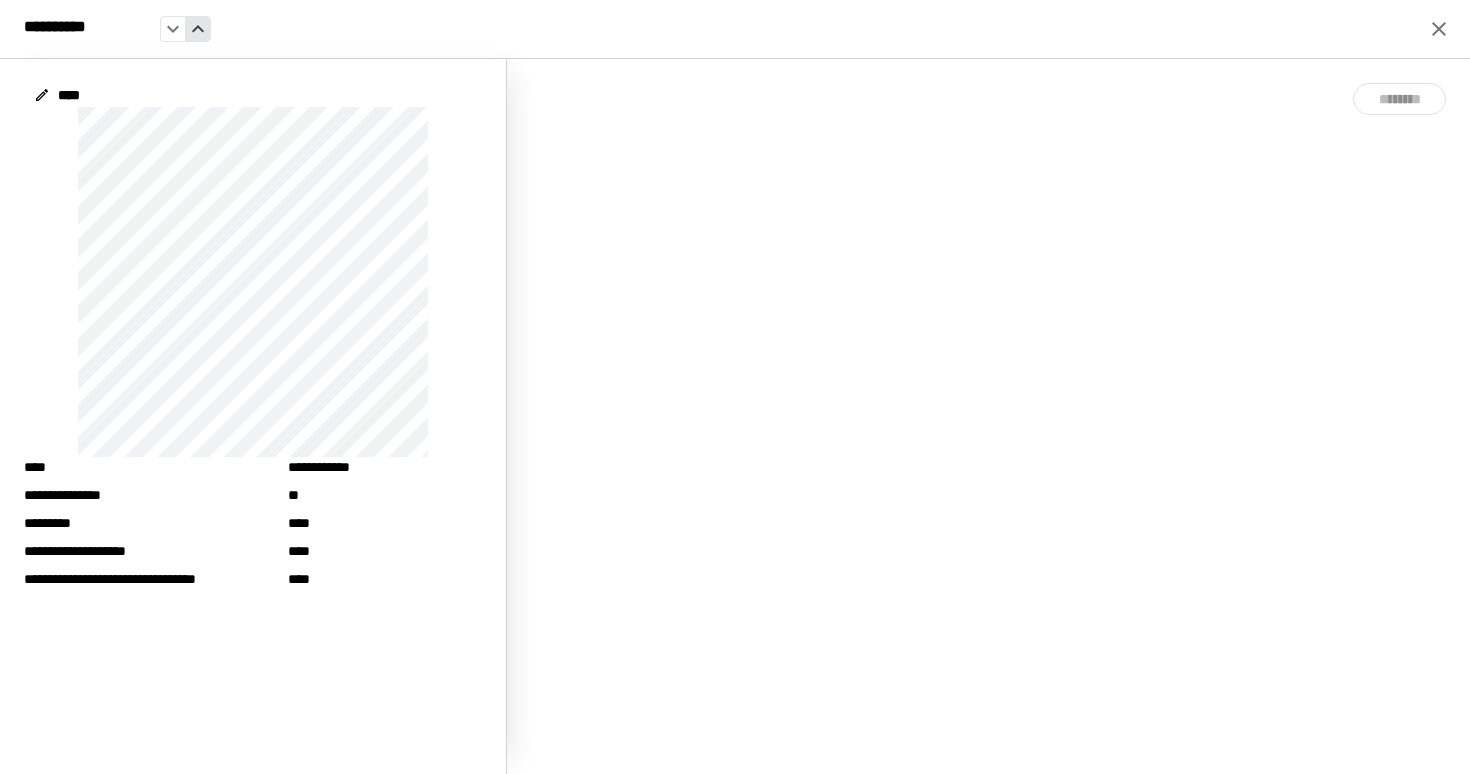 click 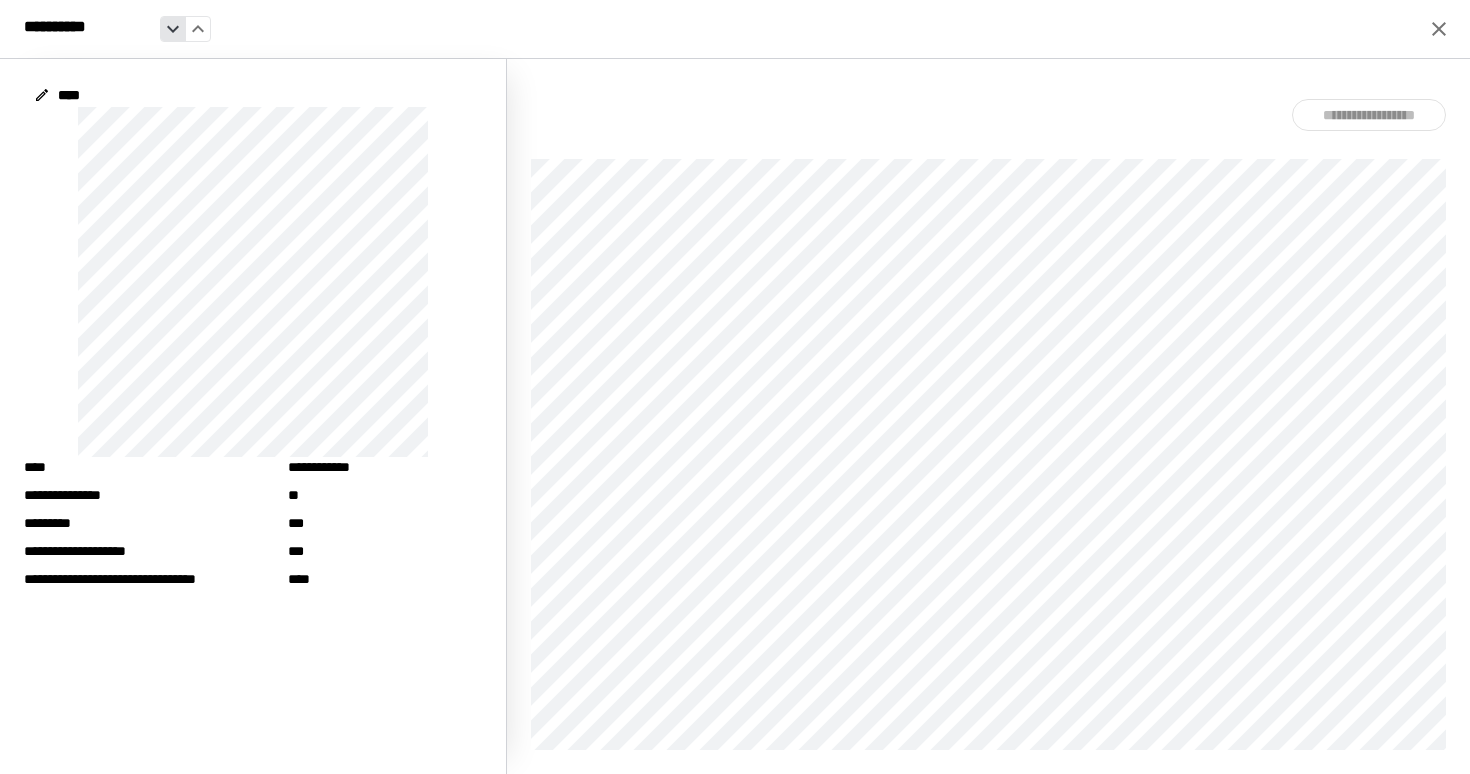 click 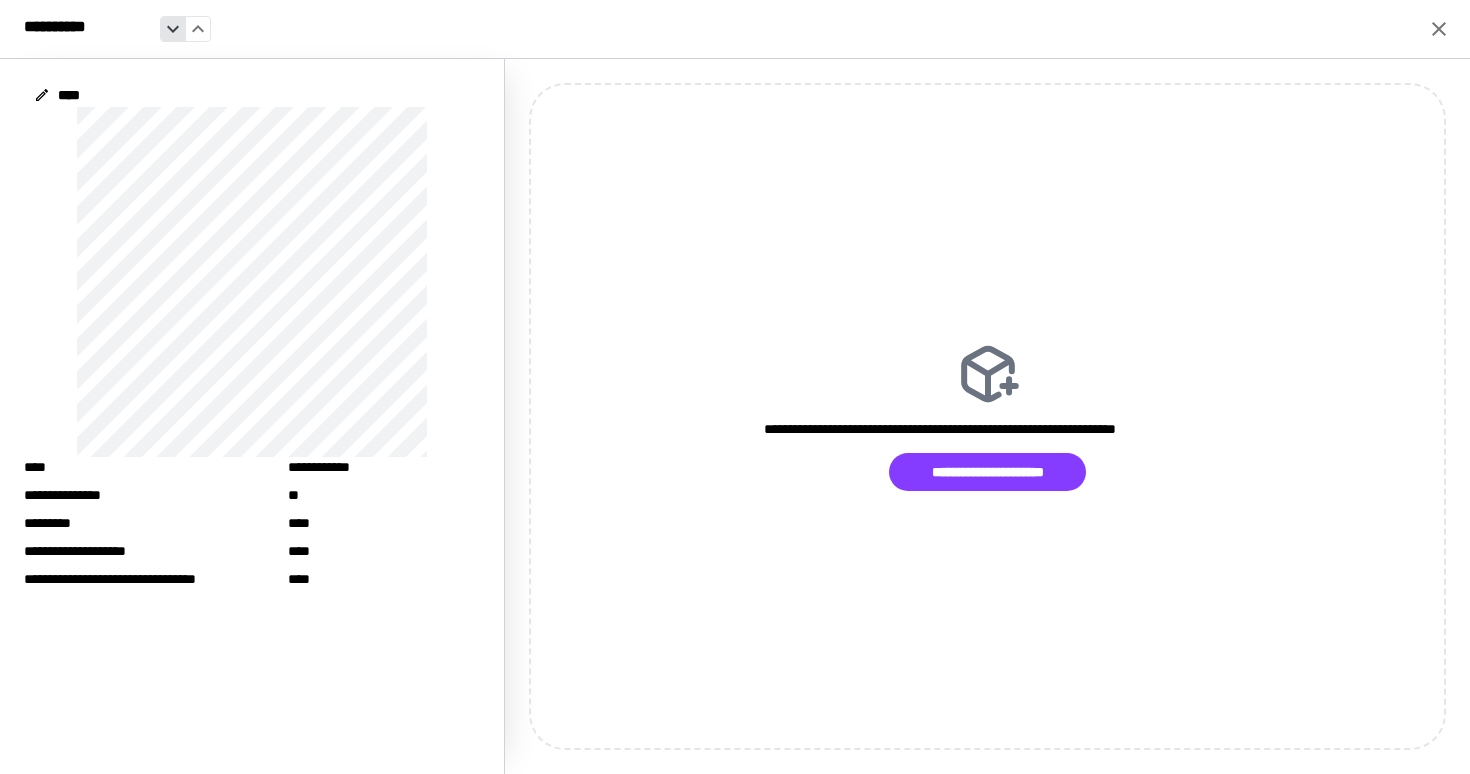 click 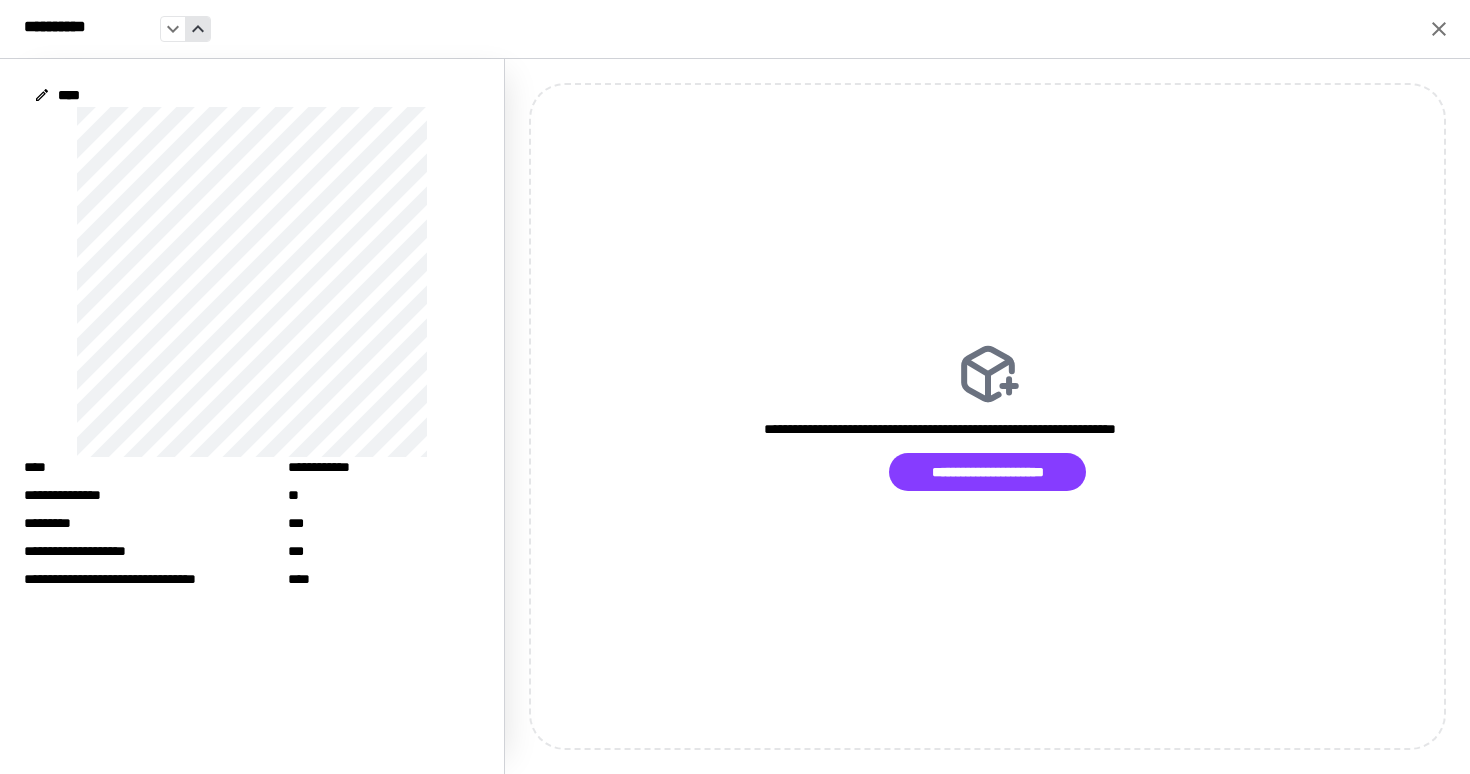 click 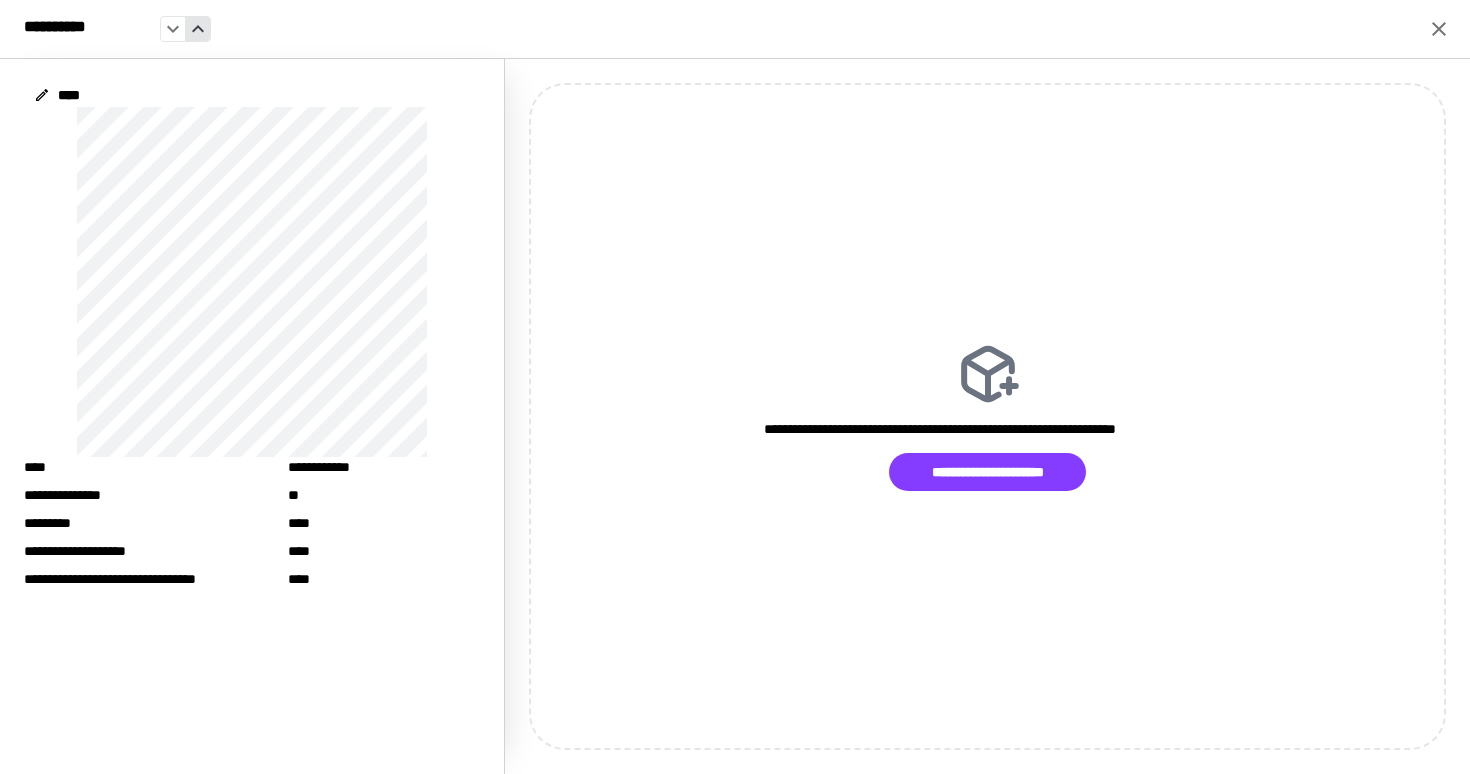 click 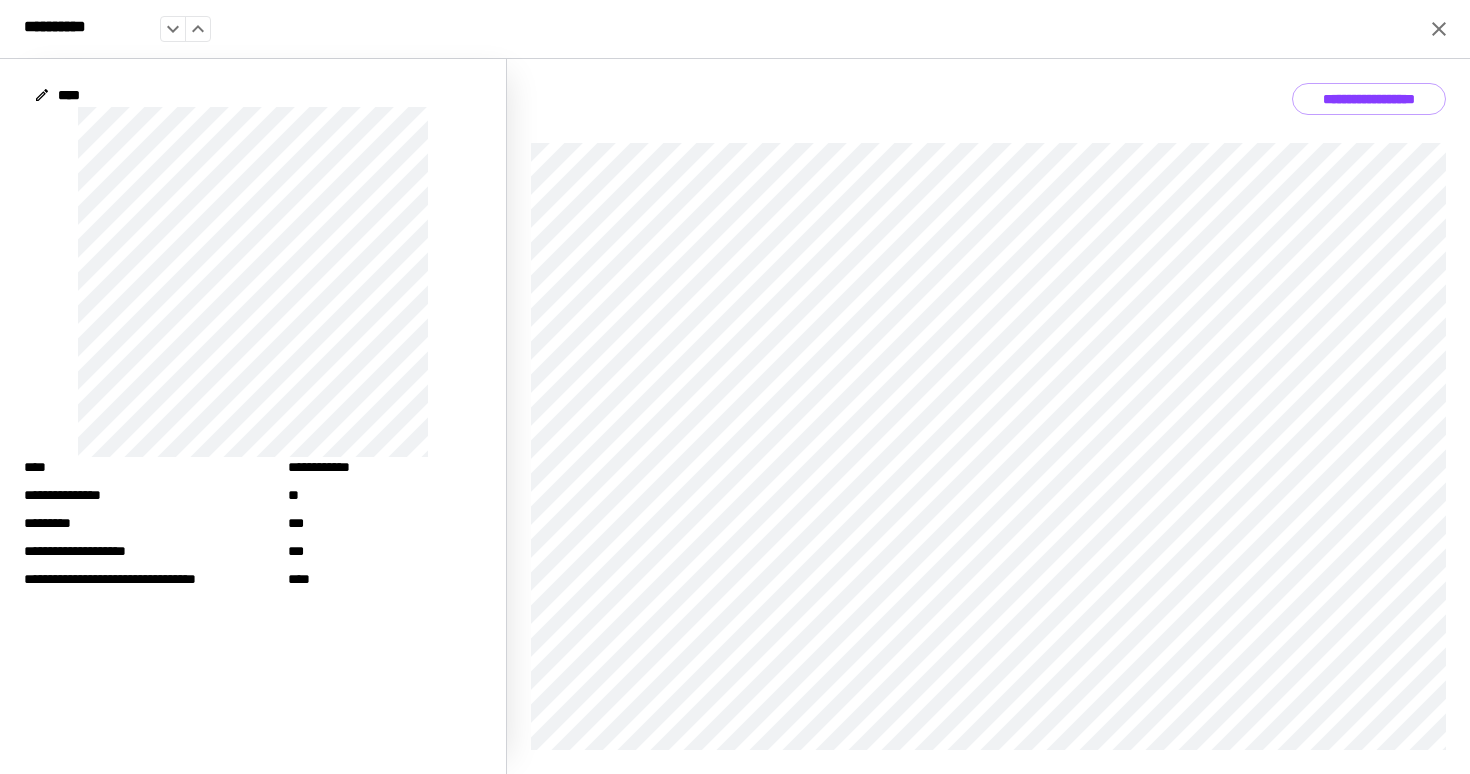 click 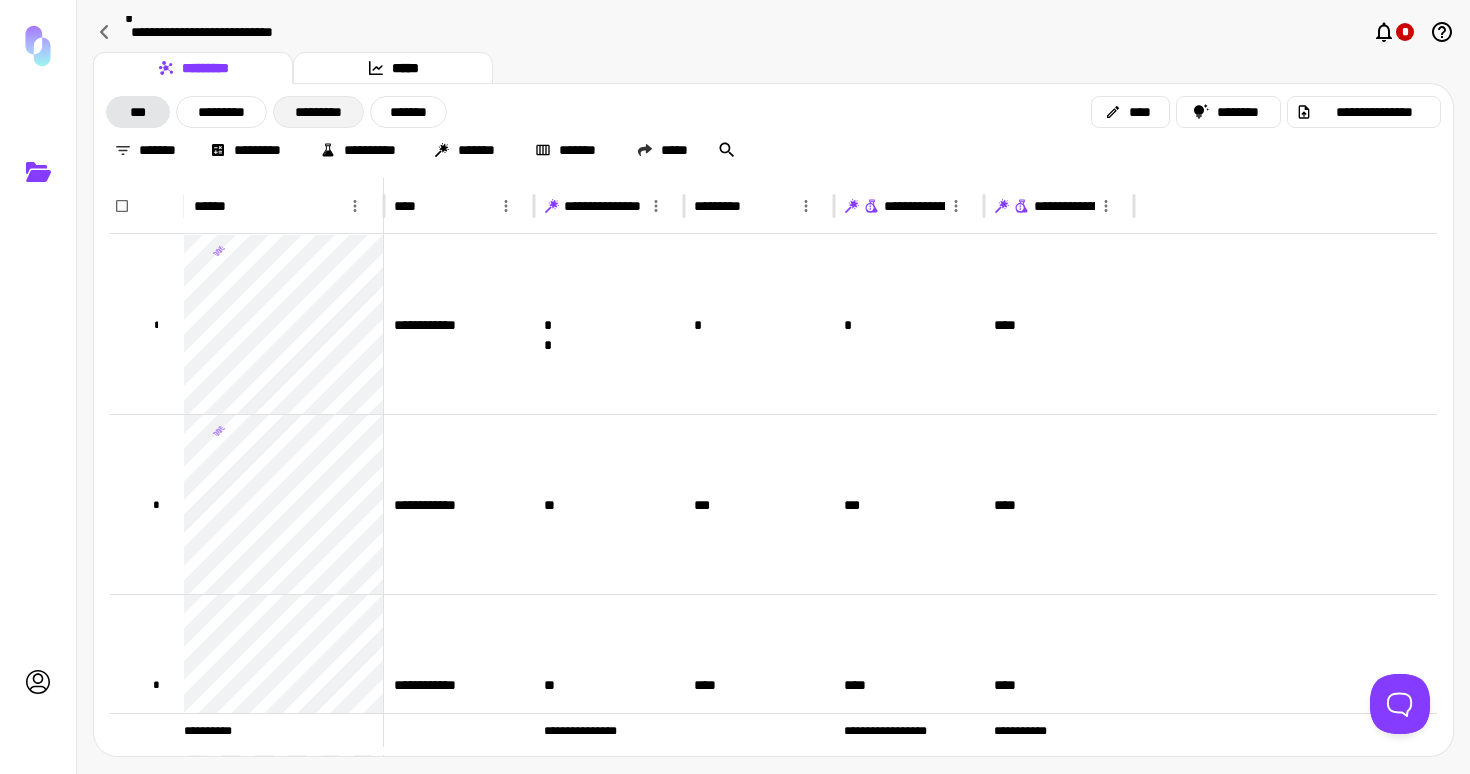 click on "*********" at bounding box center (318, 112) 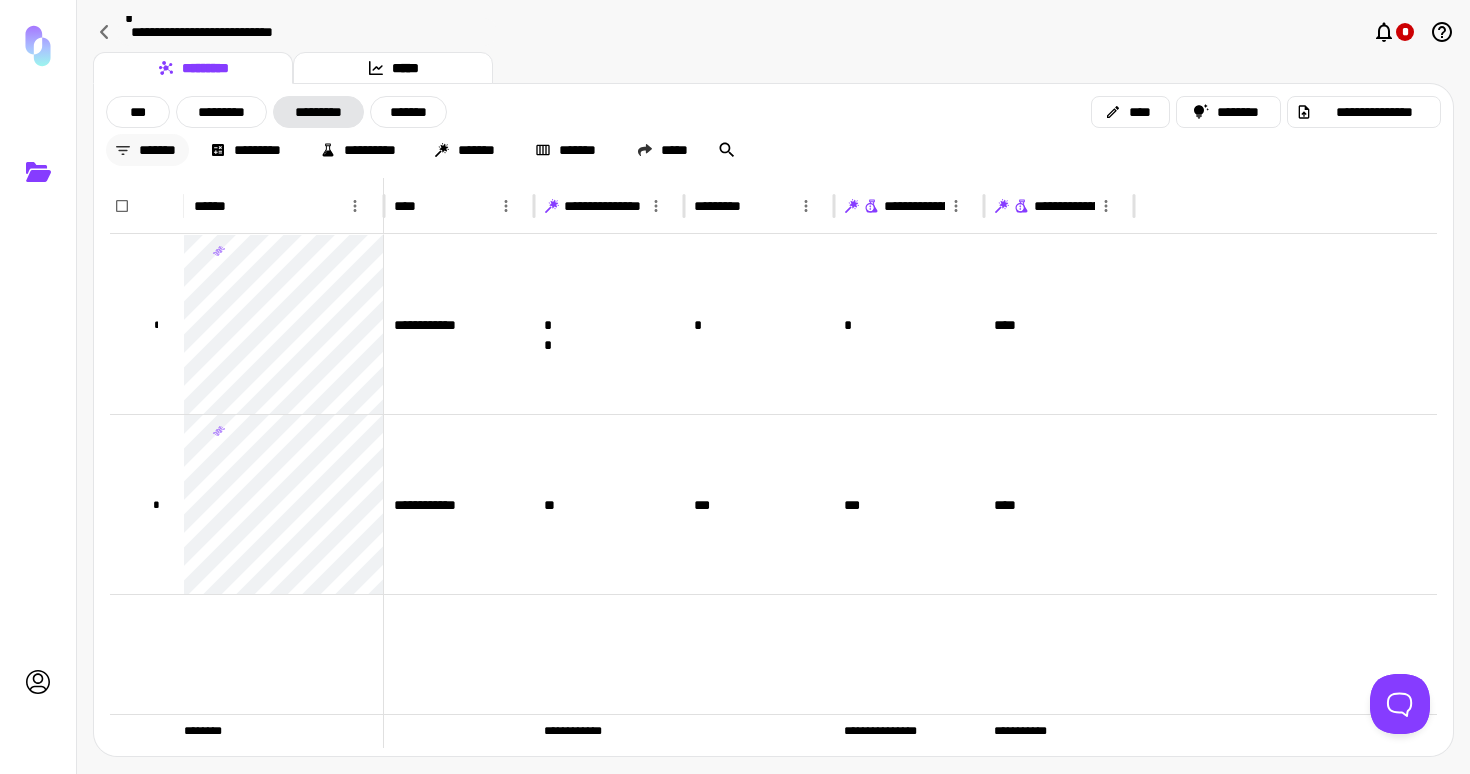 click on "*******" at bounding box center [147, 150] 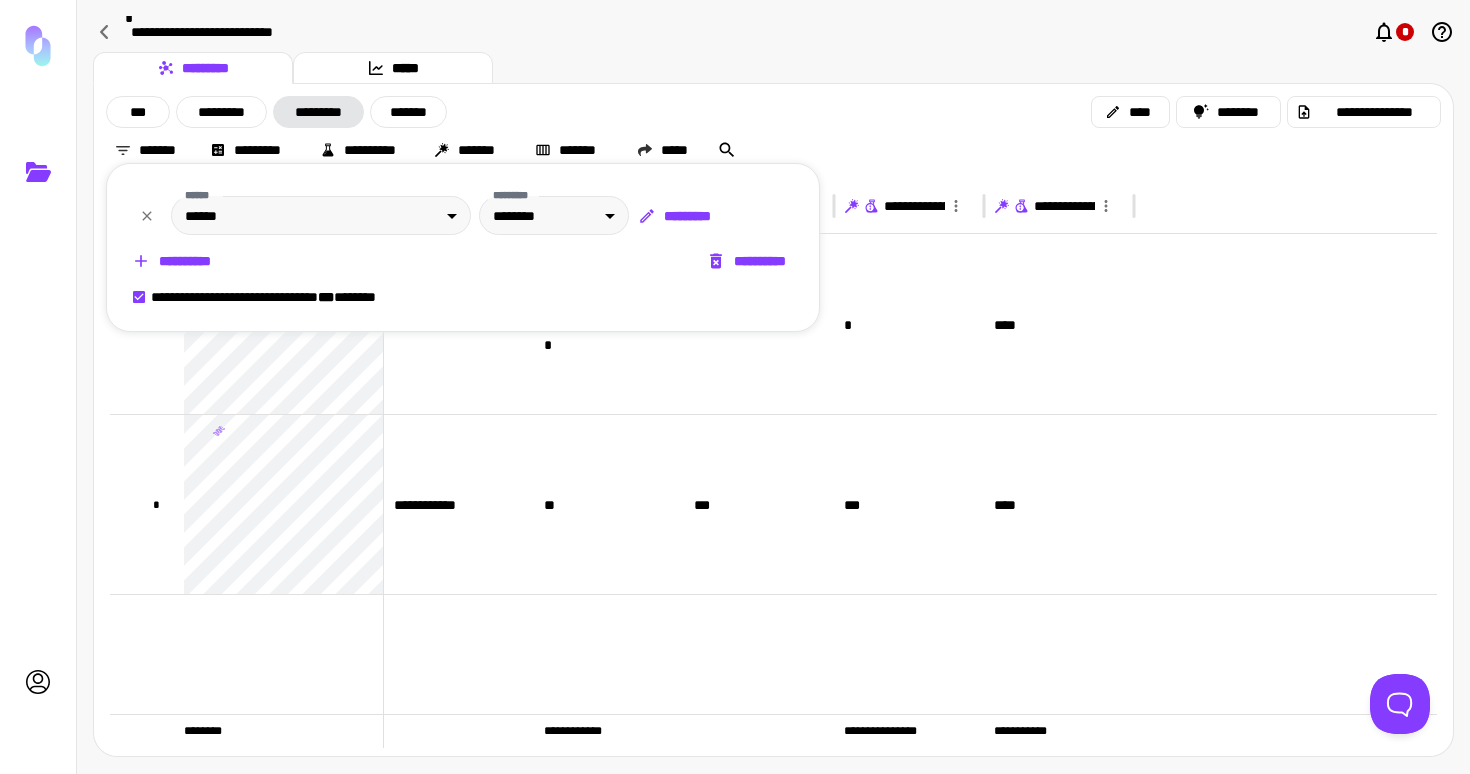 click at bounding box center [735, 387] 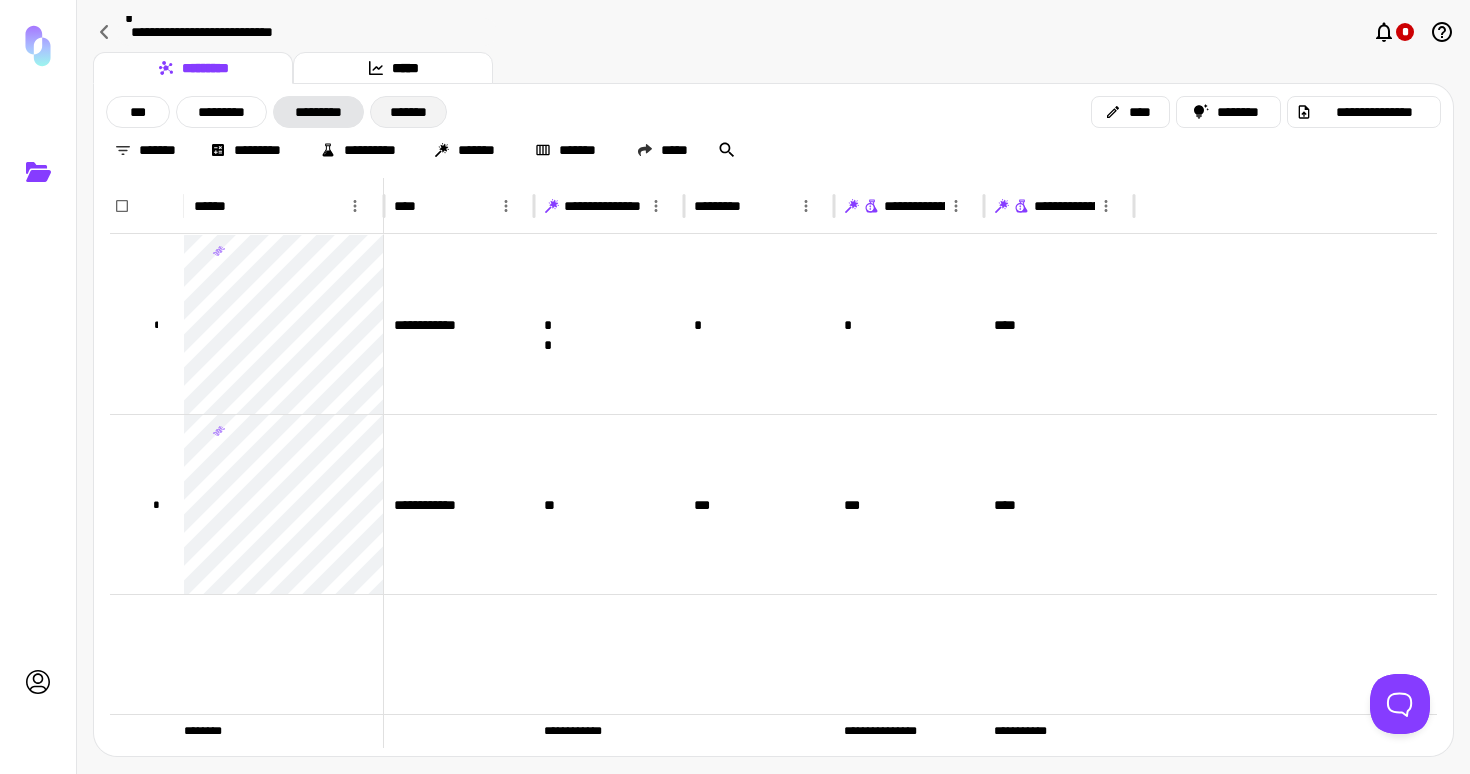 click on "*******" at bounding box center [408, 112] 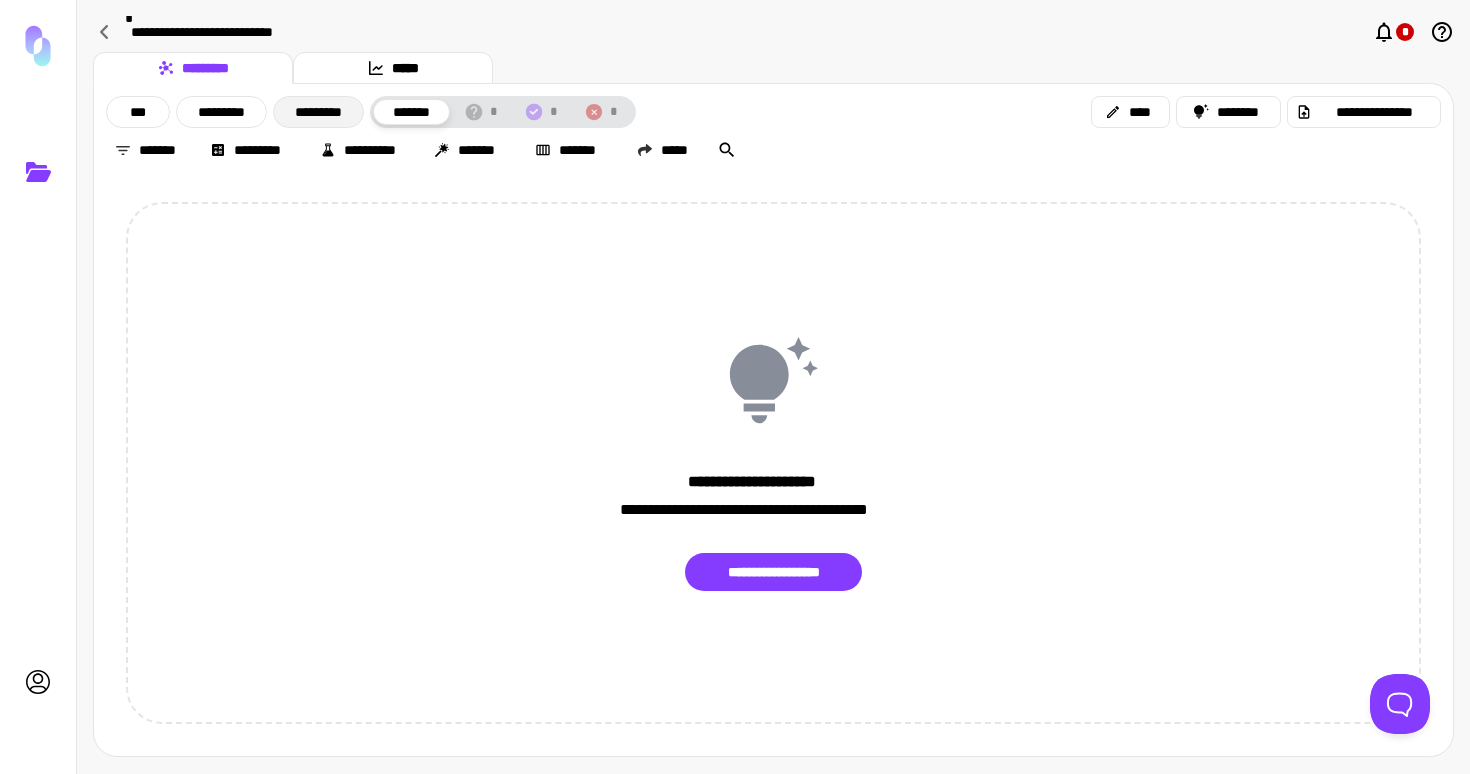 click on "*********" at bounding box center (318, 112) 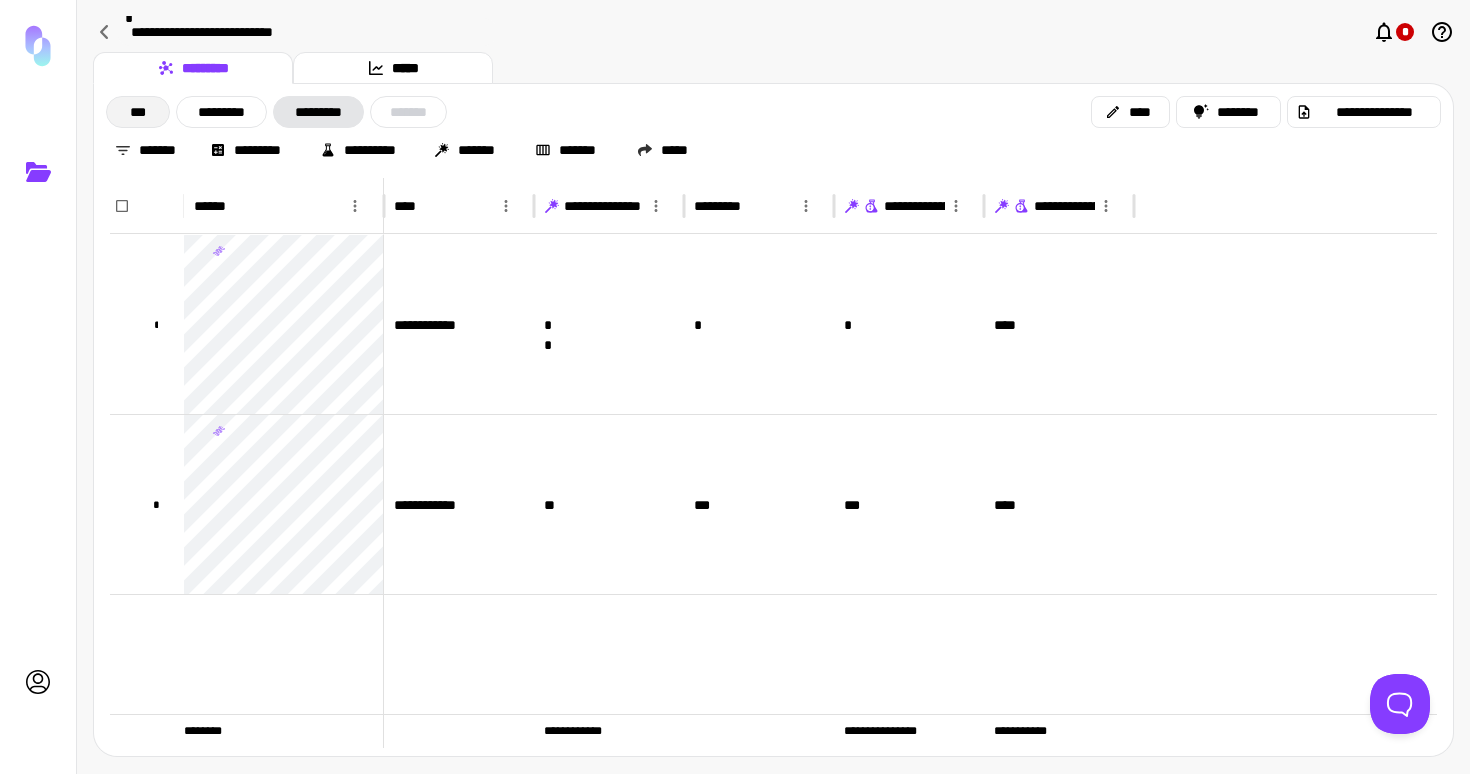 click on "***" at bounding box center [138, 112] 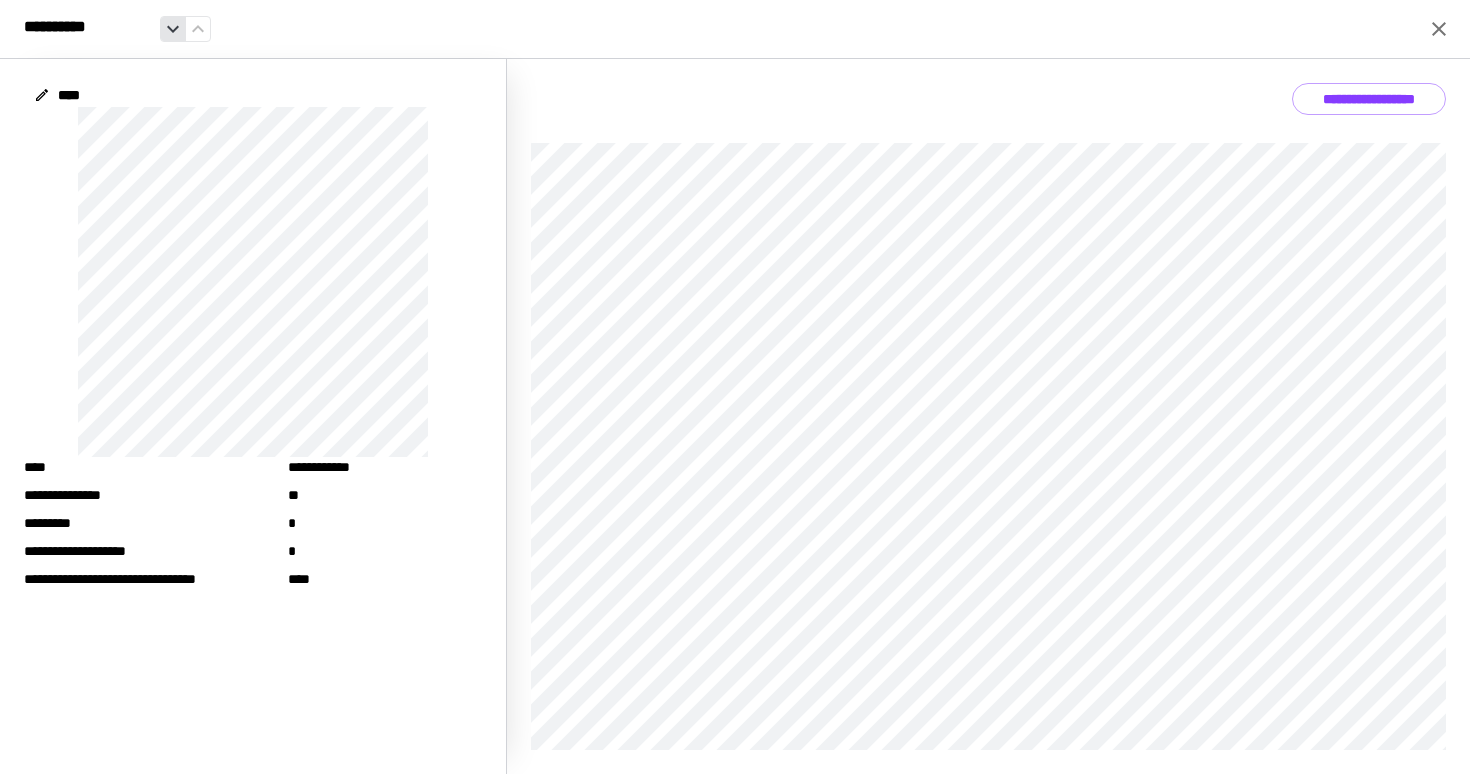click 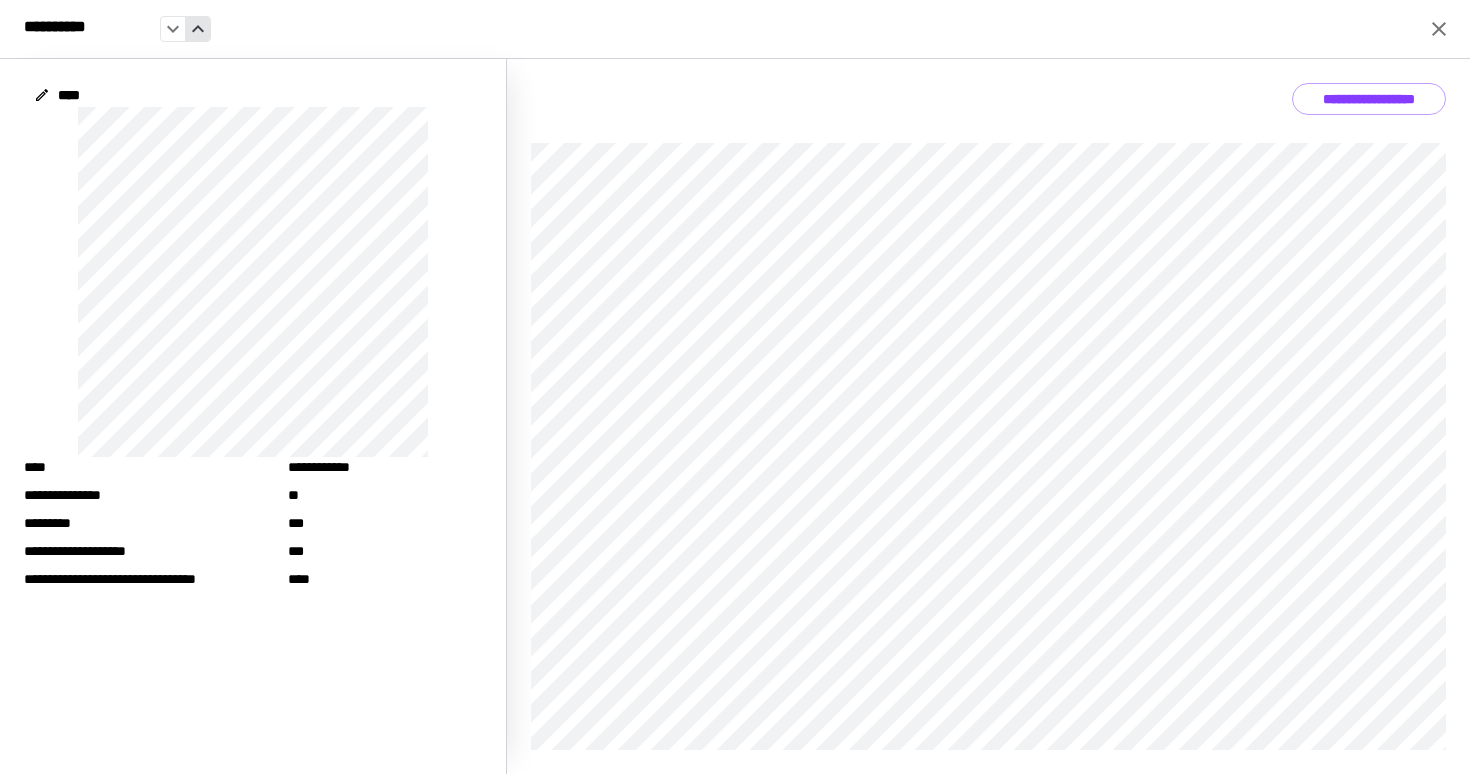 click 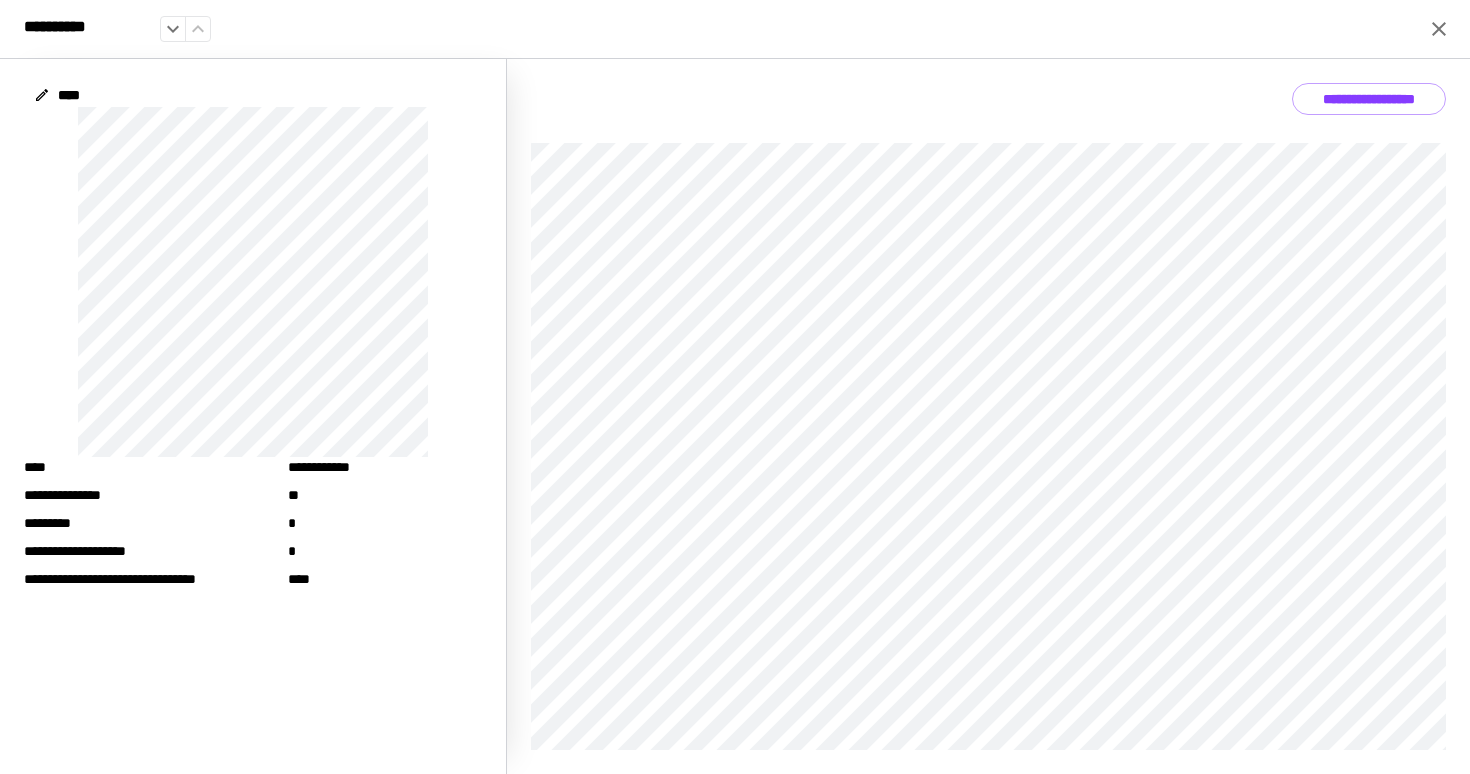 click 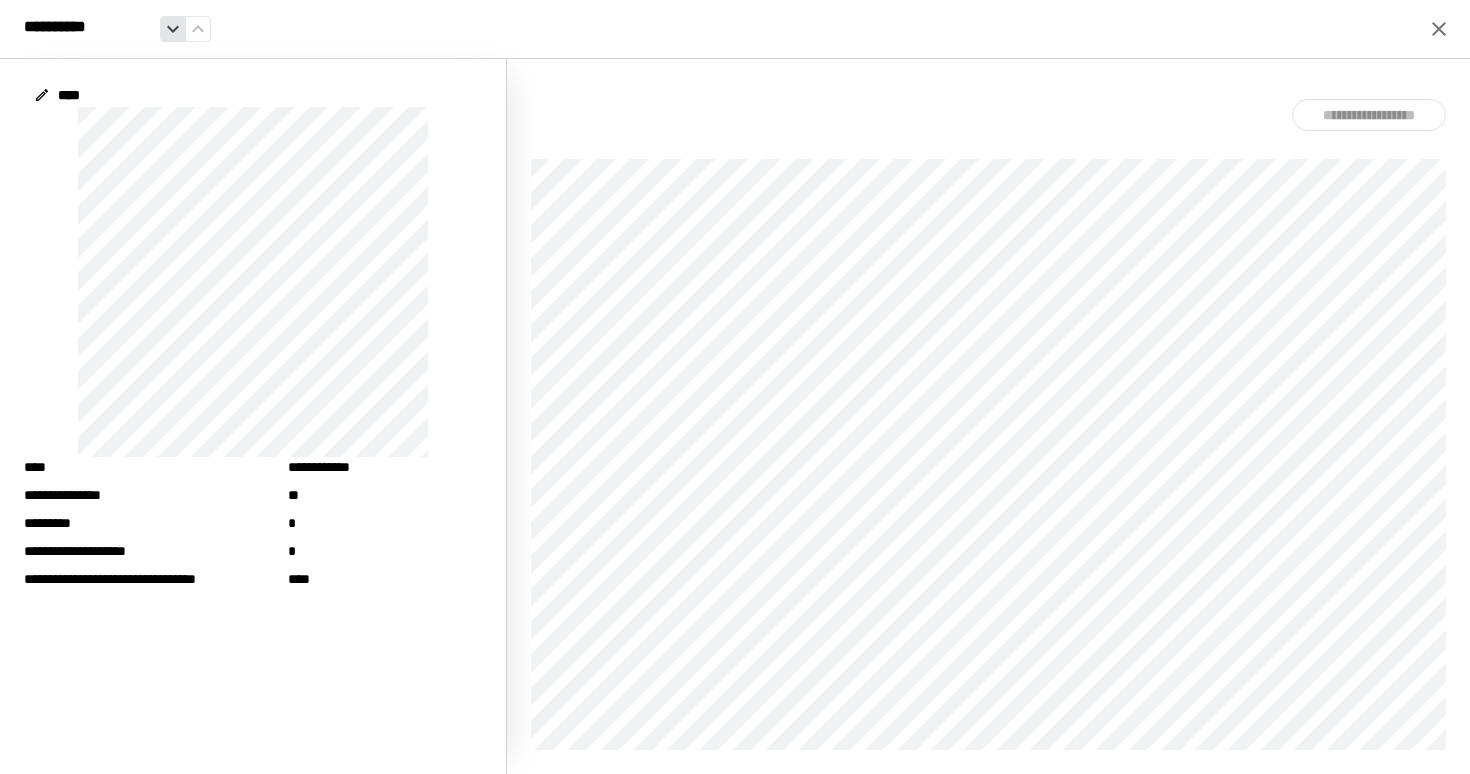 click 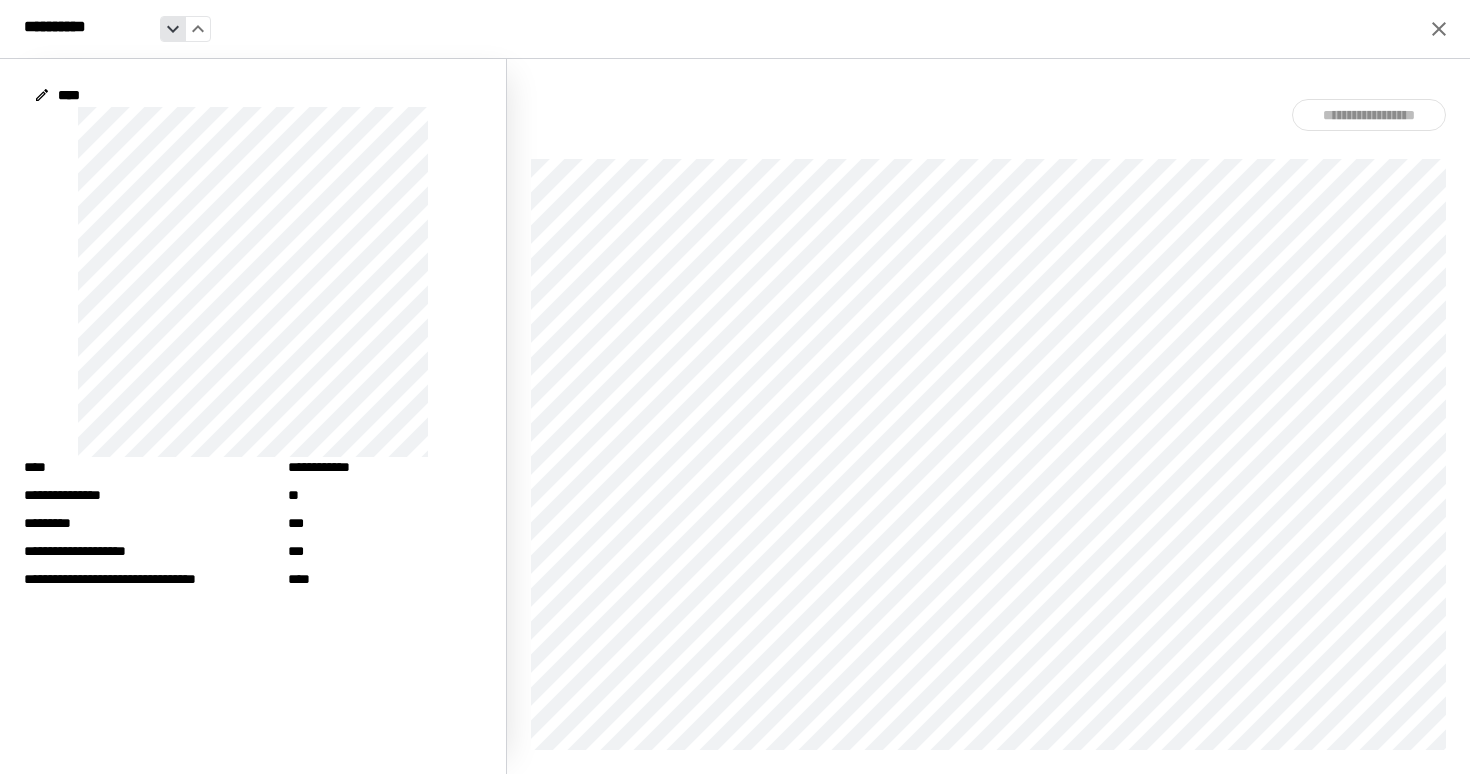 click 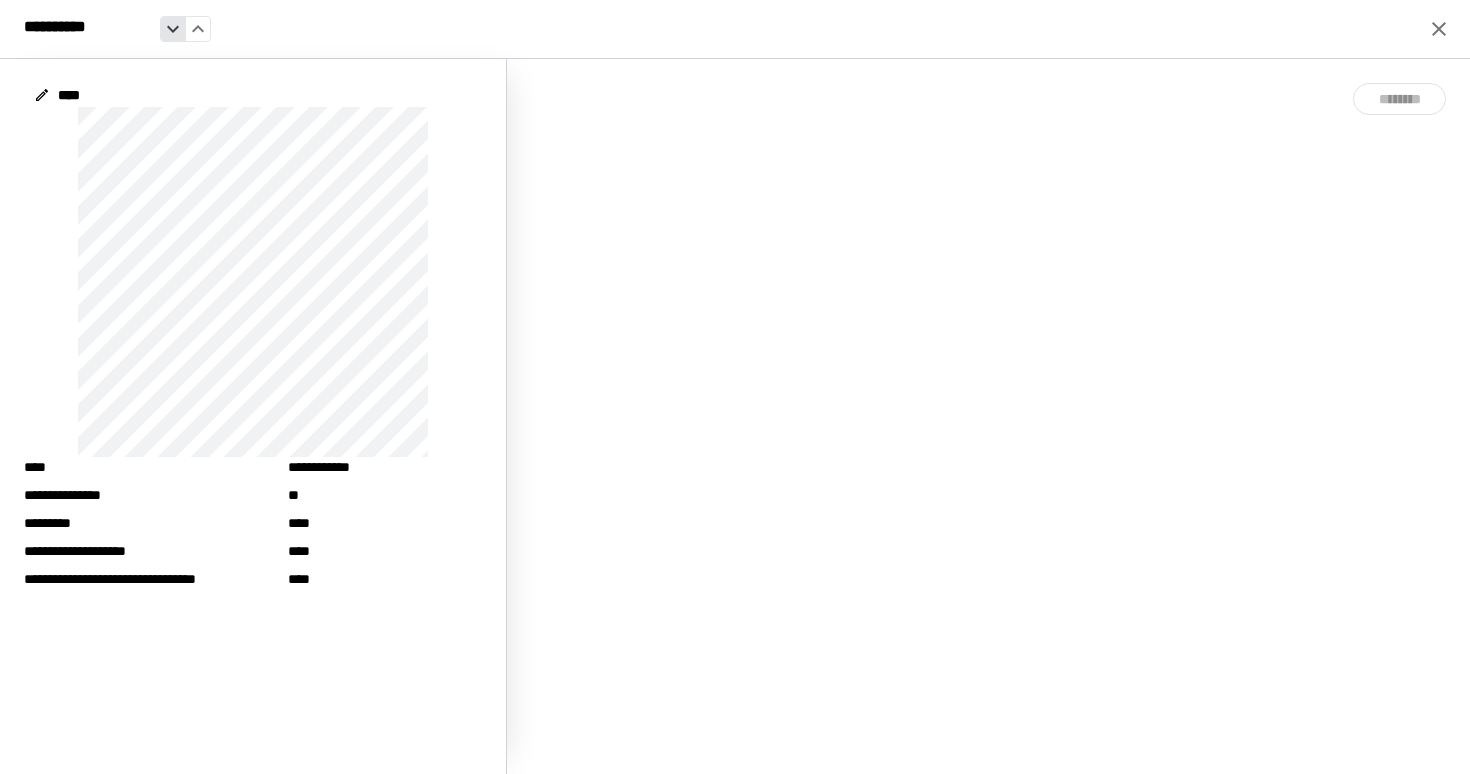 click 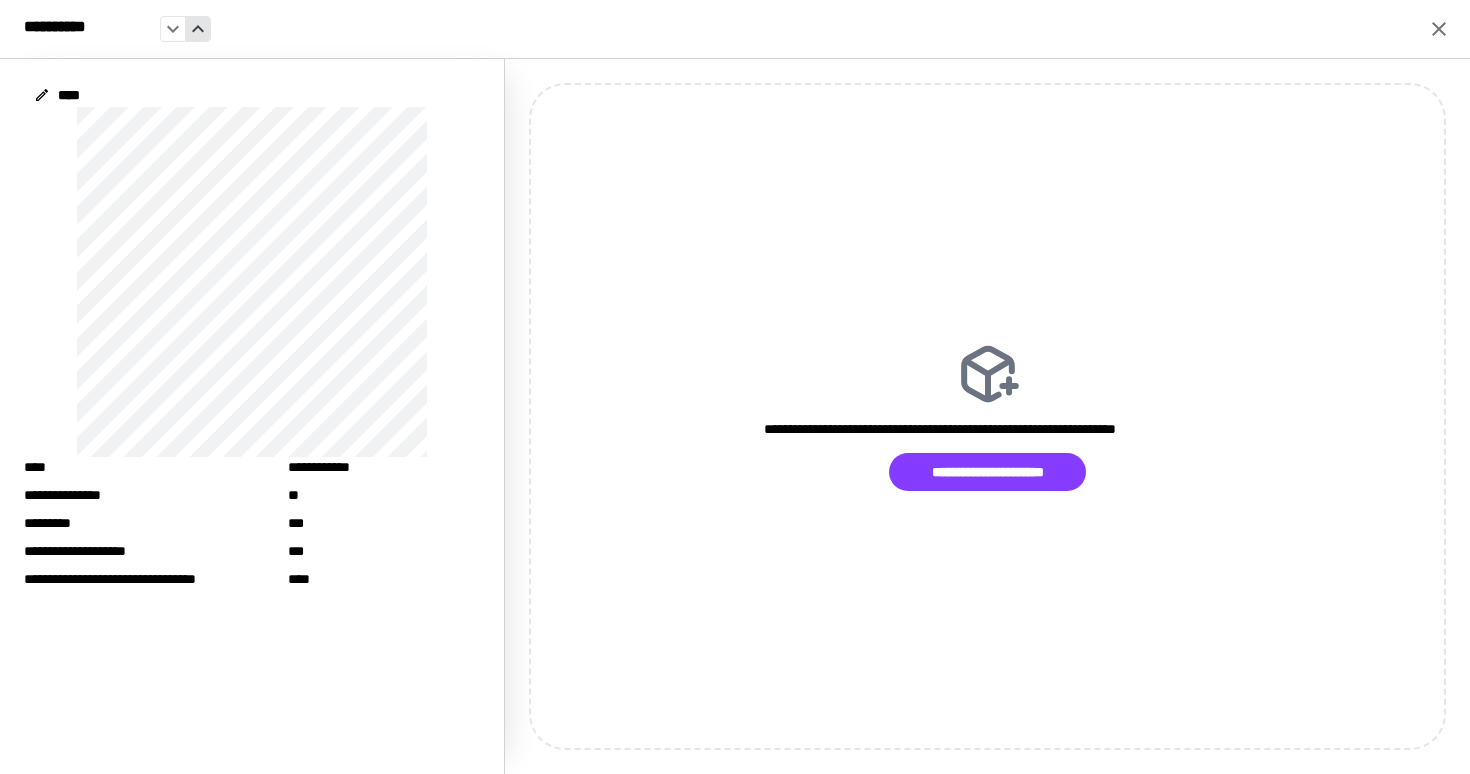click 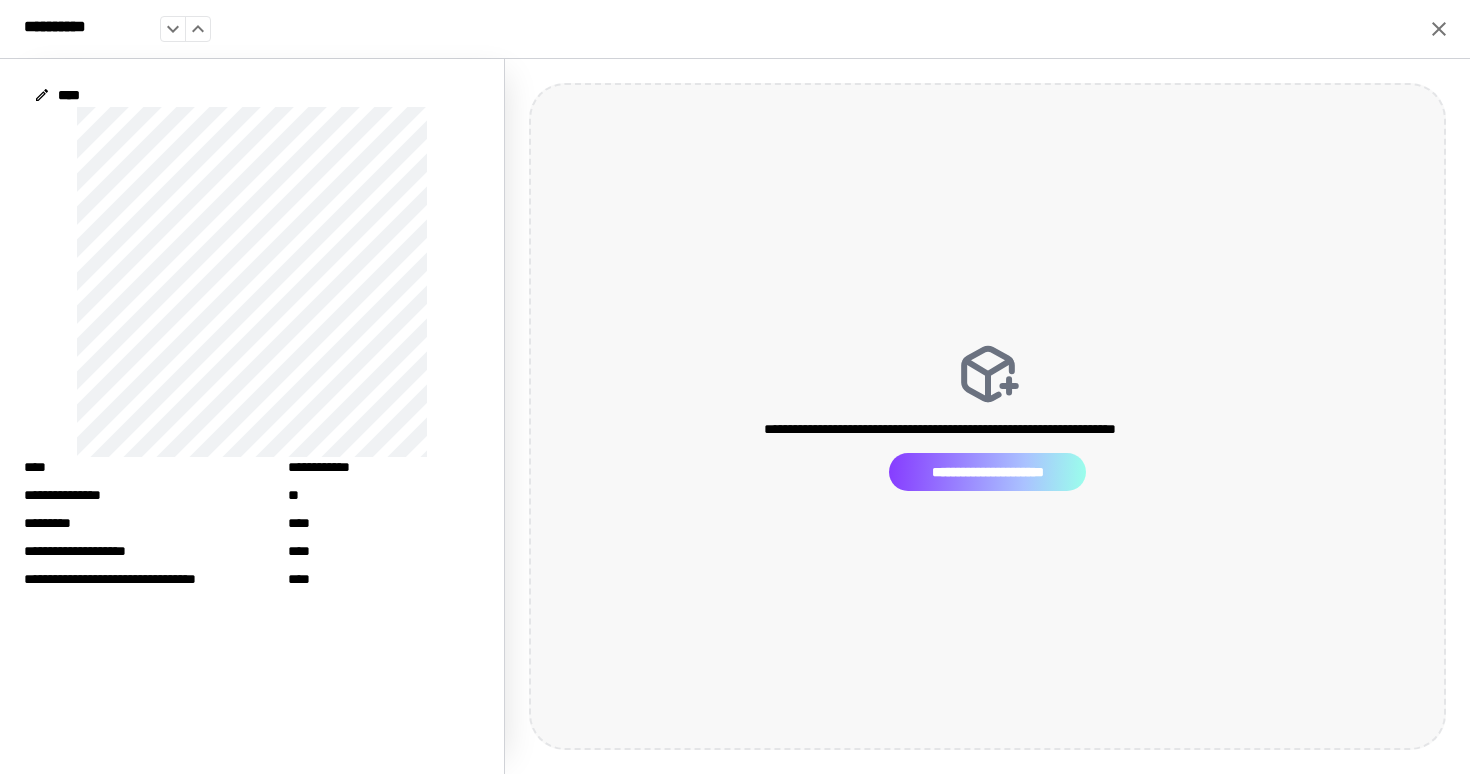 click on "**********" at bounding box center (987, 472) 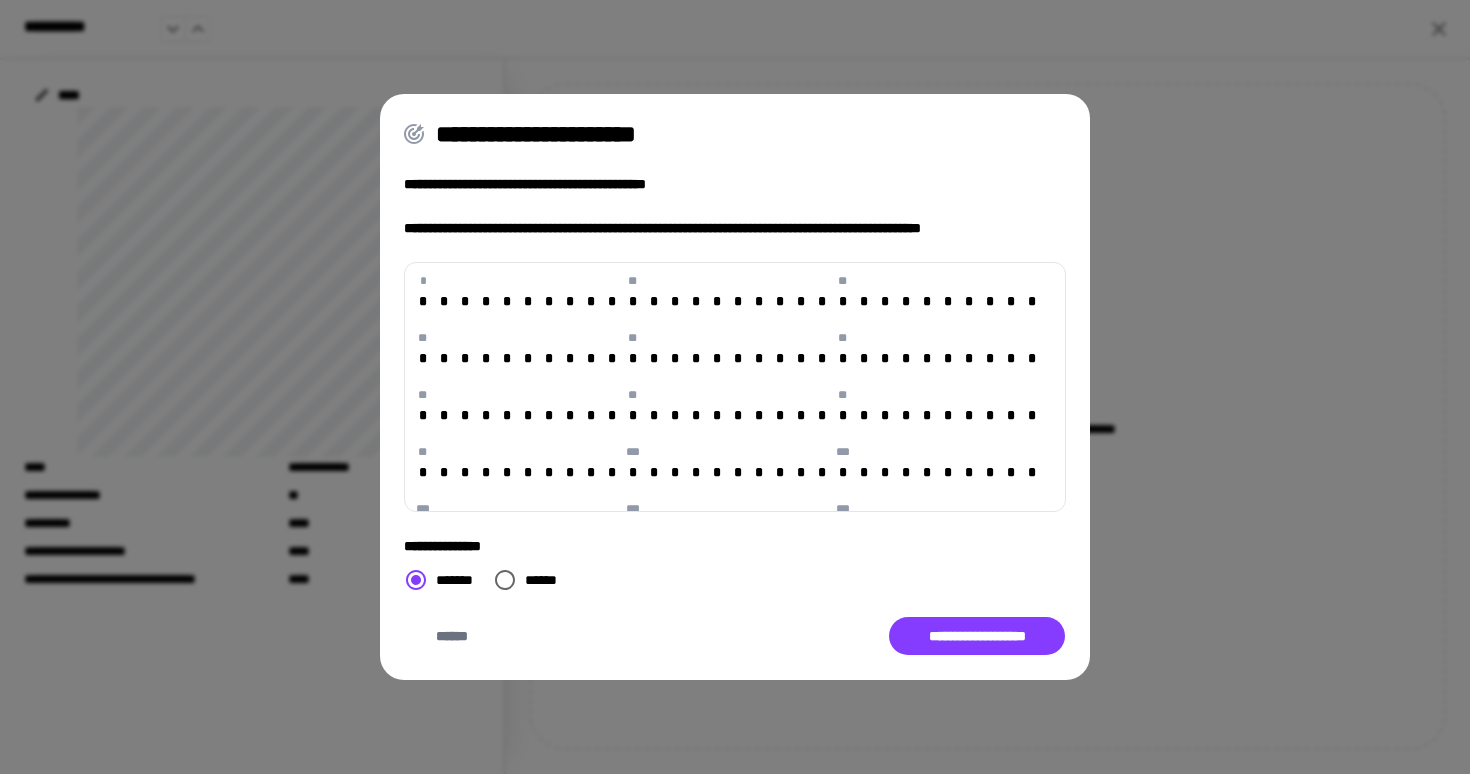 click on "**********" at bounding box center [735, 387] 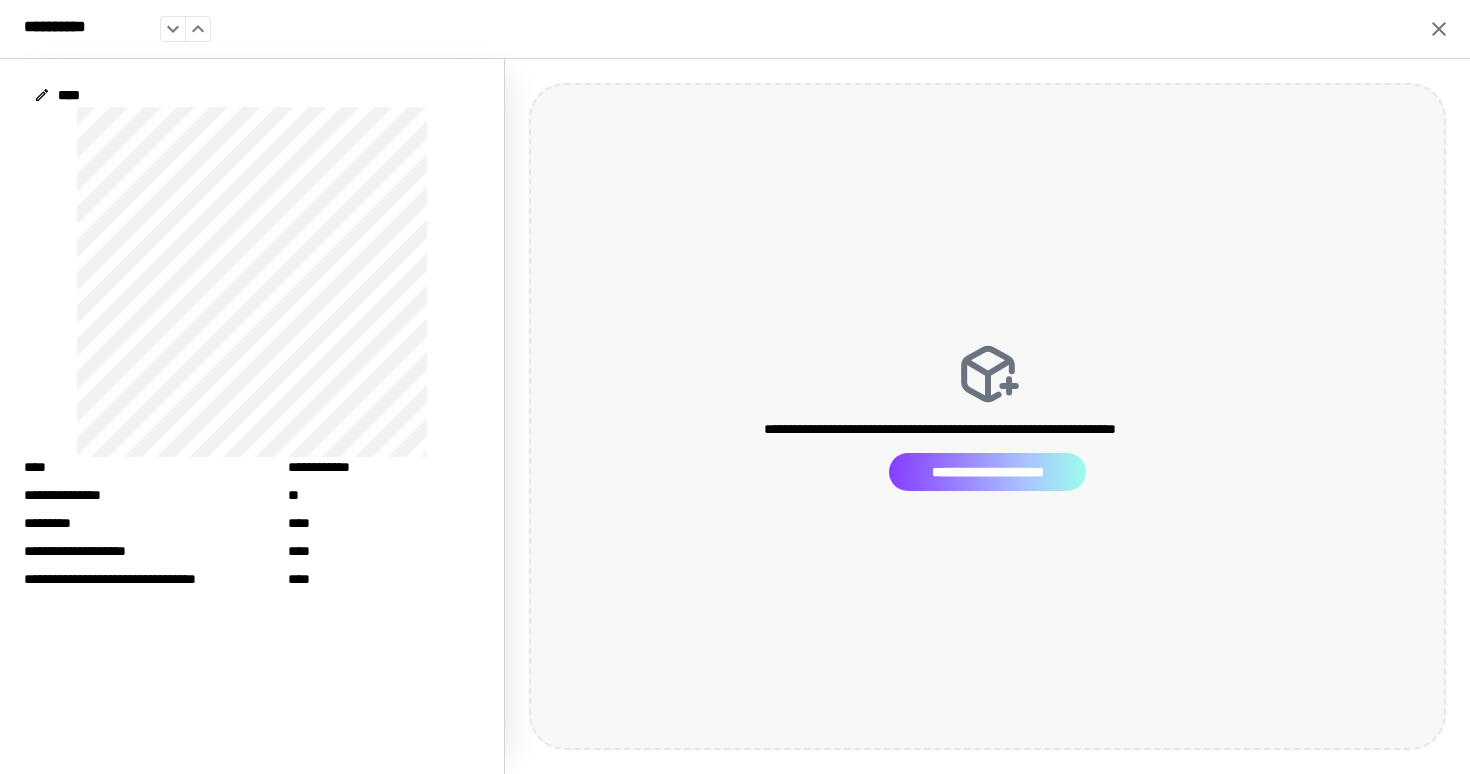 click on "**********" at bounding box center [987, 472] 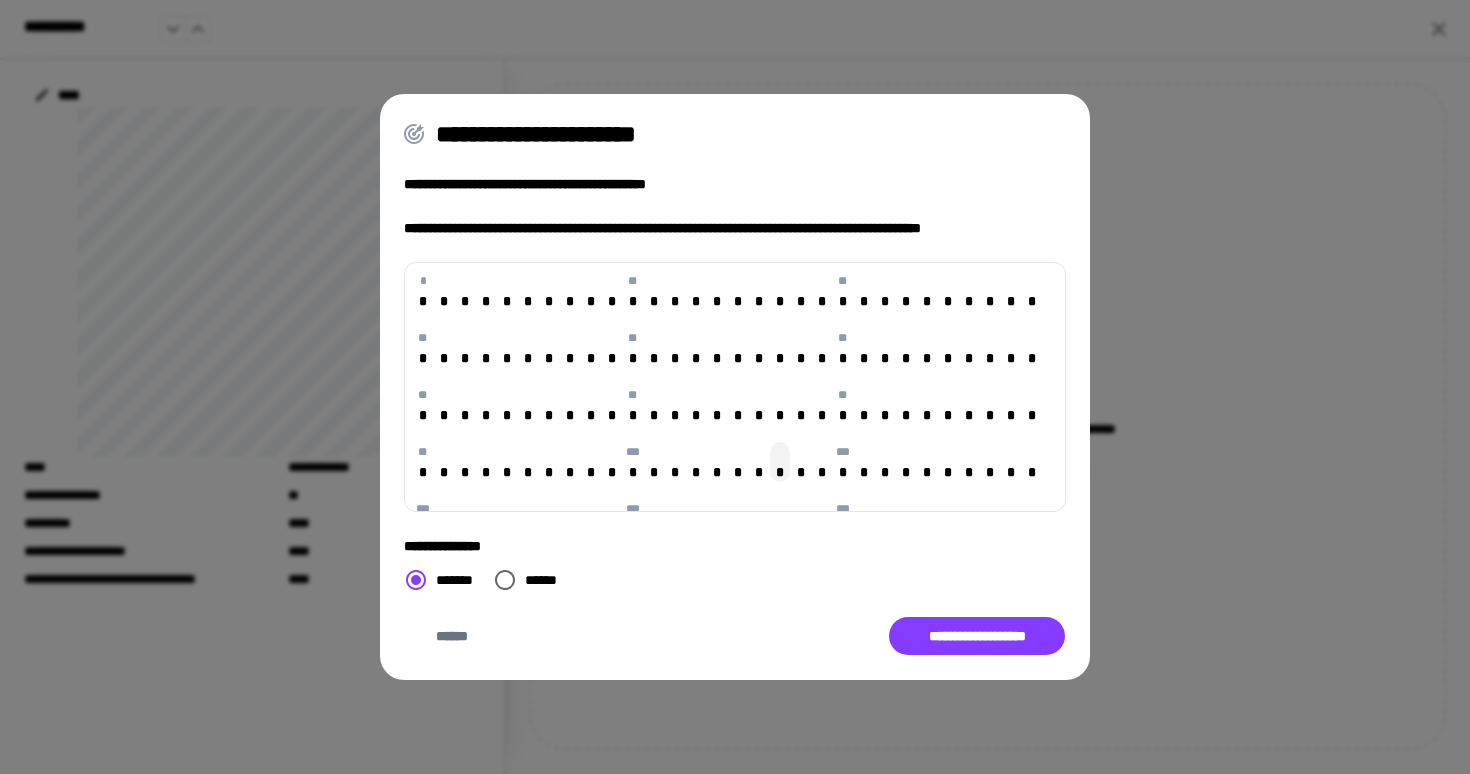 scroll, scrollTop: 81, scrollLeft: 0, axis: vertical 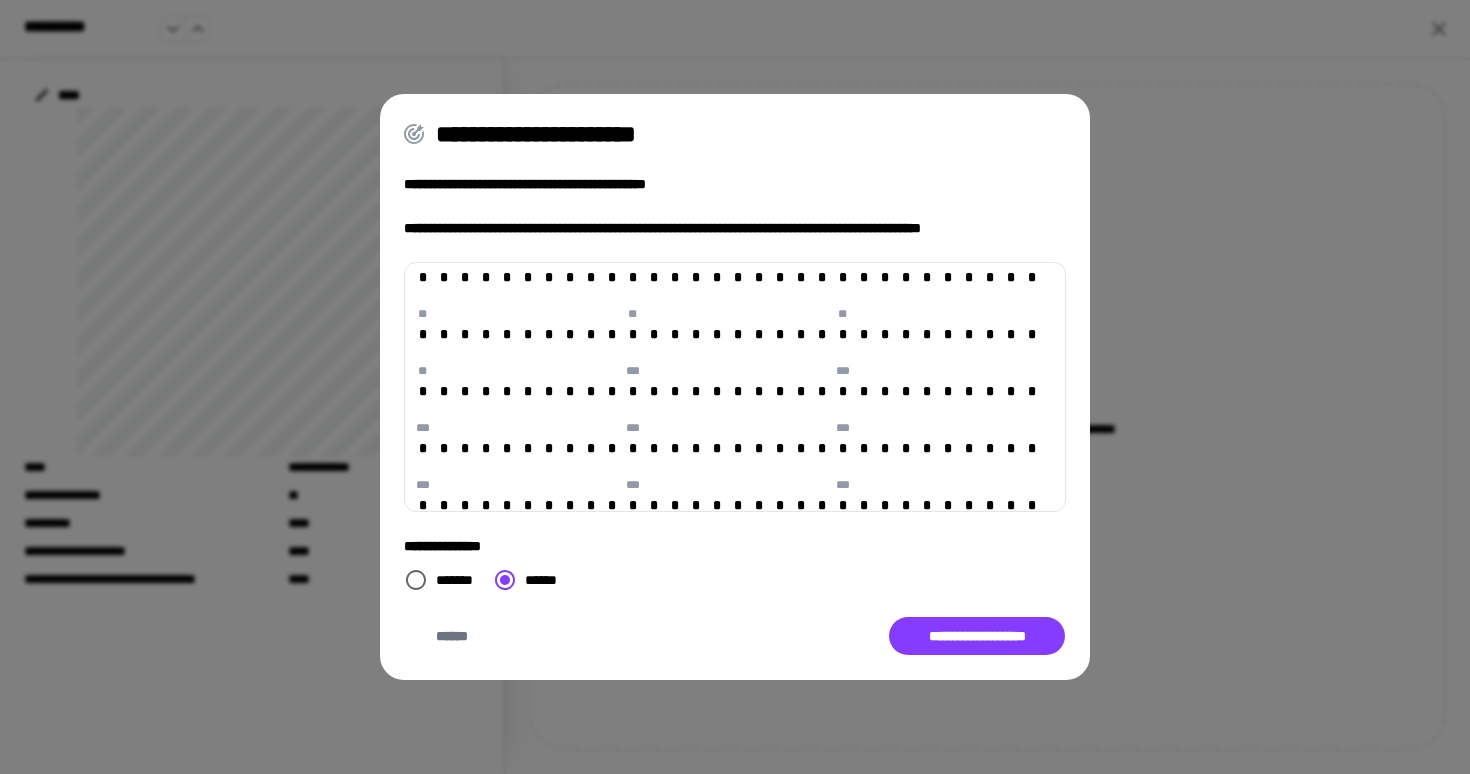click on "*******" at bounding box center [458, 580] 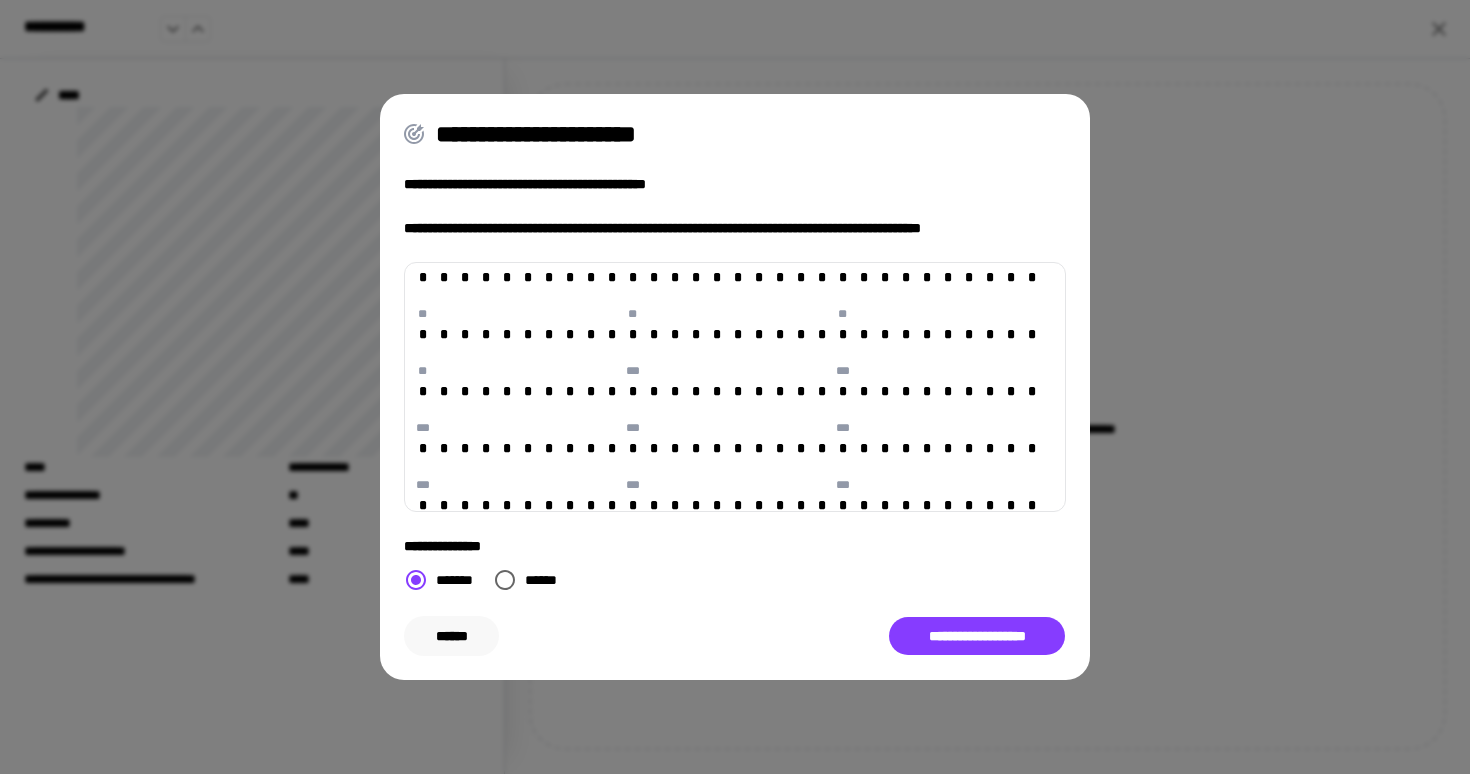 click on "******" at bounding box center (451, 636) 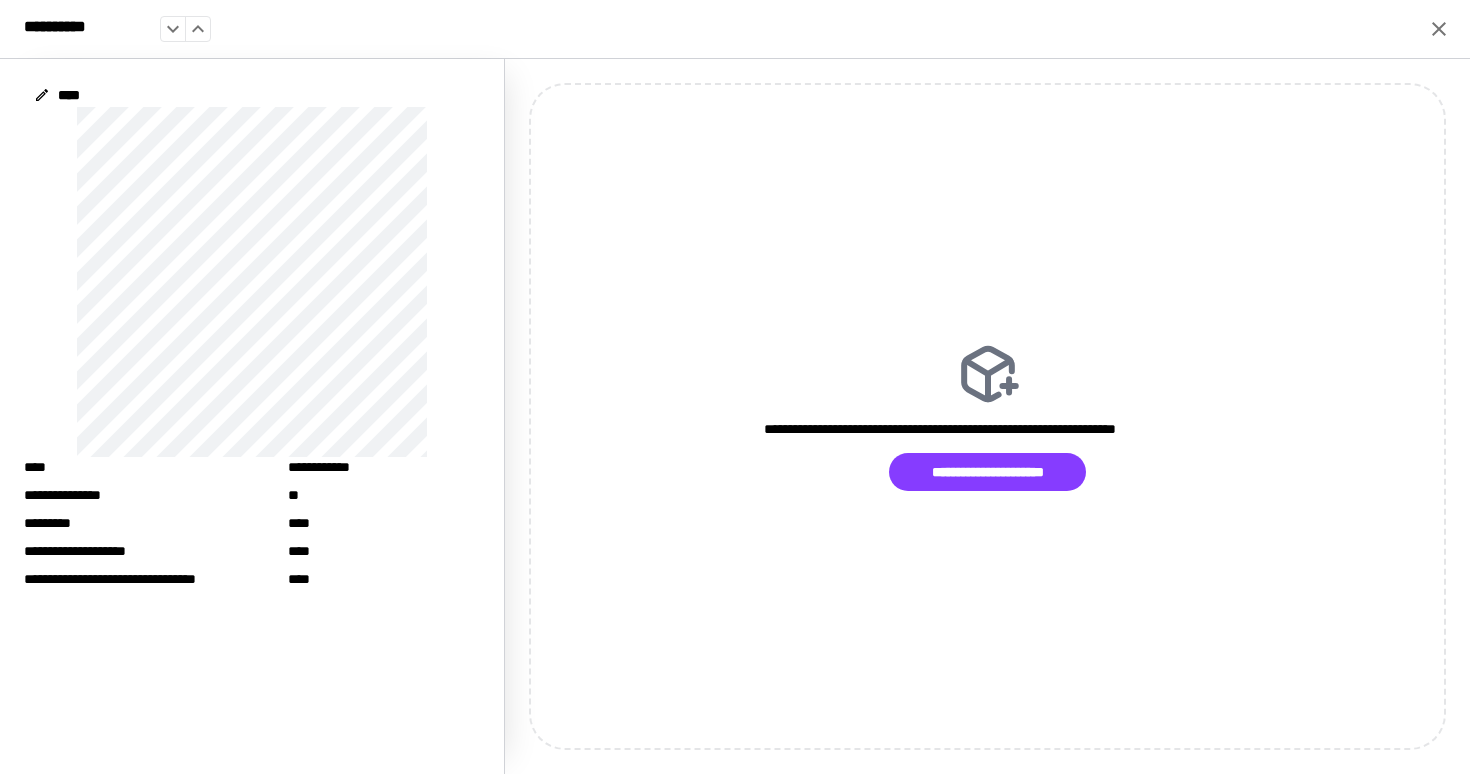 click 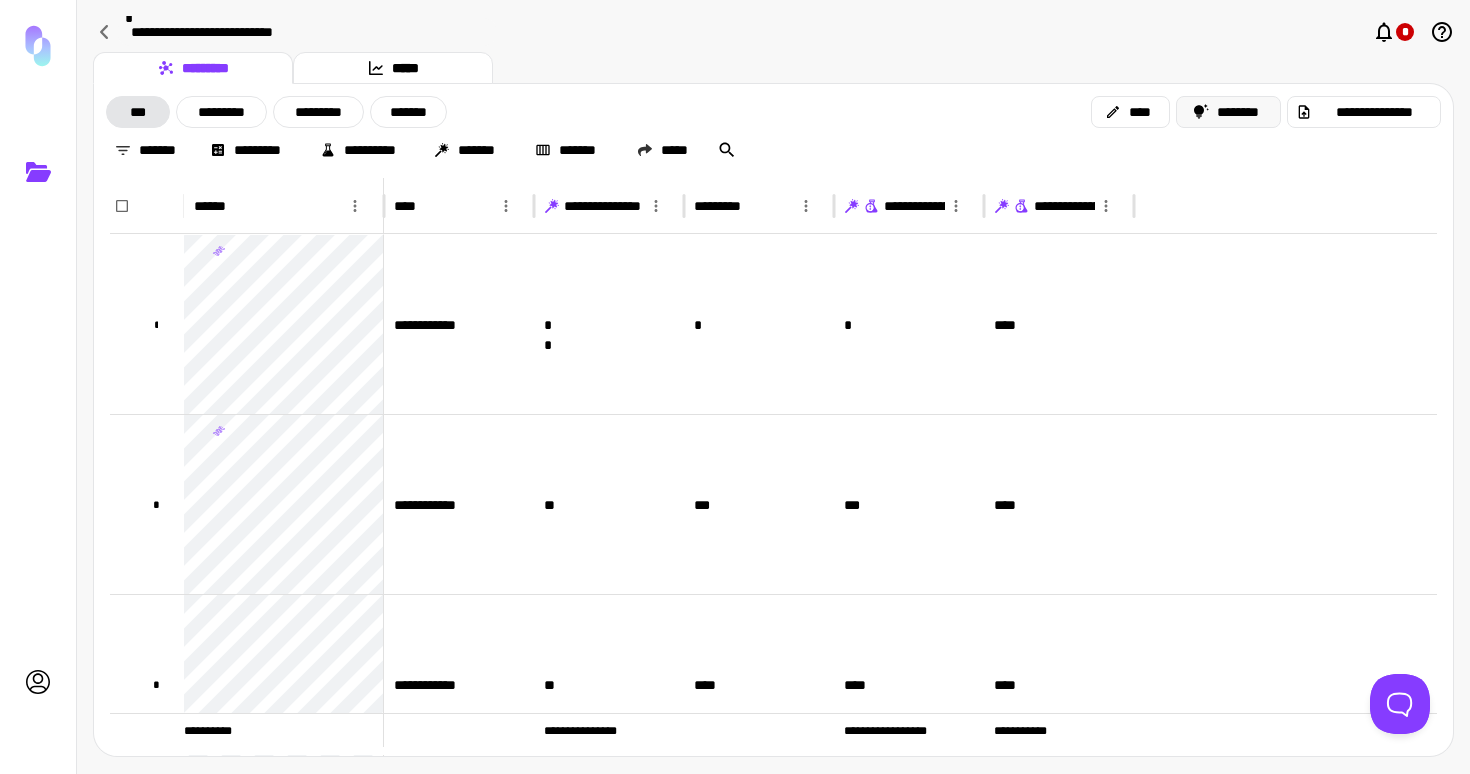 click on "********" at bounding box center (1229, 112) 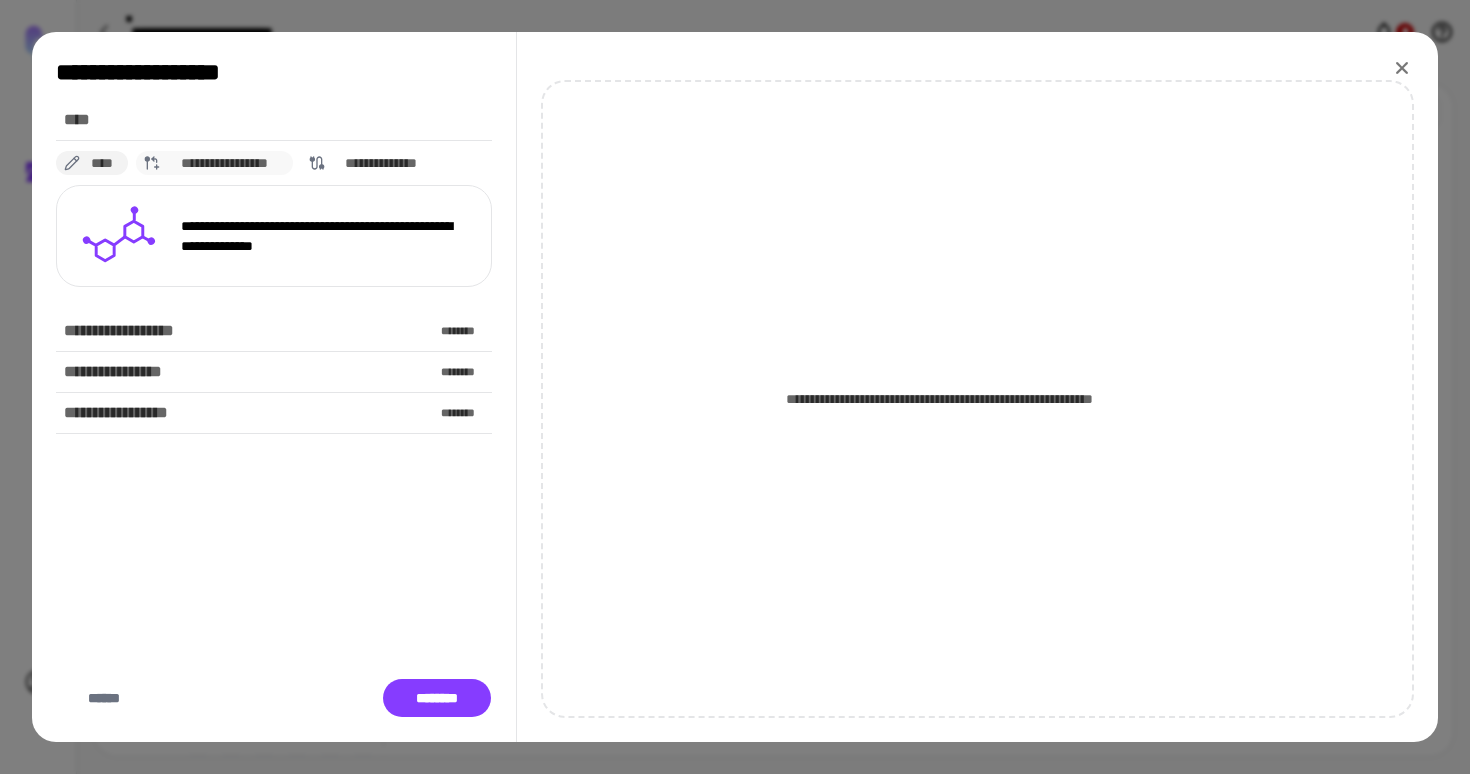 click on "**********" at bounding box center [225, 163] 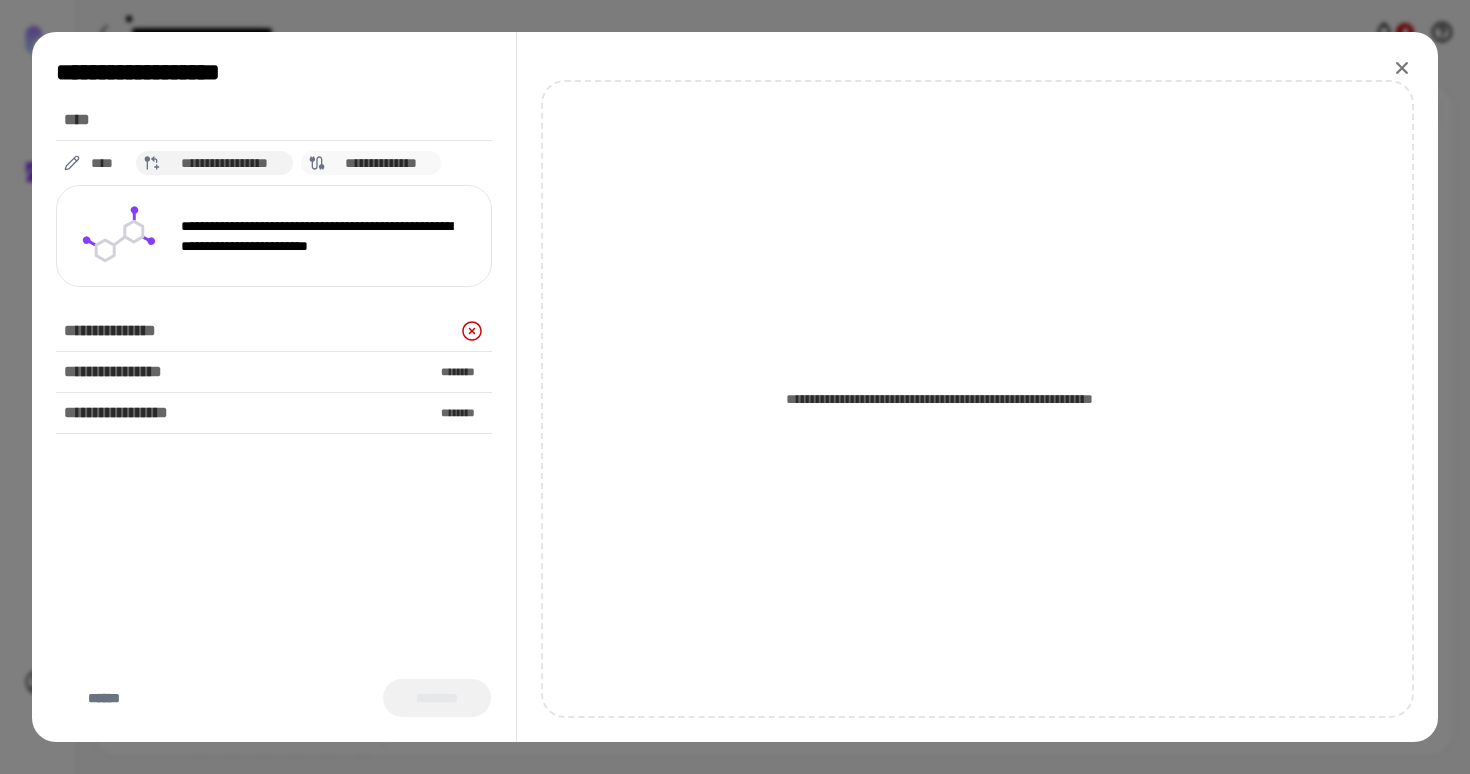 click on "**********" at bounding box center (381, 163) 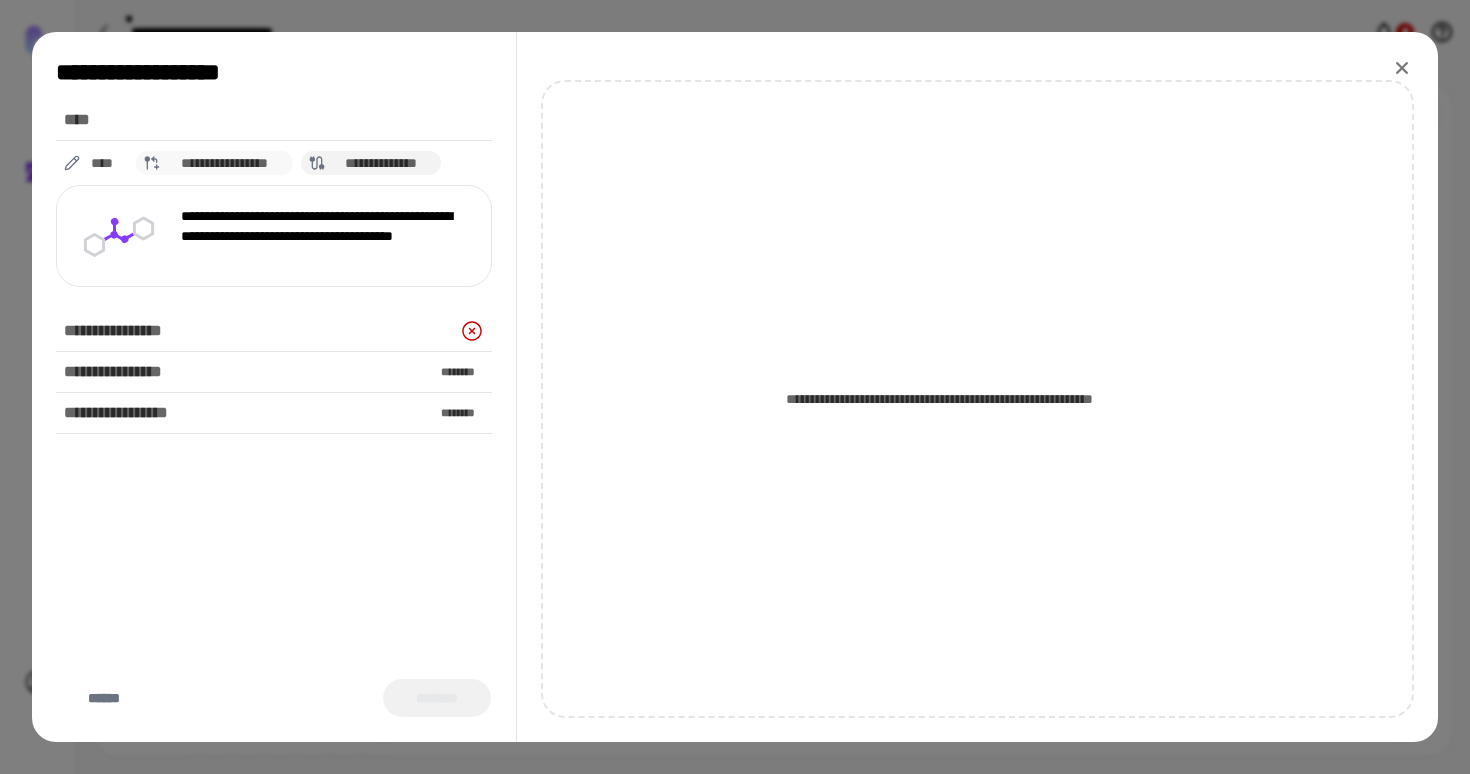 click on "**********" at bounding box center [225, 163] 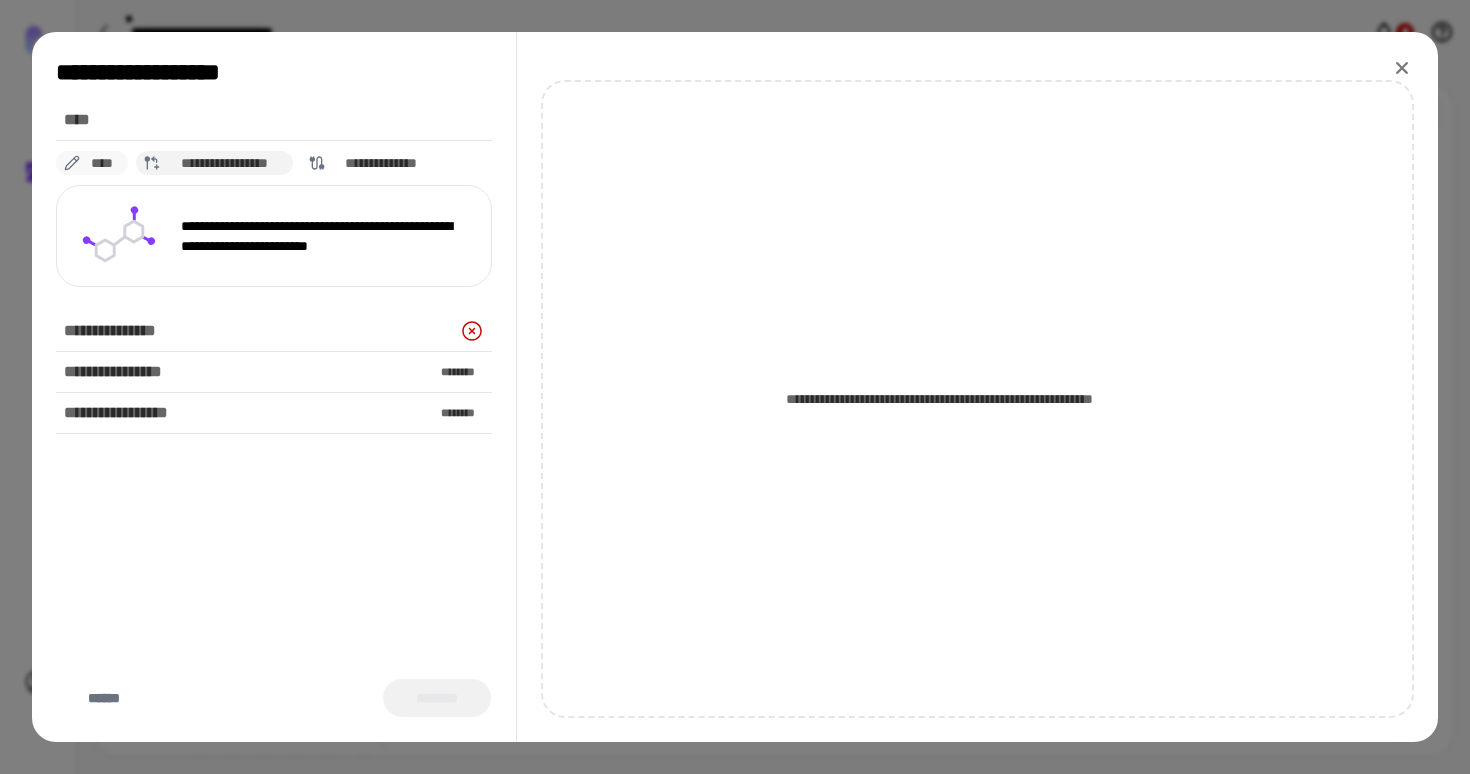 click on "****" at bounding box center (102, 163) 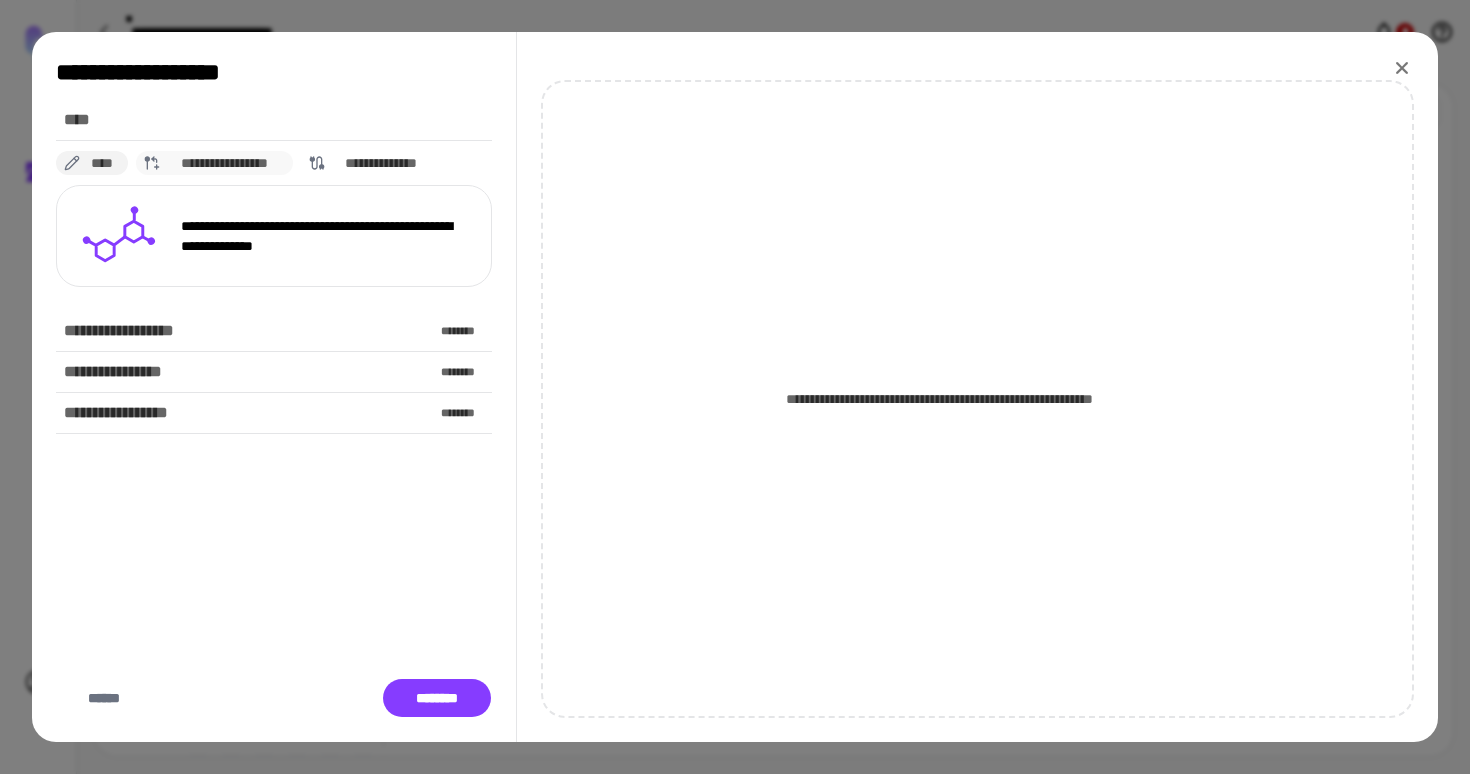 click on "**********" at bounding box center [225, 163] 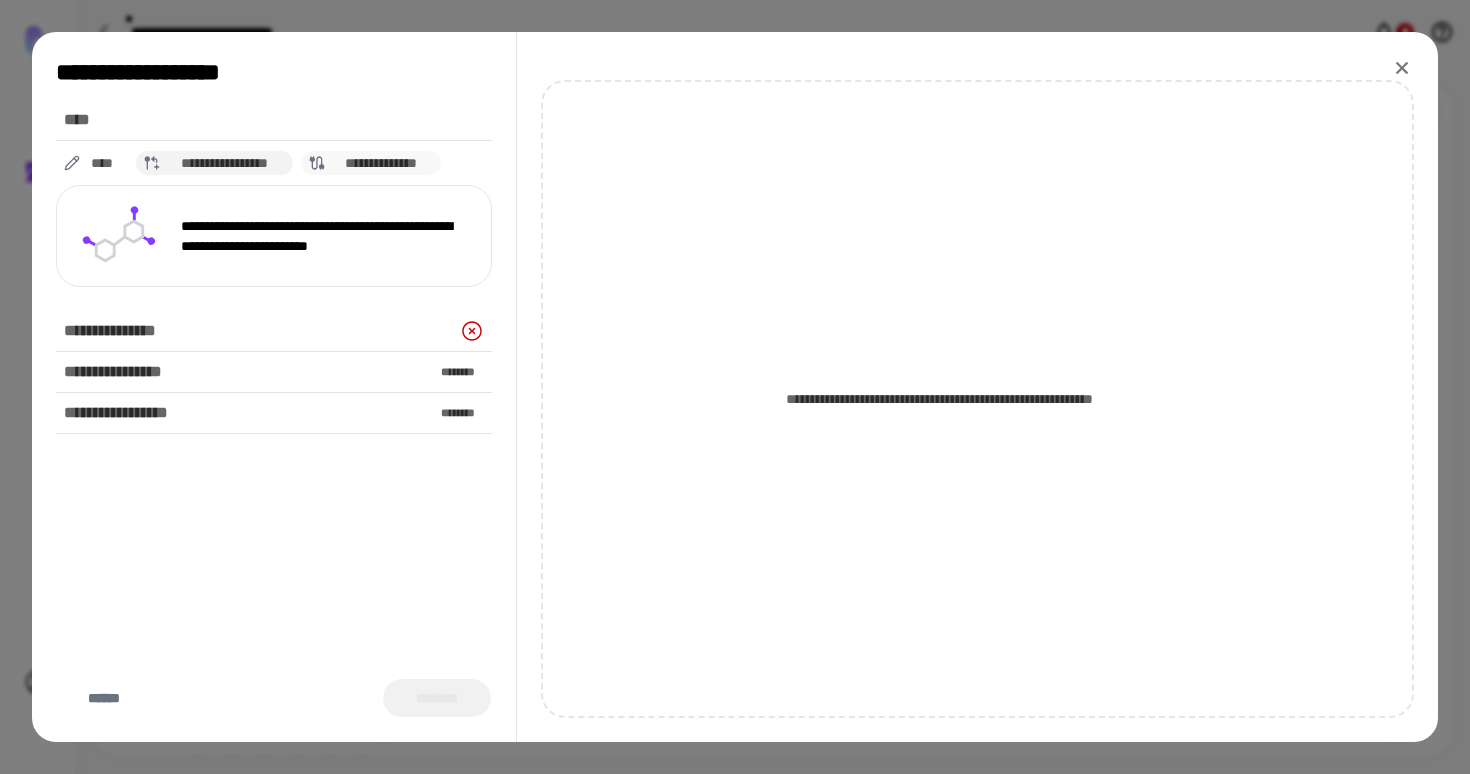 click on "**********" at bounding box center (381, 163) 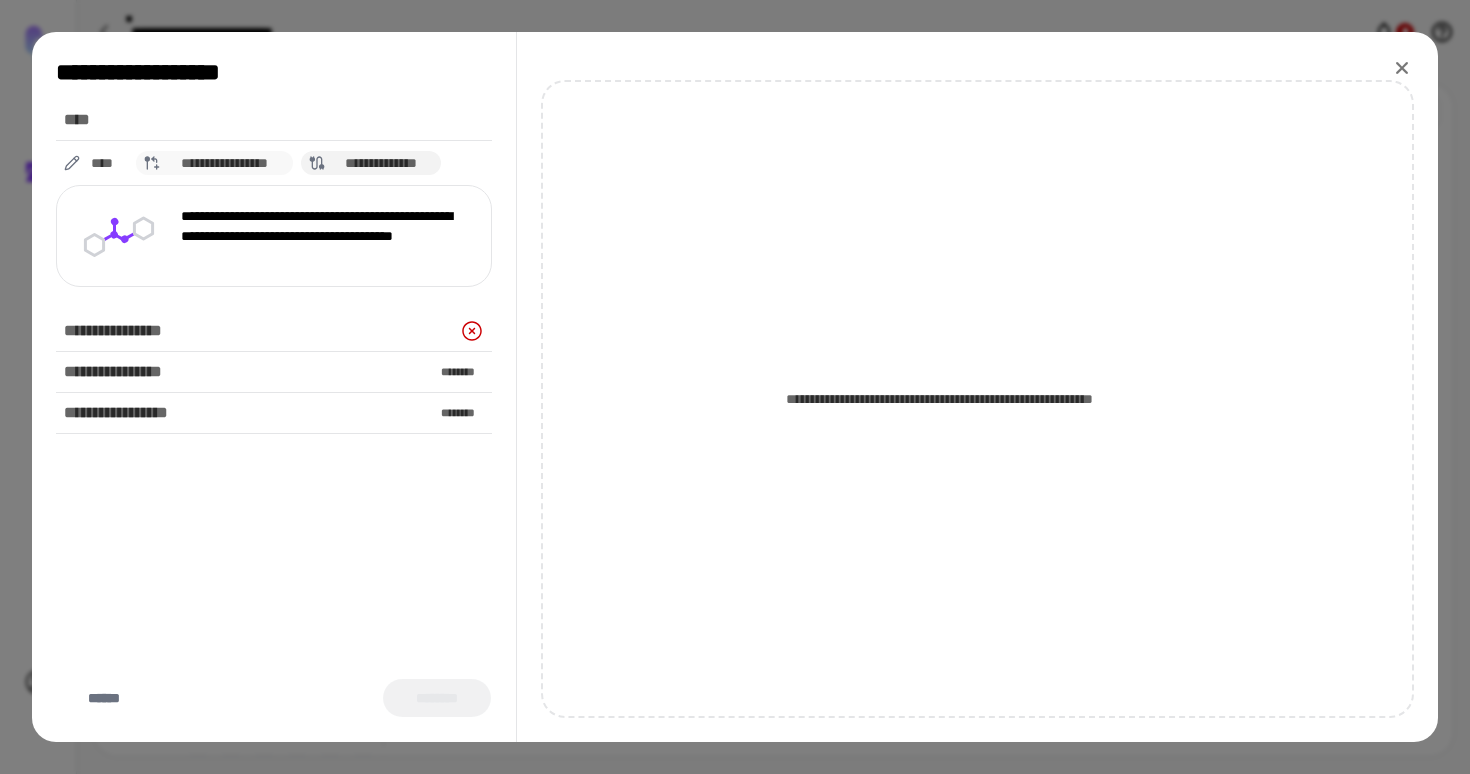 click on "**********" at bounding box center [225, 163] 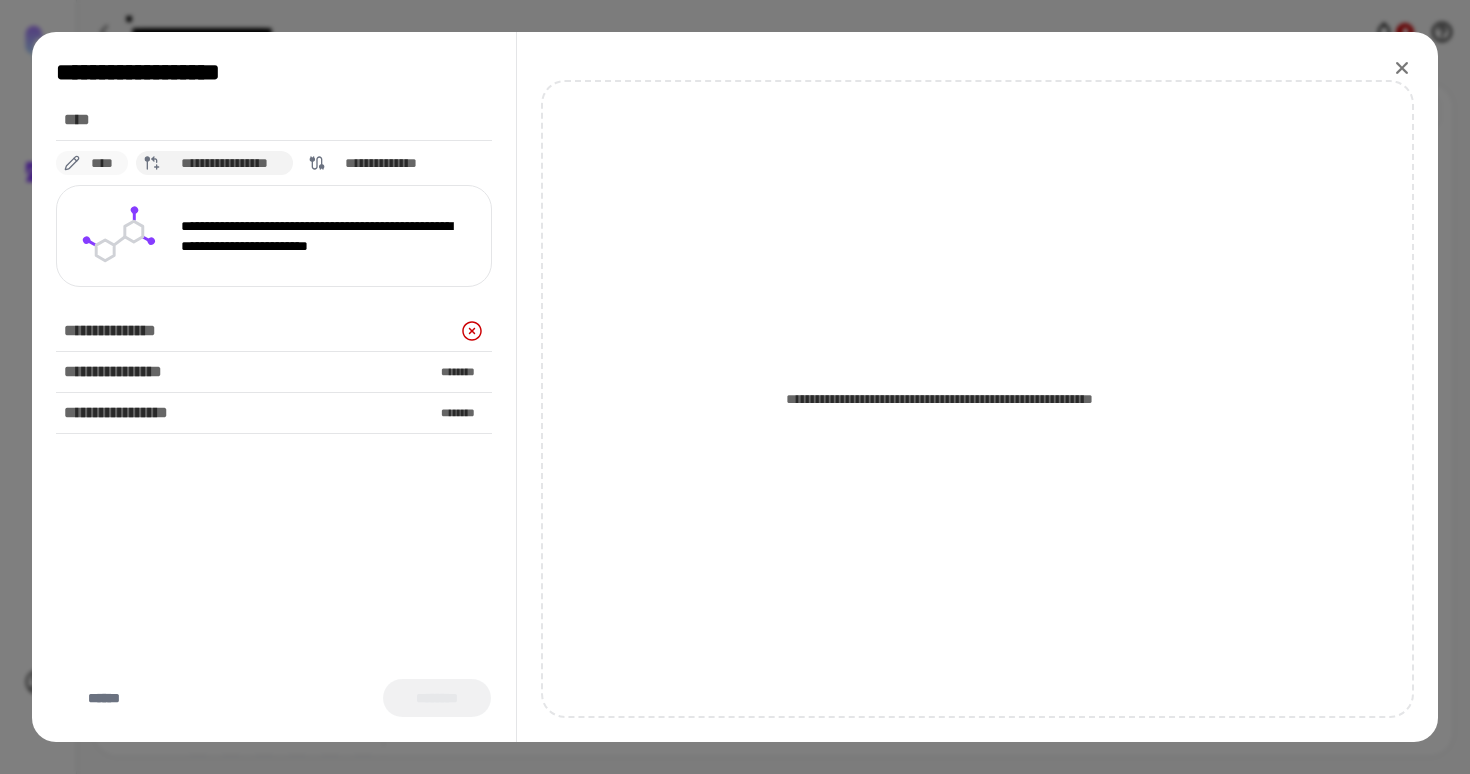 click on "****" at bounding box center [102, 163] 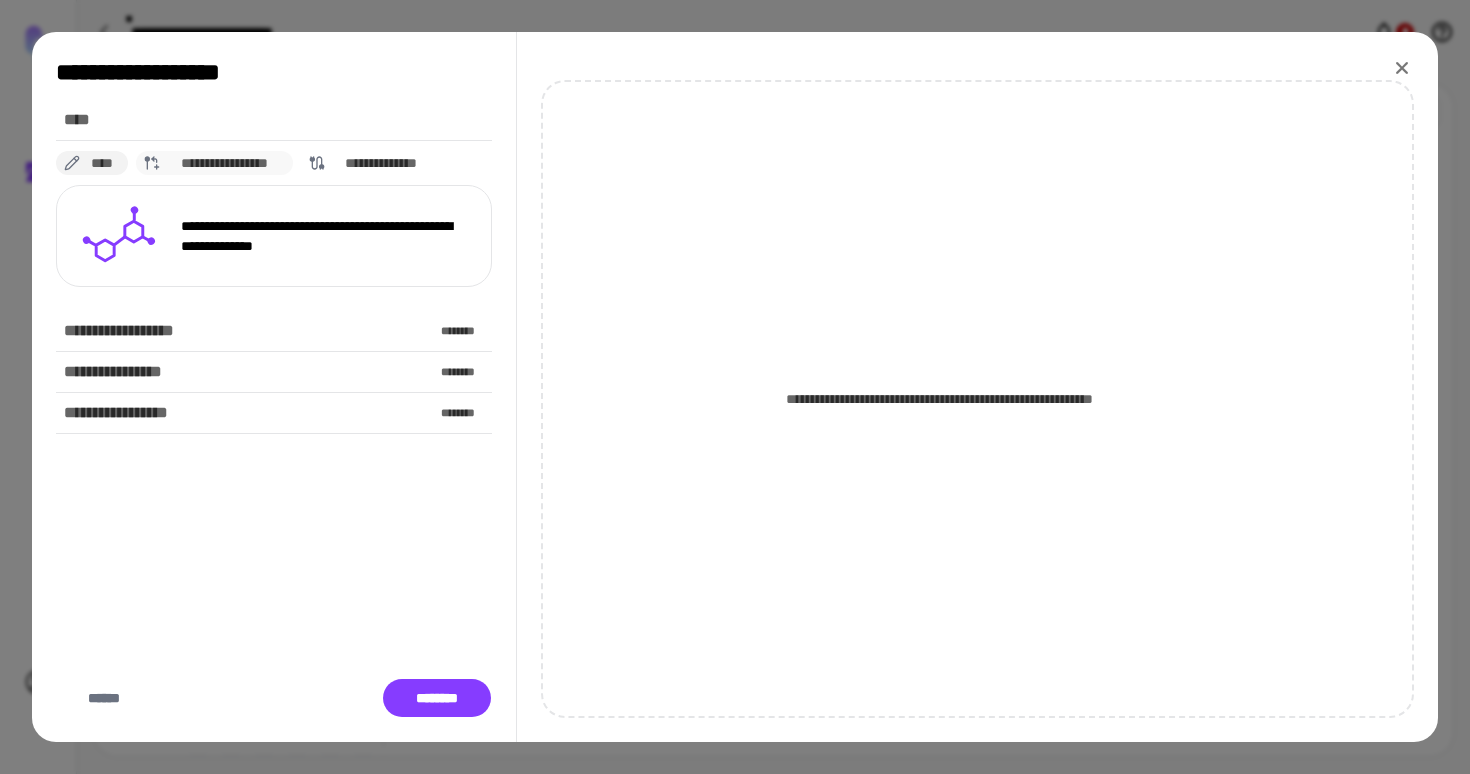 click on "**********" at bounding box center (225, 163) 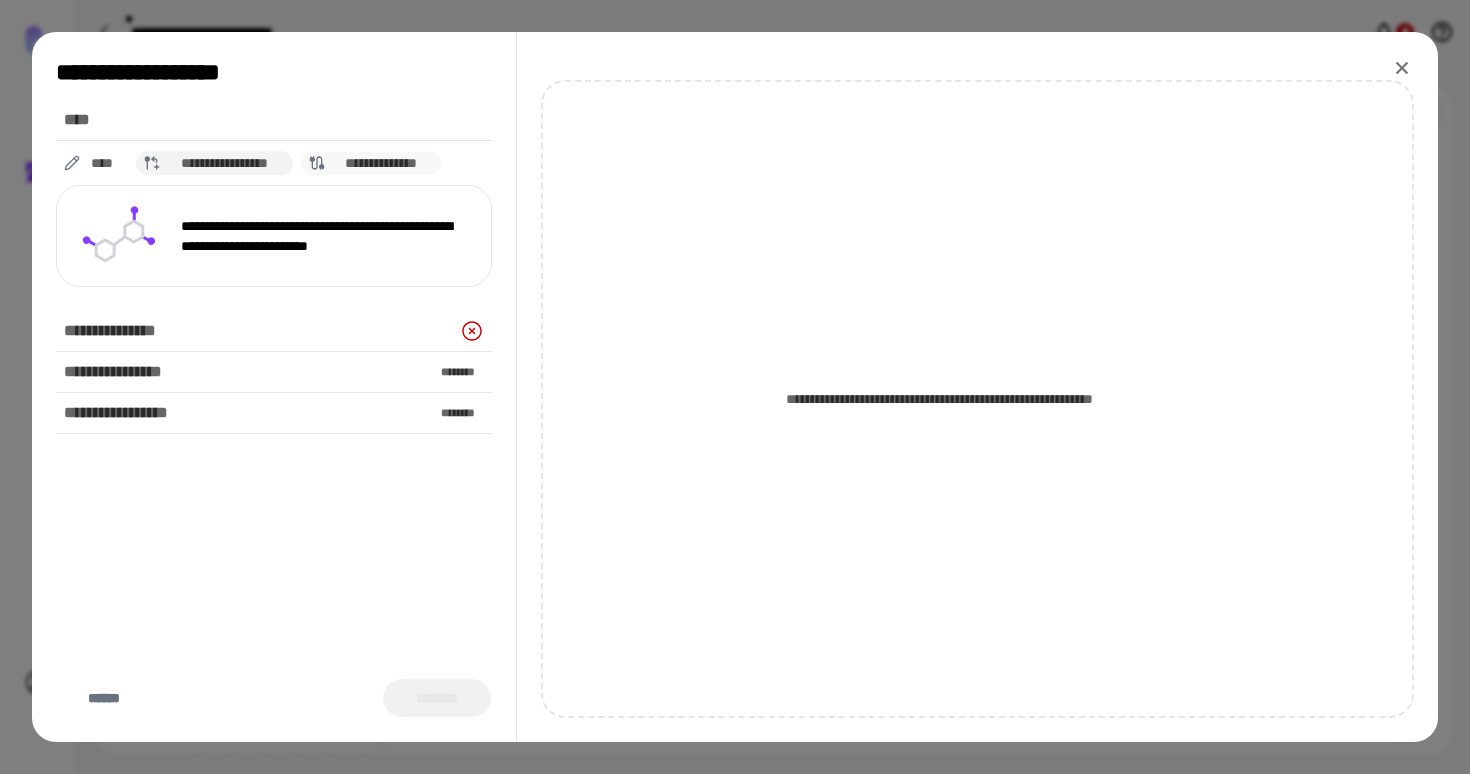 click on "**********" at bounding box center (371, 163) 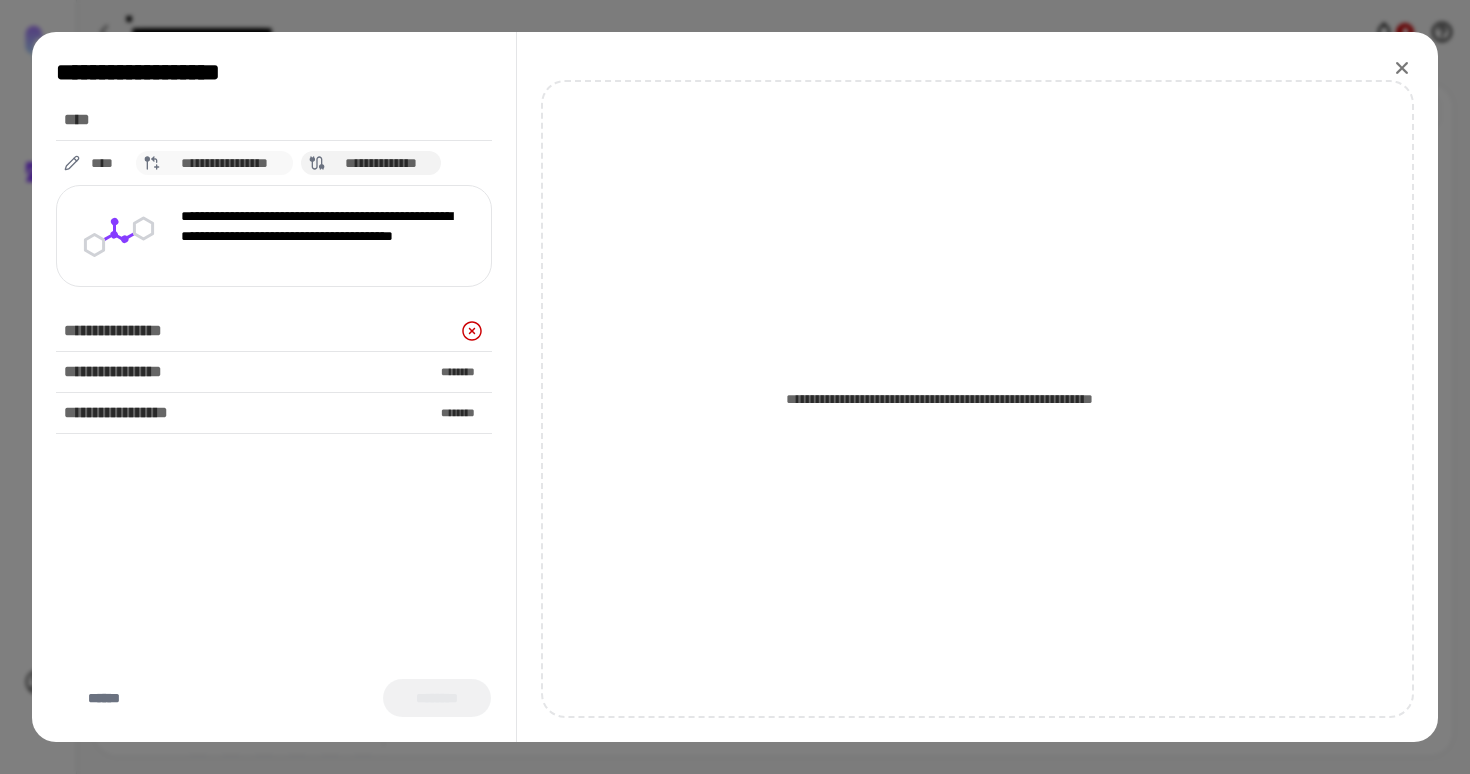 click on "**********" at bounding box center [225, 163] 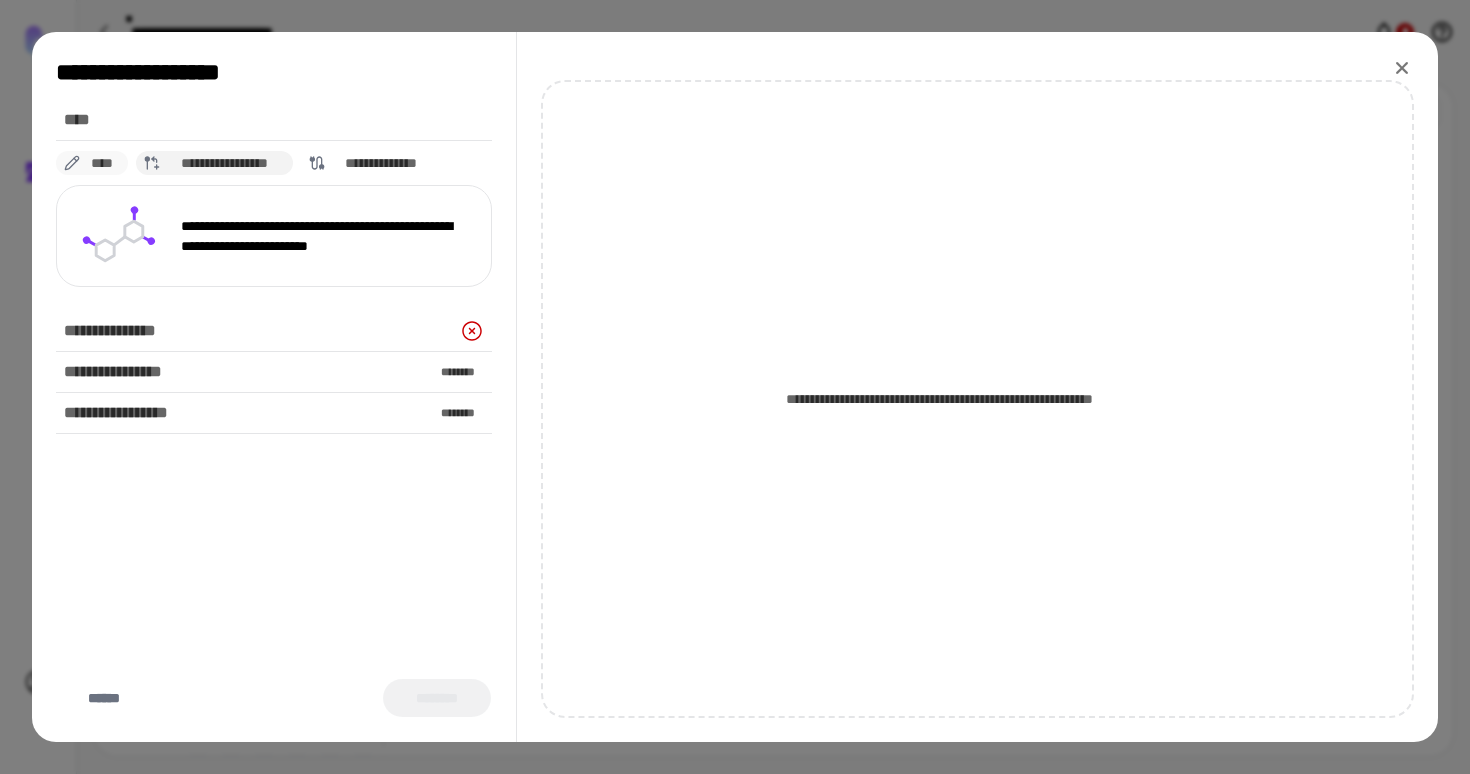 click on "****" at bounding box center [102, 163] 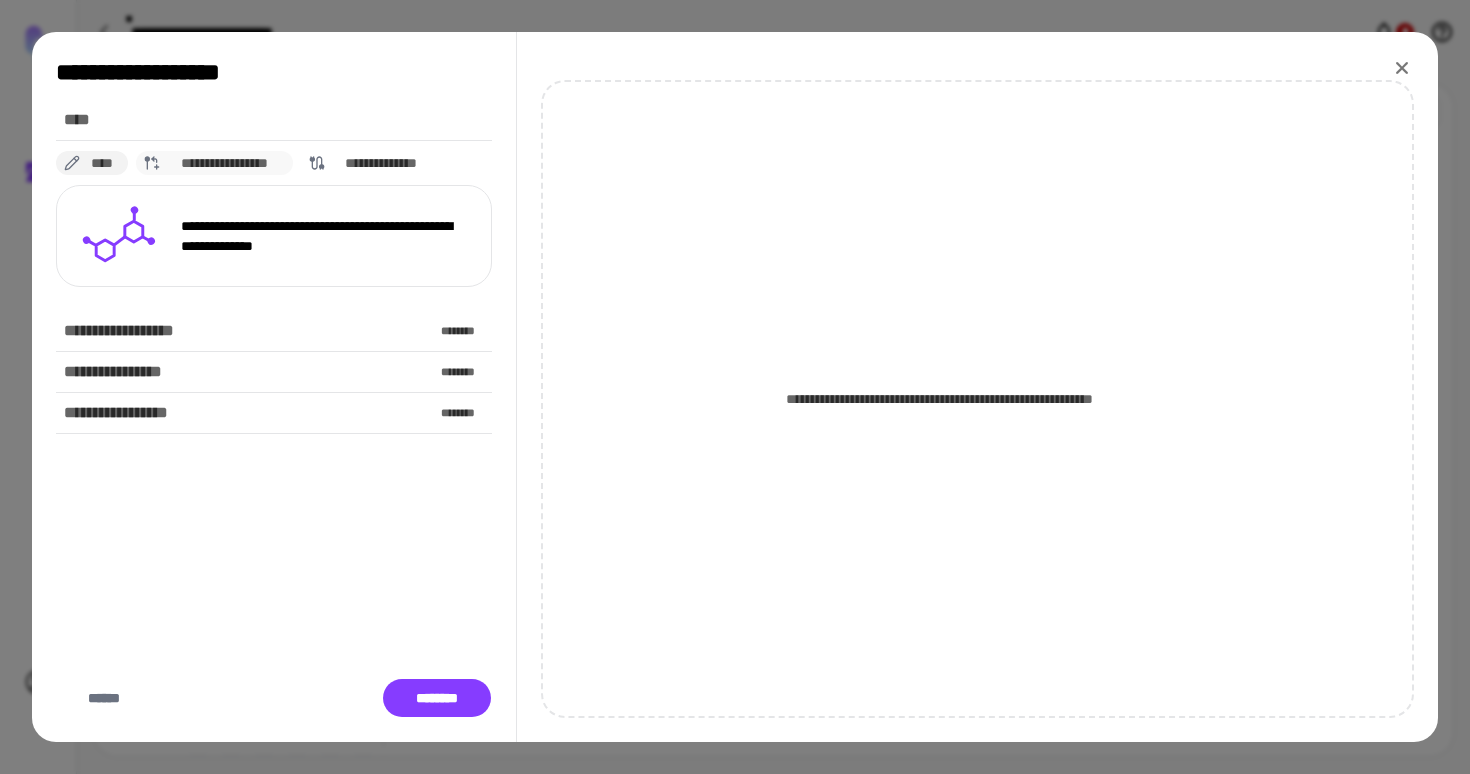 click on "**********" at bounding box center (225, 163) 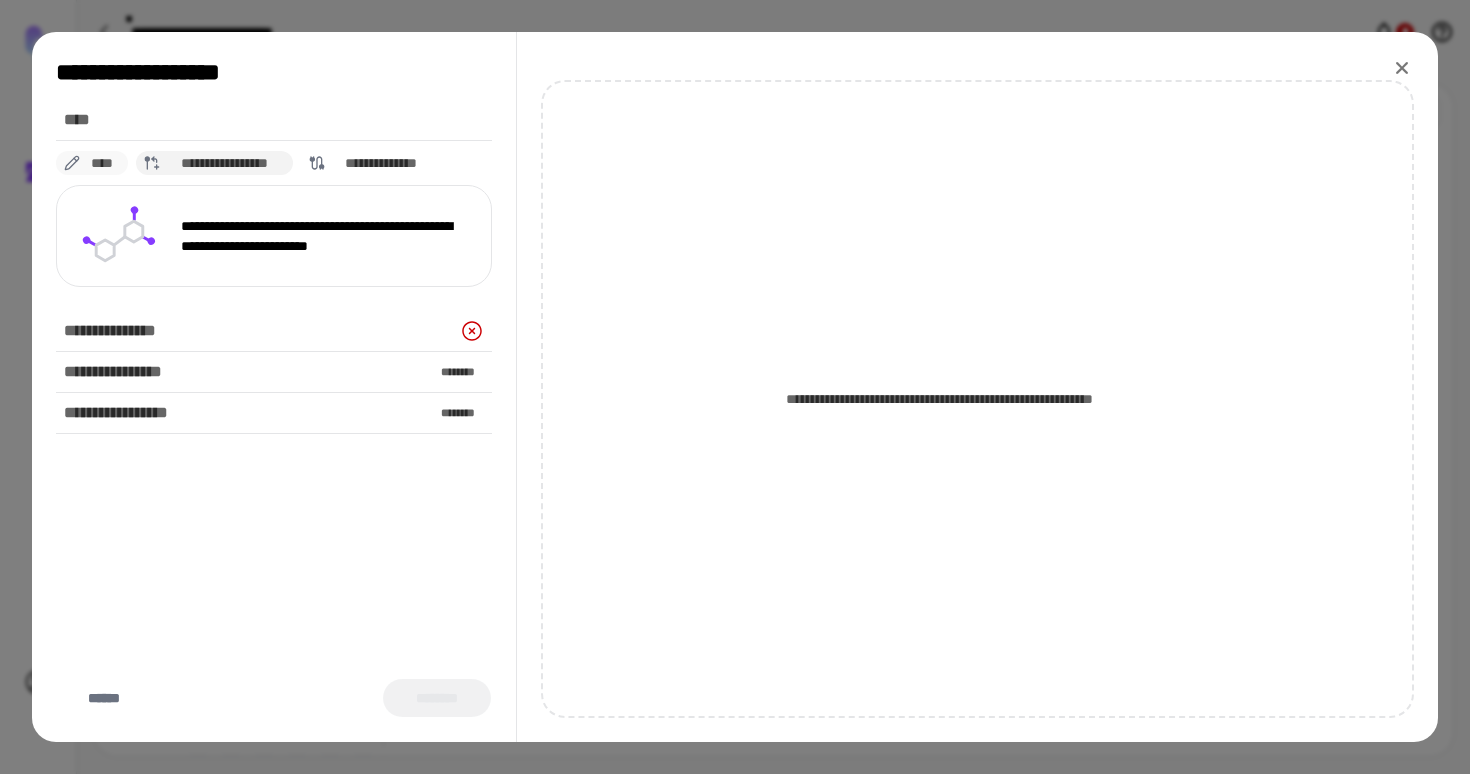 click on "****" at bounding box center (102, 163) 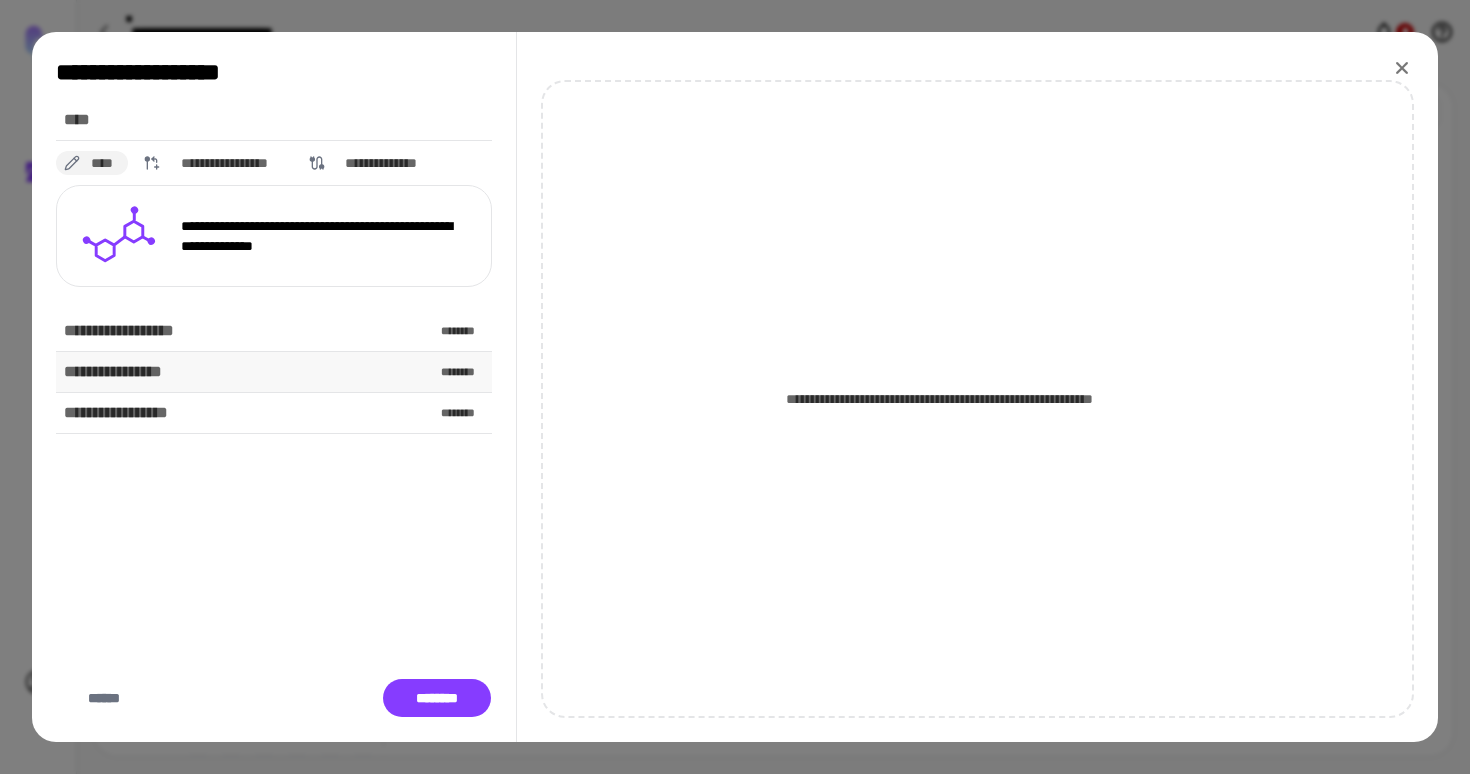 click on "**********" at bounding box center [274, 372] 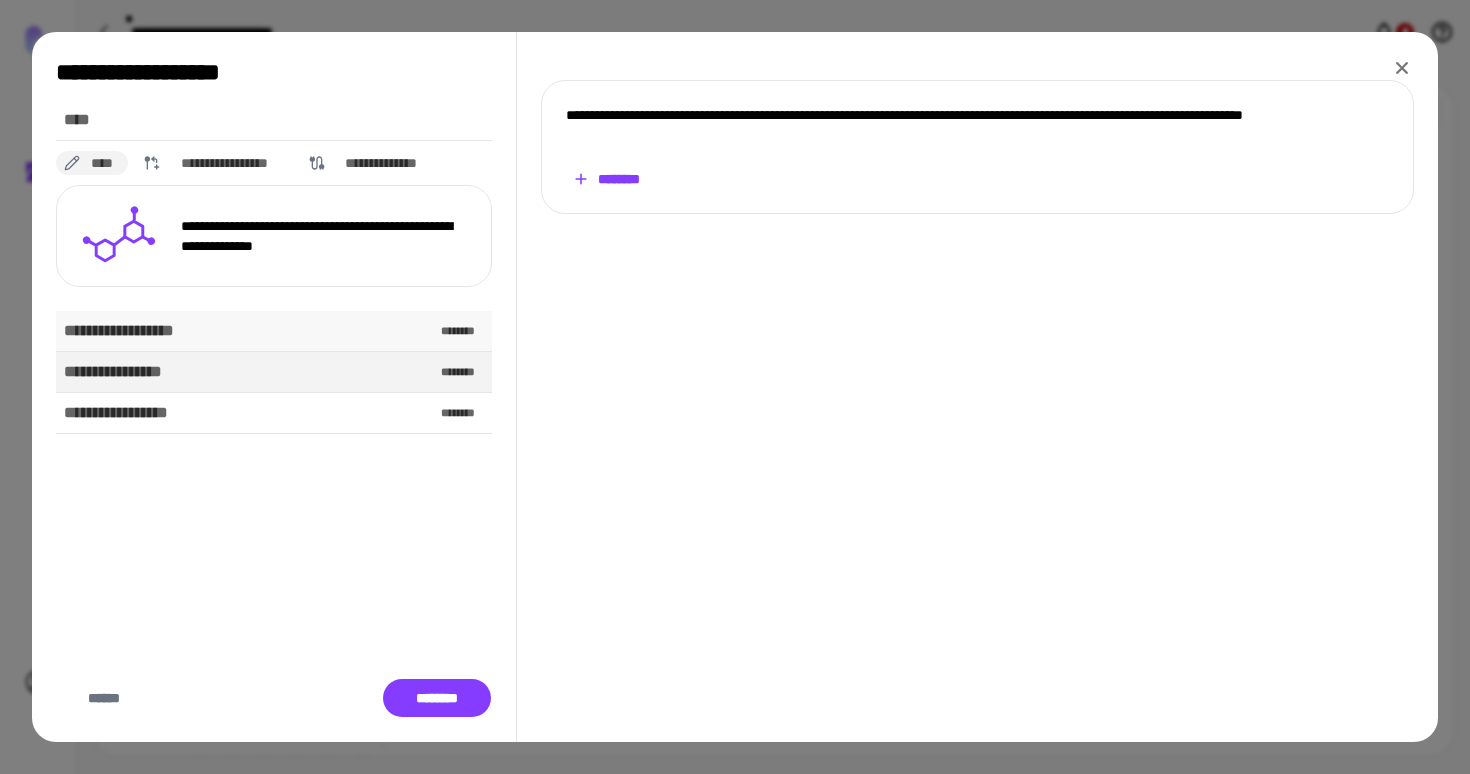 click on "**********" at bounding box center (274, 331) 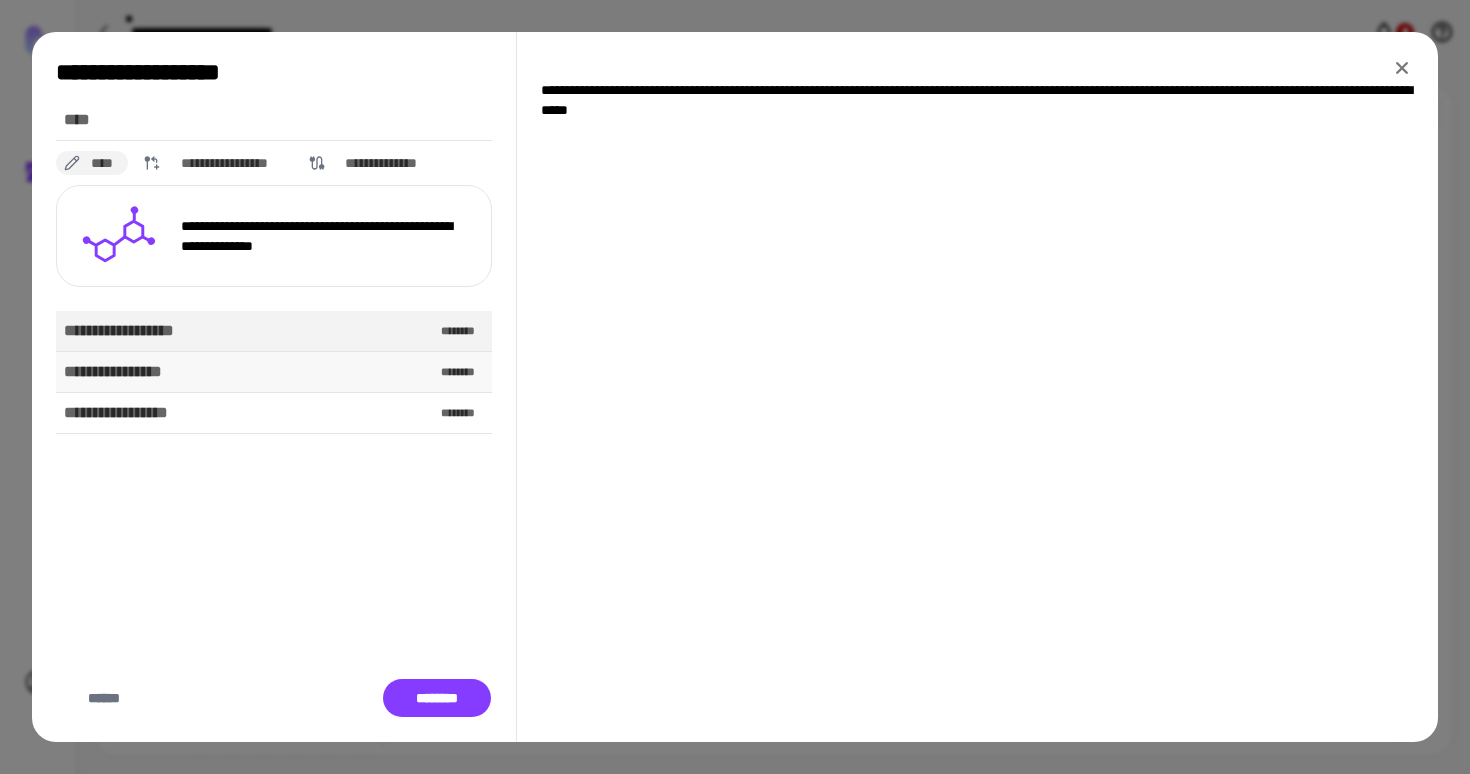 click on "**********" at bounding box center [274, 372] 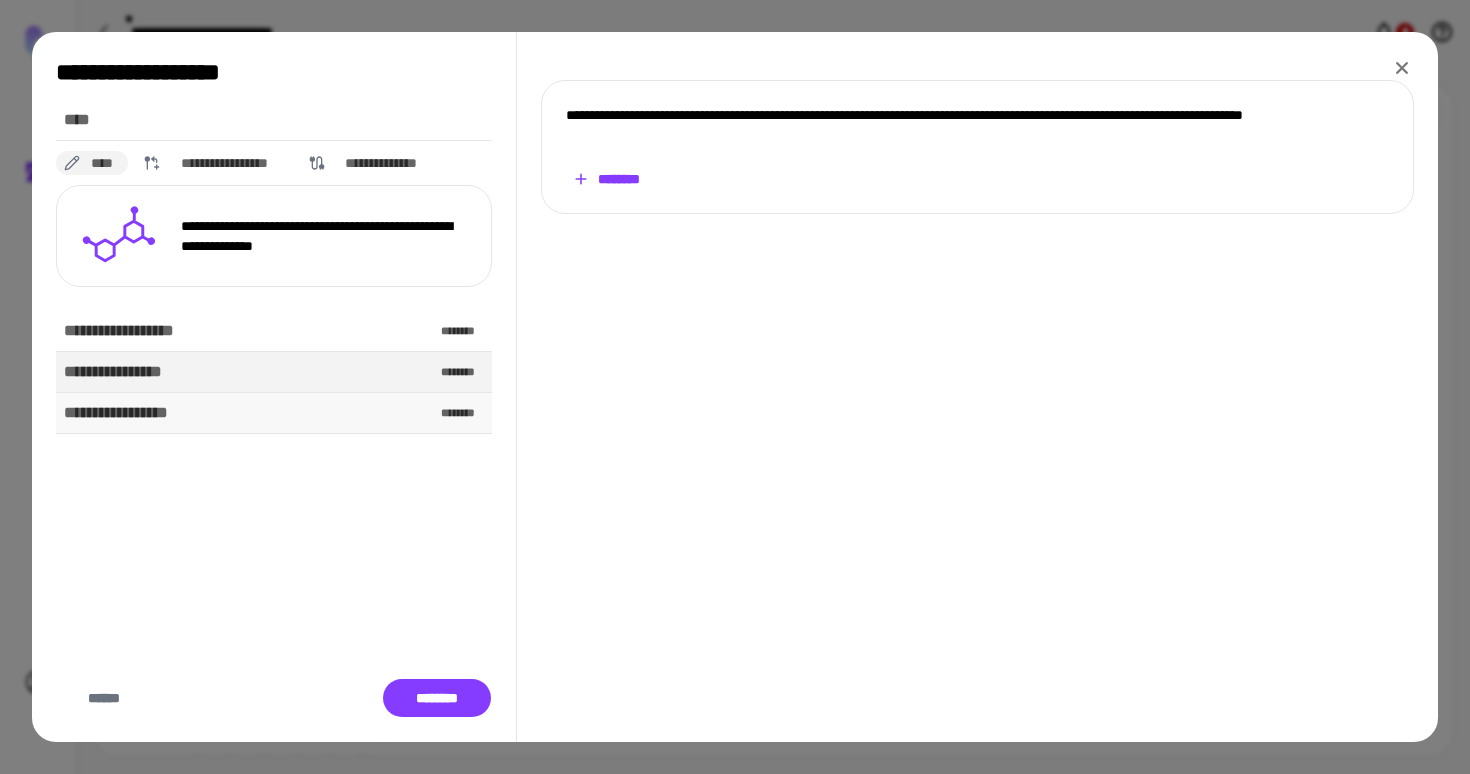 click on "**********" at bounding box center (274, 413) 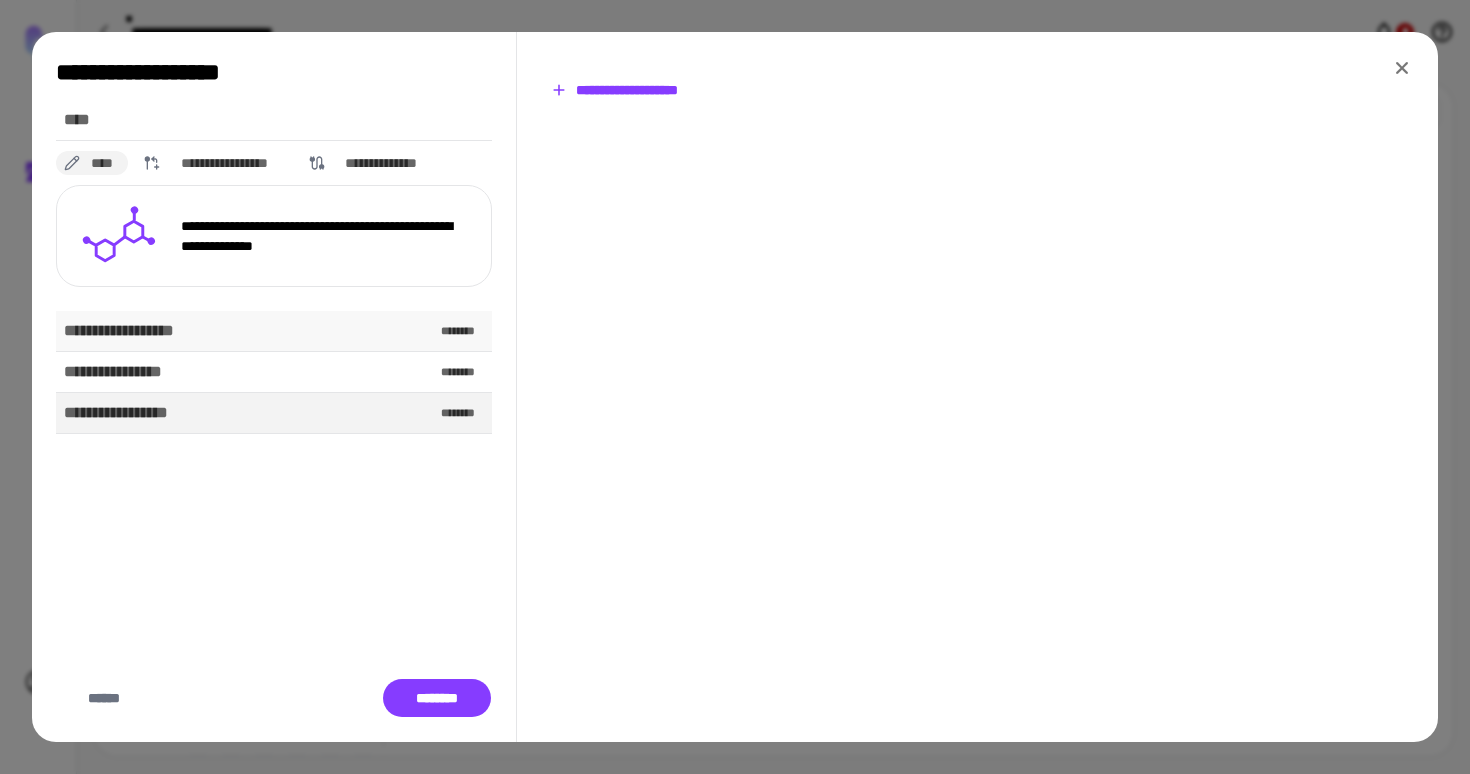click on "**********" at bounding box center (132, 331) 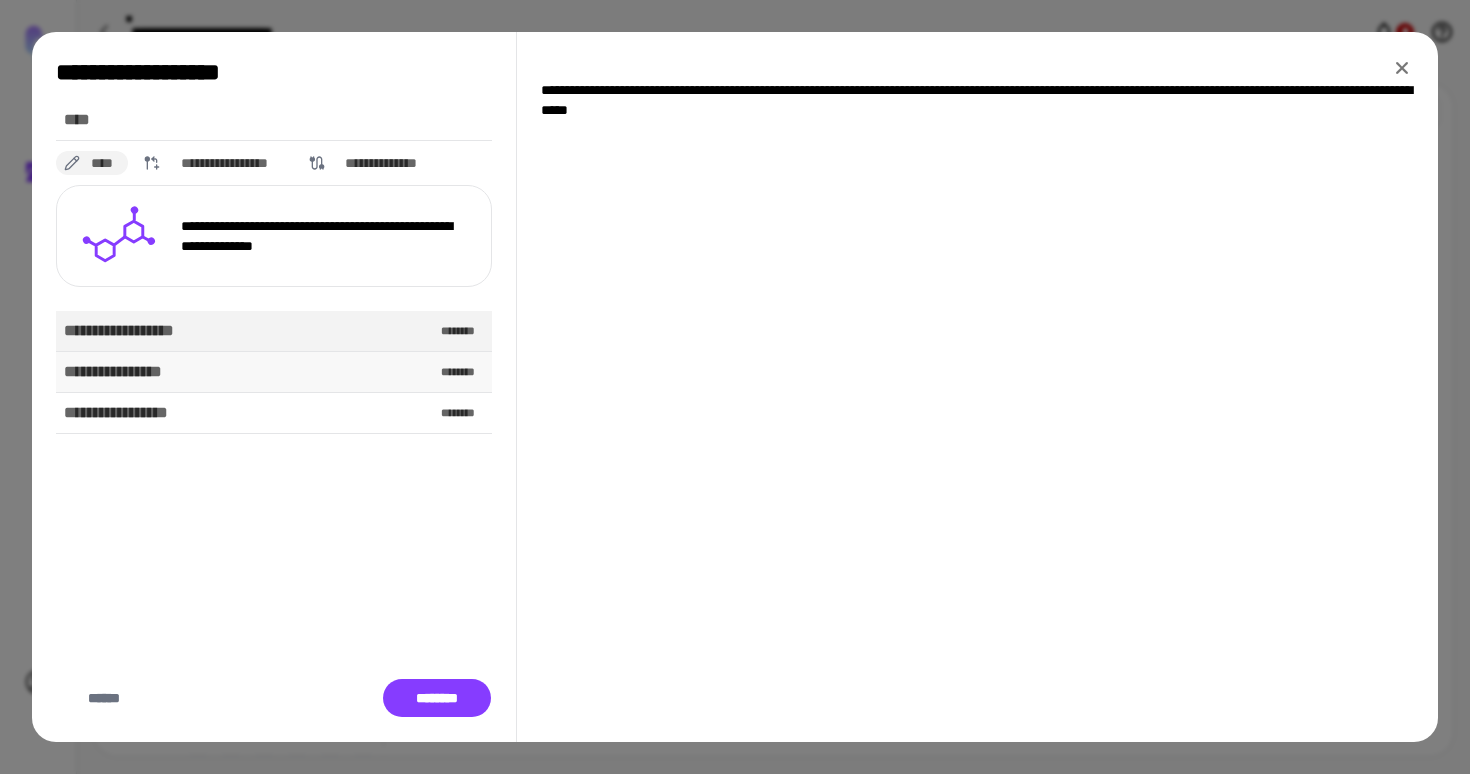 click on "**********" at bounding box center [274, 372] 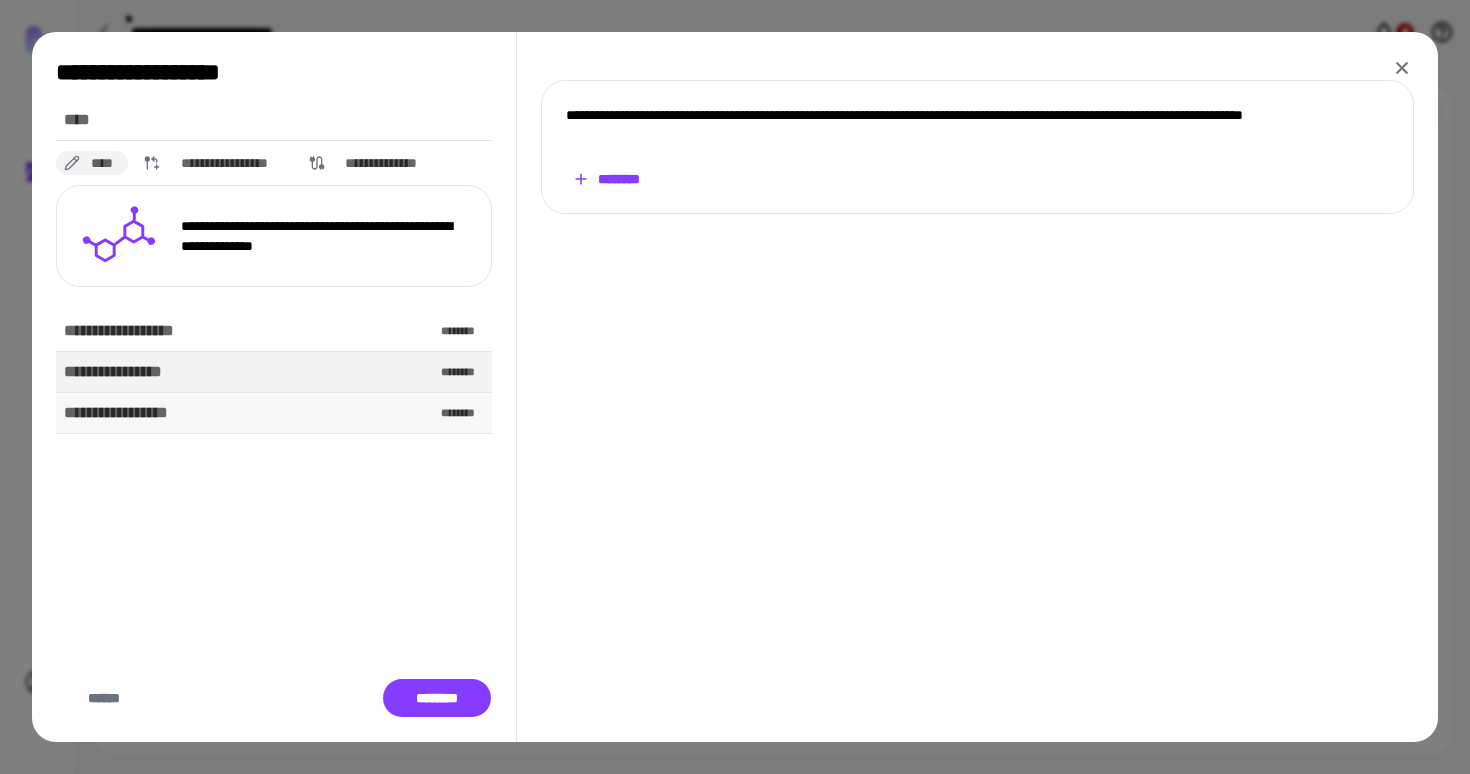 click on "**********" at bounding box center [274, 413] 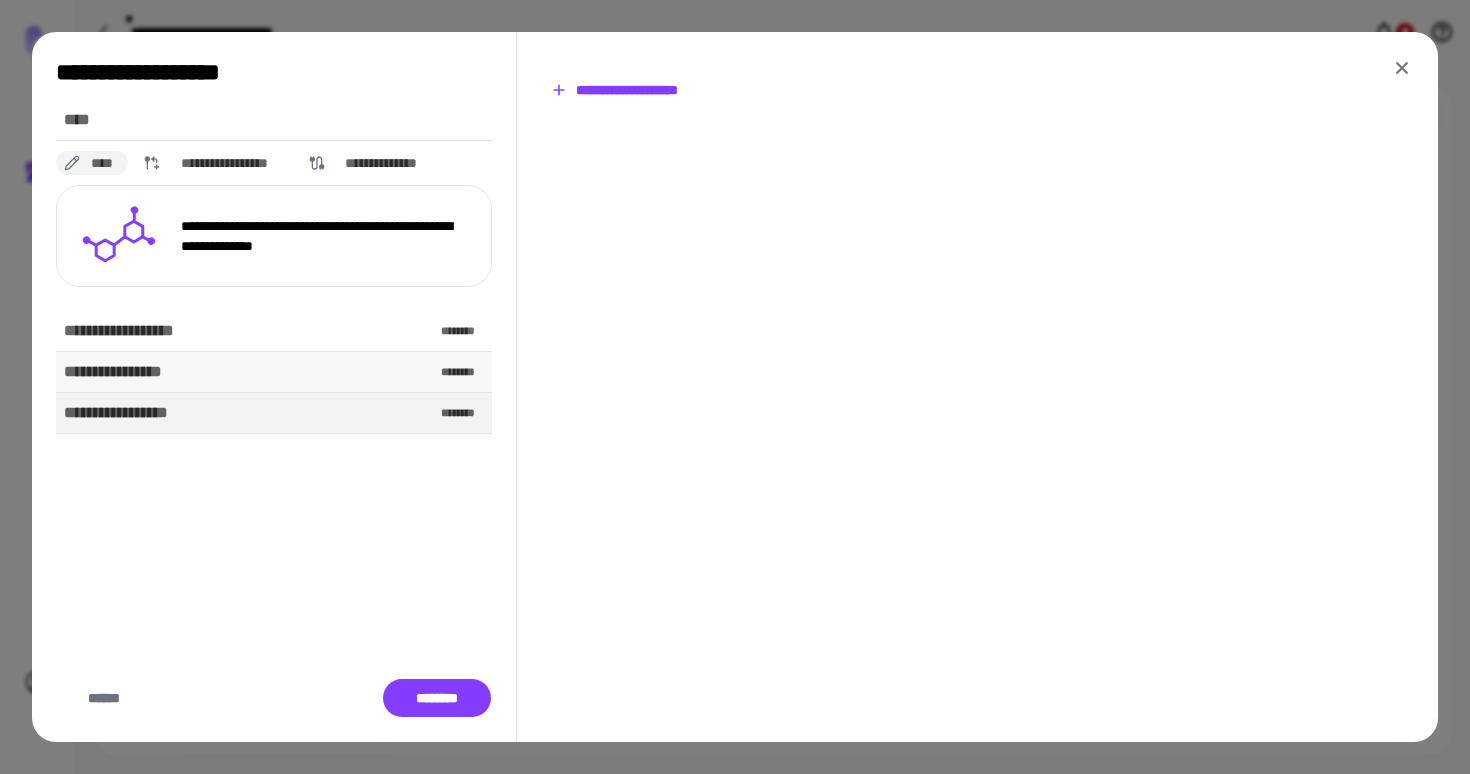 click on "**********" at bounding box center [274, 372] 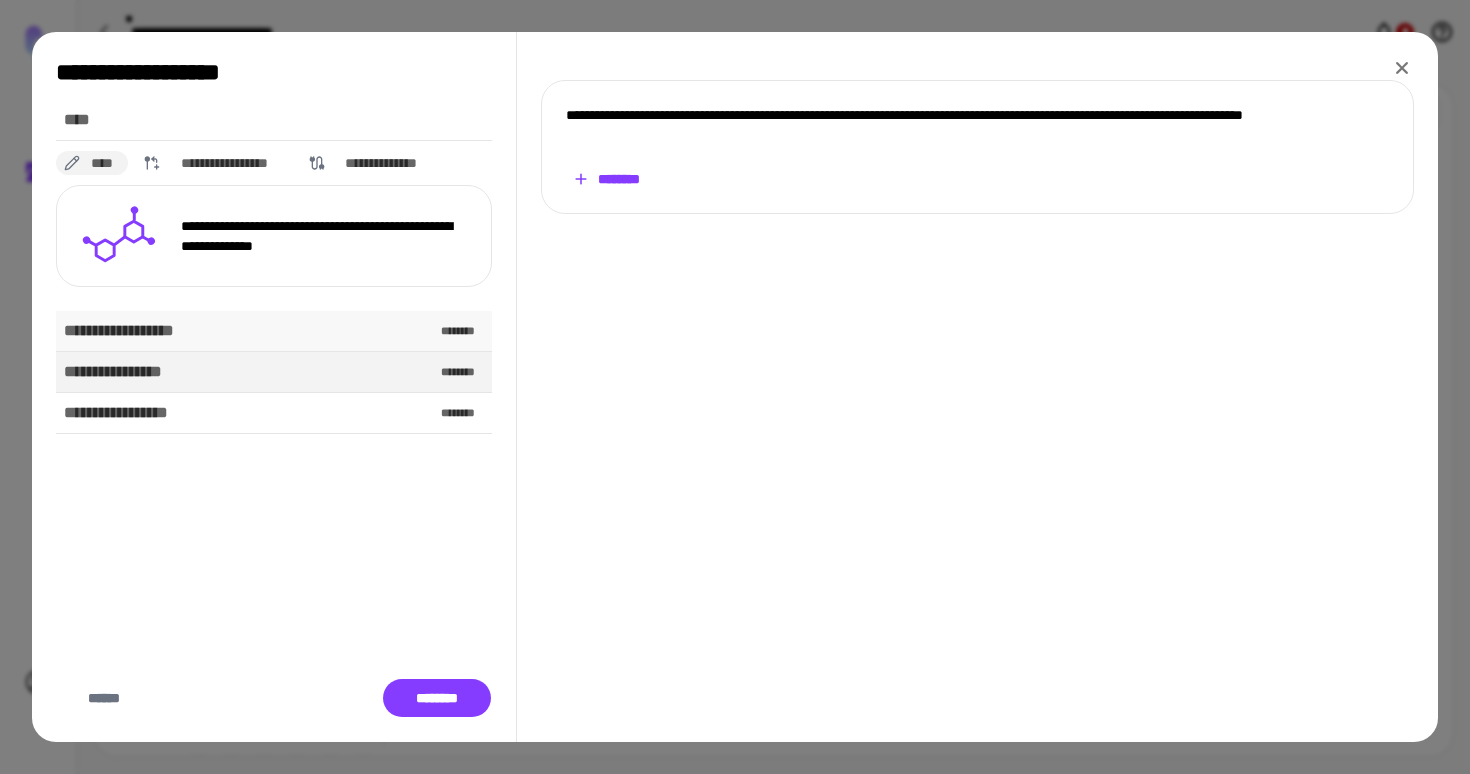 click on "**********" at bounding box center (274, 331) 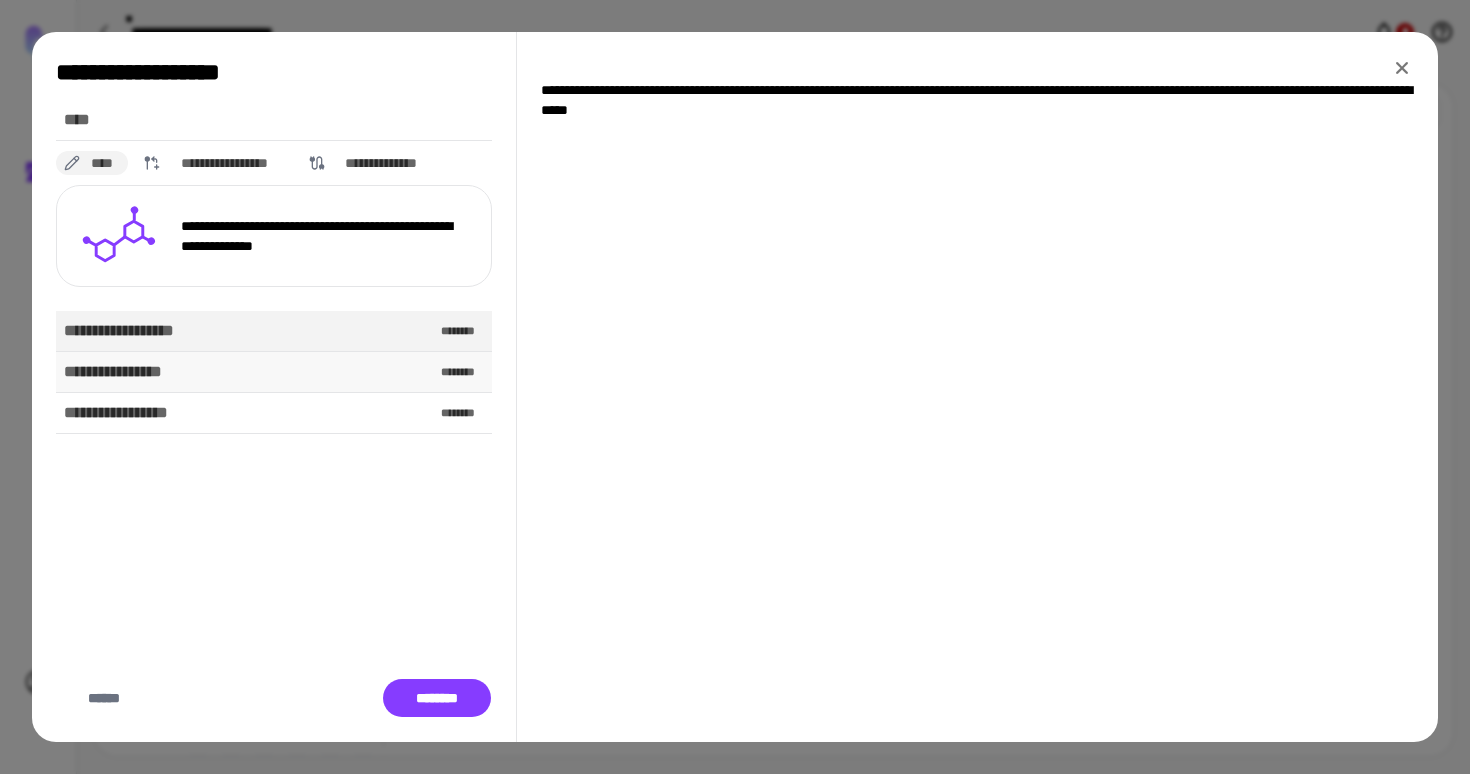 click on "**********" at bounding box center [274, 372] 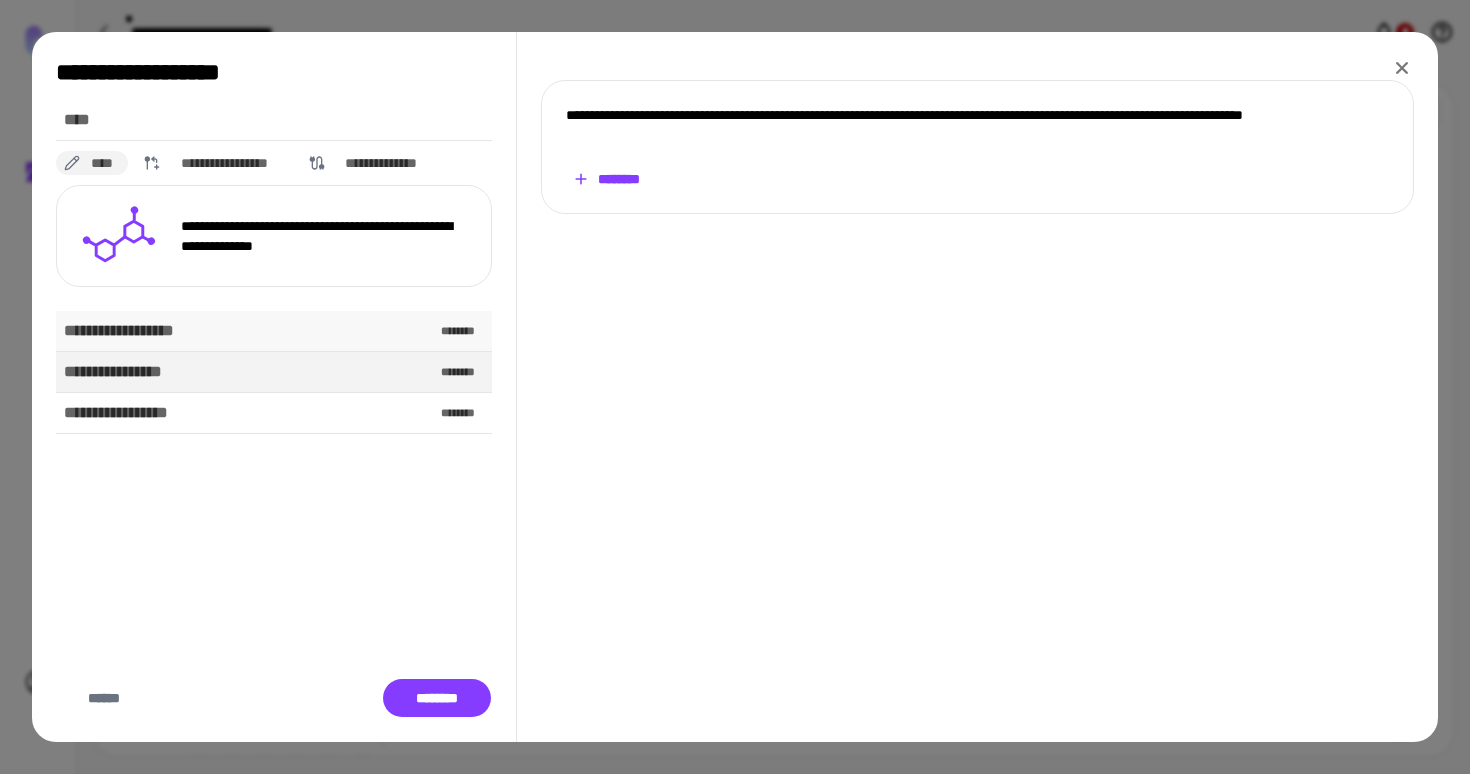 click on "**********" at bounding box center (274, 331) 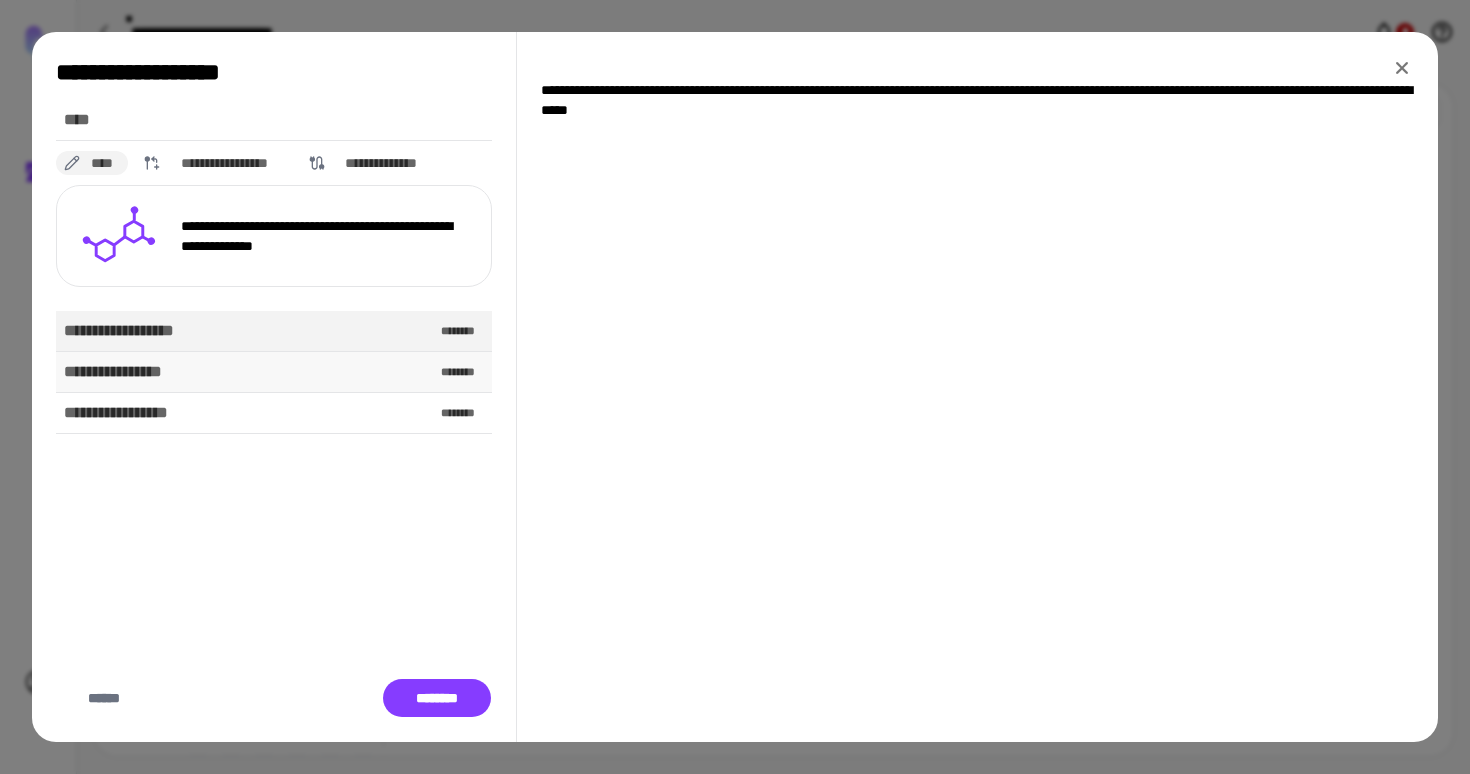 click on "**********" at bounding box center (274, 372) 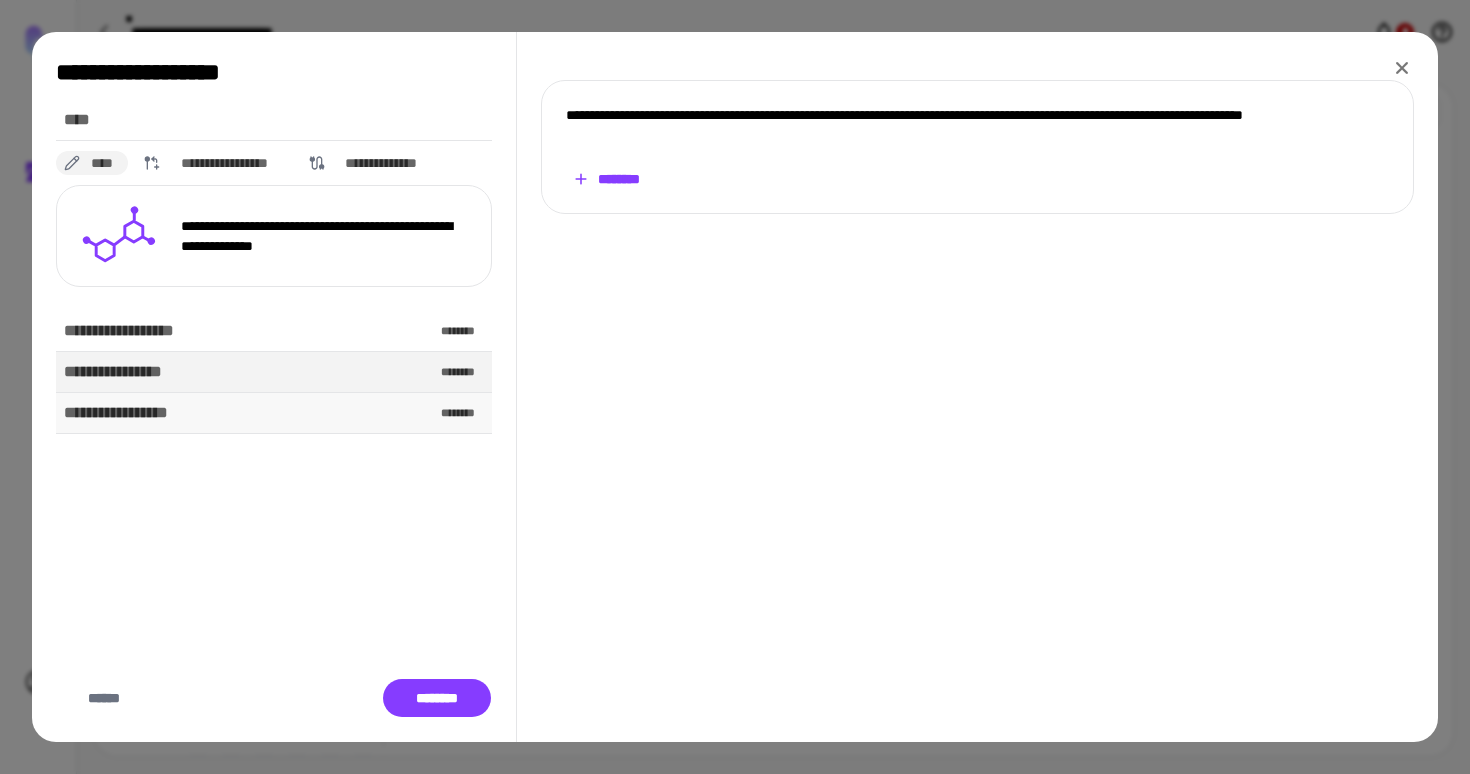 click on "**********" at bounding box center [274, 413] 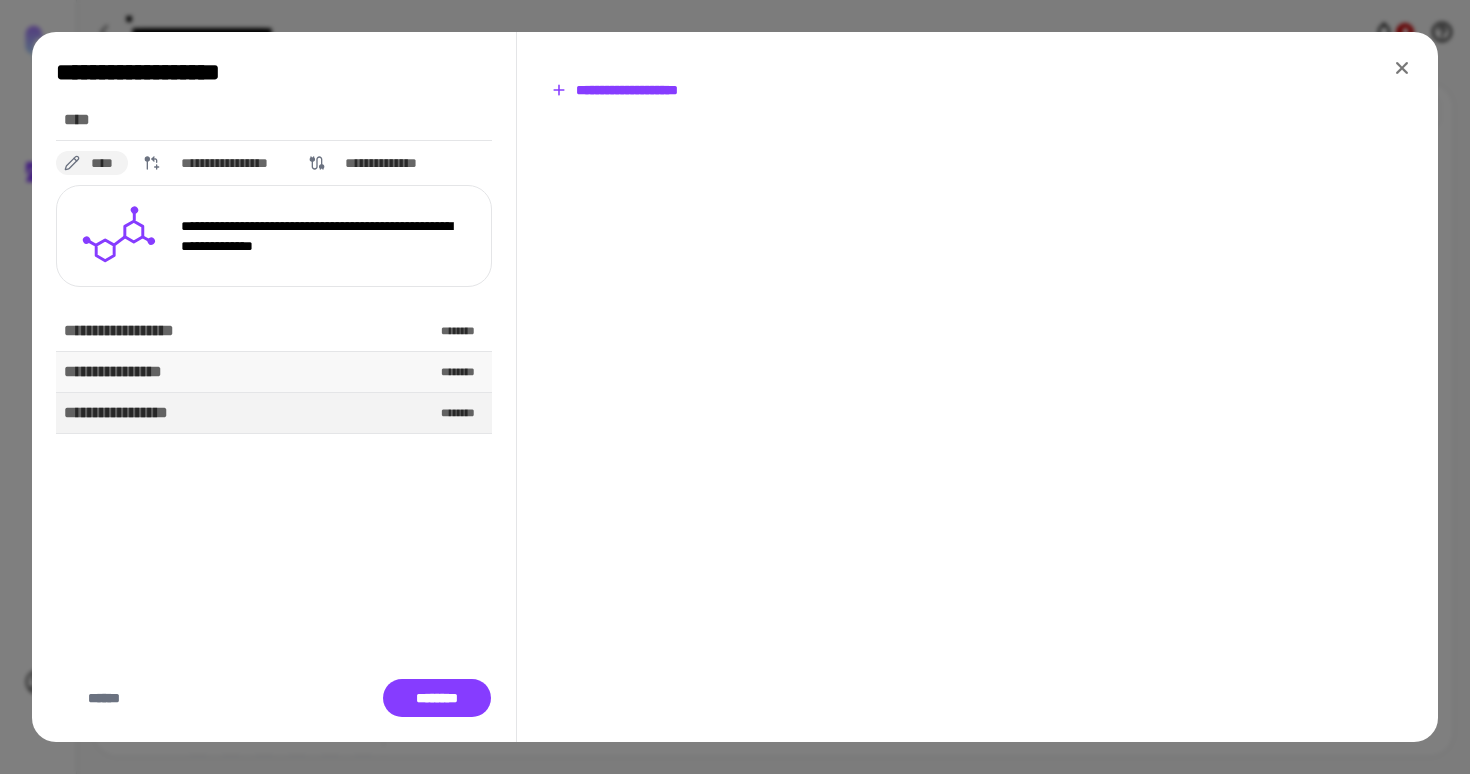click on "**********" at bounding box center [274, 372] 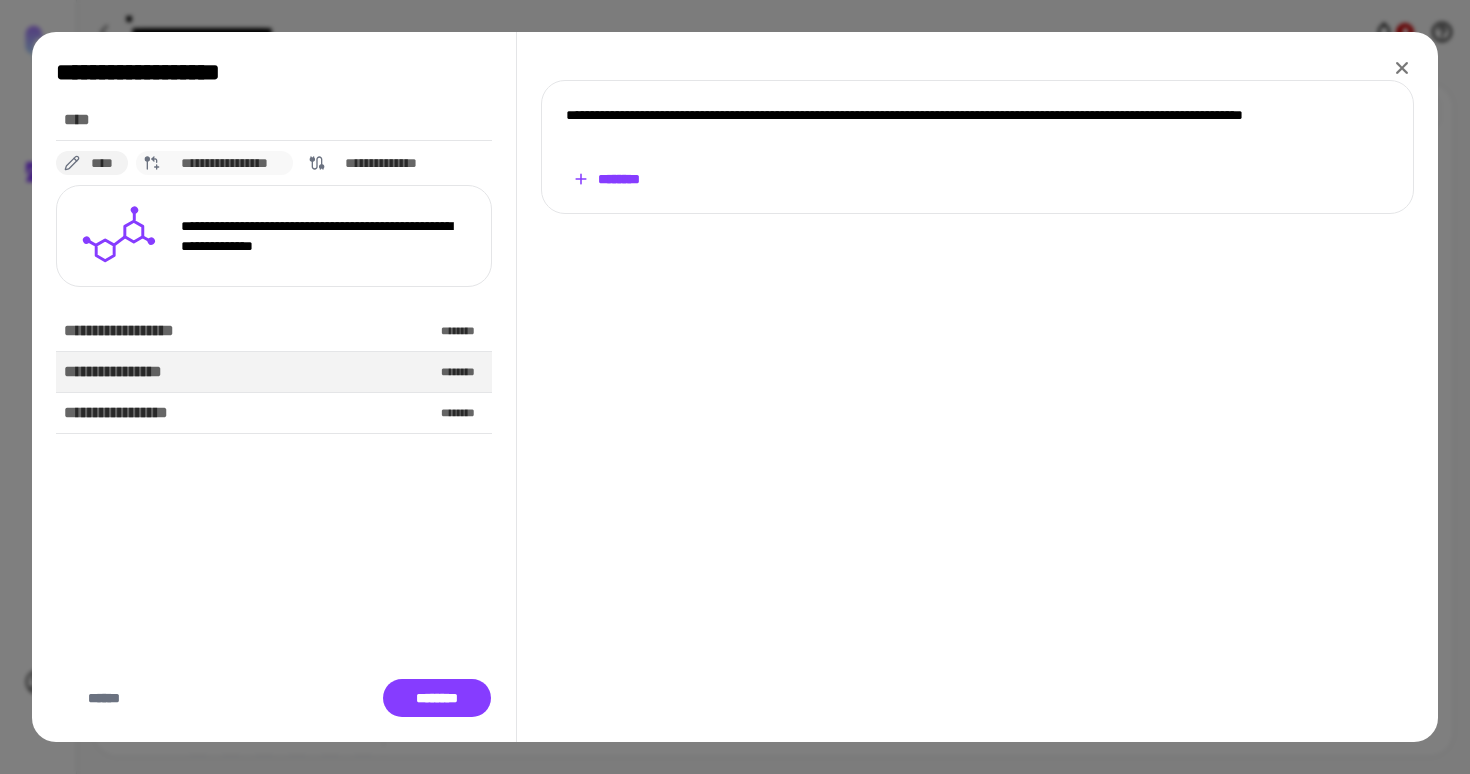 click on "**********" at bounding box center [225, 163] 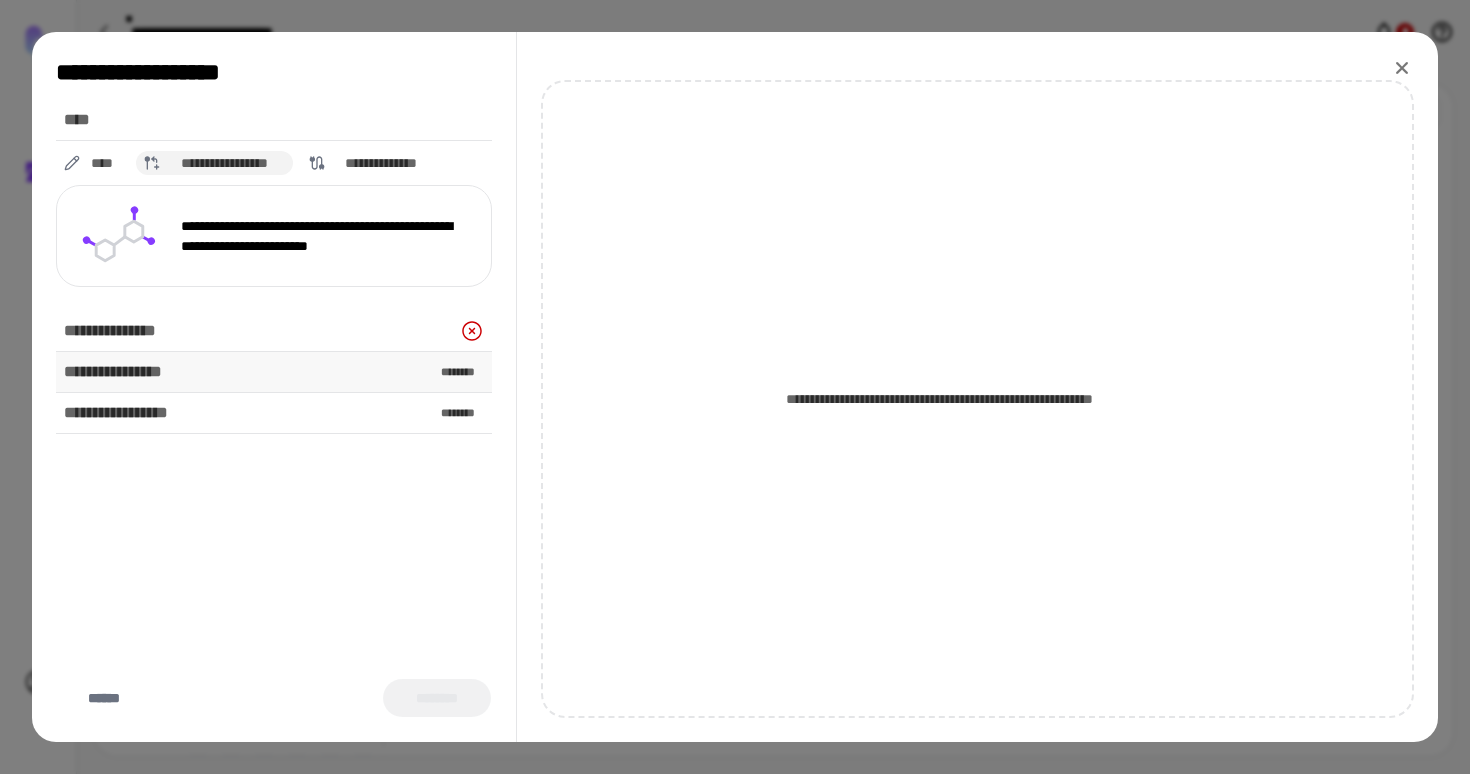 click on "**********" at bounding box center [274, 372] 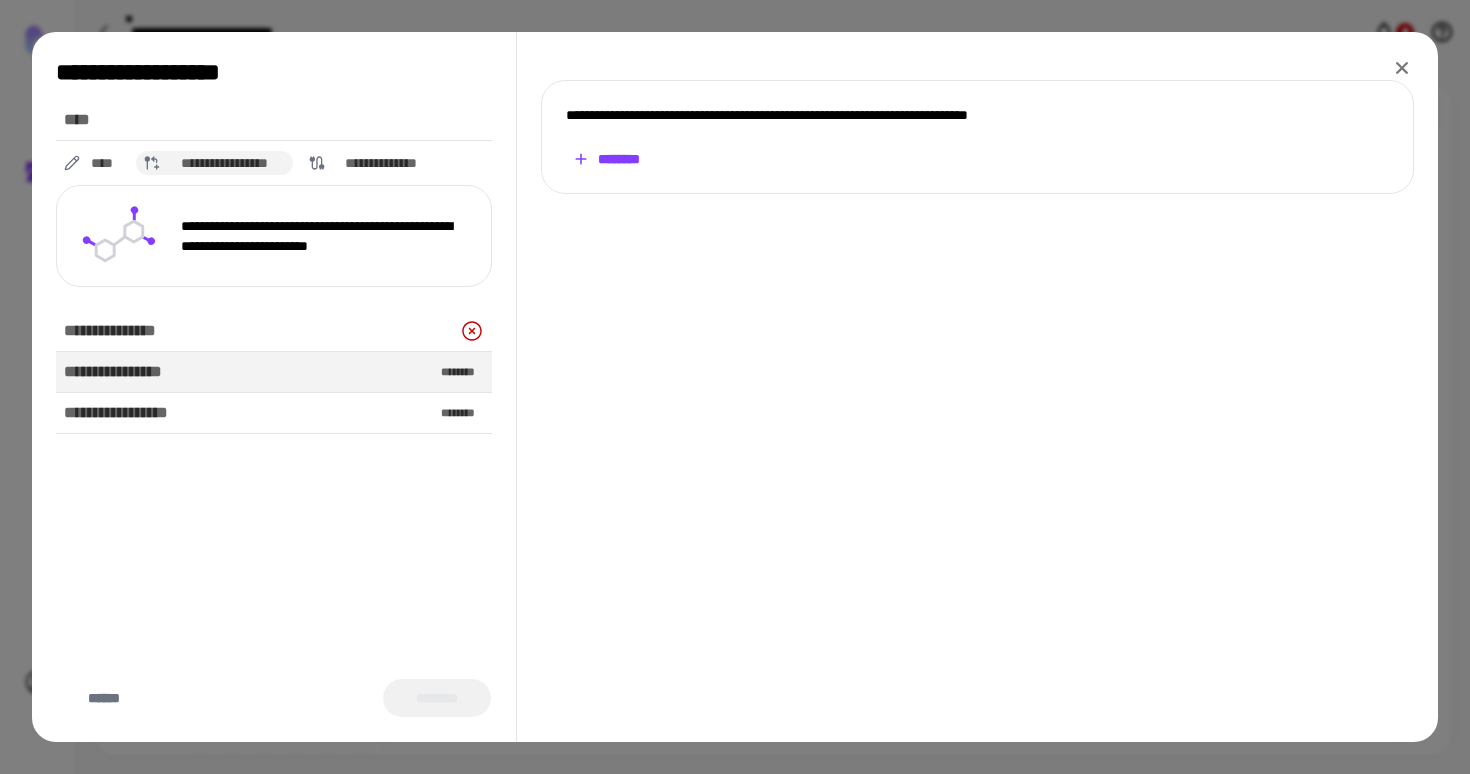 click on "********" at bounding box center [606, 159] 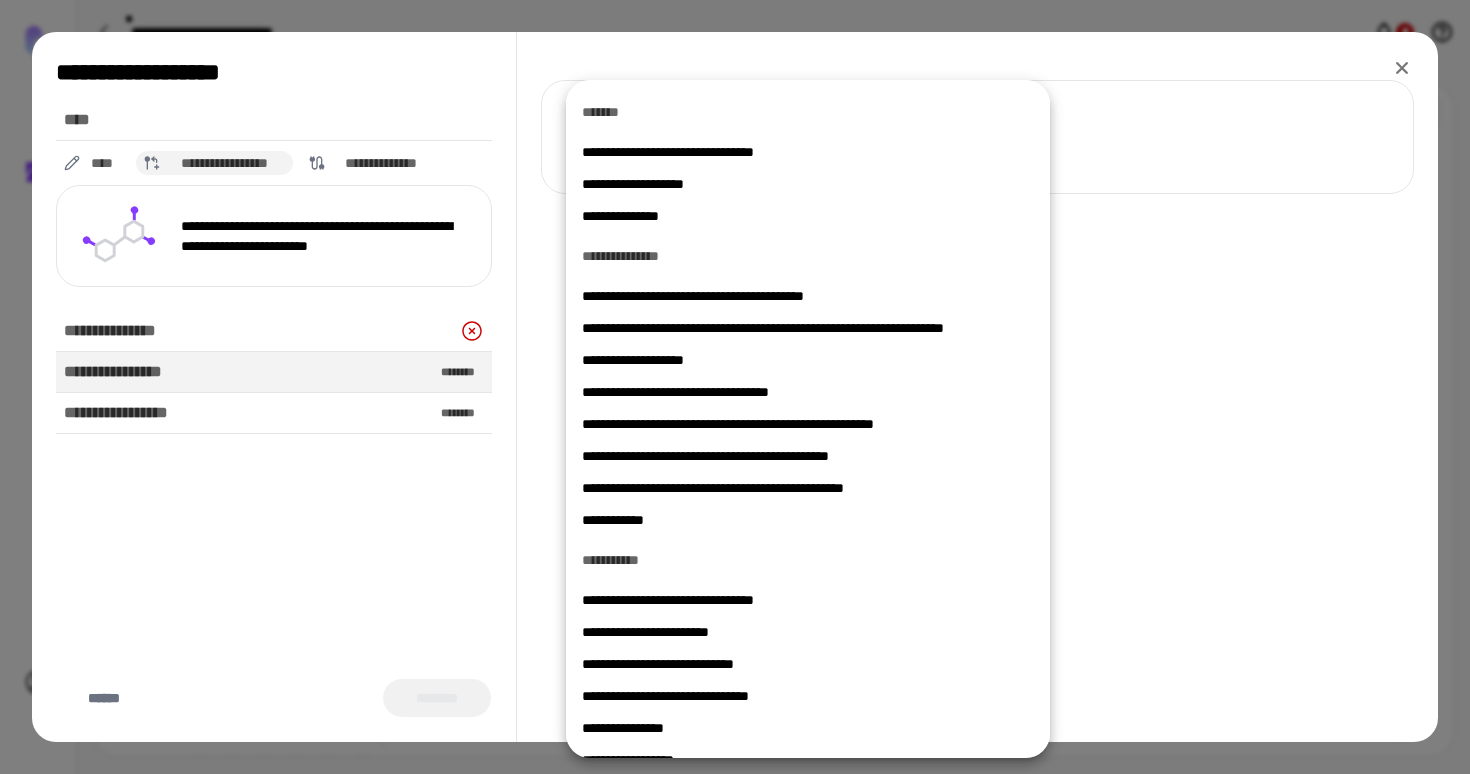 click on "**********" at bounding box center (808, 216) 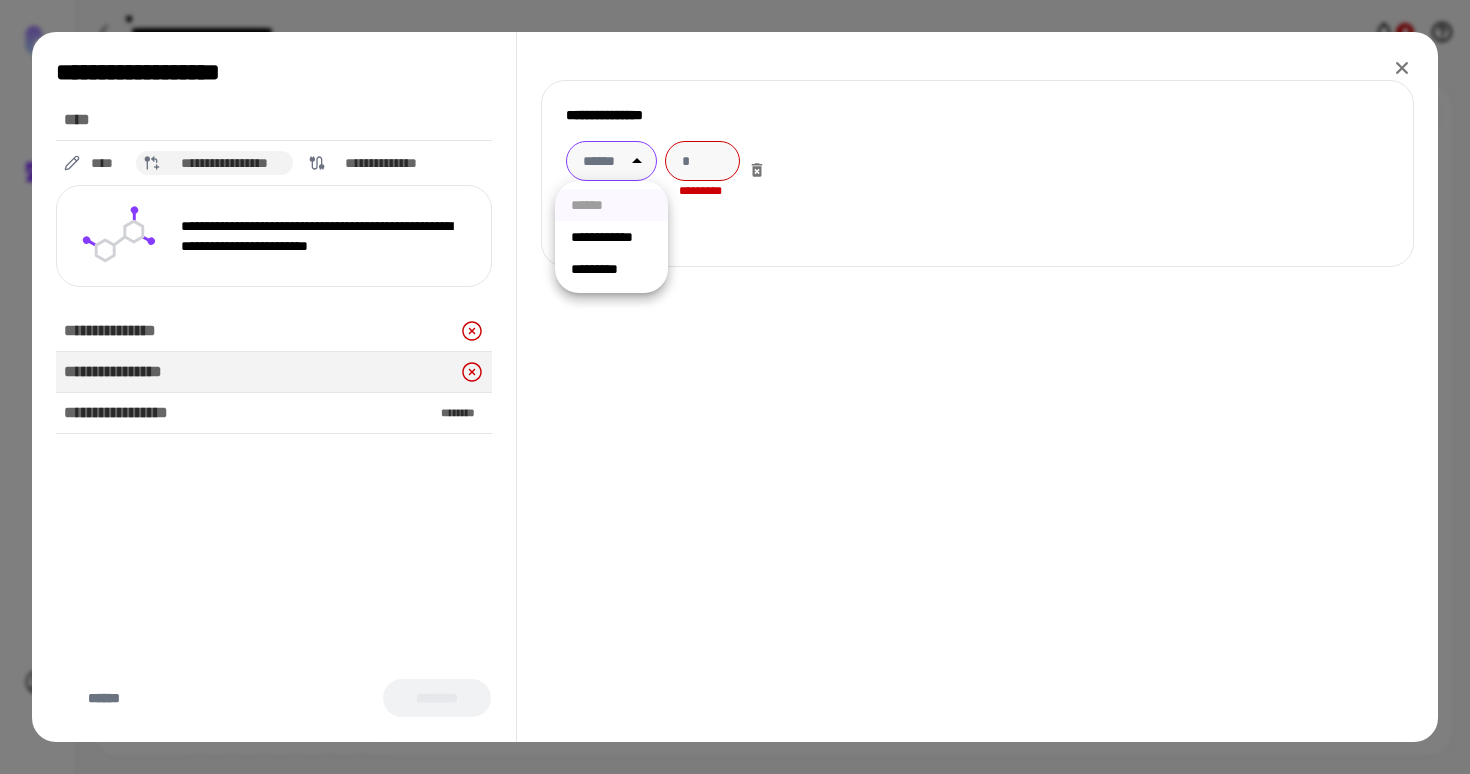 click on "**********" at bounding box center [735, 387] 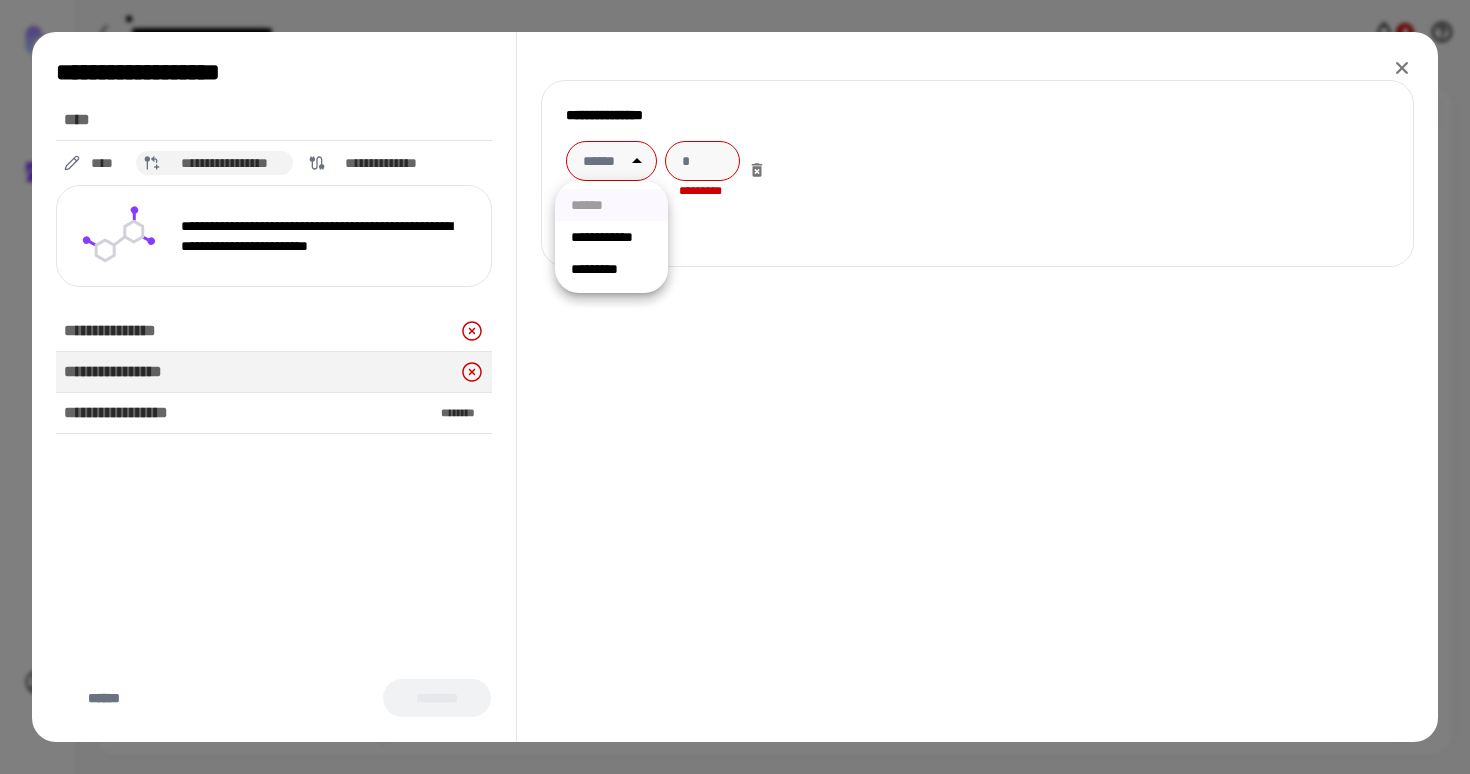 click on "**********" at bounding box center (611, 237) 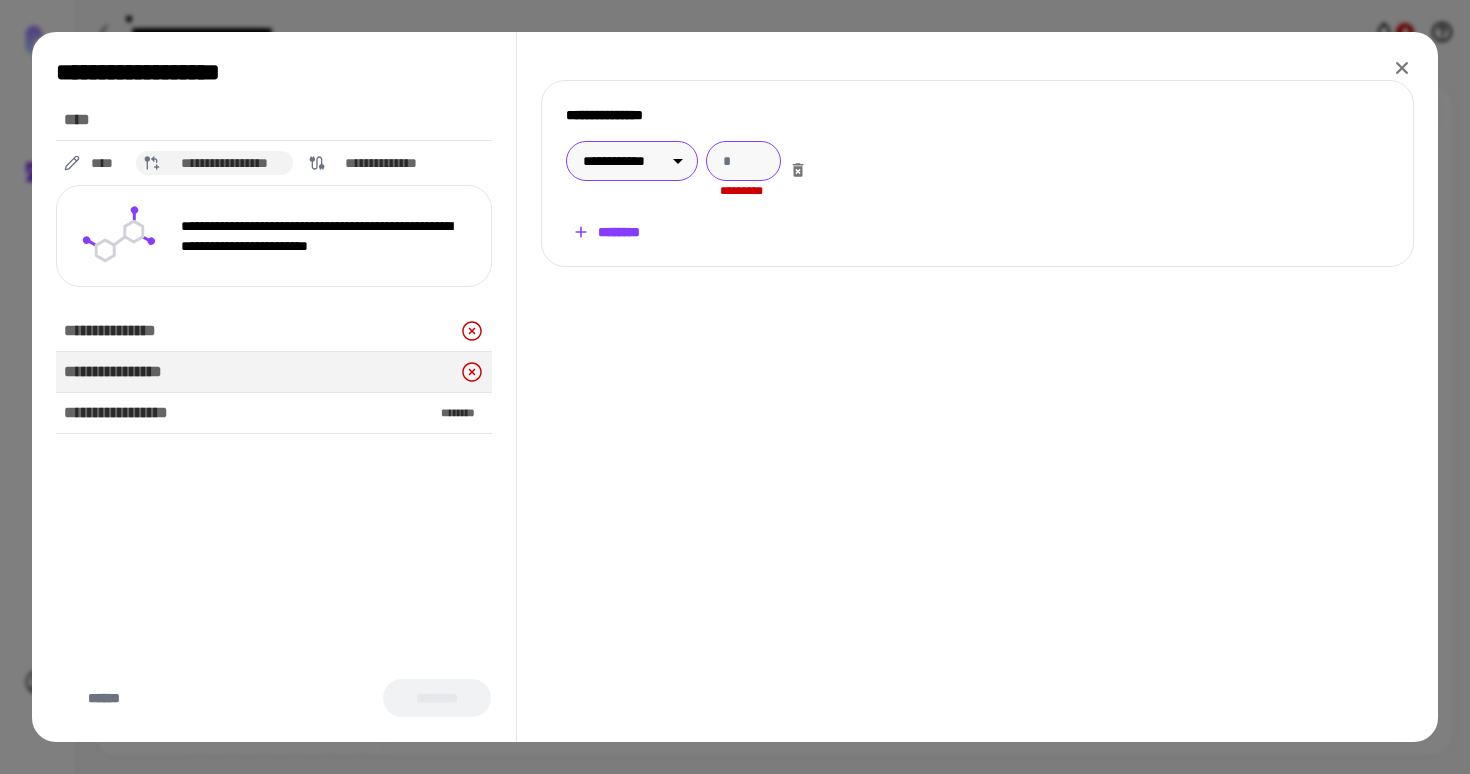 click at bounding box center (743, 161) 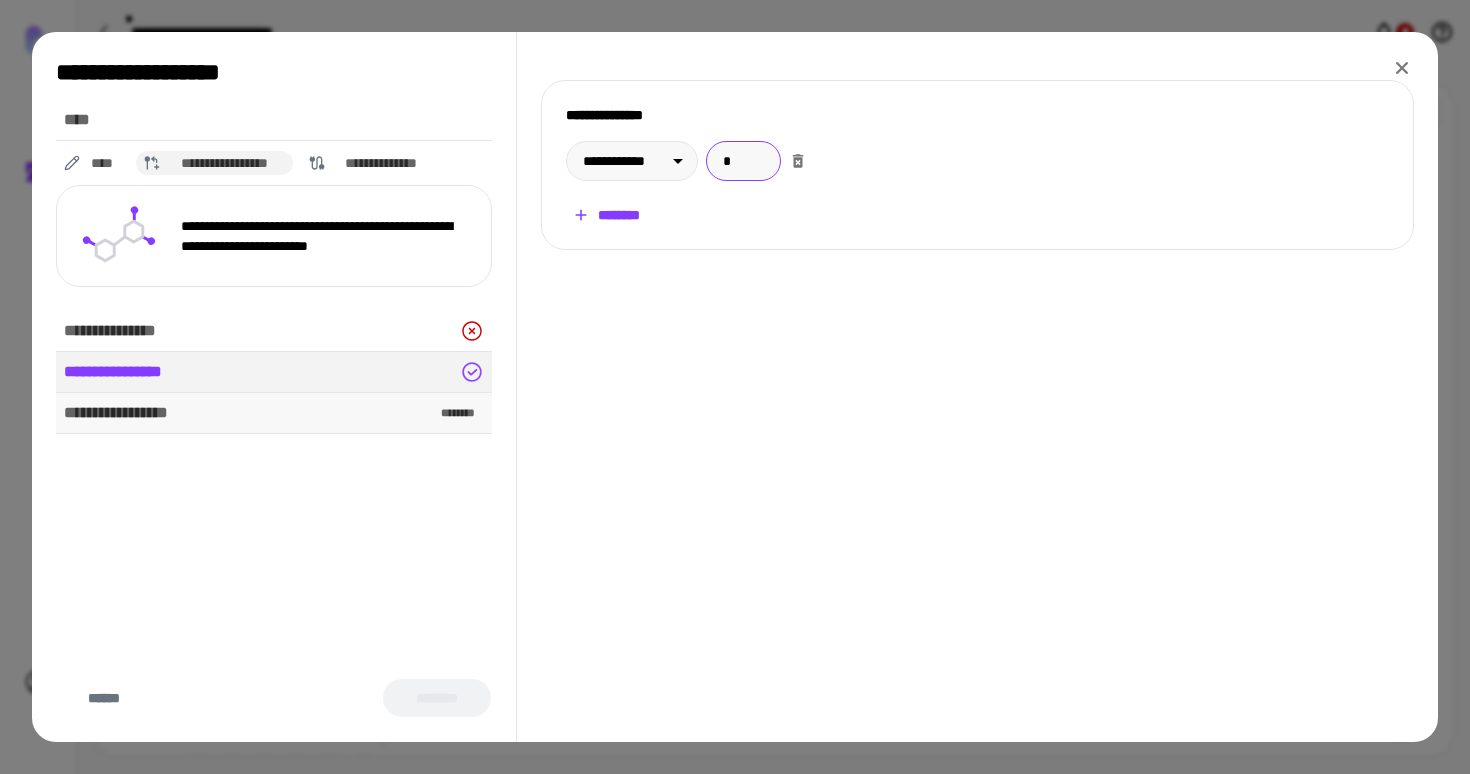 type on "*" 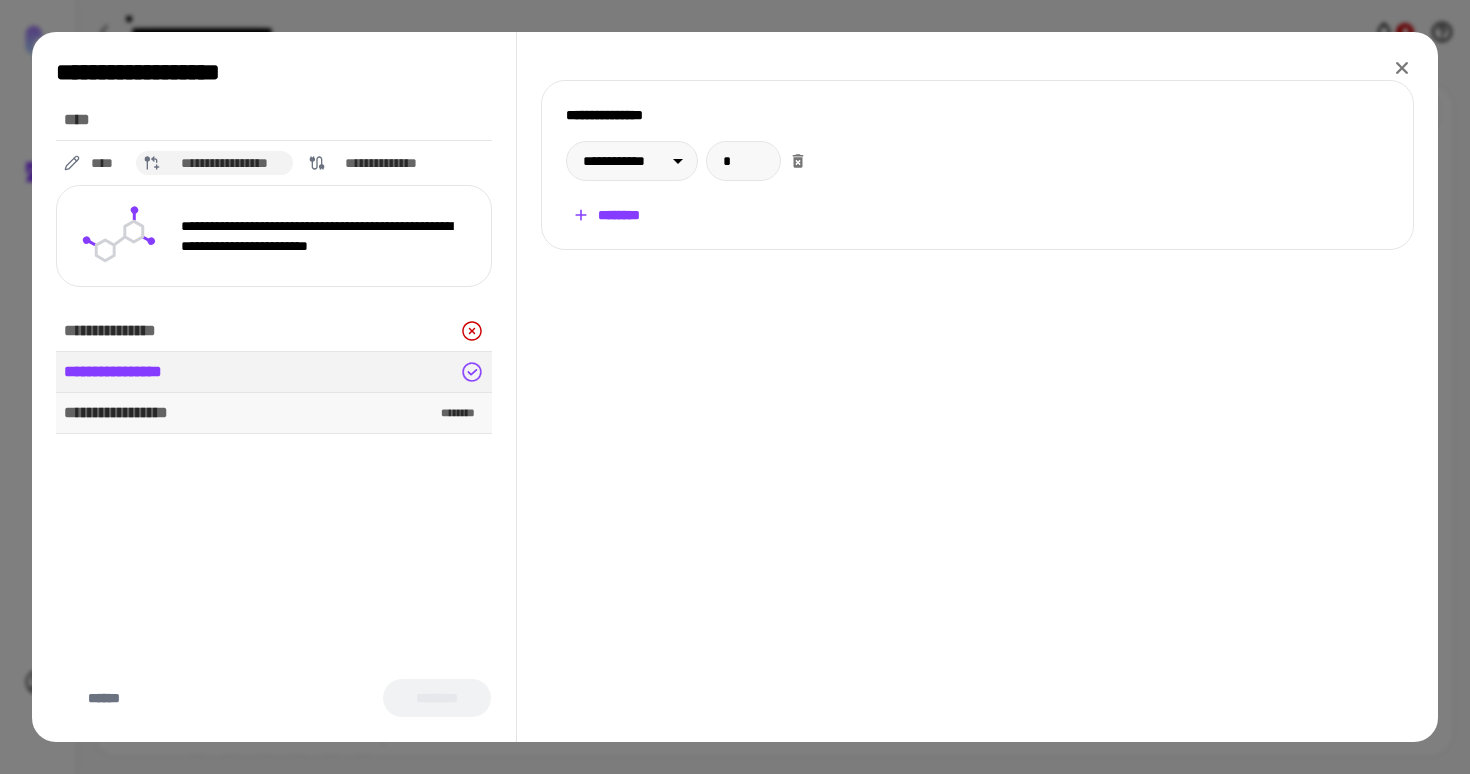 click on "**********" at bounding box center (274, 413) 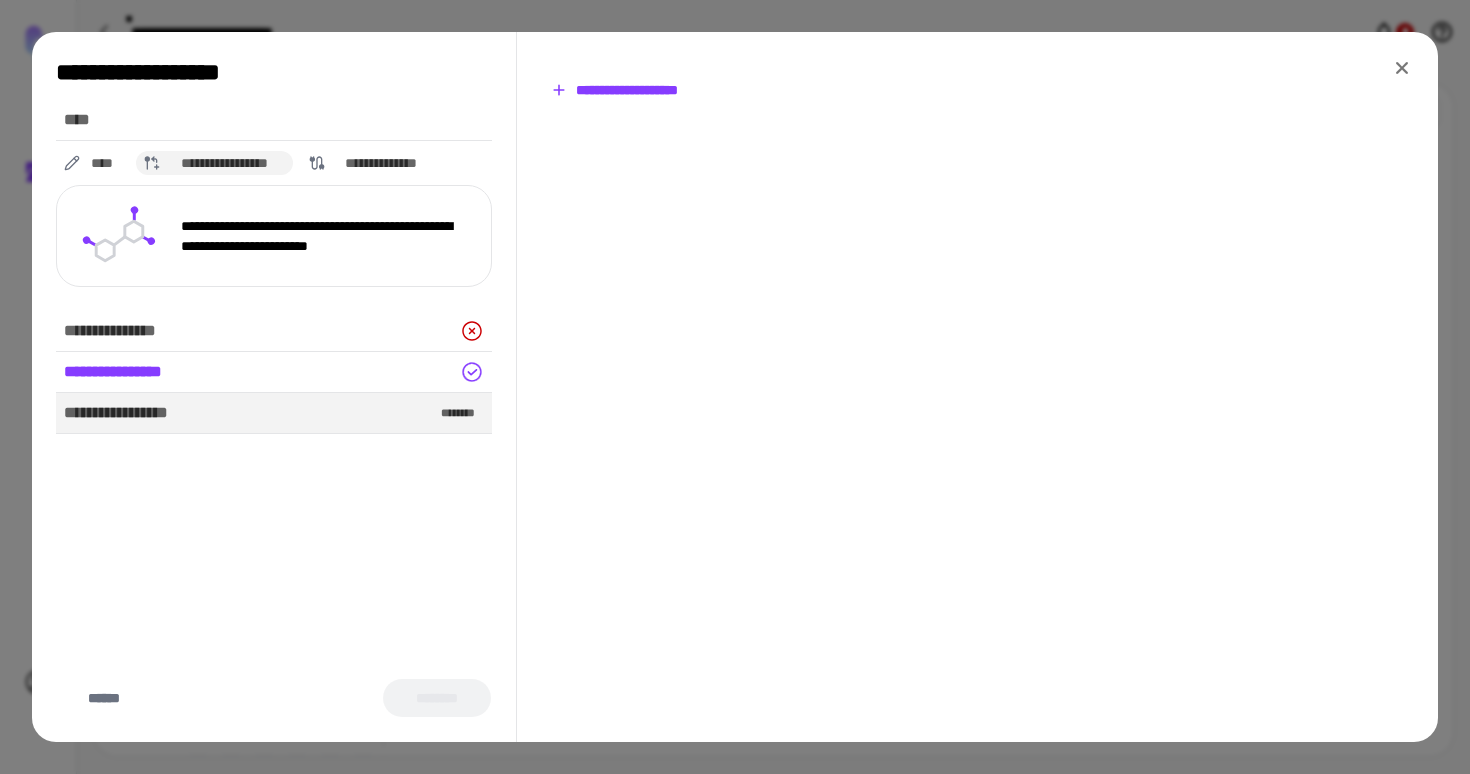 click on "**********" at bounding box center [614, 90] 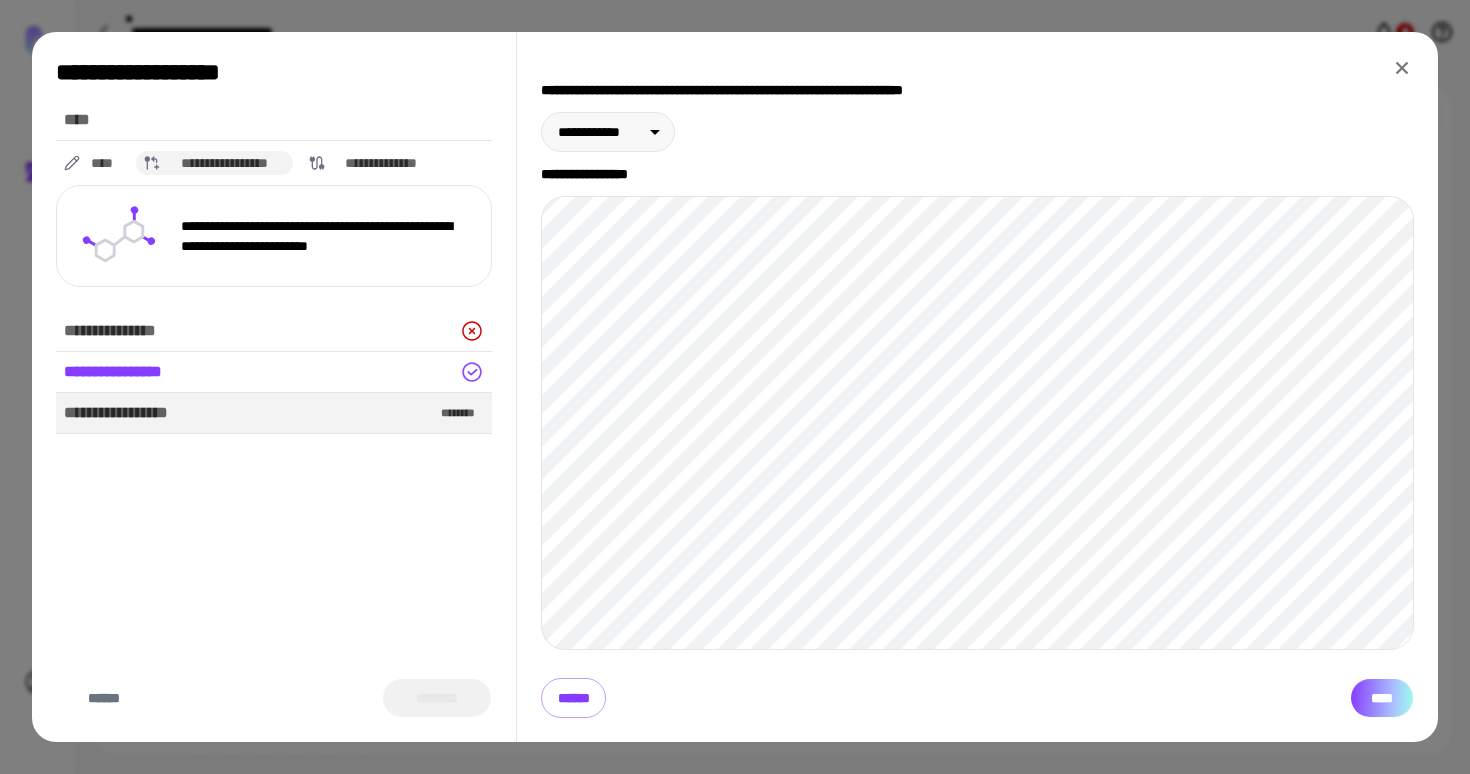 click on "****" at bounding box center [1382, 698] 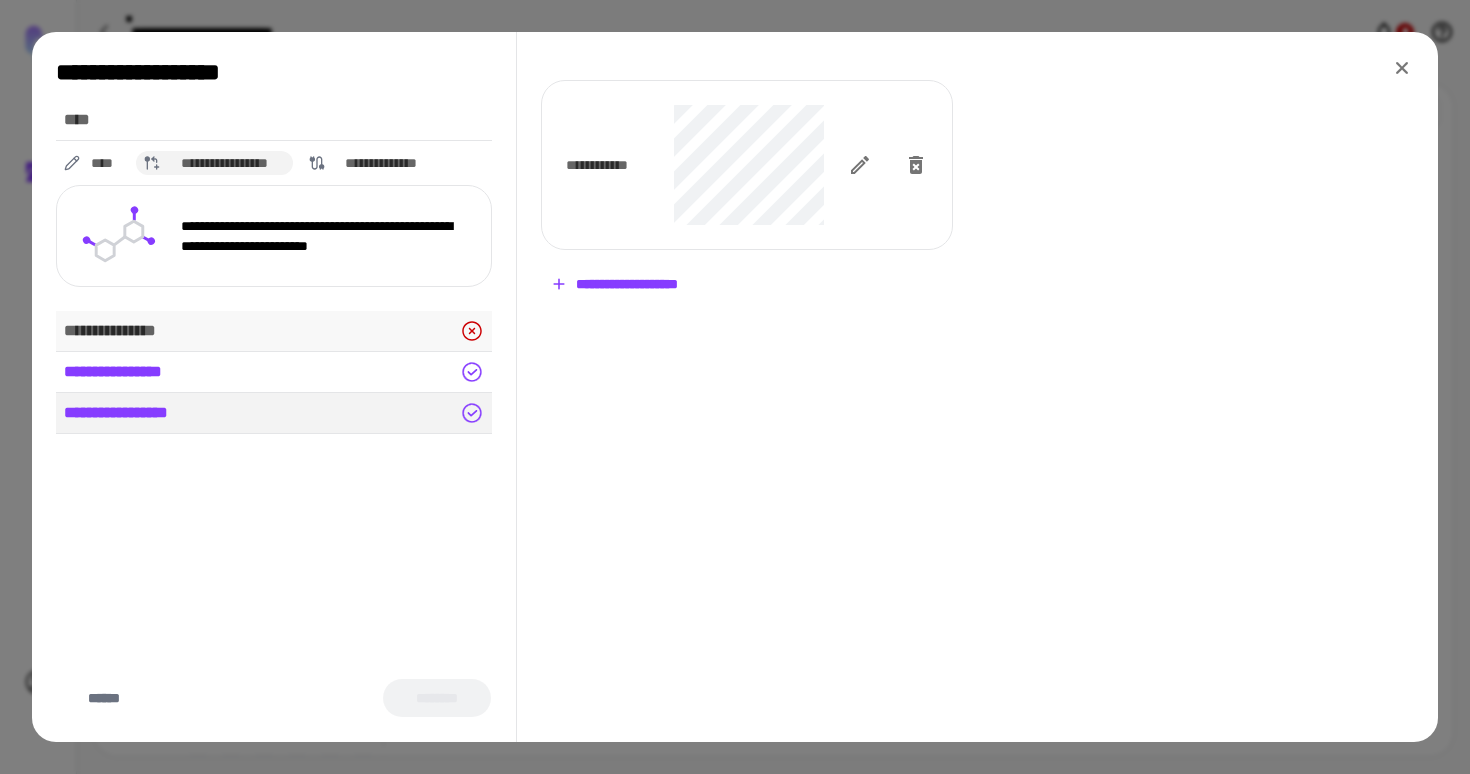click on "**********" at bounding box center (274, 331) 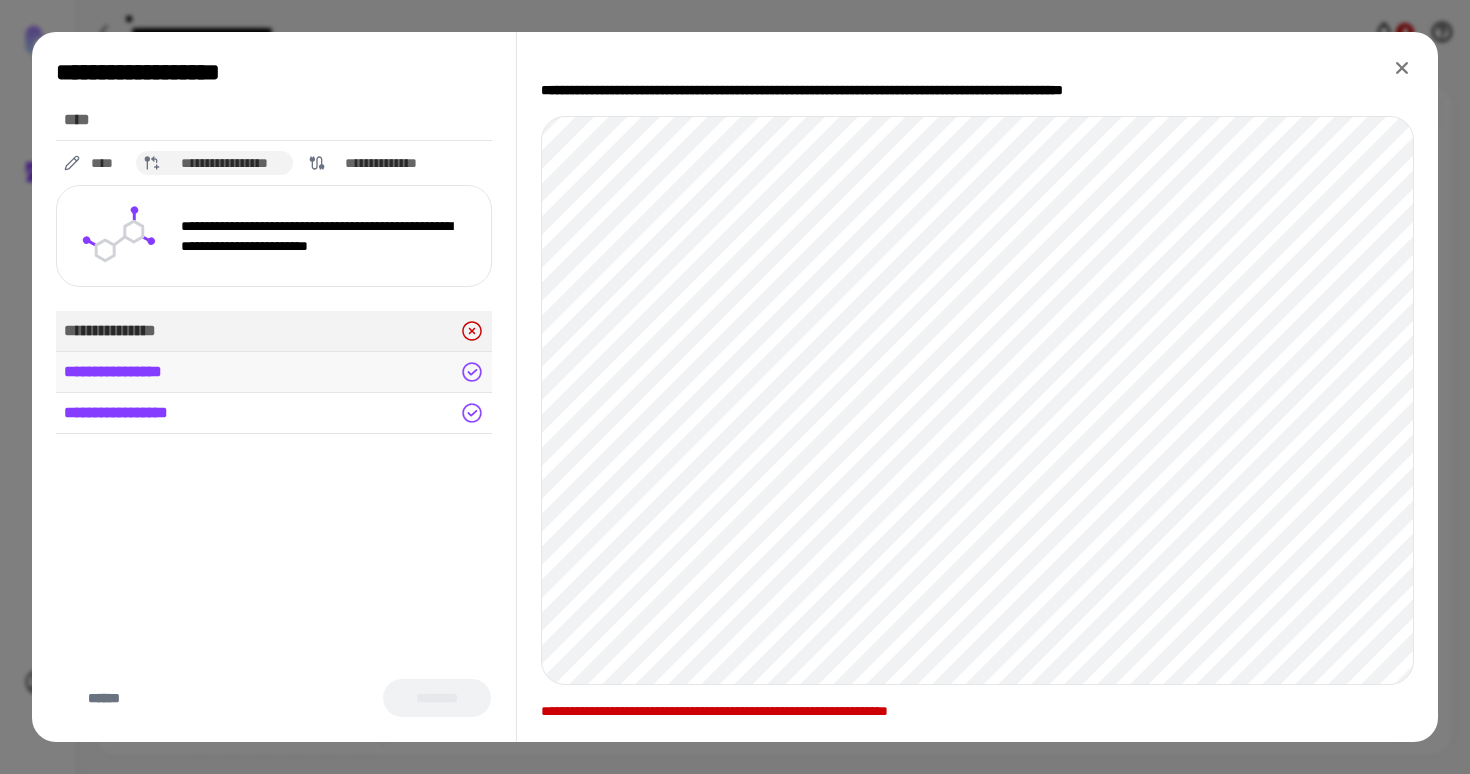 click on "**********" at bounding box center (274, 372) 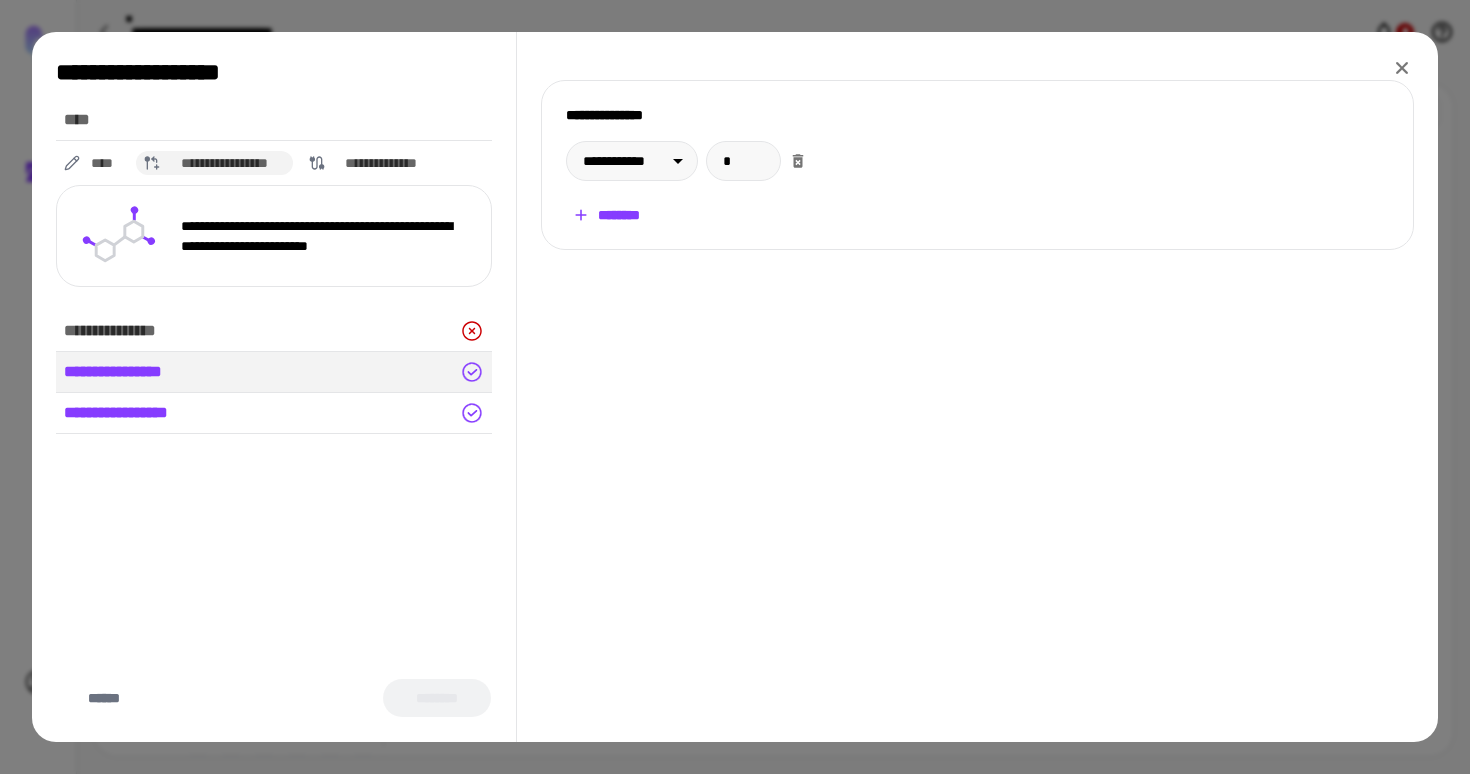 click on "**********" at bounding box center (274, 383) 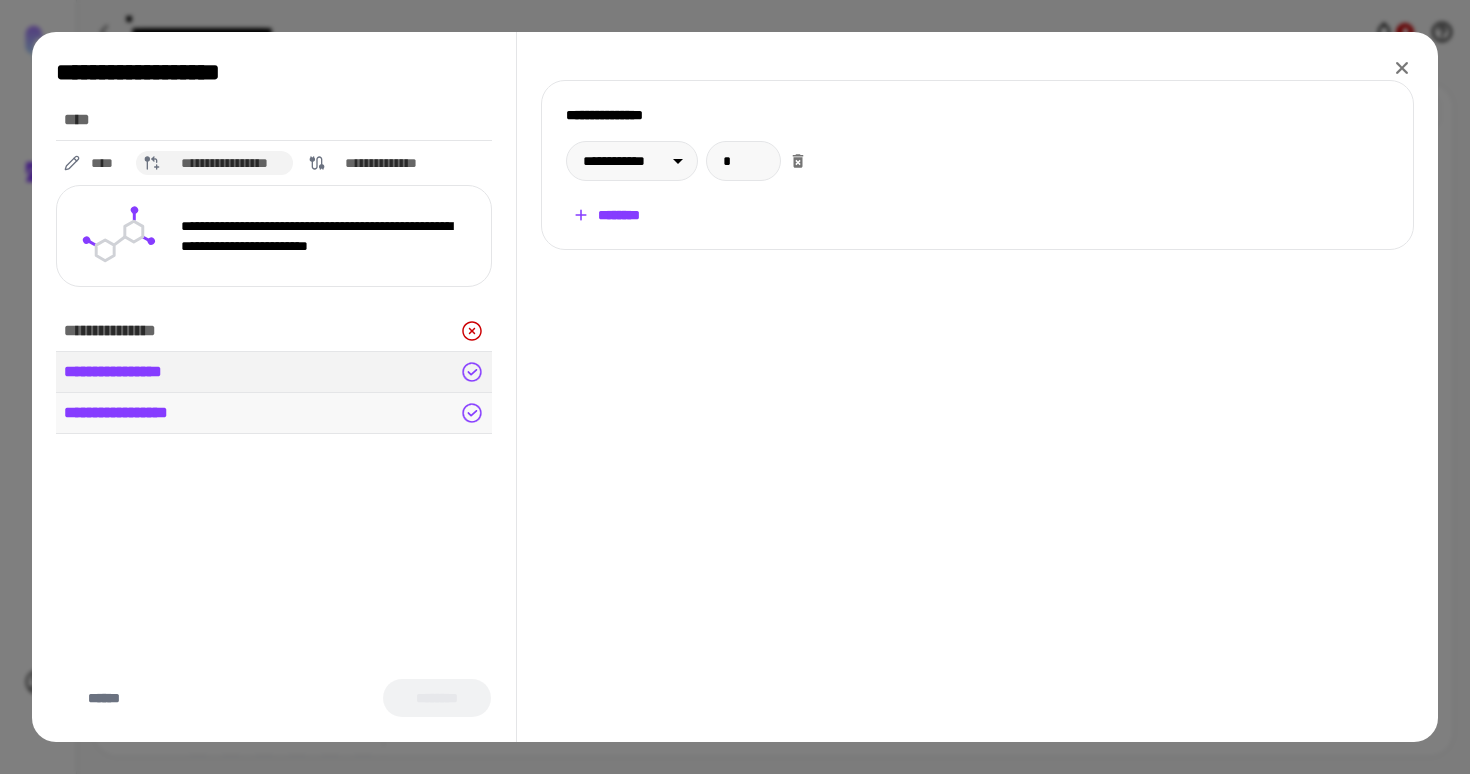 click on "**********" at bounding box center [122, 413] 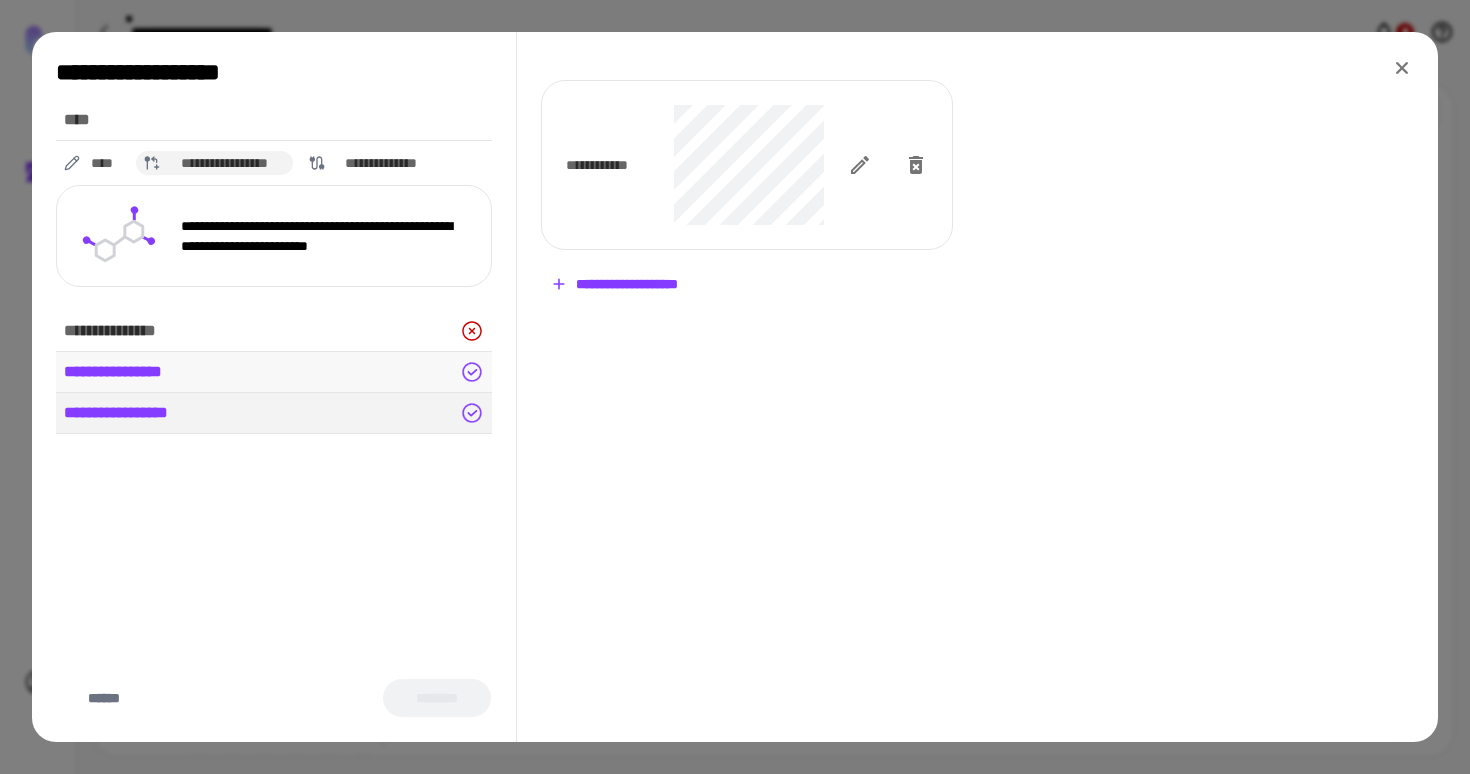 click on "**********" at bounding box center (274, 372) 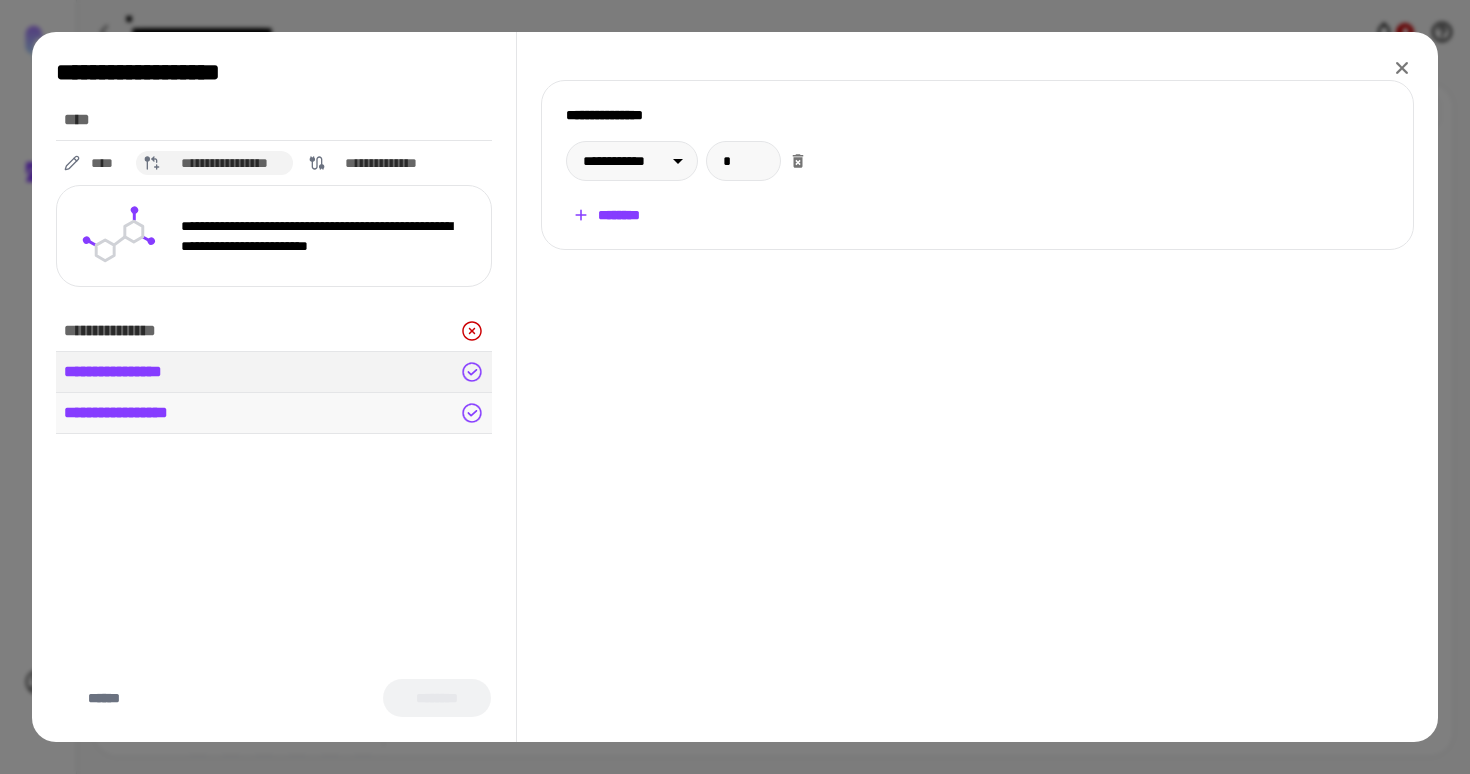 click on "**********" at bounding box center (274, 413) 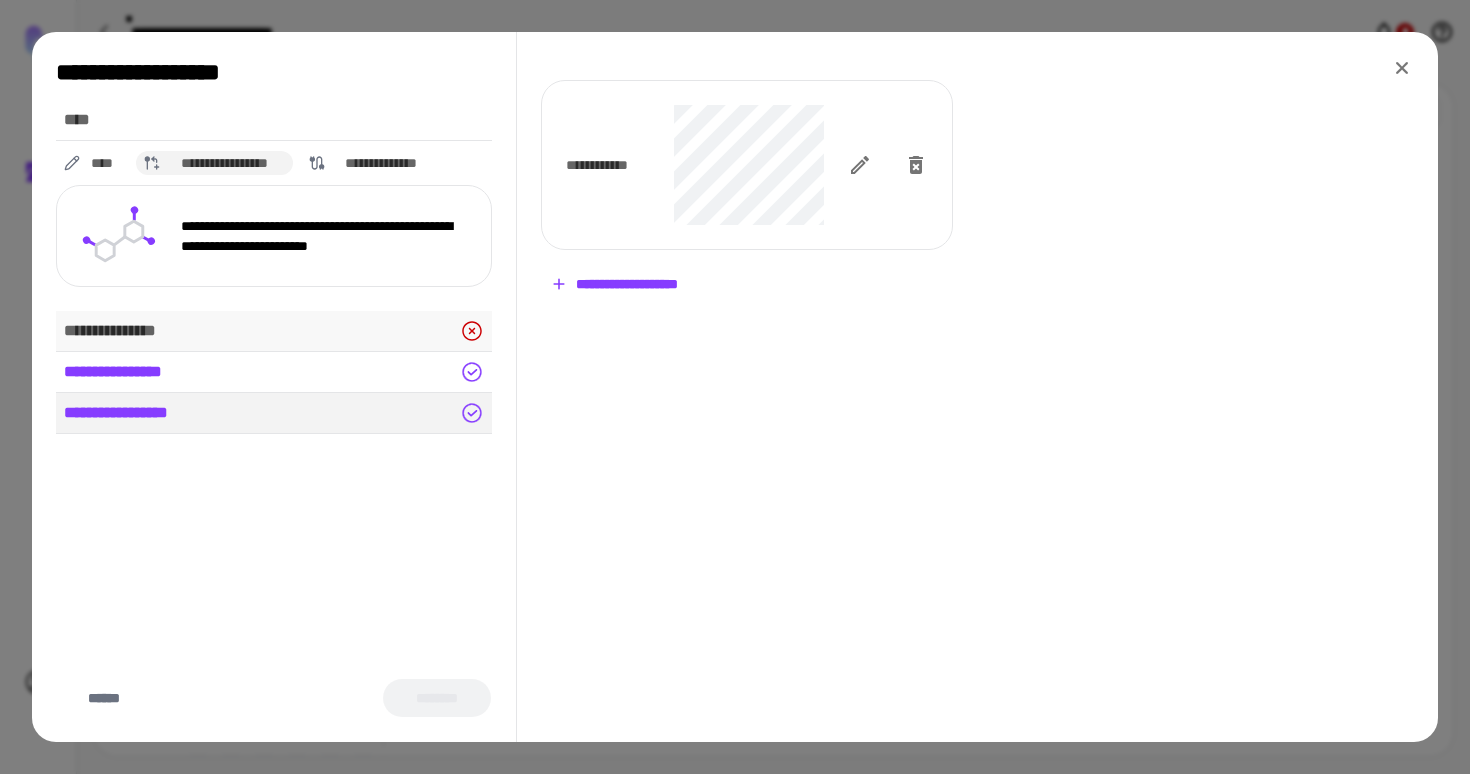 click on "**********" at bounding box center [274, 331] 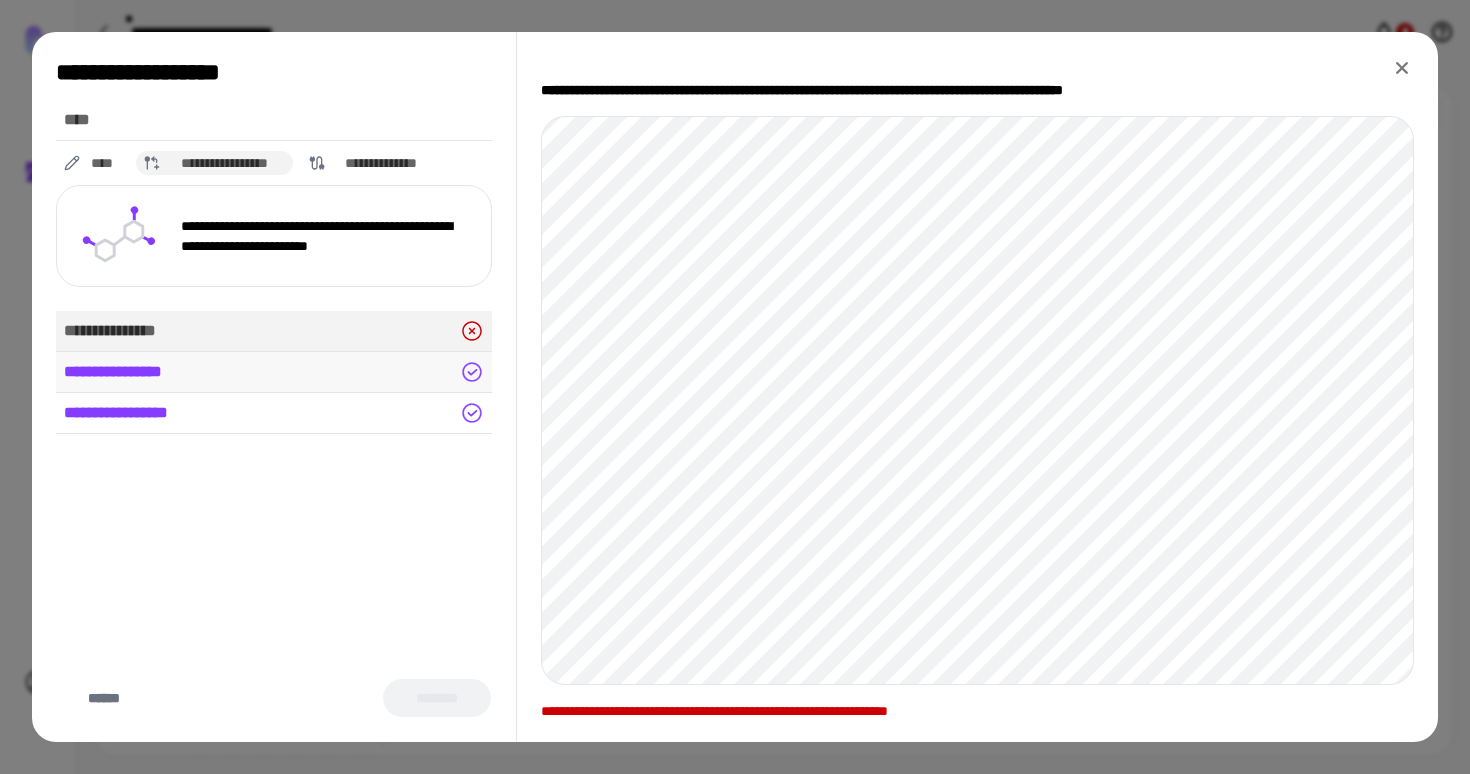 click on "**********" at bounding box center [274, 372] 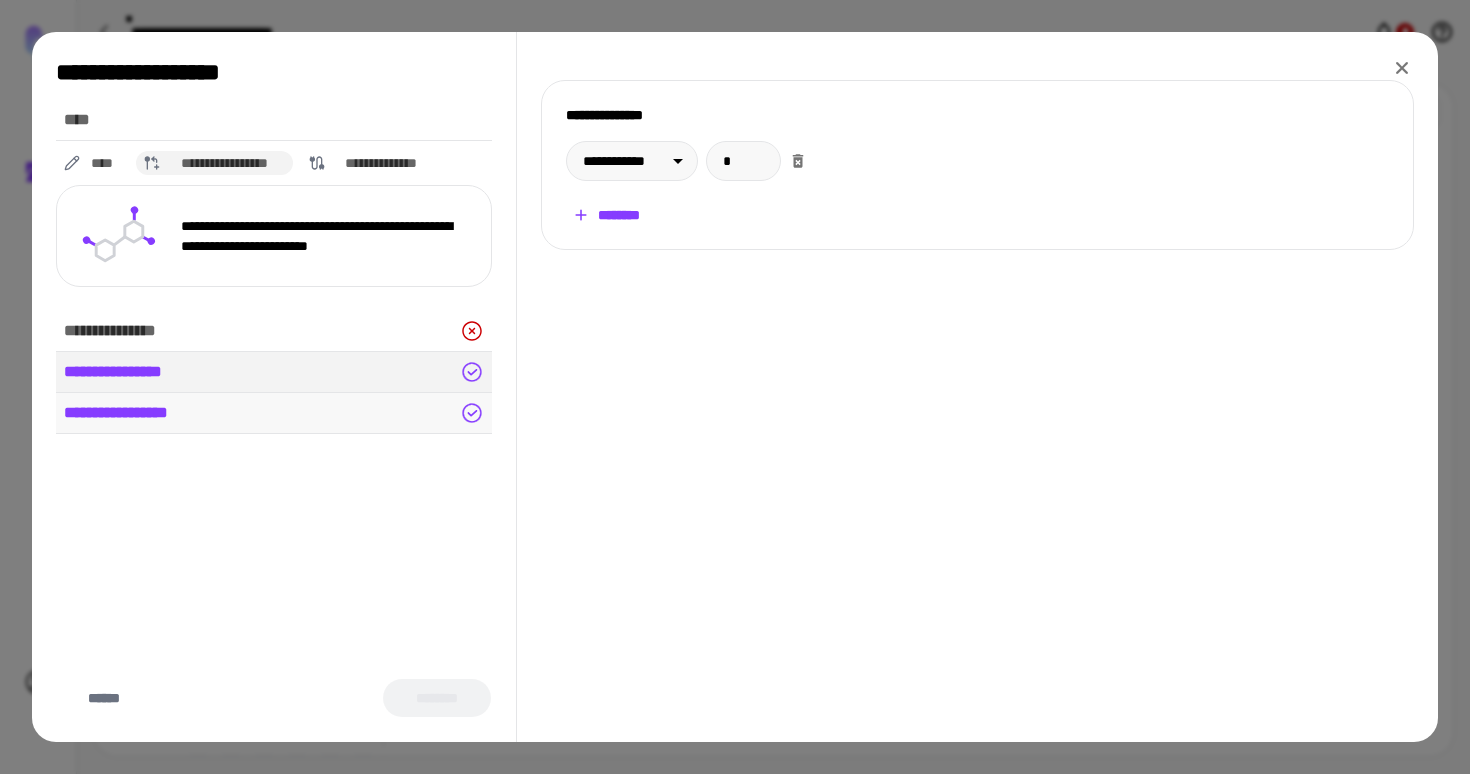 click on "**********" at bounding box center [274, 413] 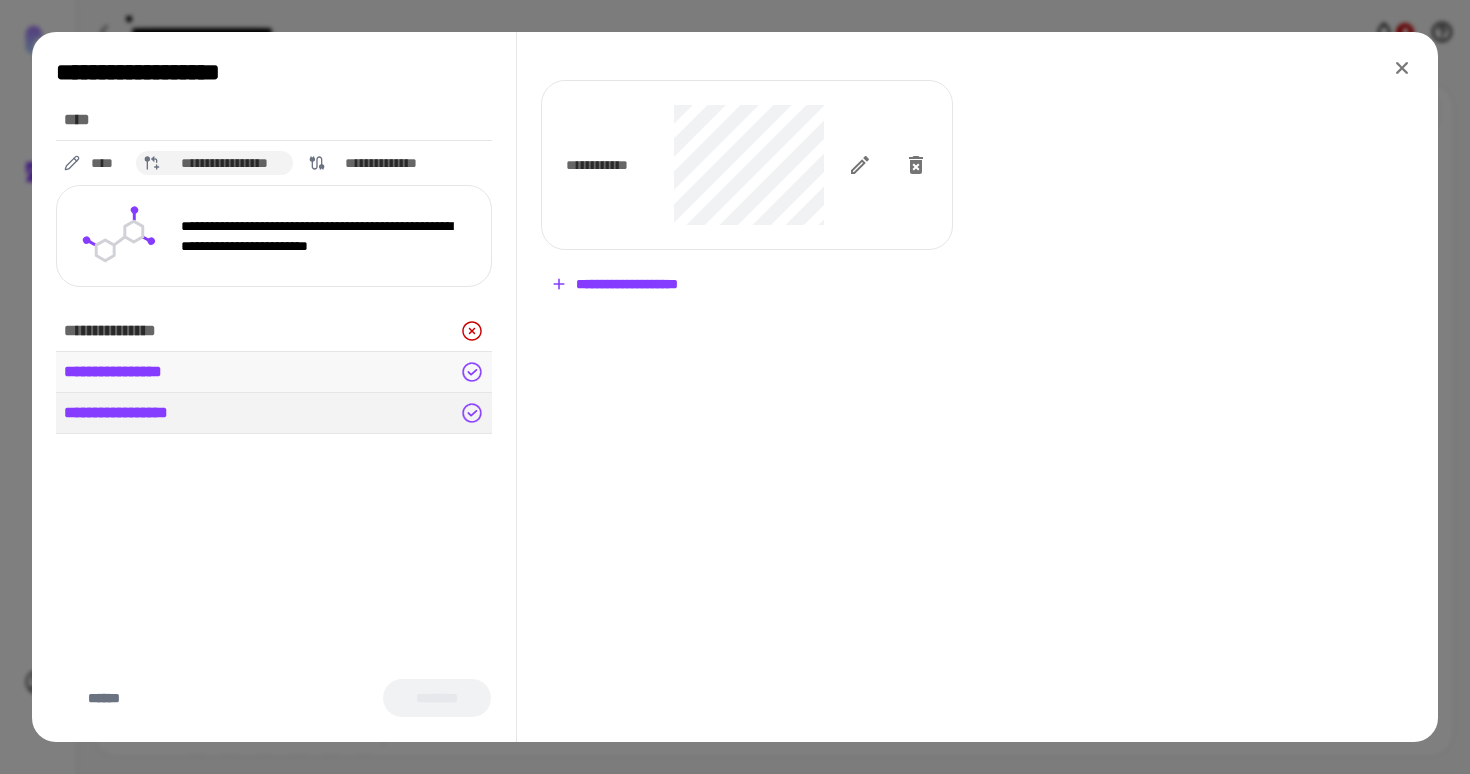 click on "**********" at bounding box center (274, 372) 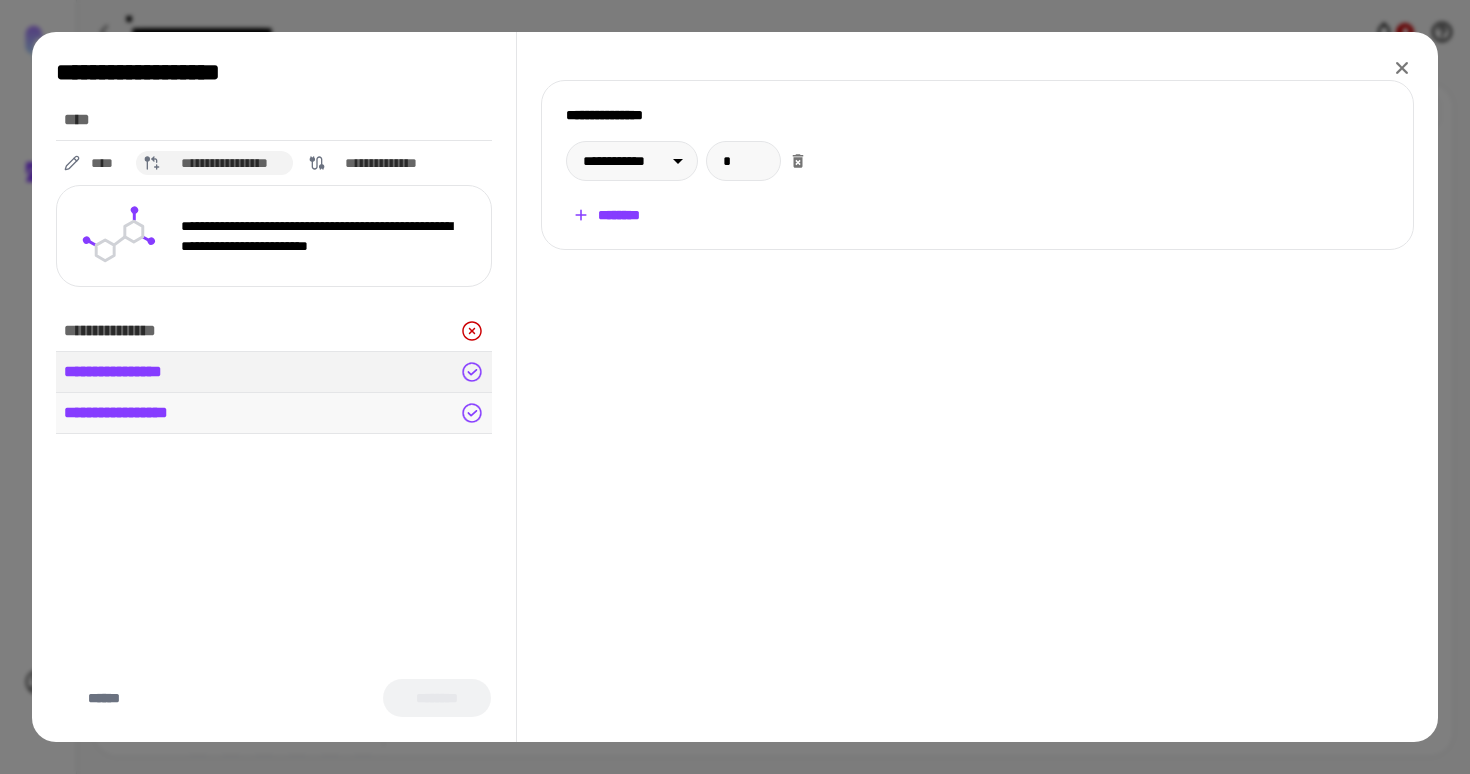 click on "**********" at bounding box center (274, 413) 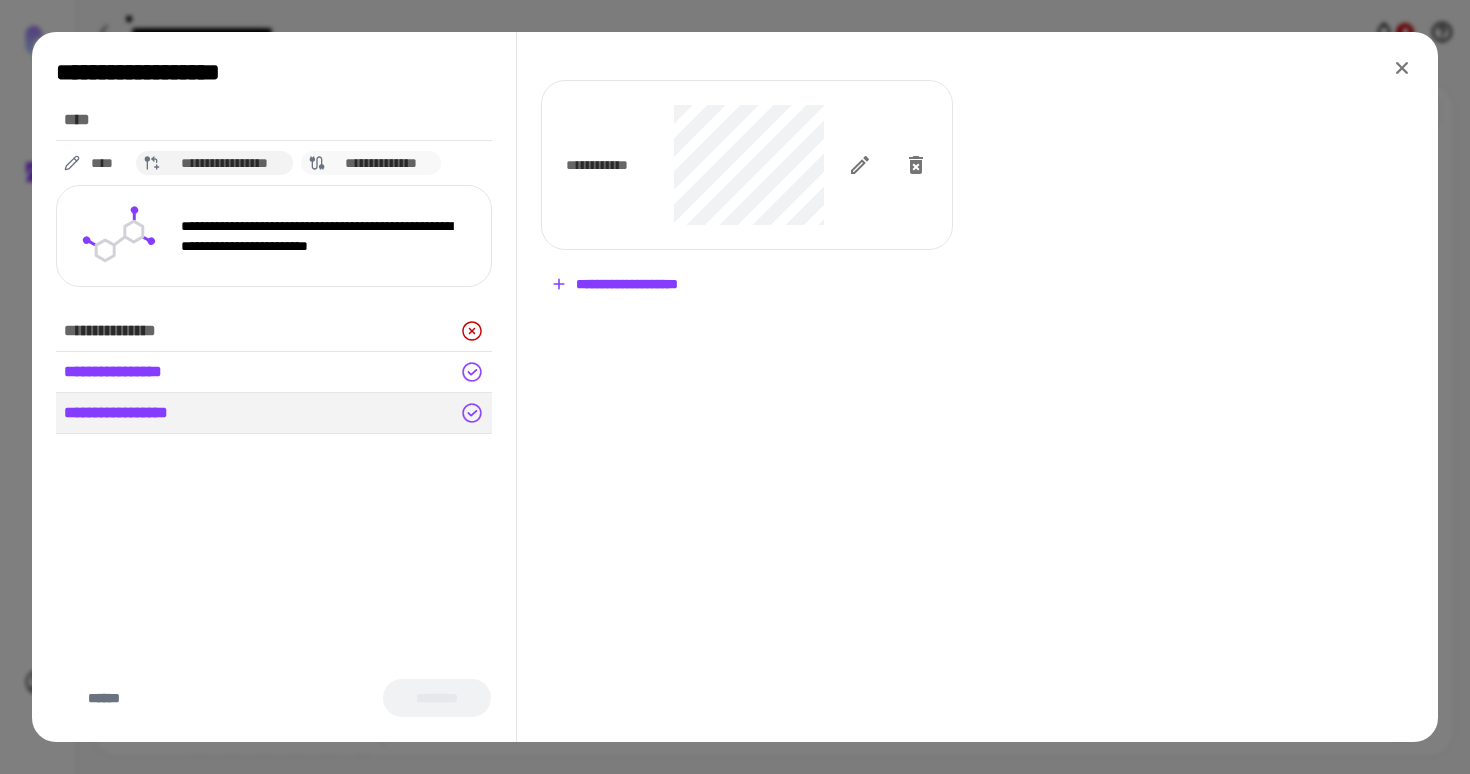click on "**********" at bounding box center (381, 163) 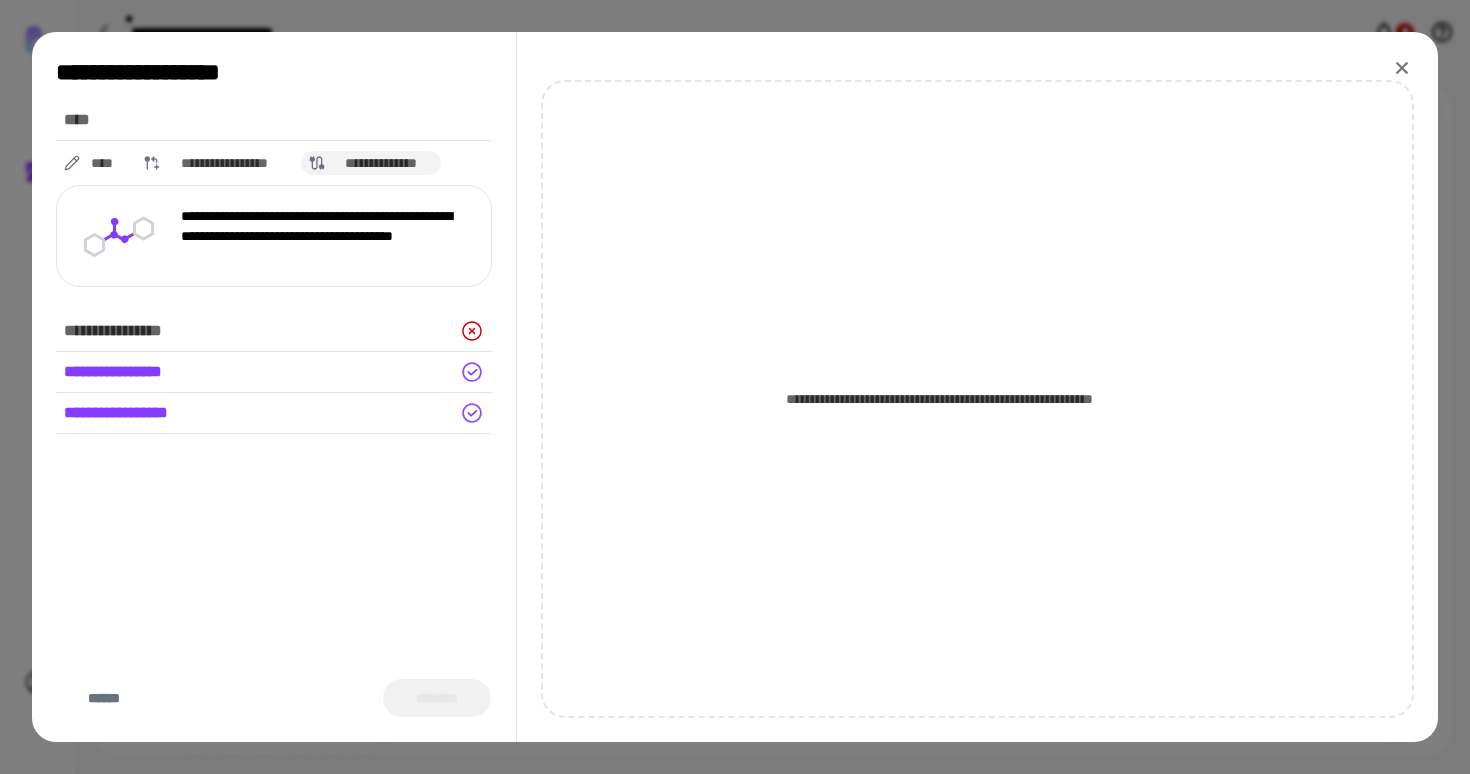 click on "**********" at bounding box center [274, 163] 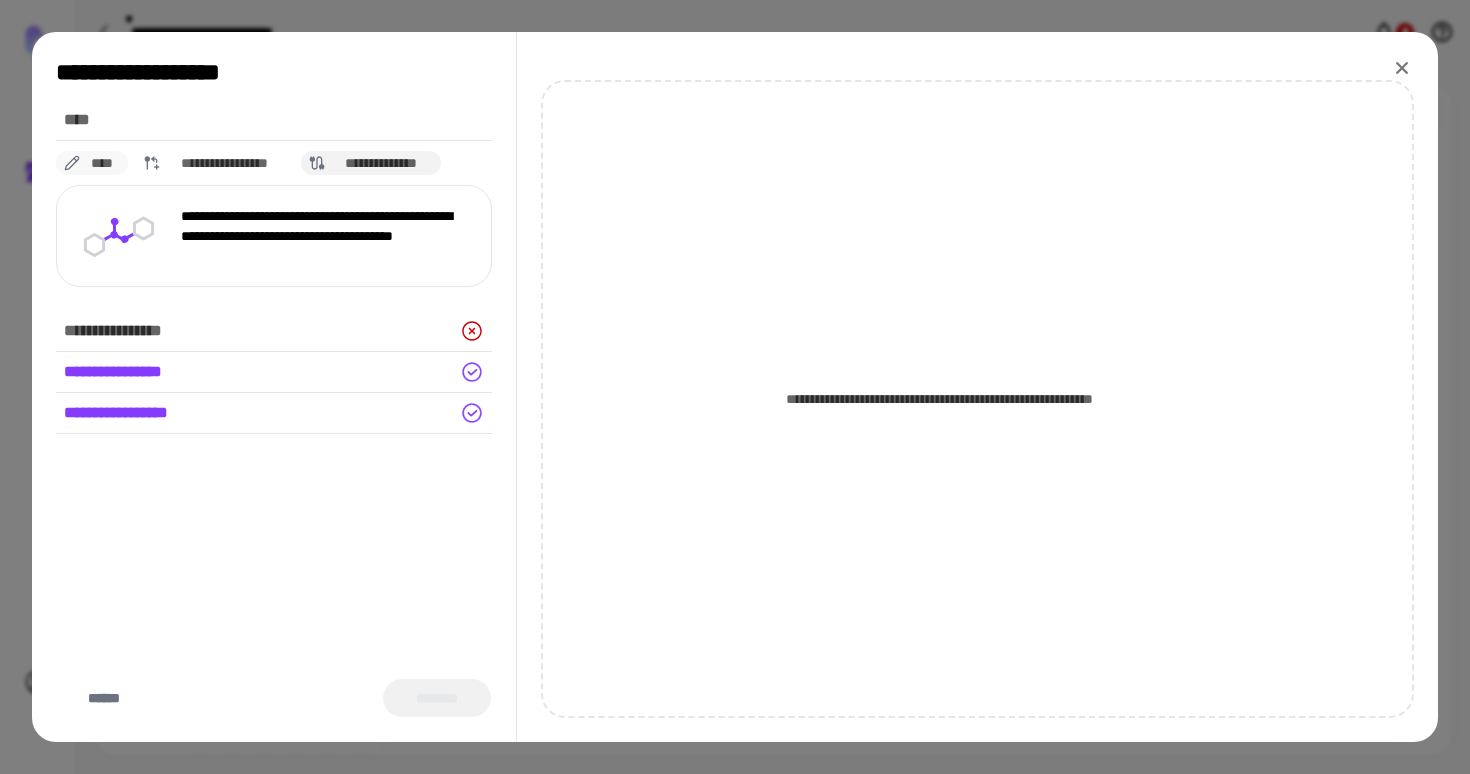 click on "****" at bounding box center (102, 163) 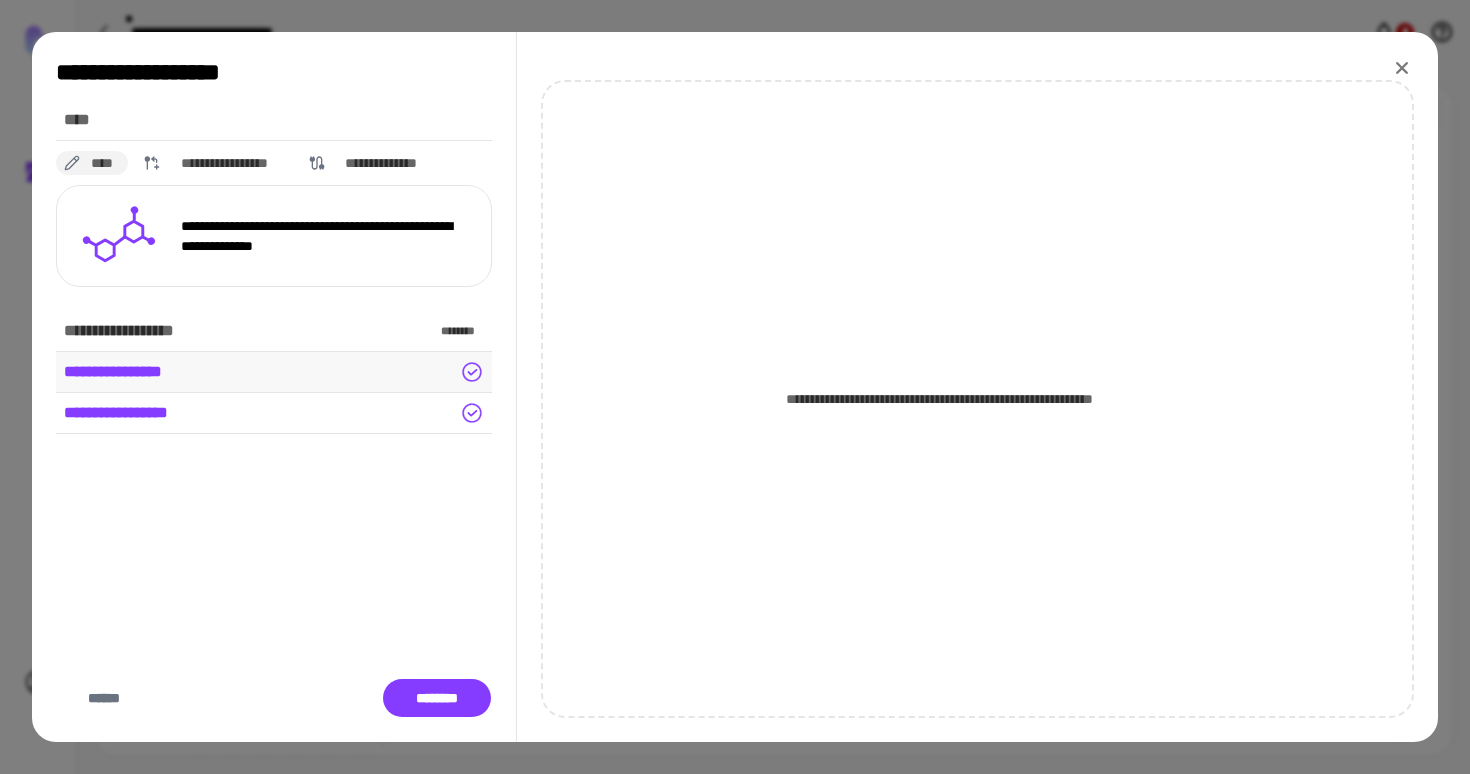 click on "**********" at bounding box center [274, 372] 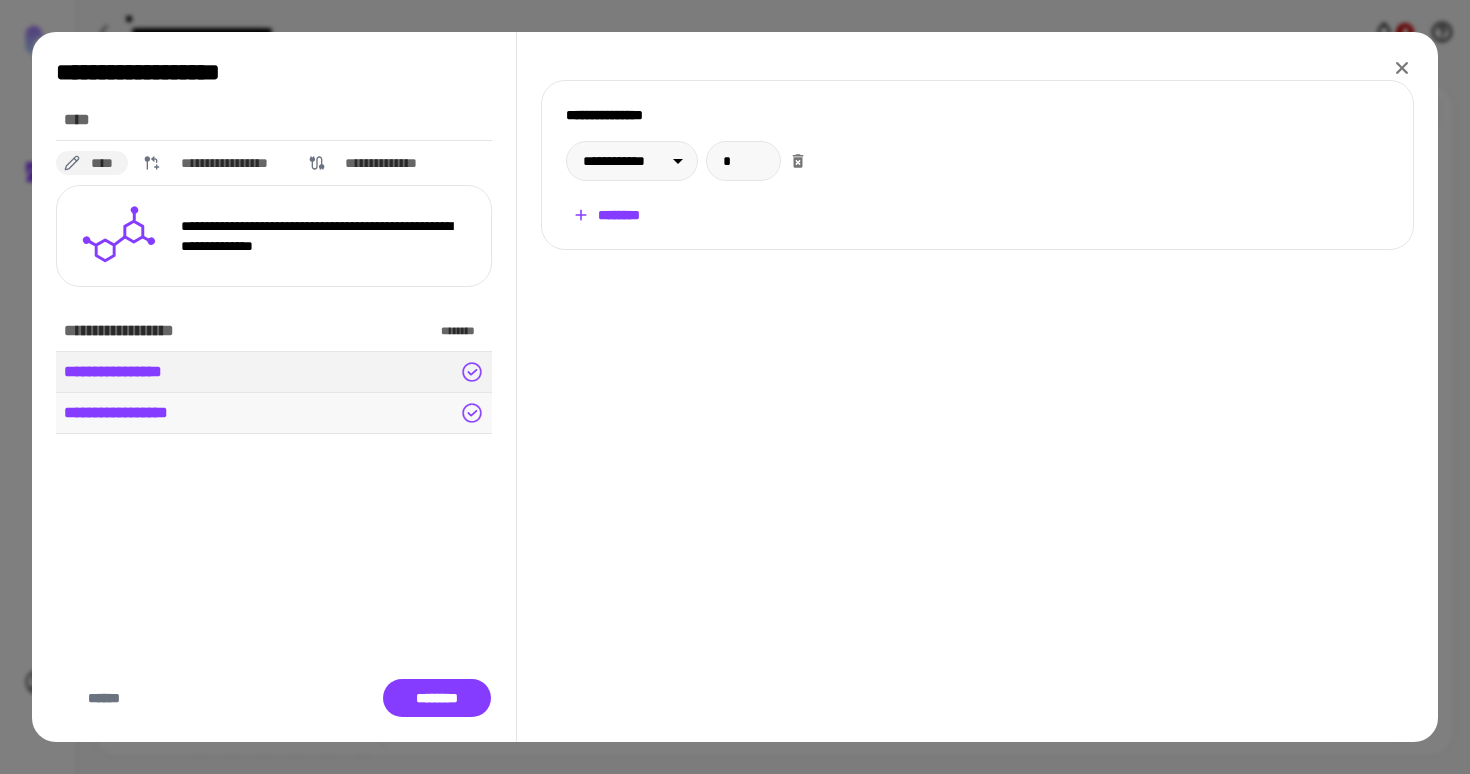 click on "**********" at bounding box center [274, 413] 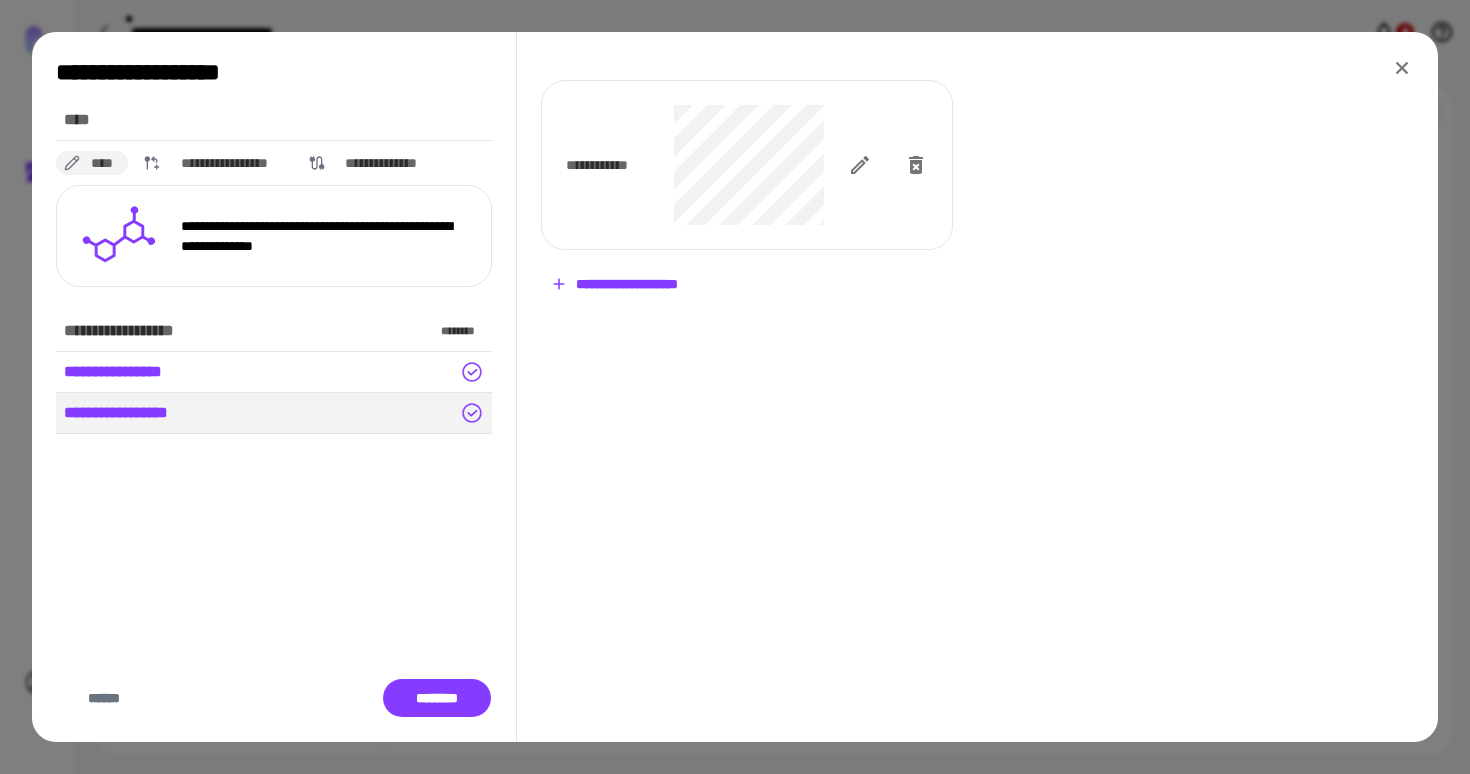 click on "**********" at bounding box center [614, 284] 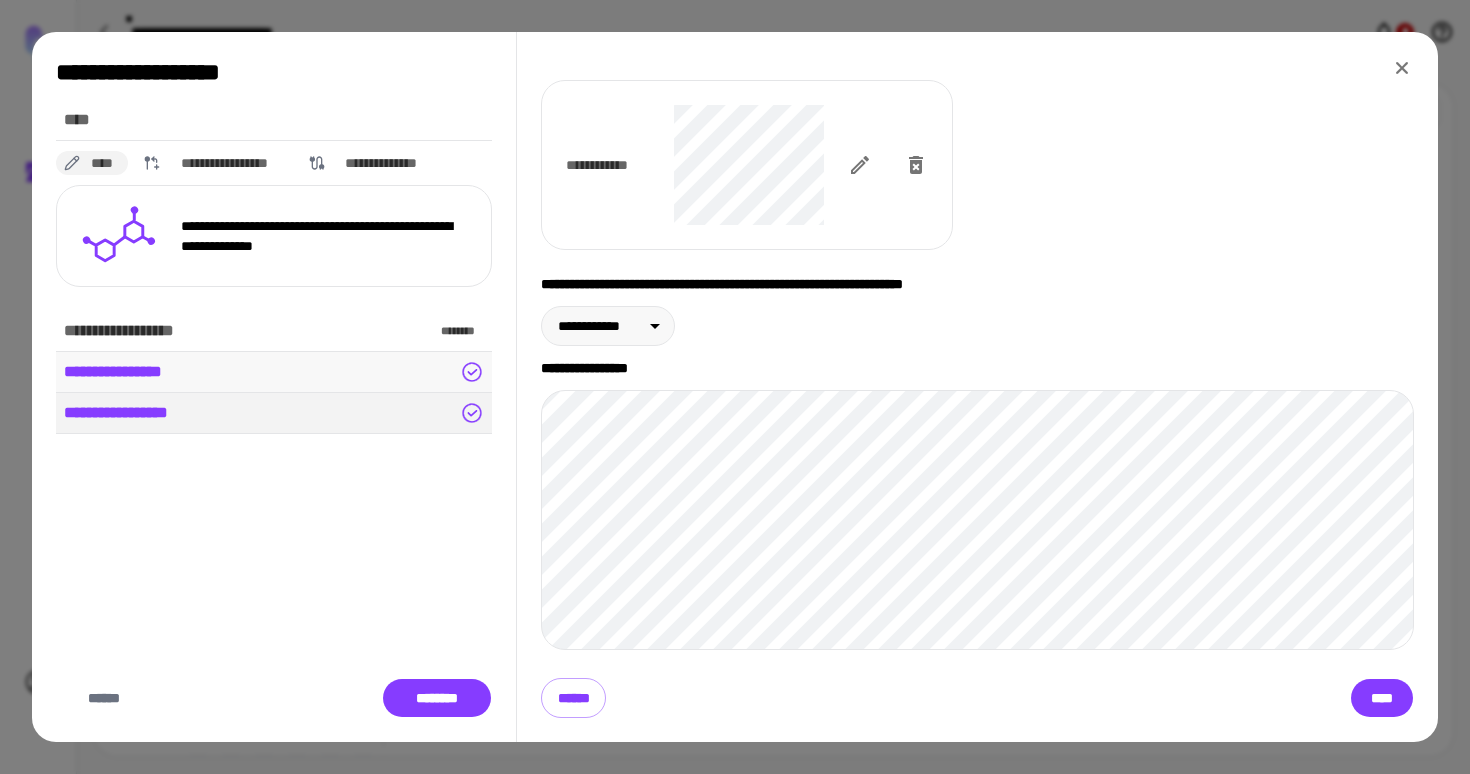 click on "**********" at bounding box center (274, 372) 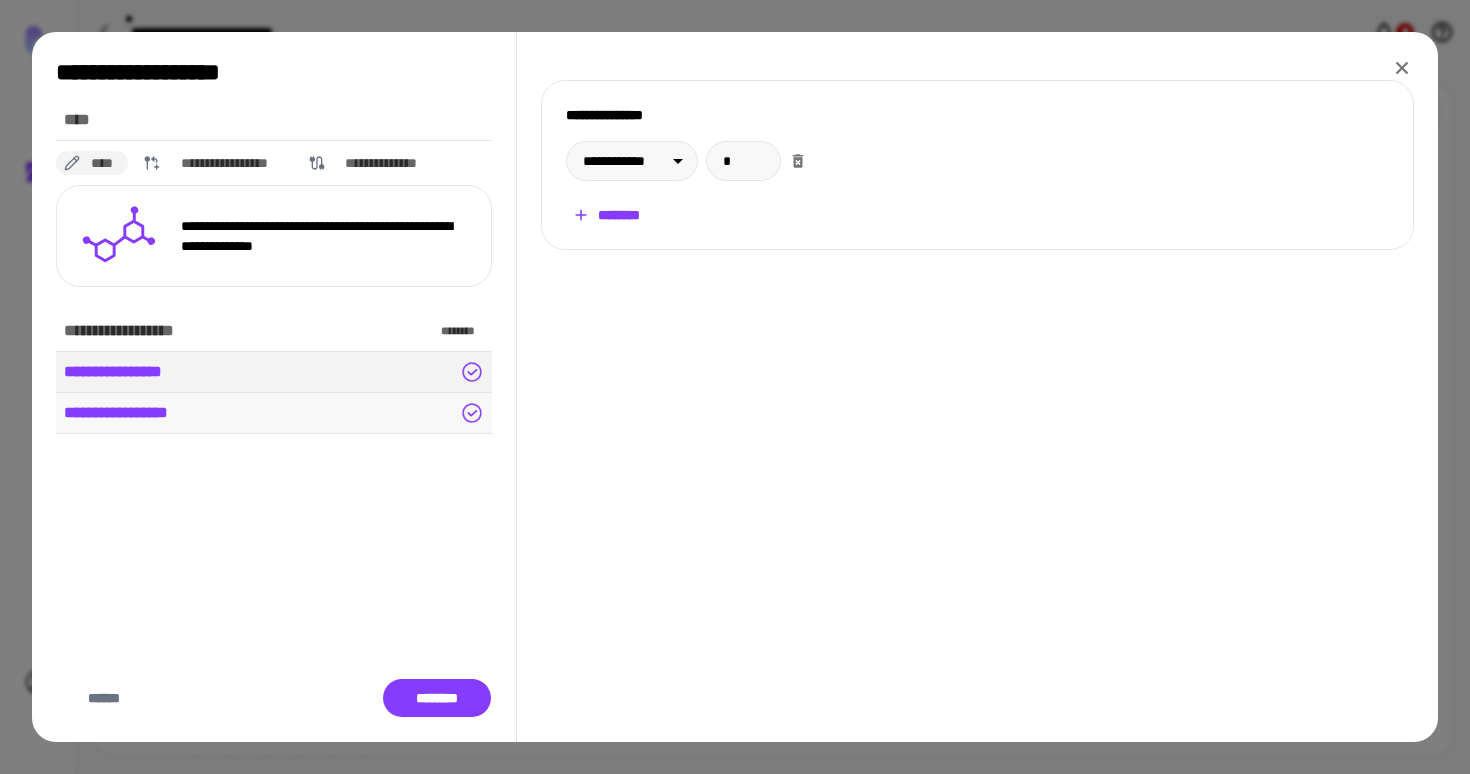 click on "**********" at bounding box center (274, 413) 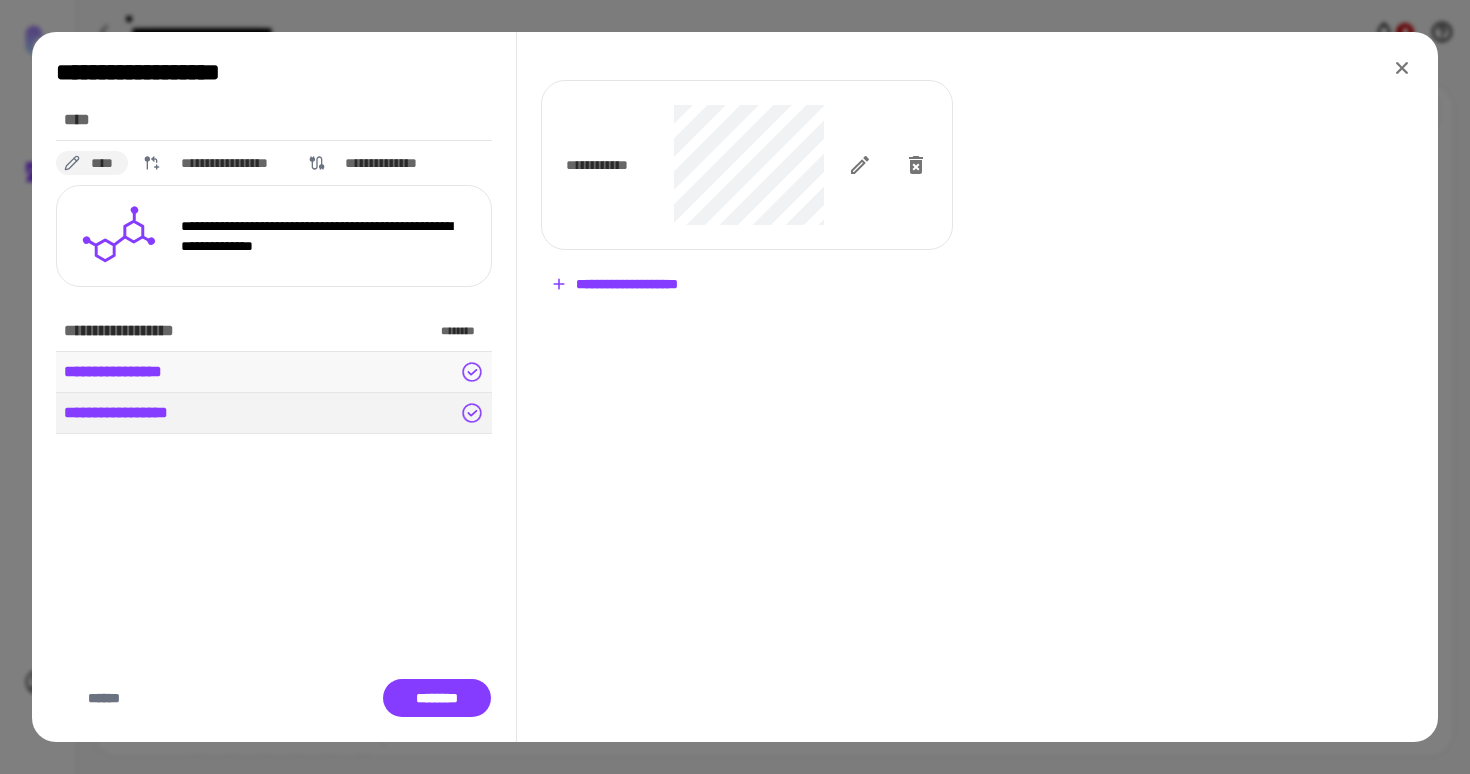 click on "**********" at bounding box center (274, 372) 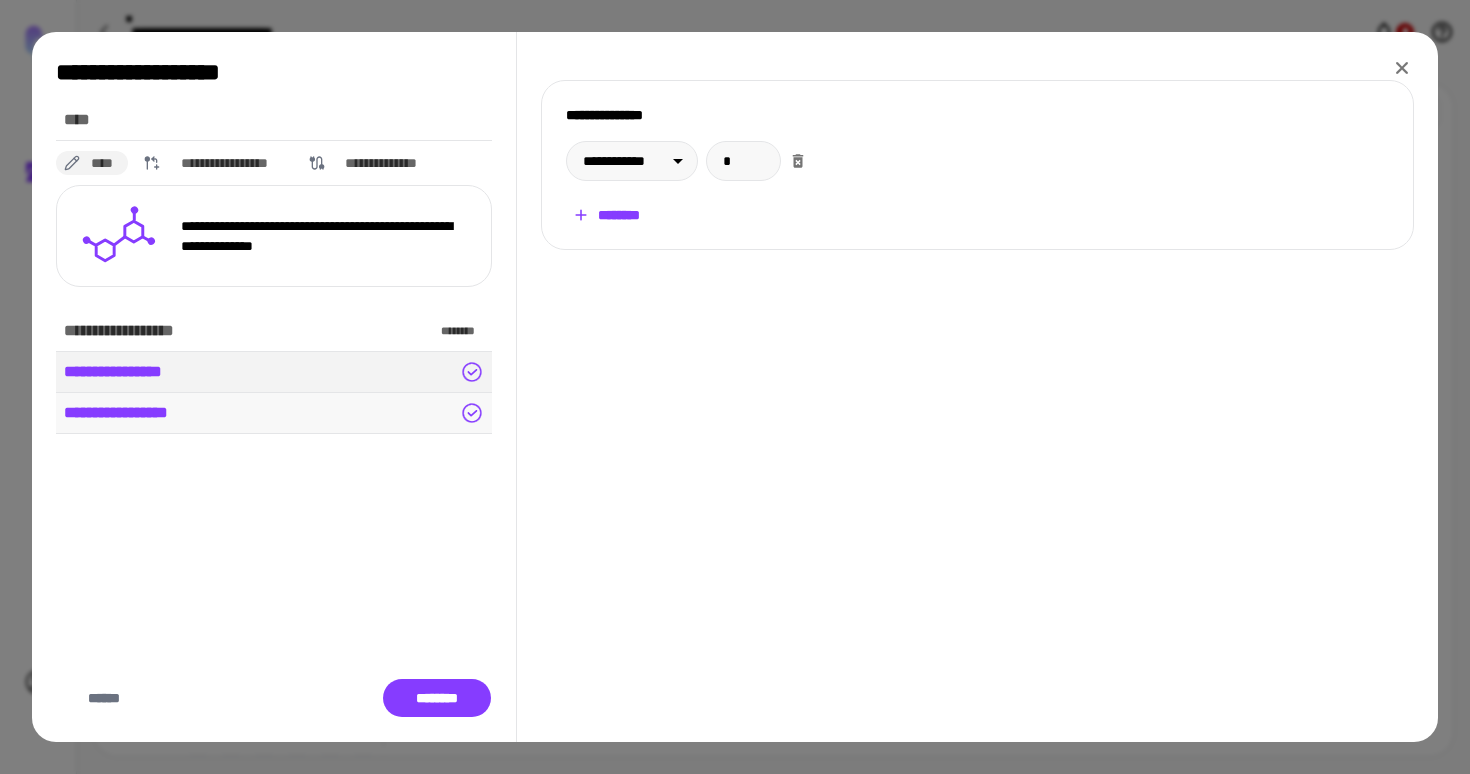 click on "**********" at bounding box center (274, 413) 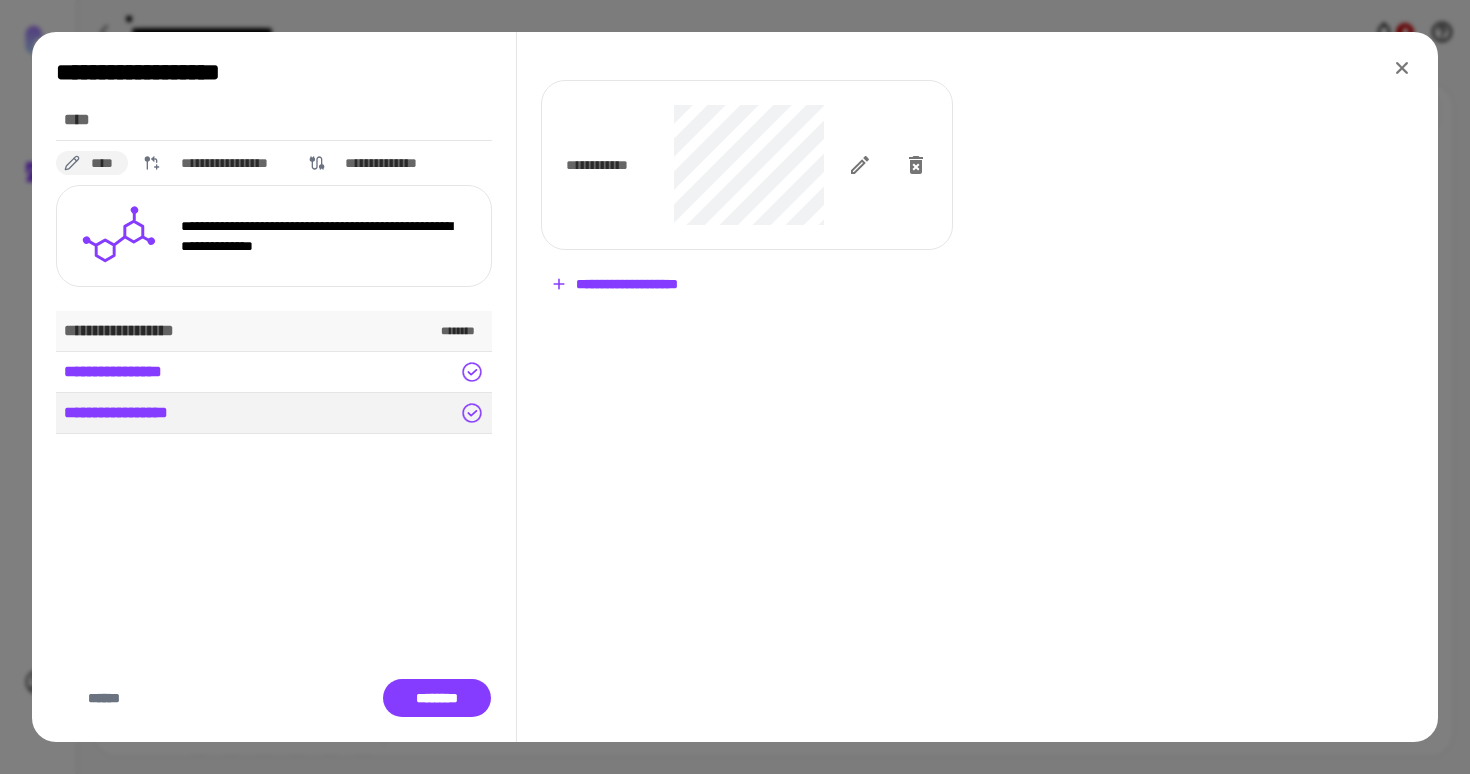 click on "**********" at bounding box center (274, 331) 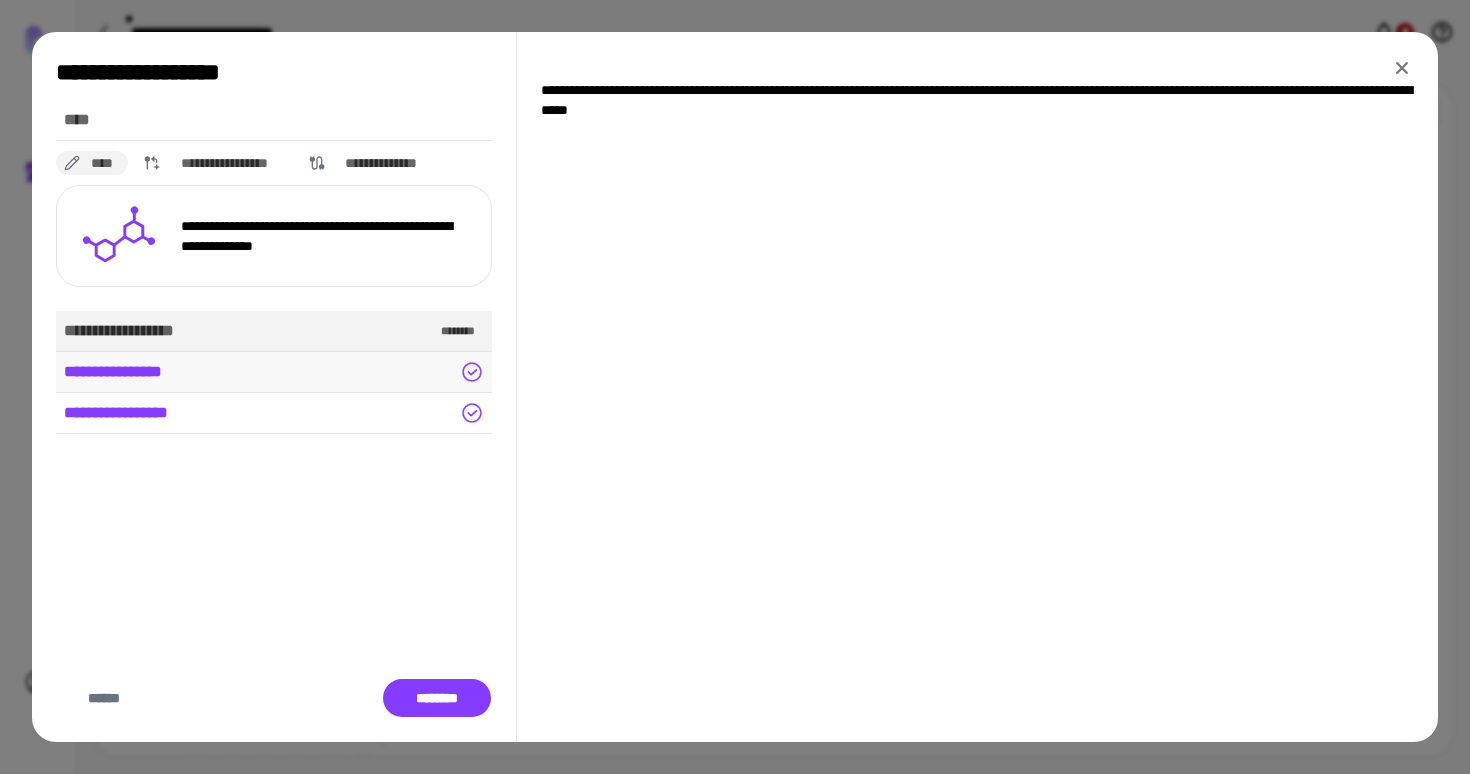click on "**********" at bounding box center (274, 372) 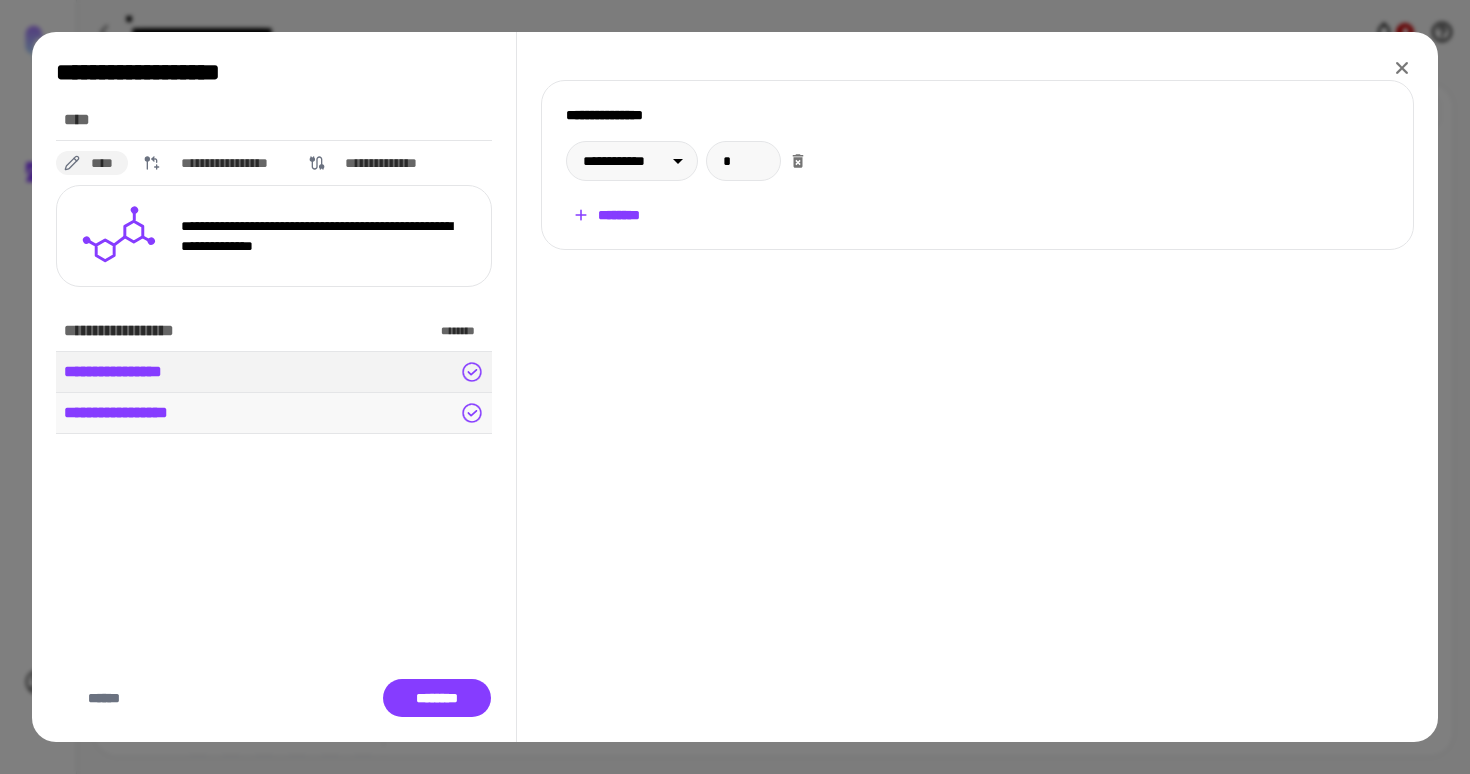 click on "**********" at bounding box center [274, 413] 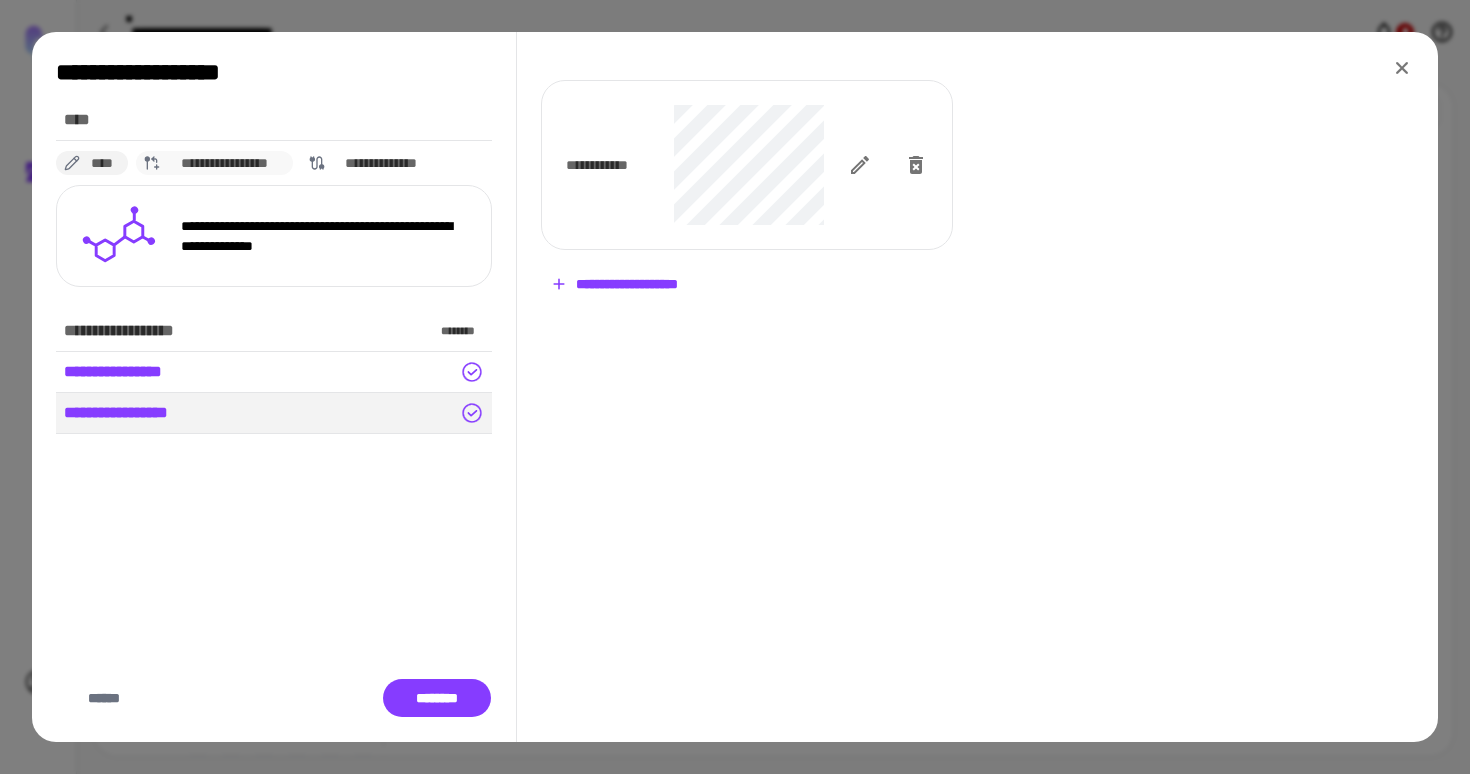 click on "**********" at bounding box center (225, 163) 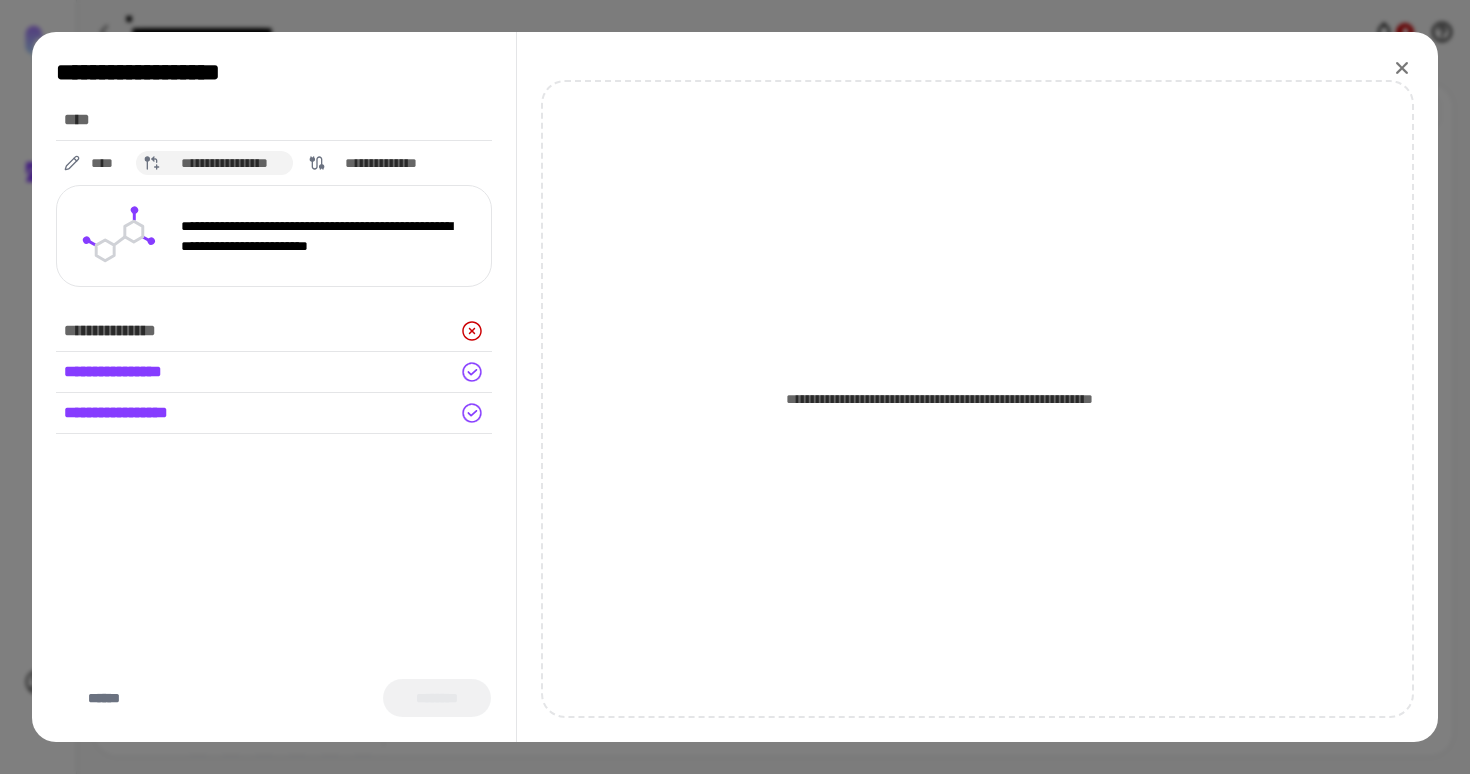 type 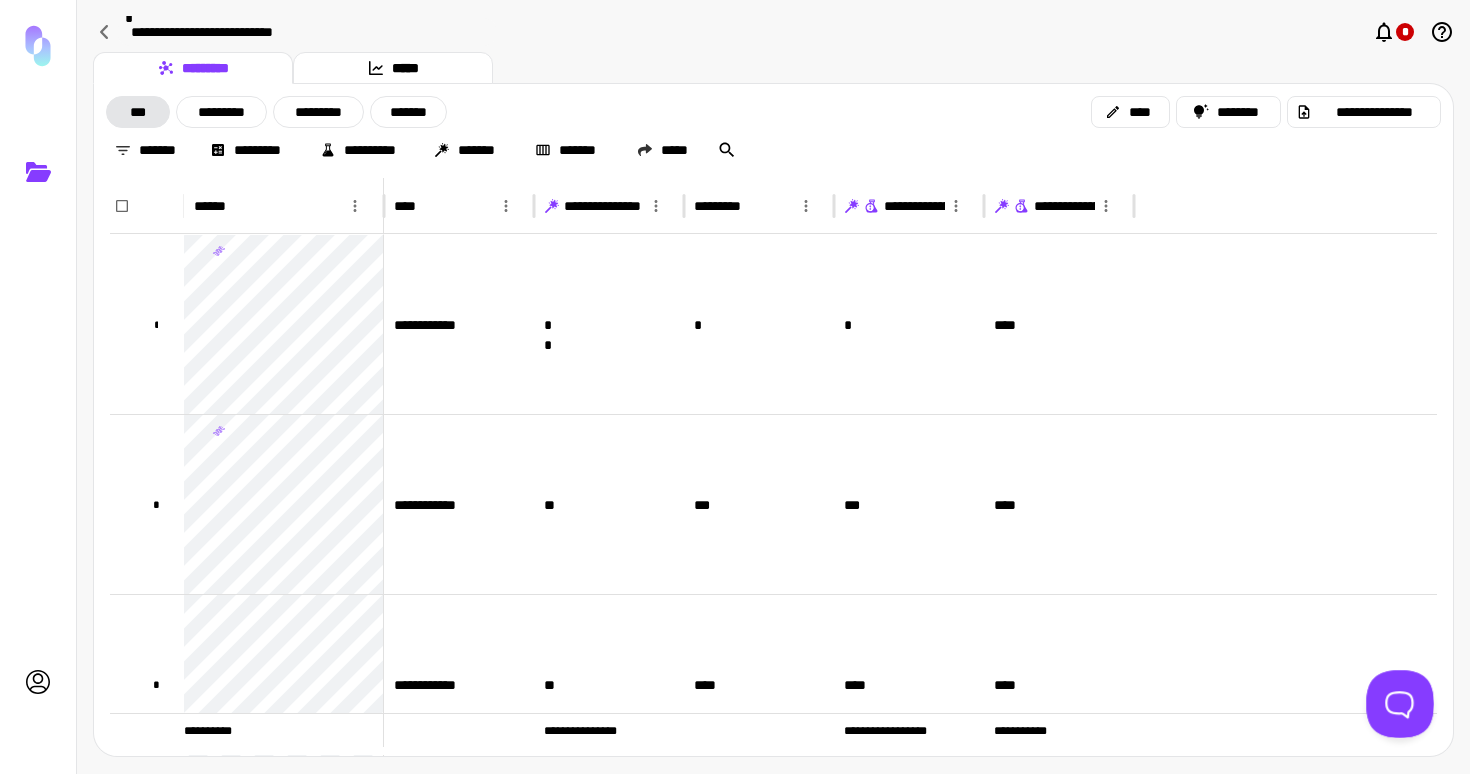 click at bounding box center [1396, 700] 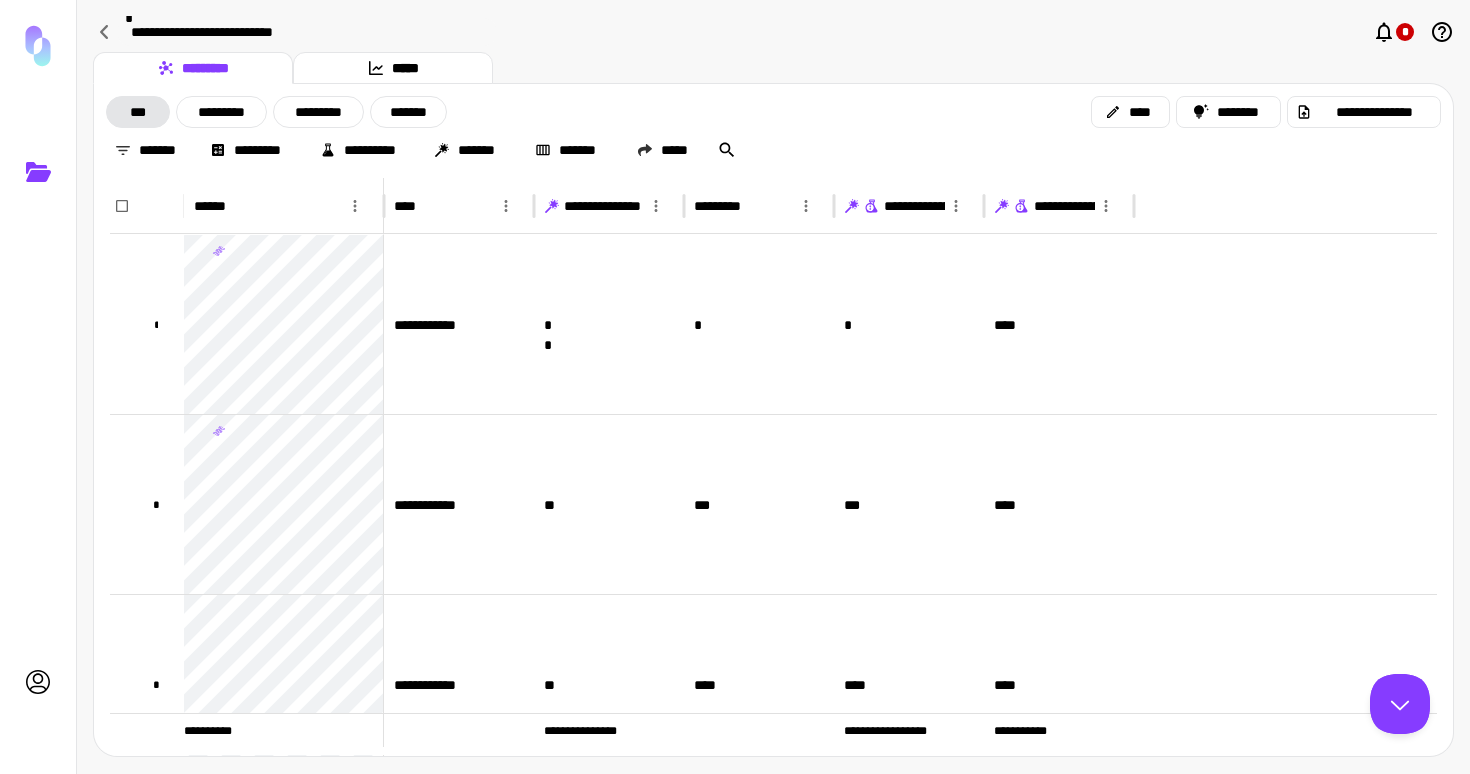 scroll, scrollTop: 0, scrollLeft: 0, axis: both 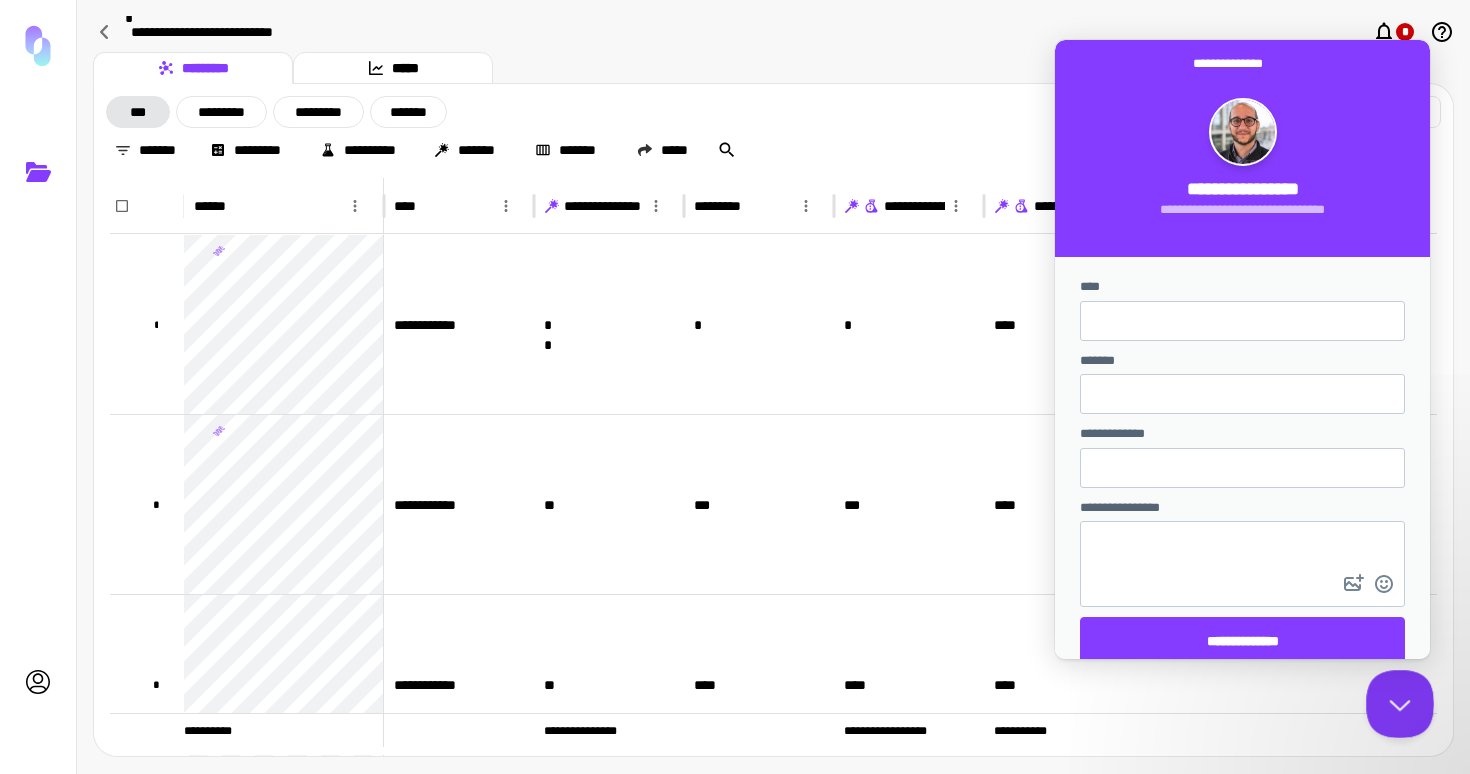 click at bounding box center [1396, 700] 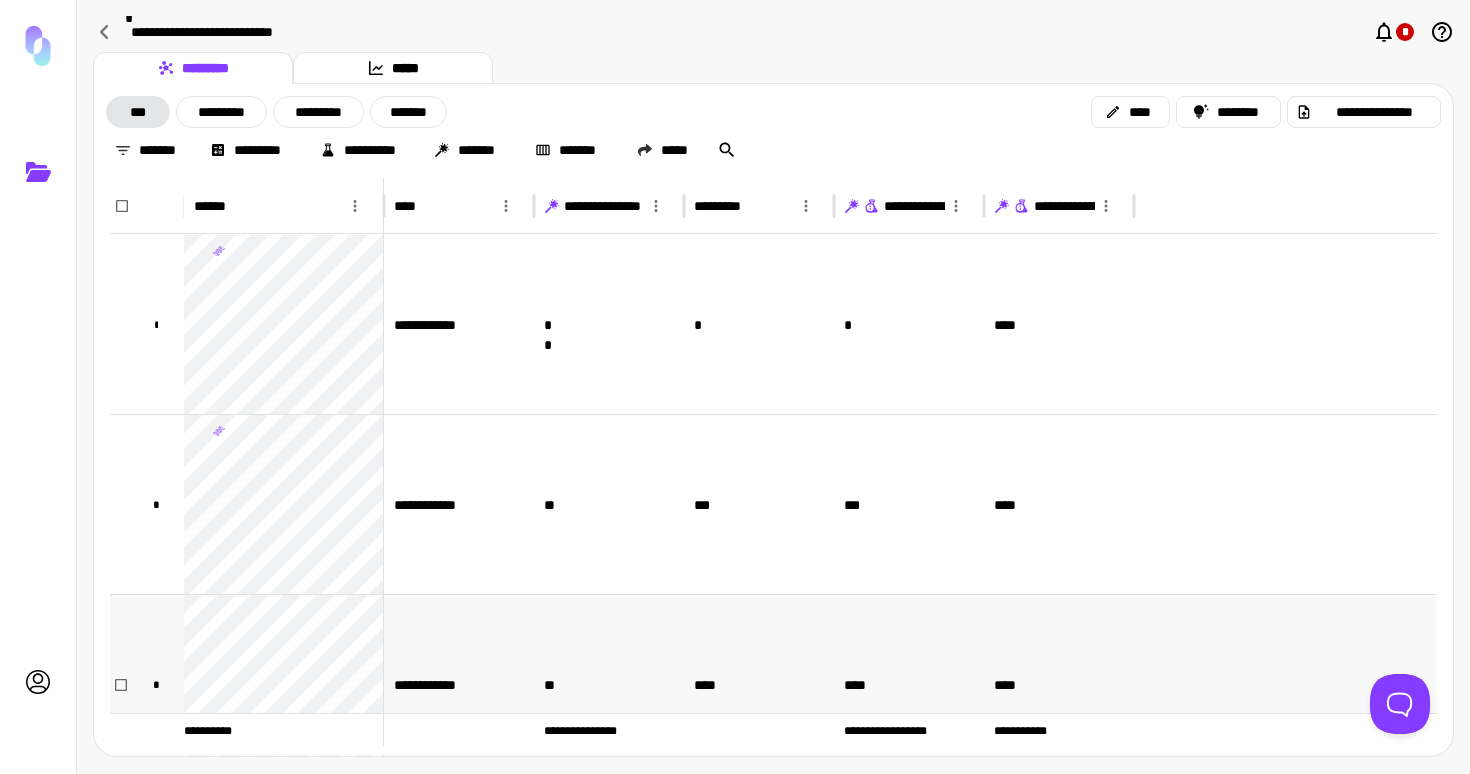 scroll, scrollTop: 1324, scrollLeft: 0, axis: vertical 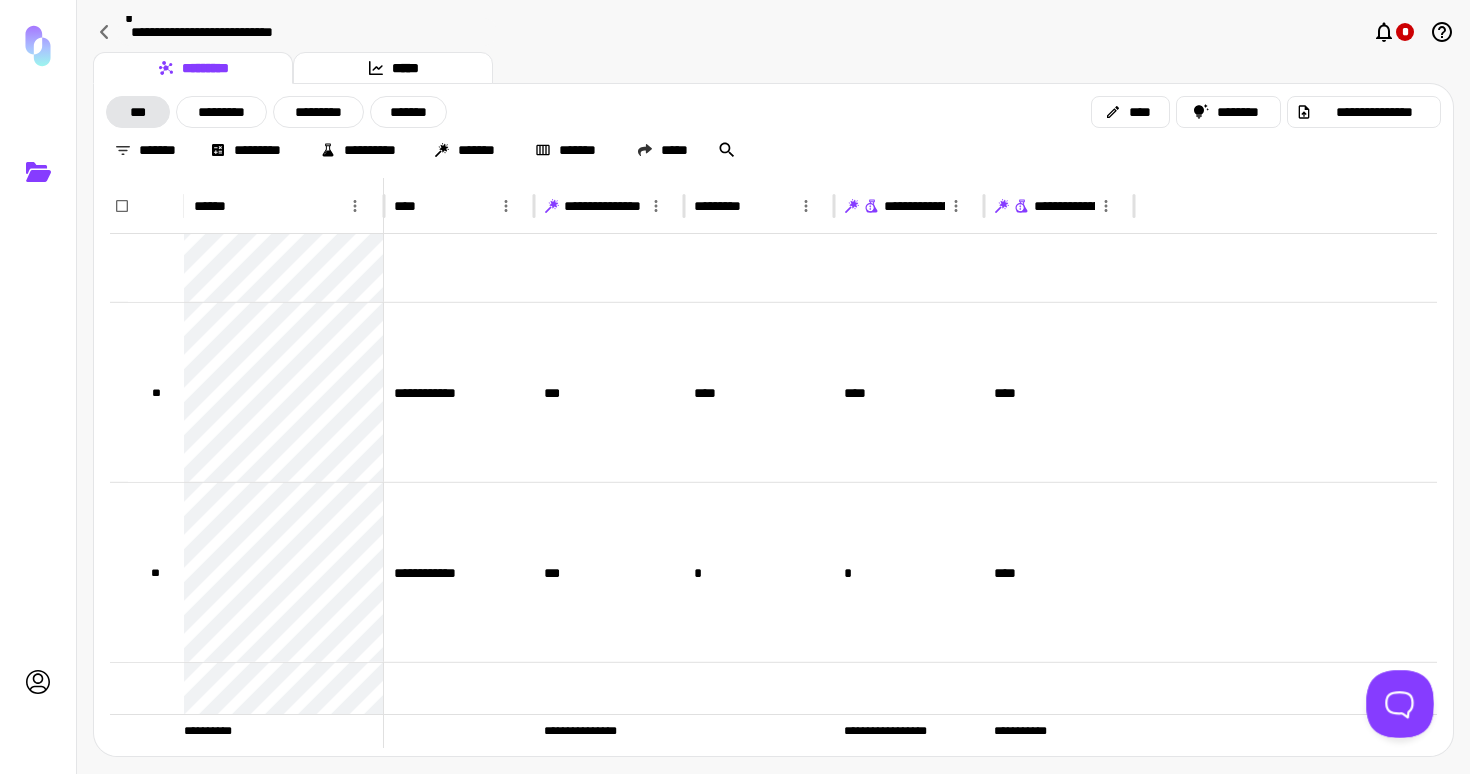 click at bounding box center (1396, 700) 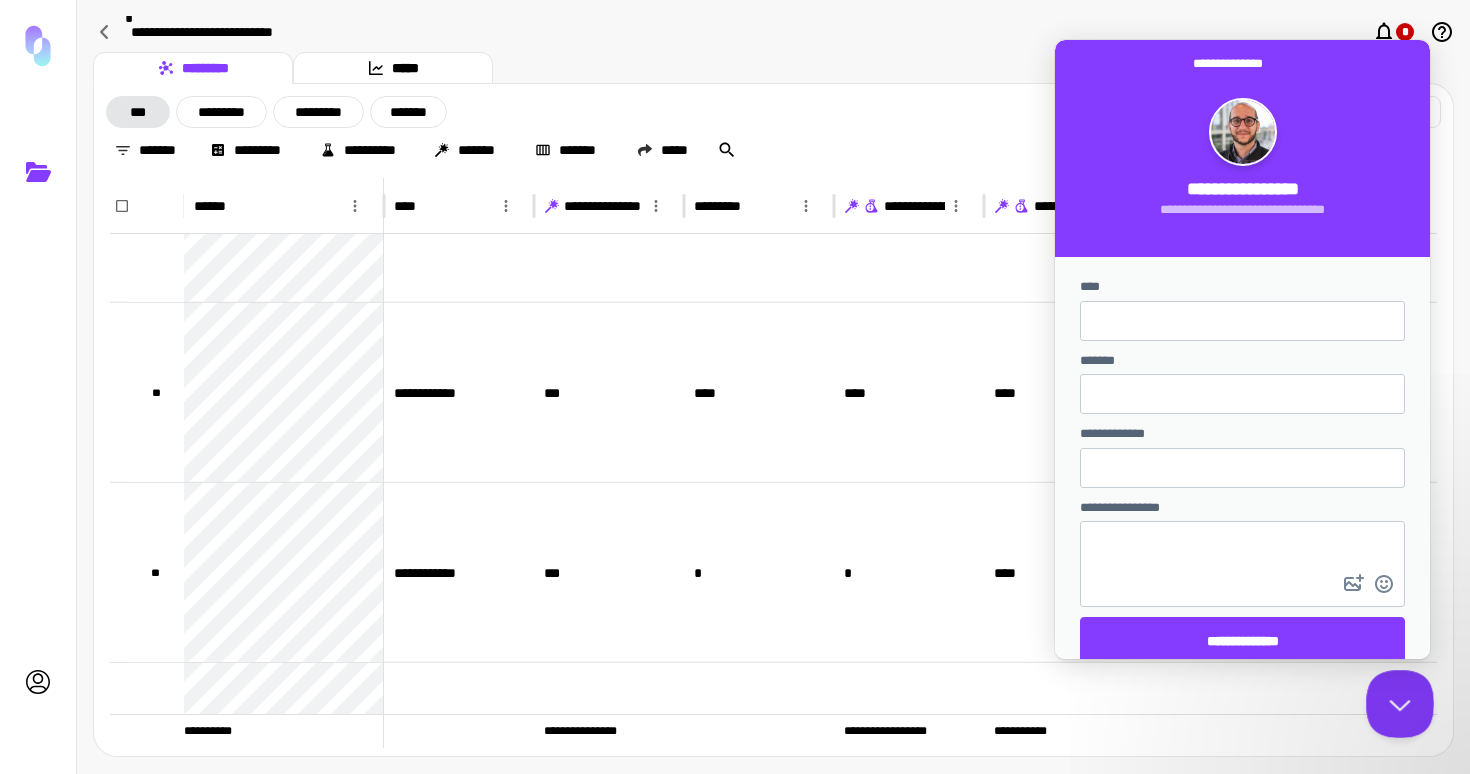 click at bounding box center (1396, 700) 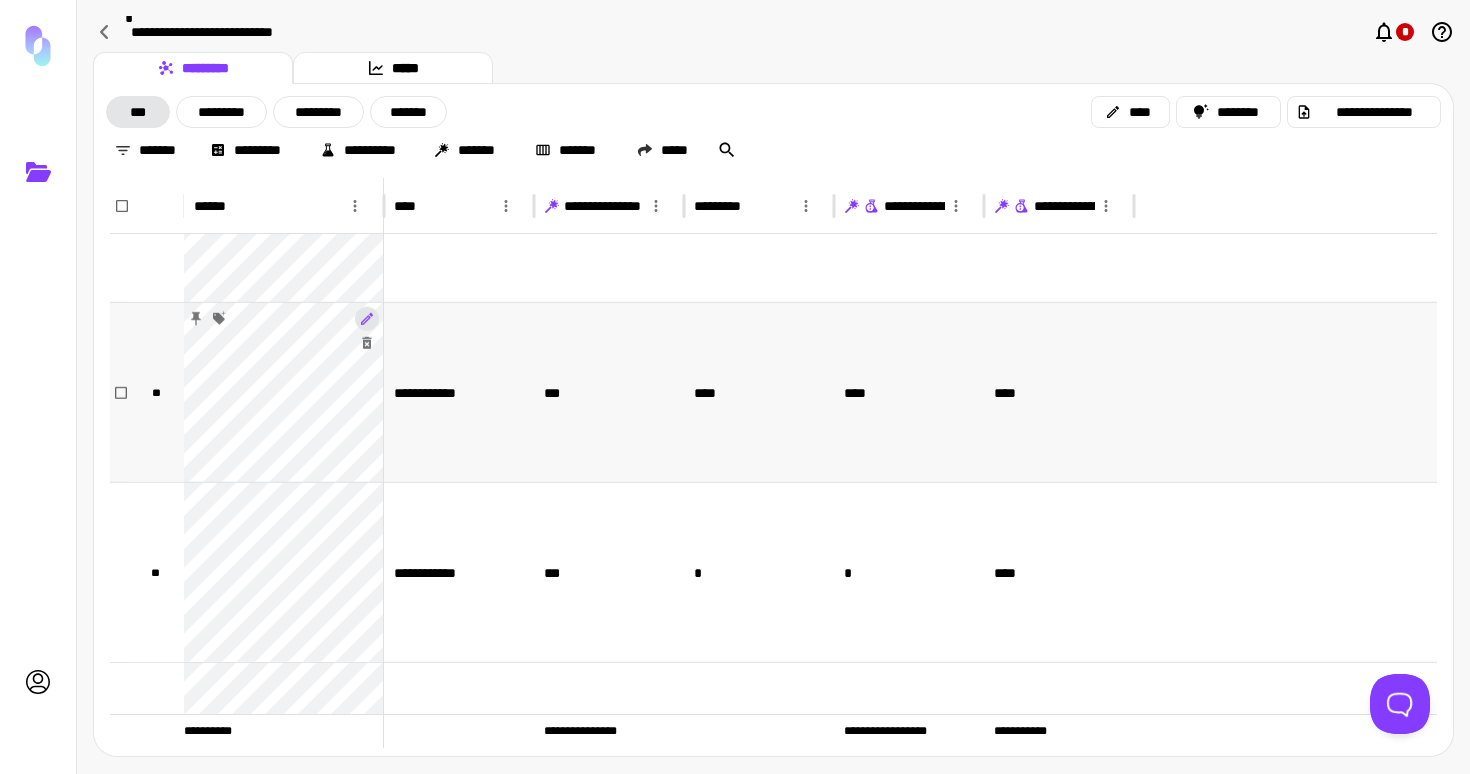 click 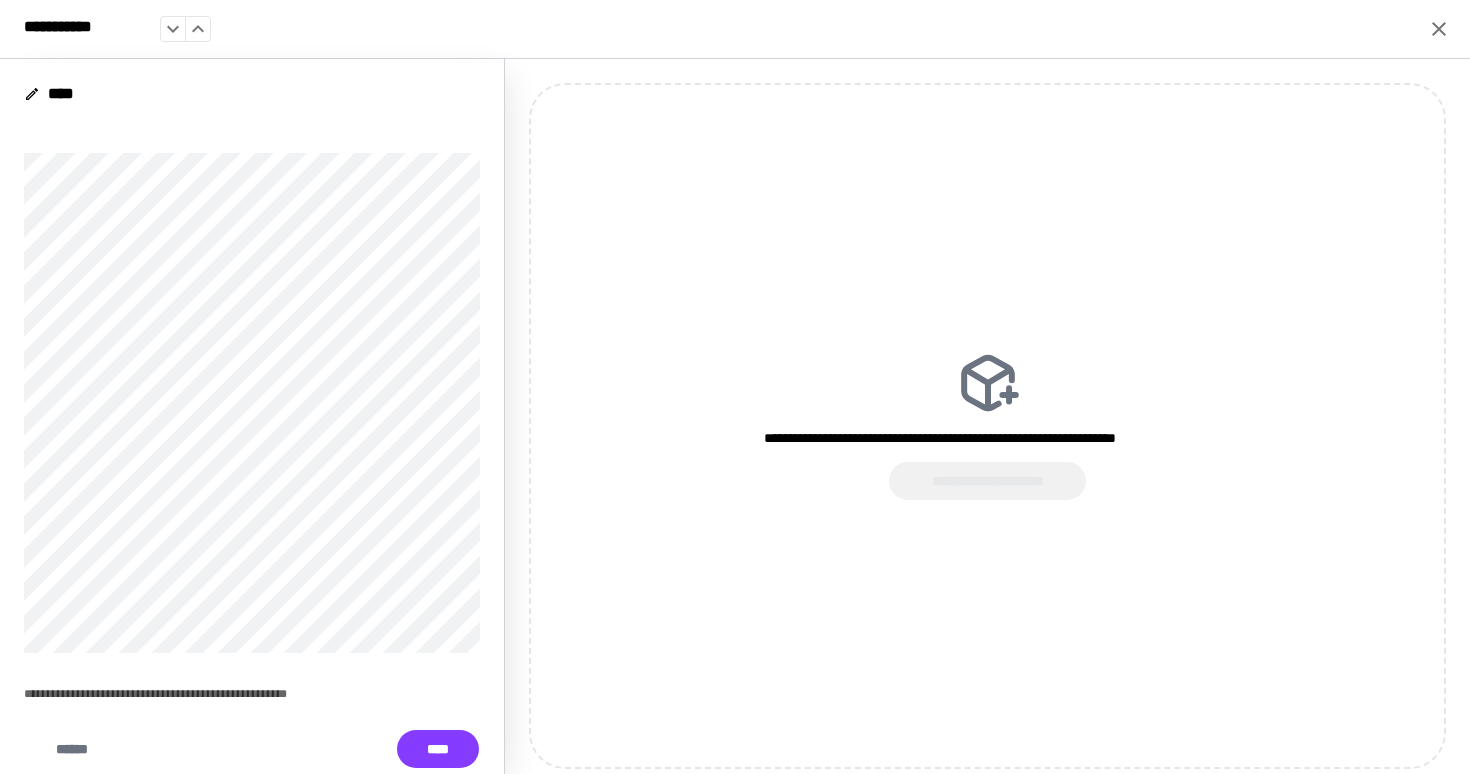 click 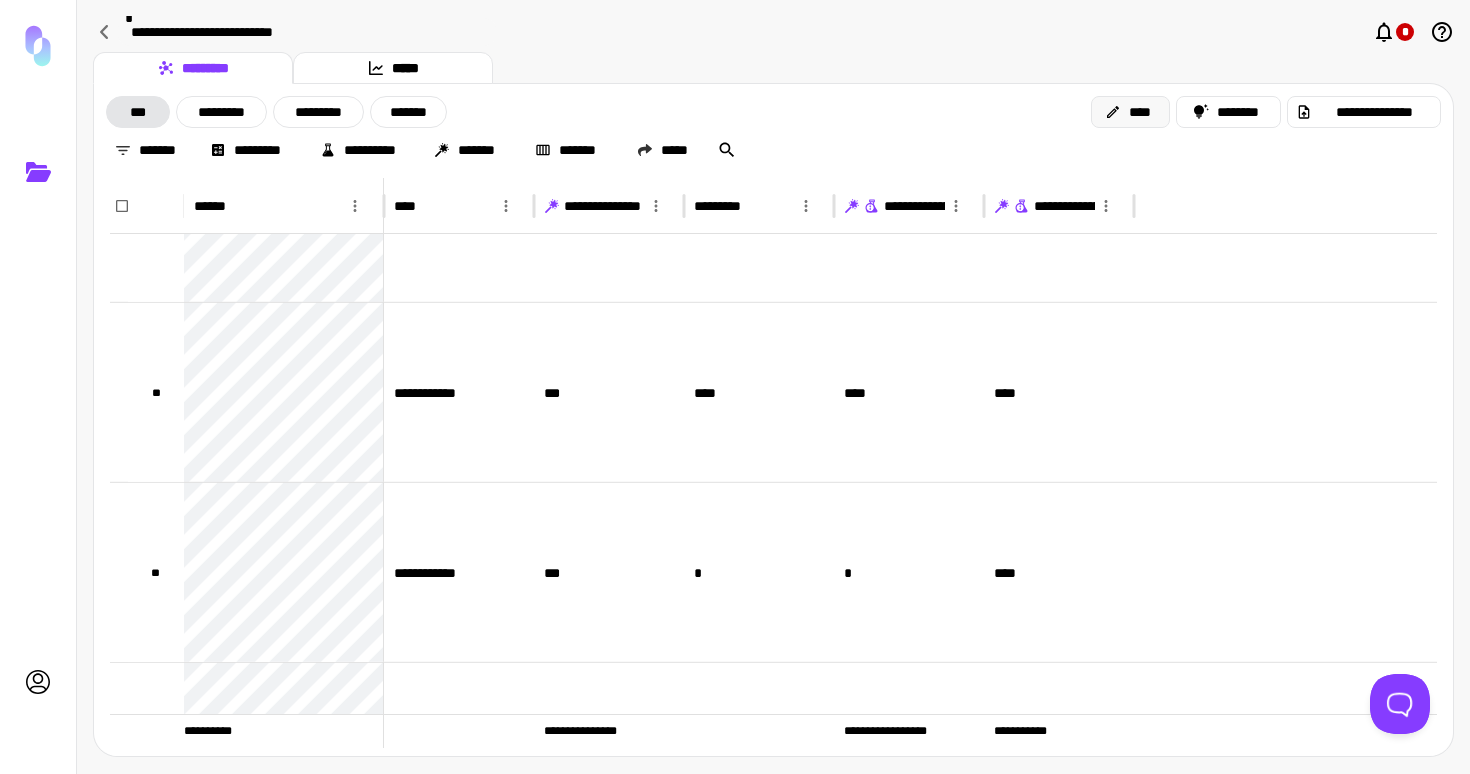 click on "****" at bounding box center (1130, 112) 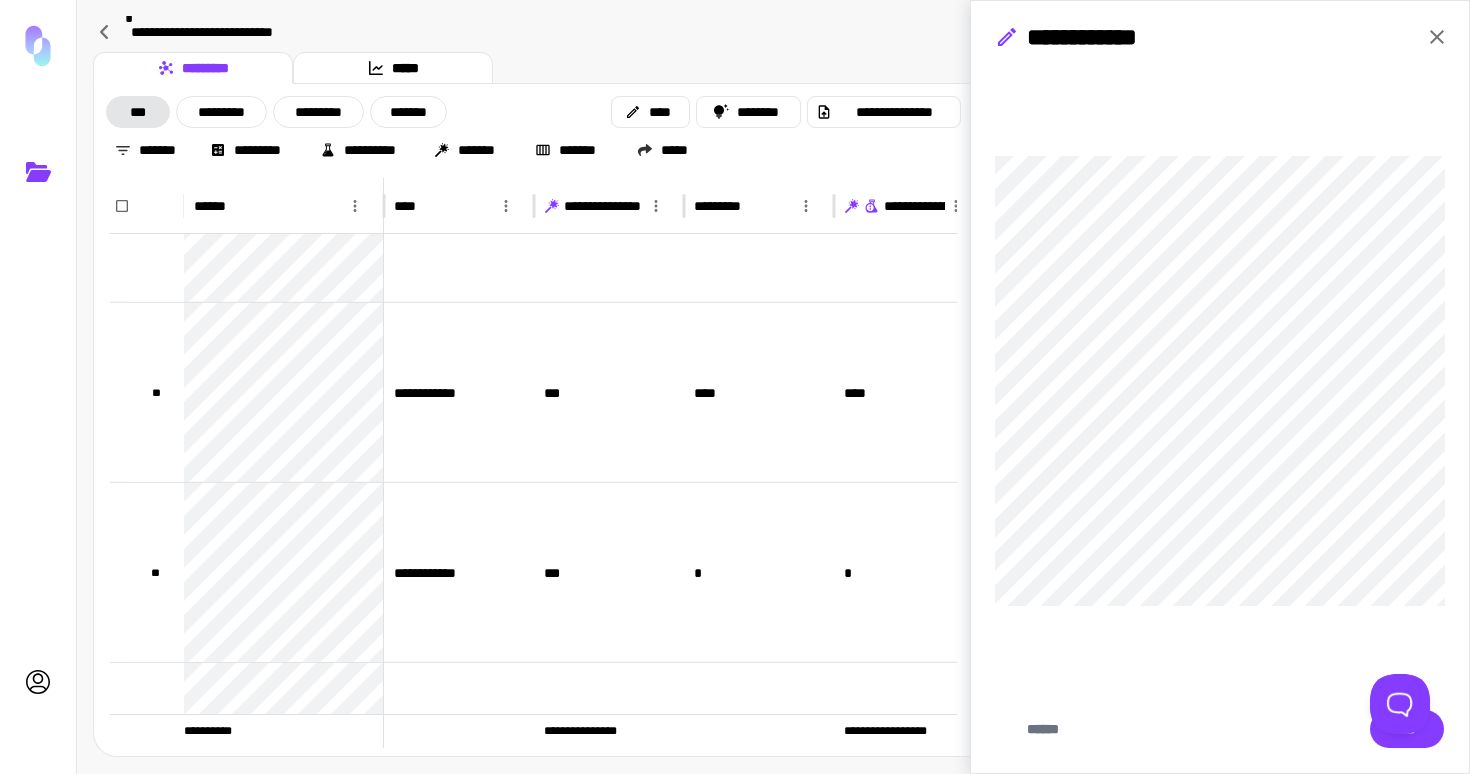 click 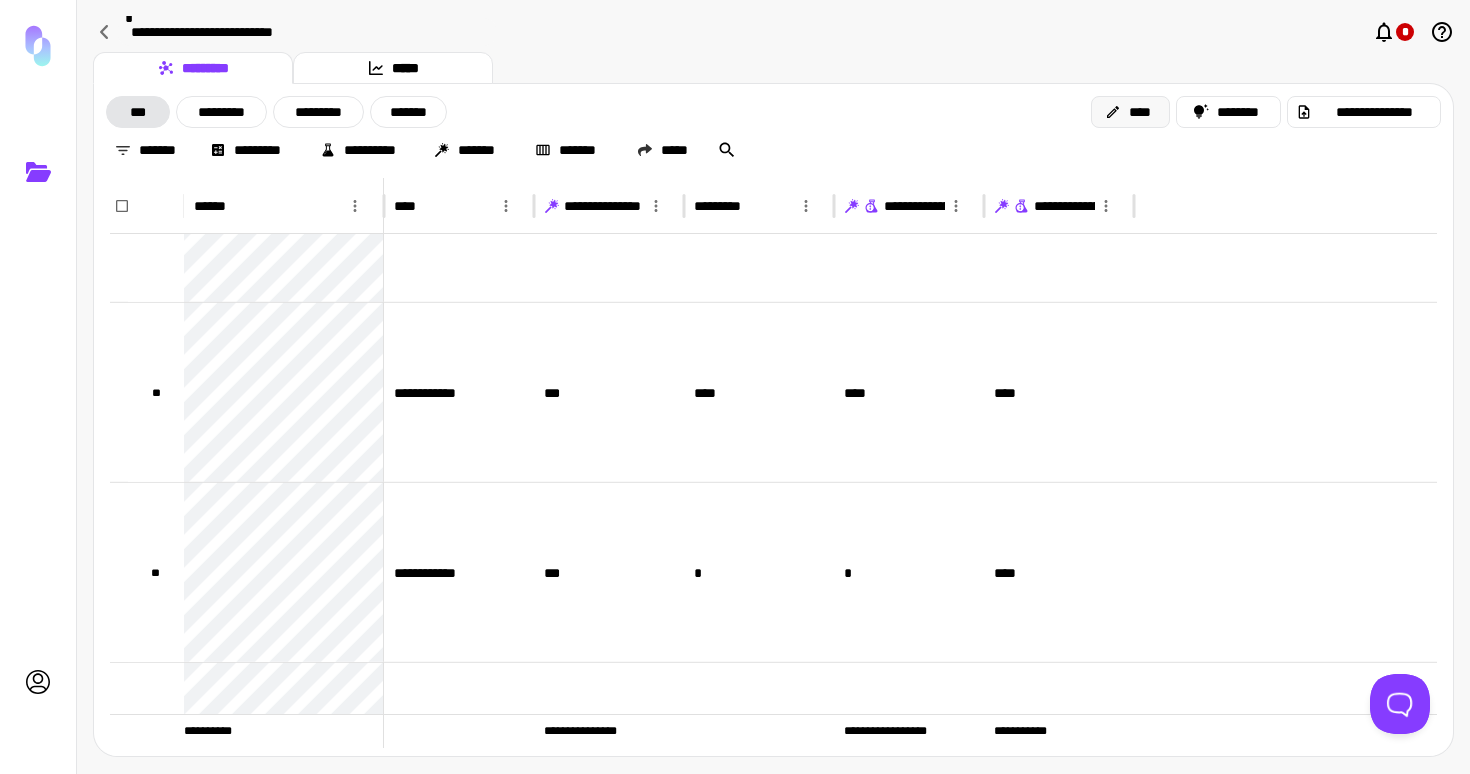 click on "****" at bounding box center (1130, 112) 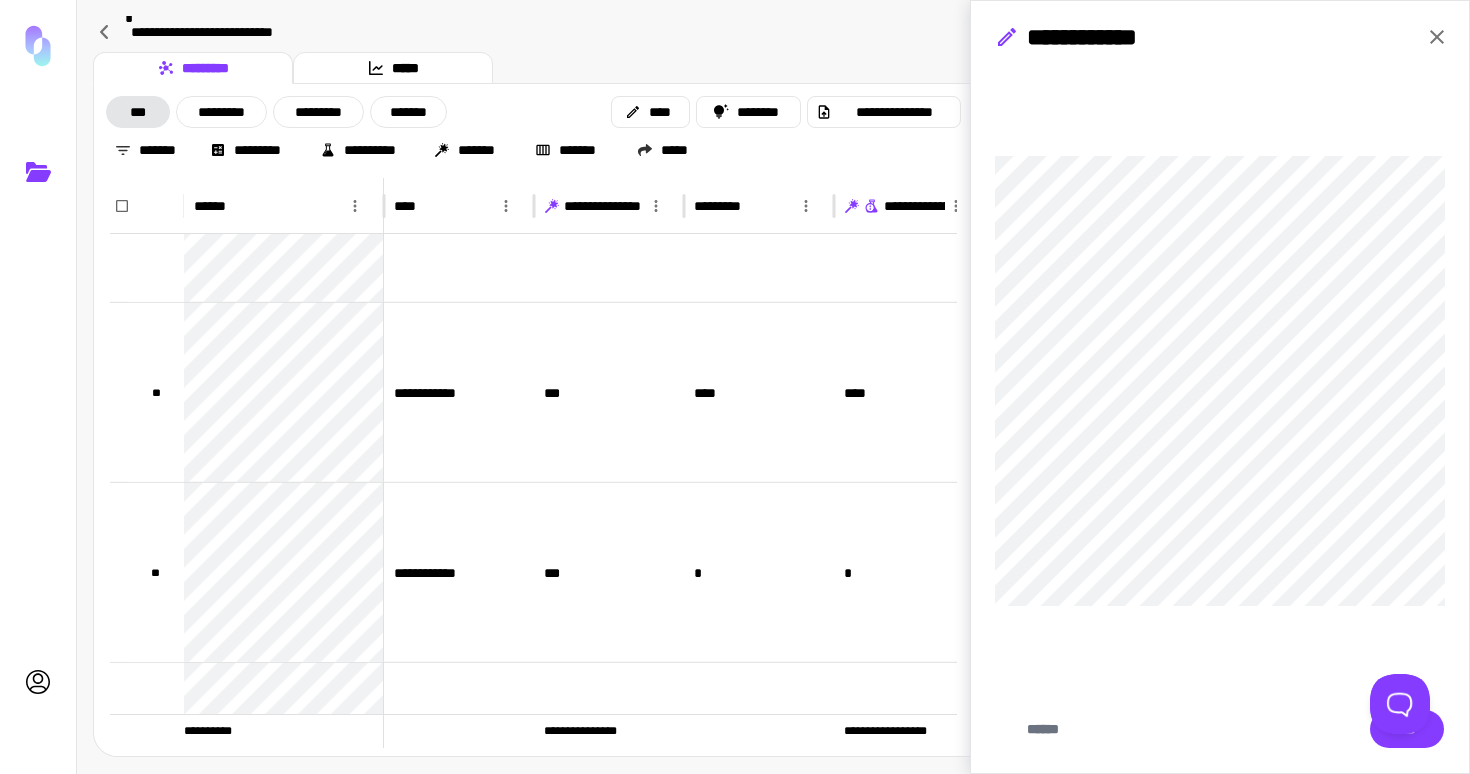 click 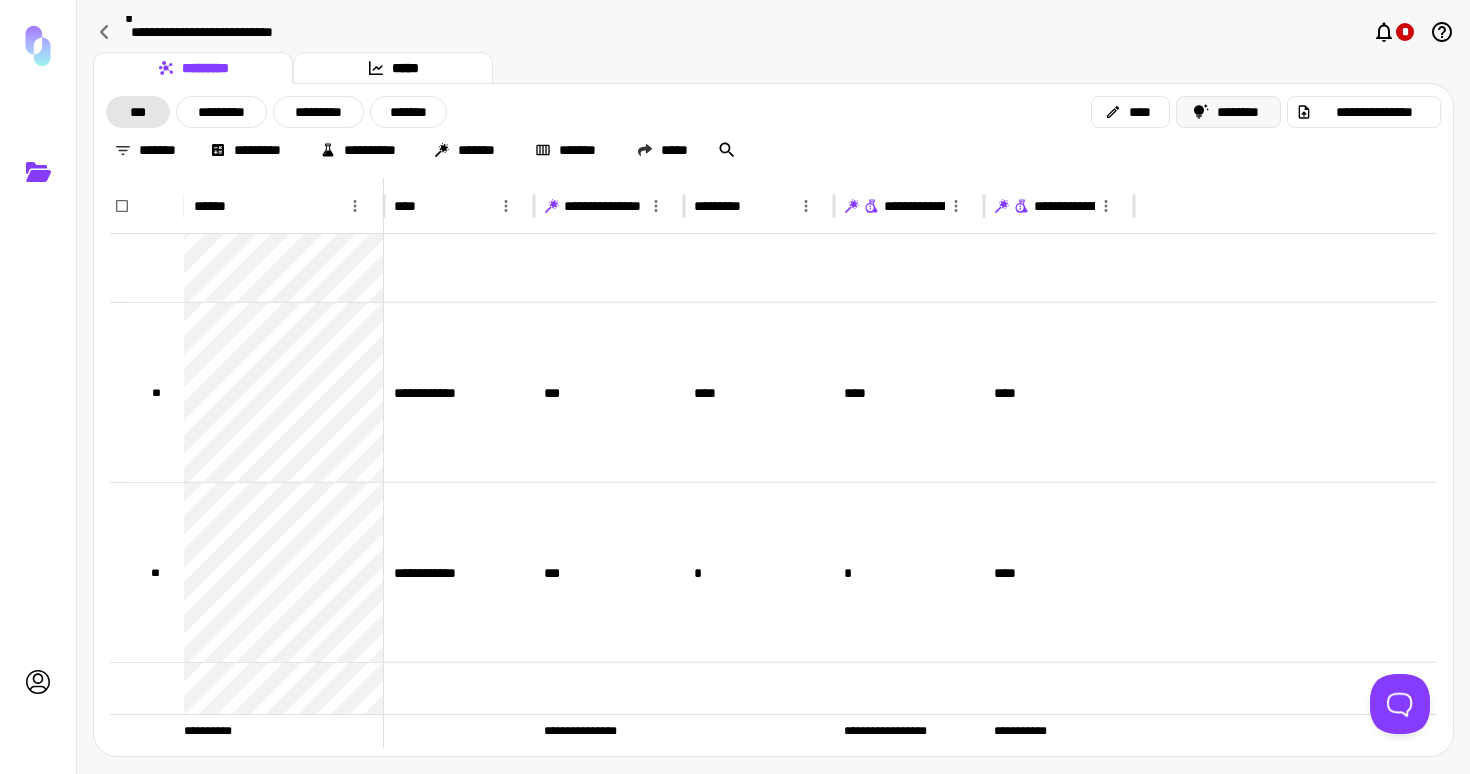 click on "********" at bounding box center [1229, 112] 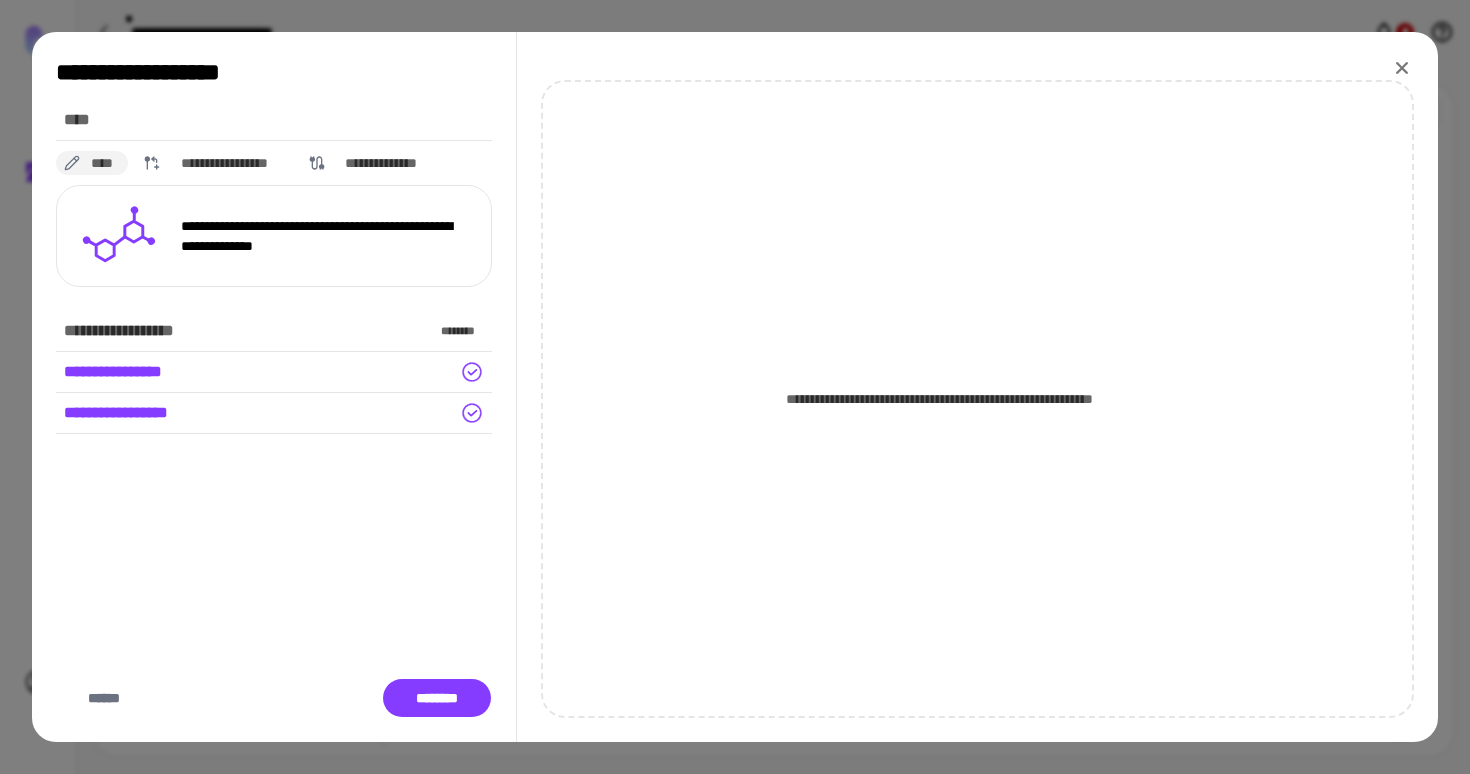 click 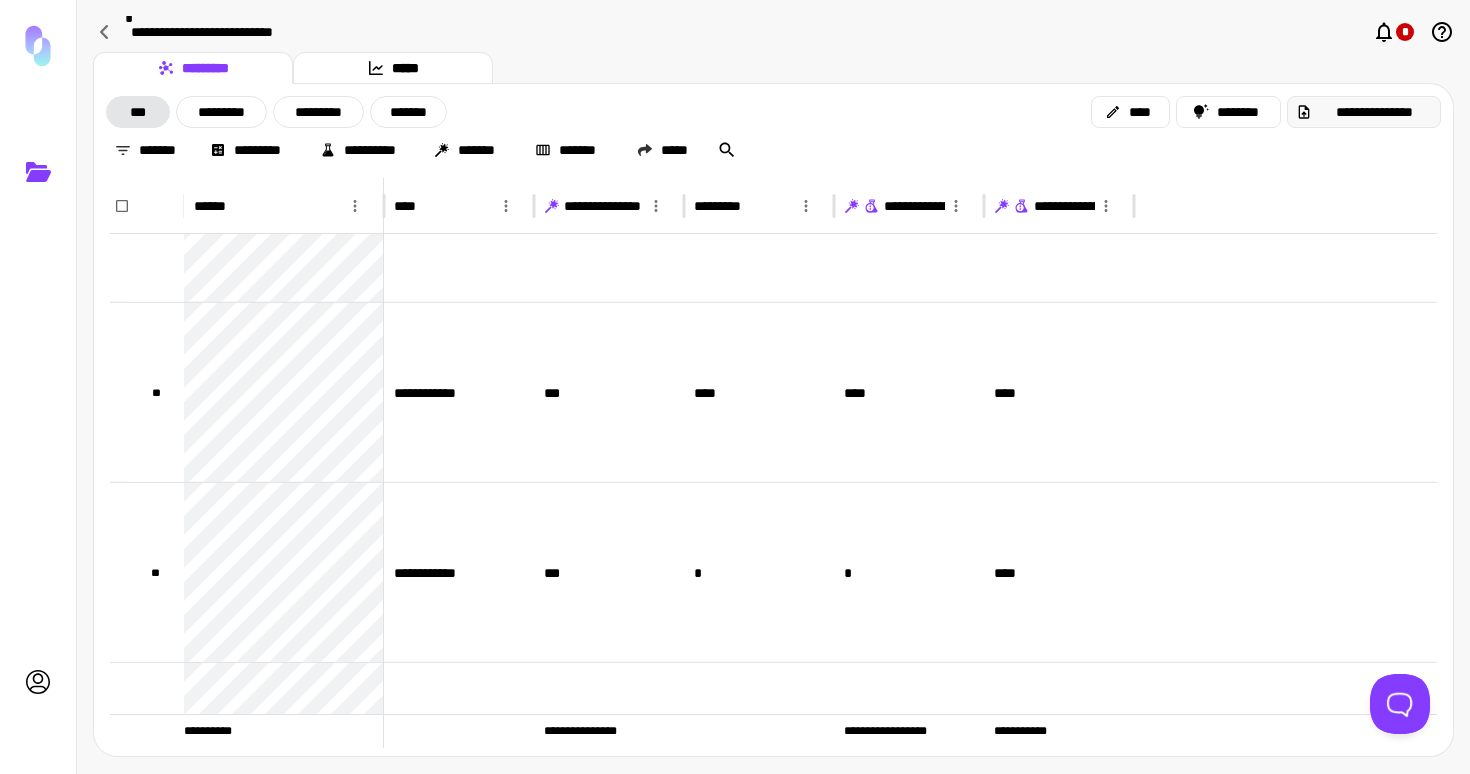 click on "**********" at bounding box center (1374, 112) 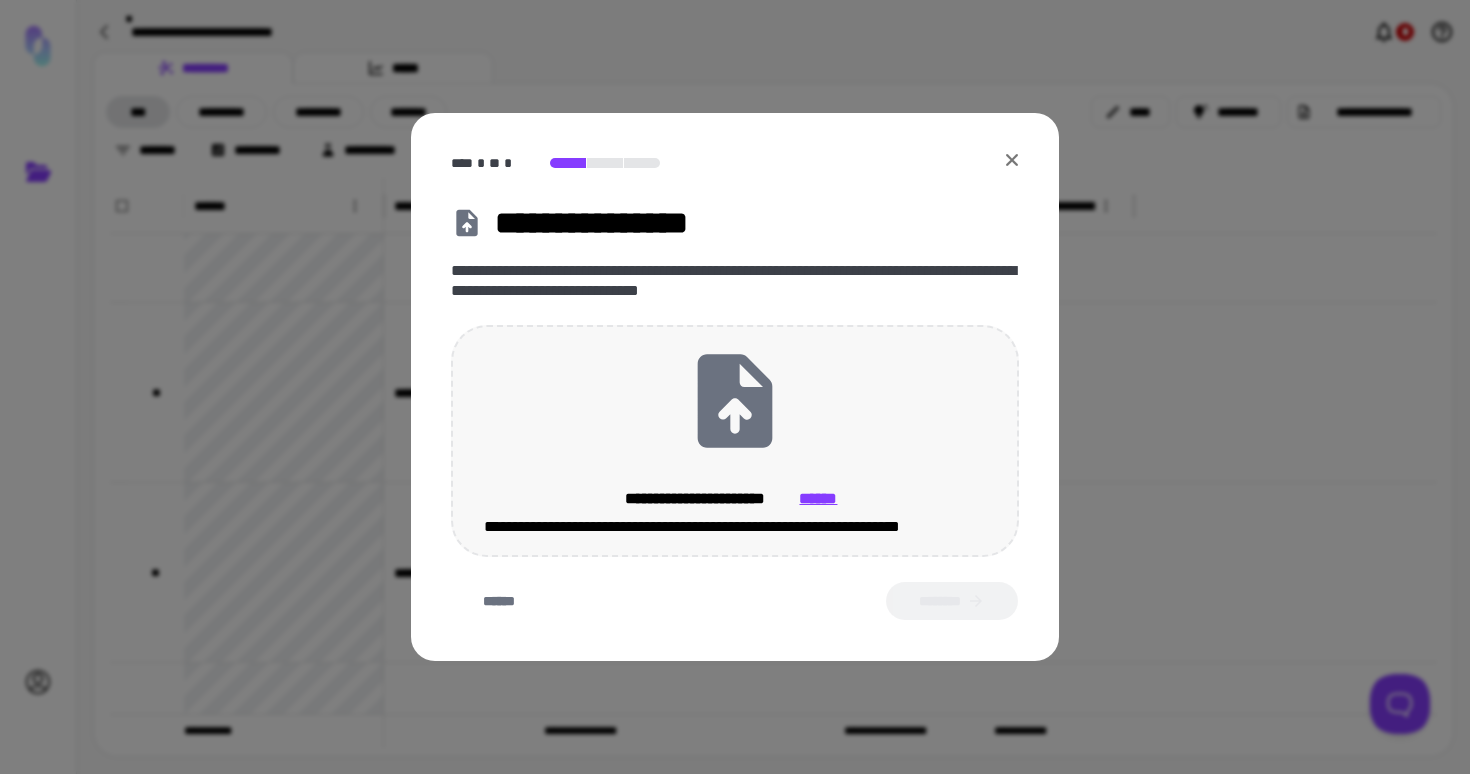click on "**********" at bounding box center [735, 441] 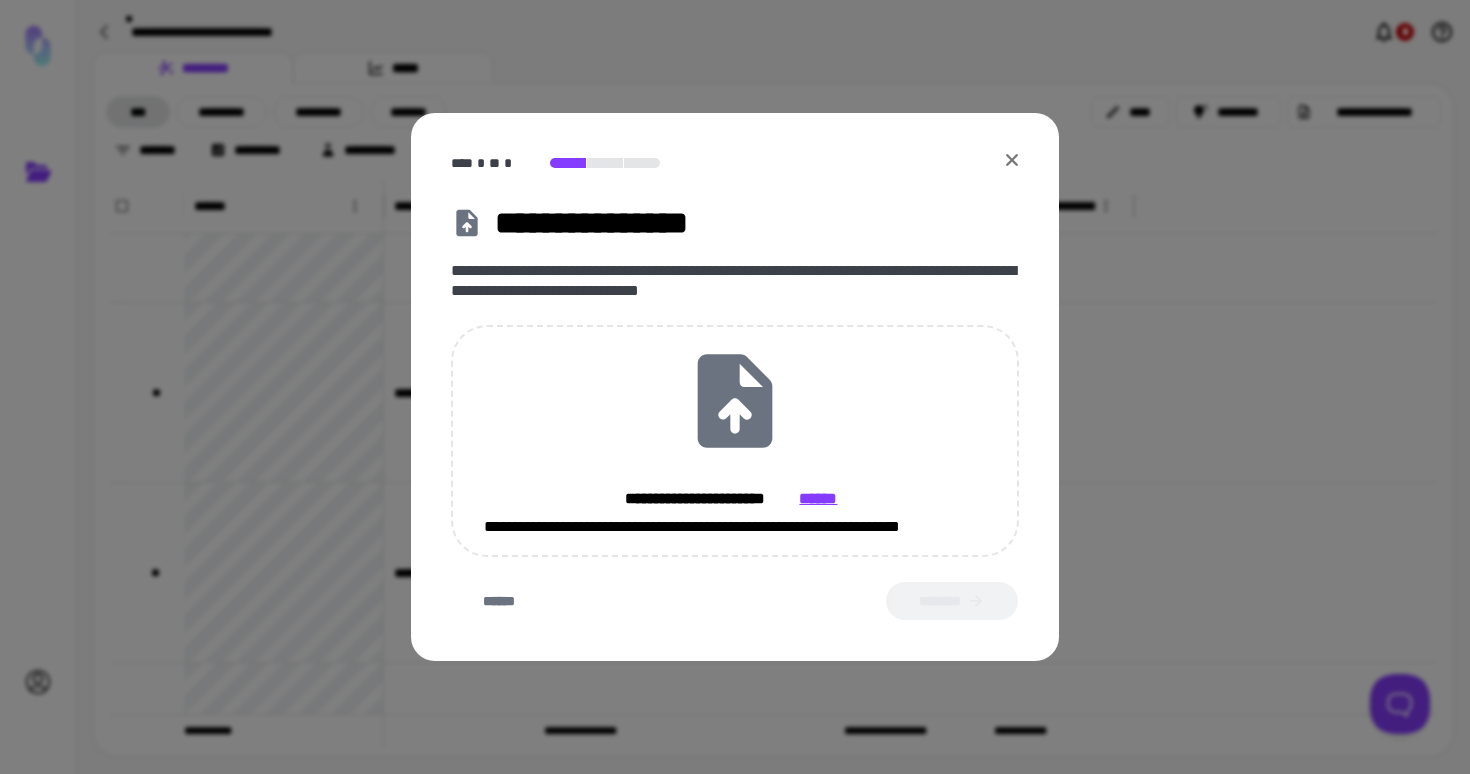 click 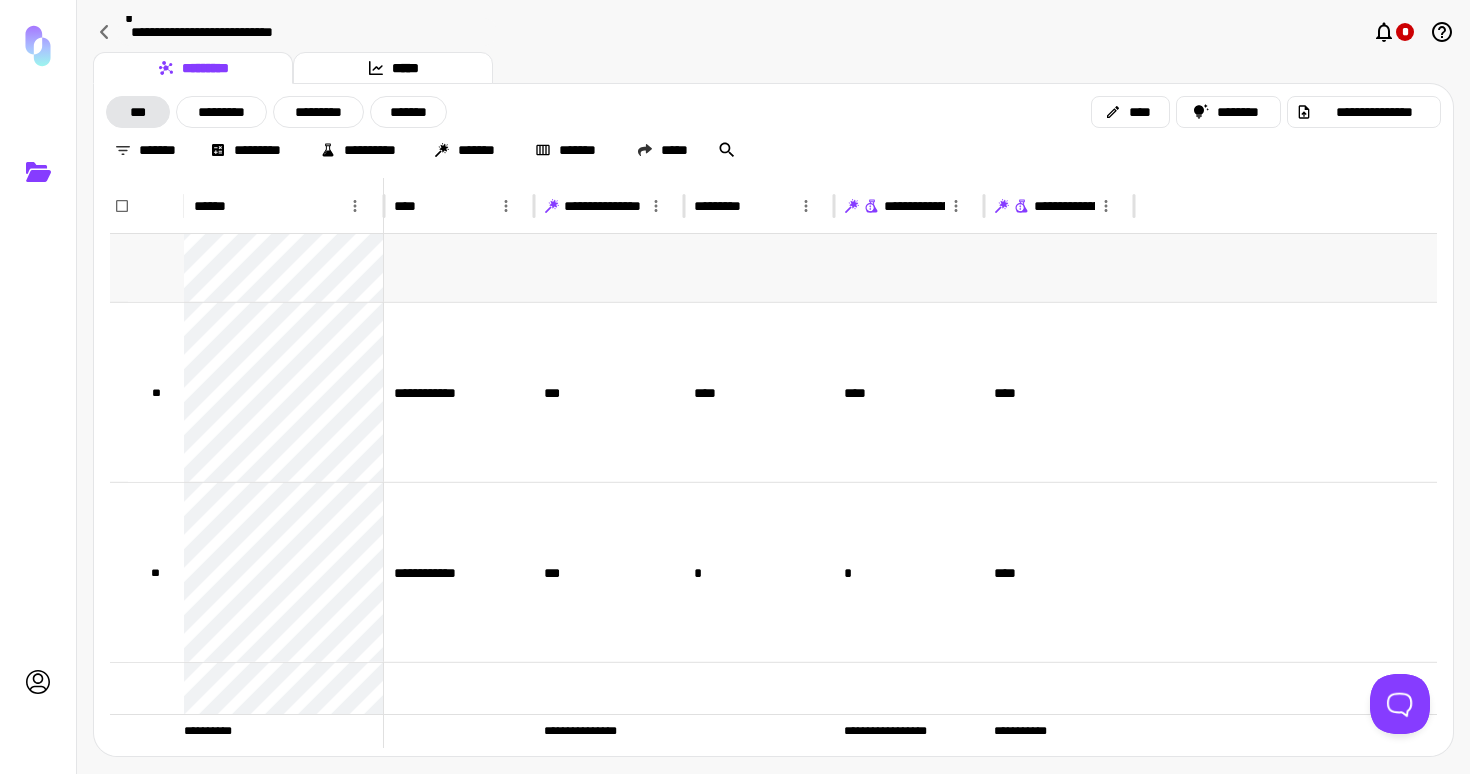 scroll, scrollTop: 452, scrollLeft: 0, axis: vertical 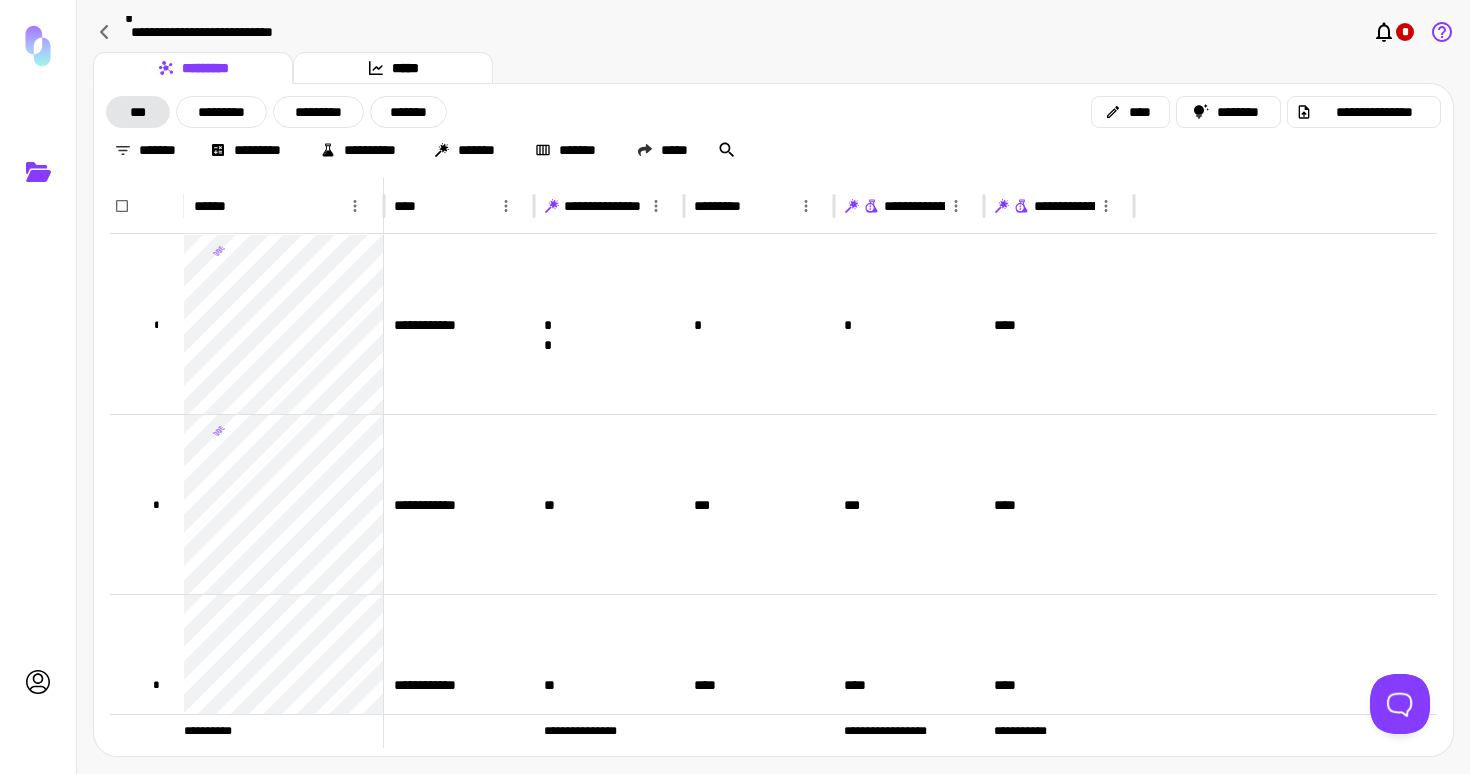 click 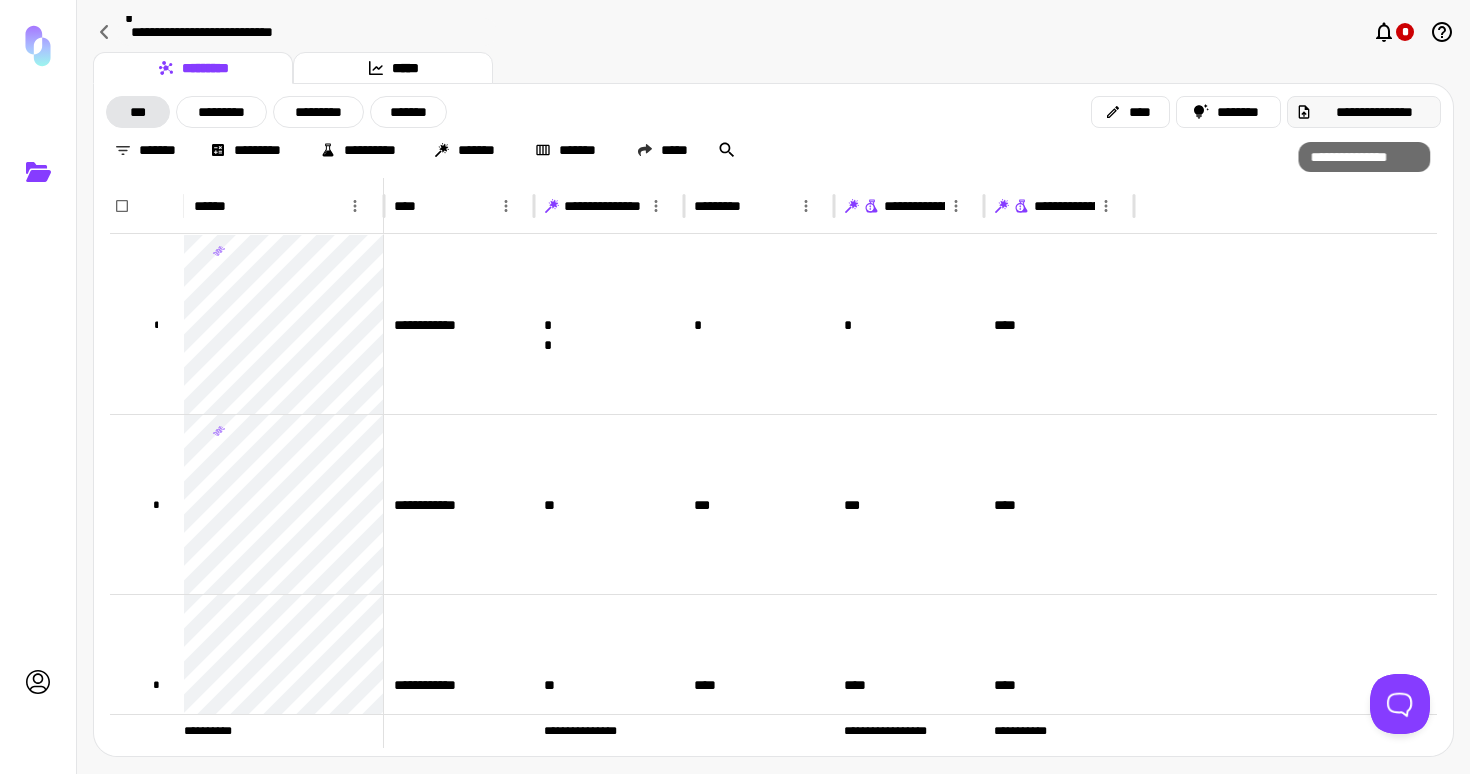 click on "**********" at bounding box center [1374, 112] 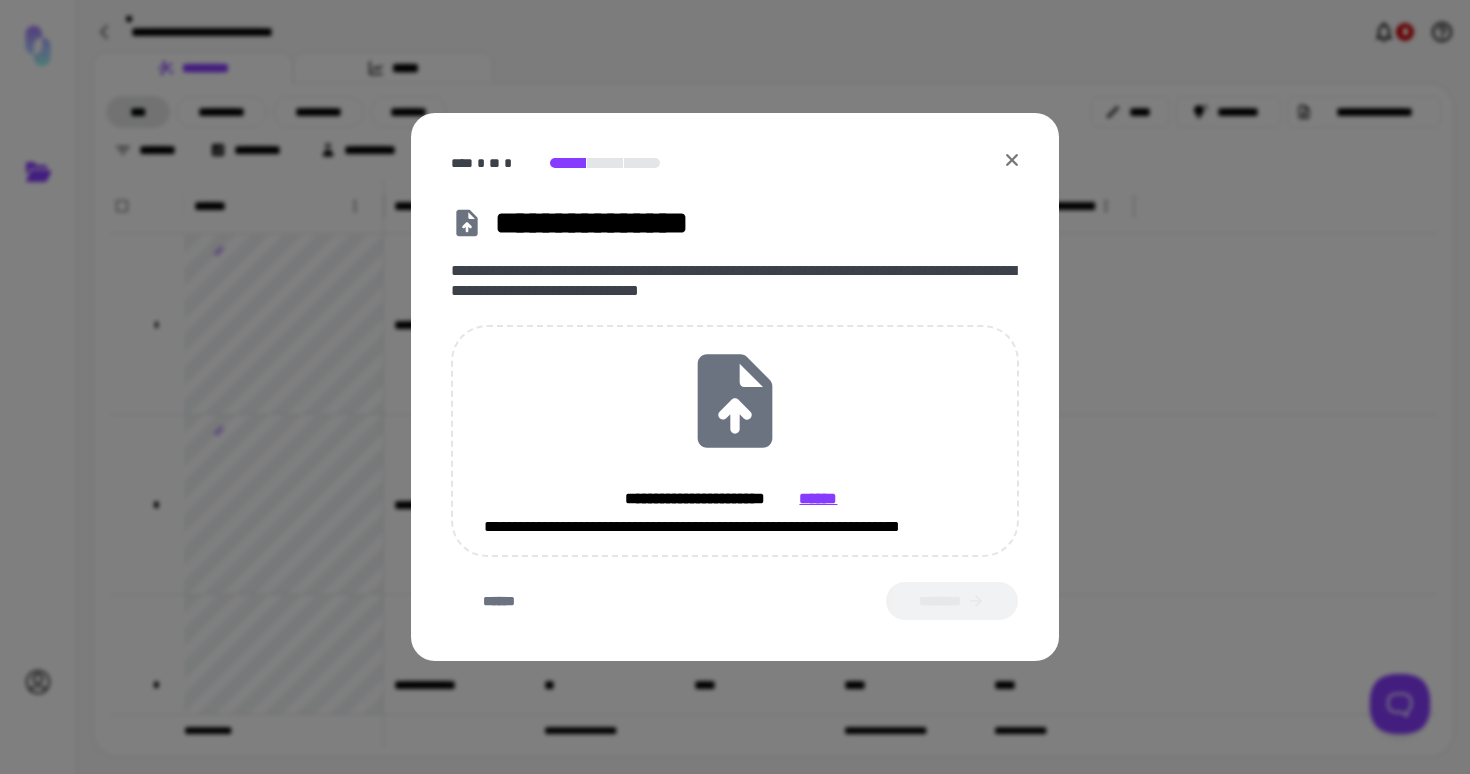 click 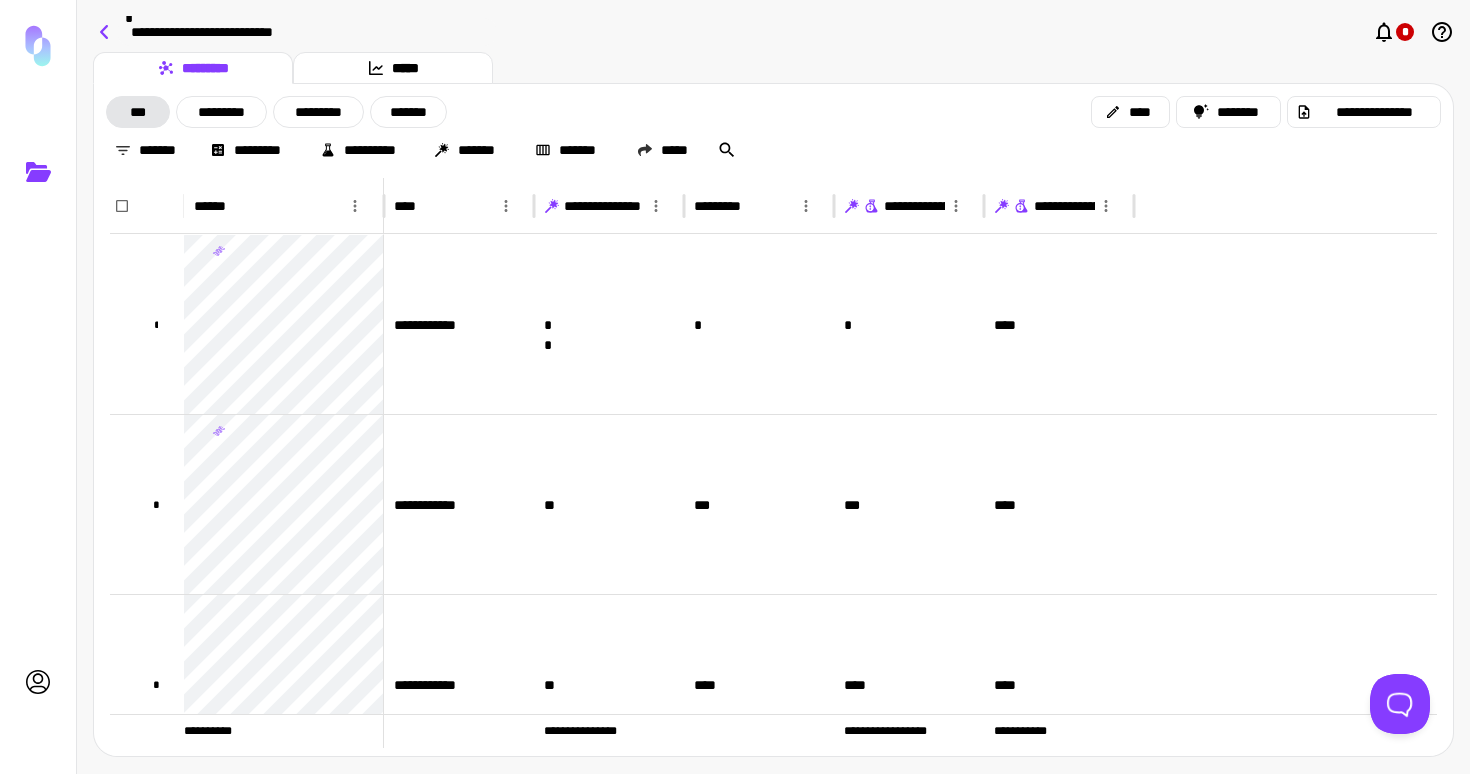 click 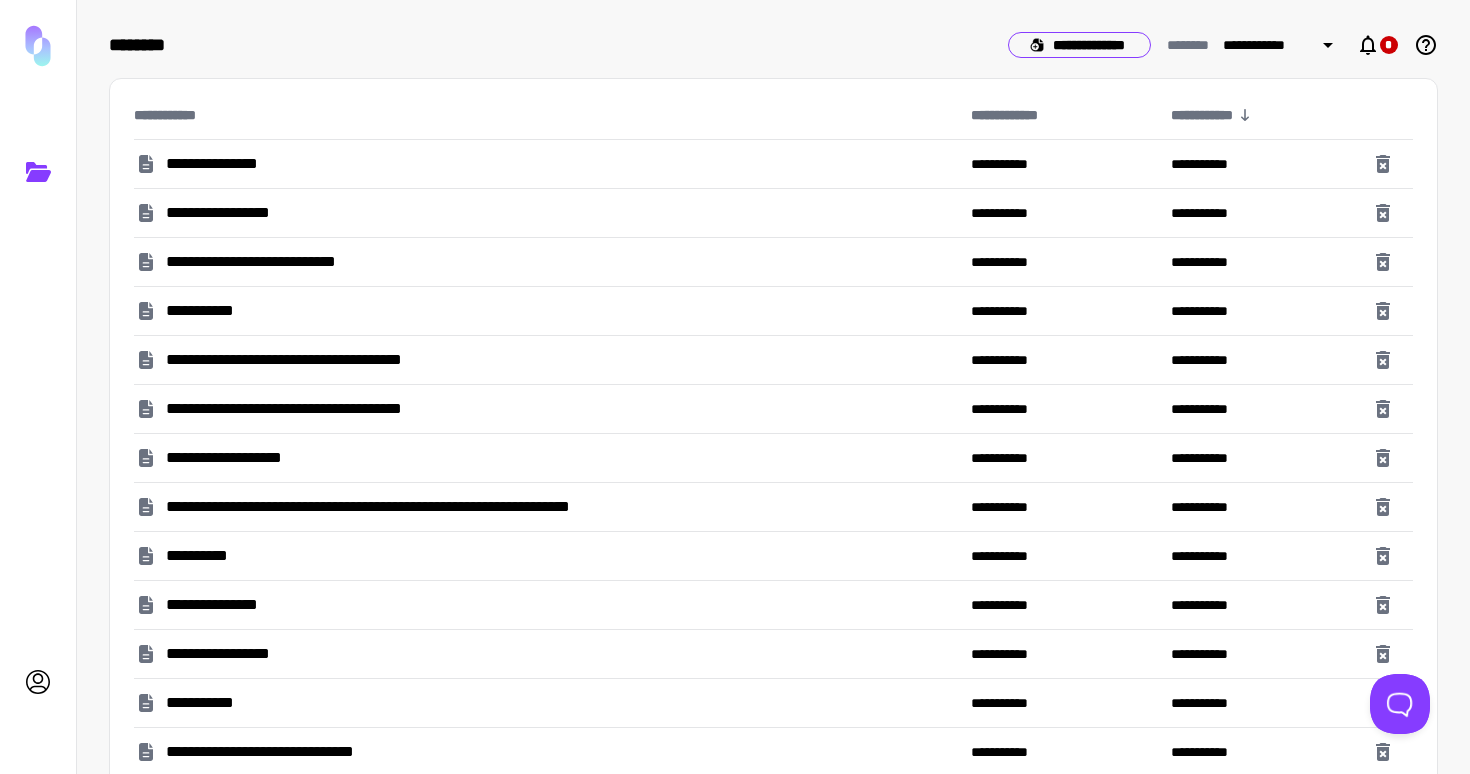 click on "**********" at bounding box center (1079, 45) 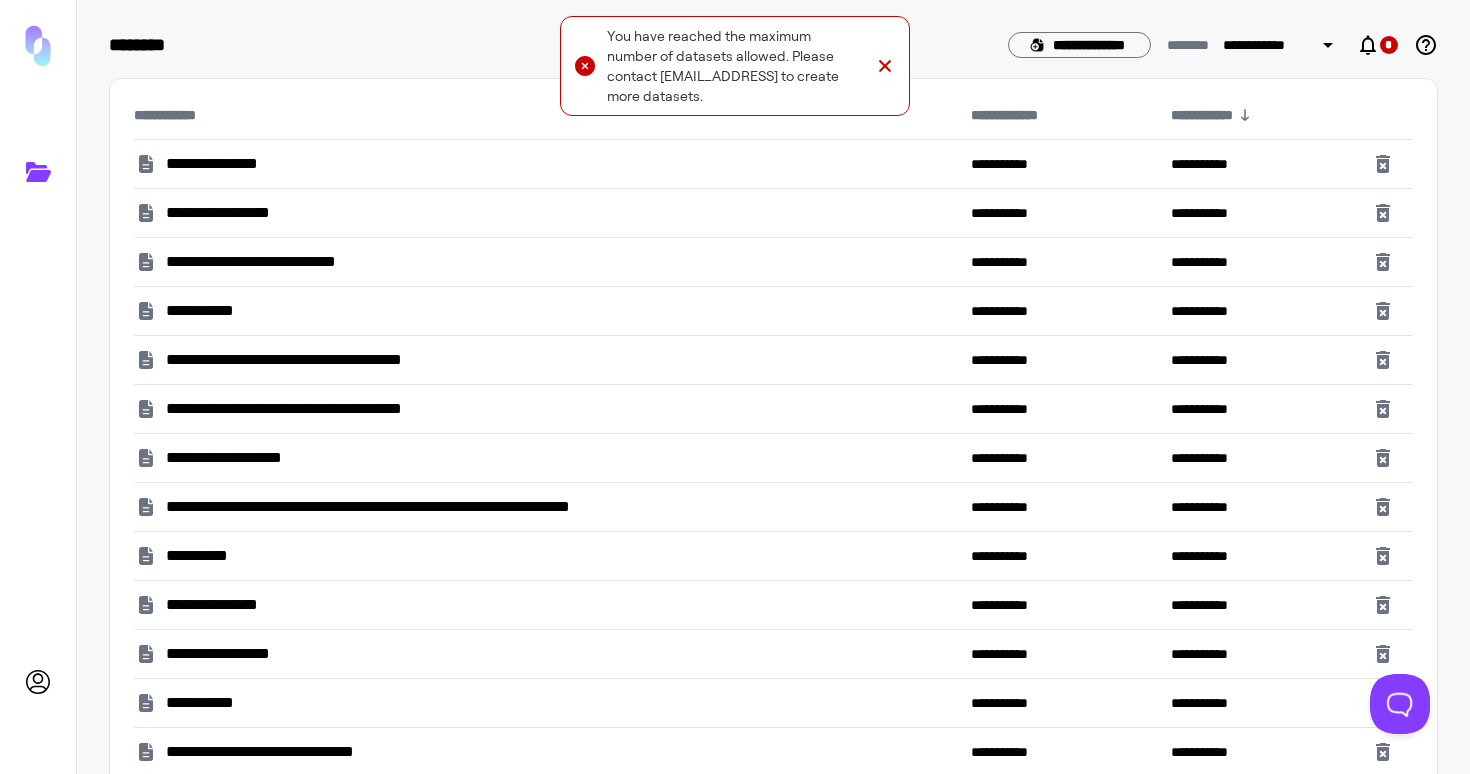 click 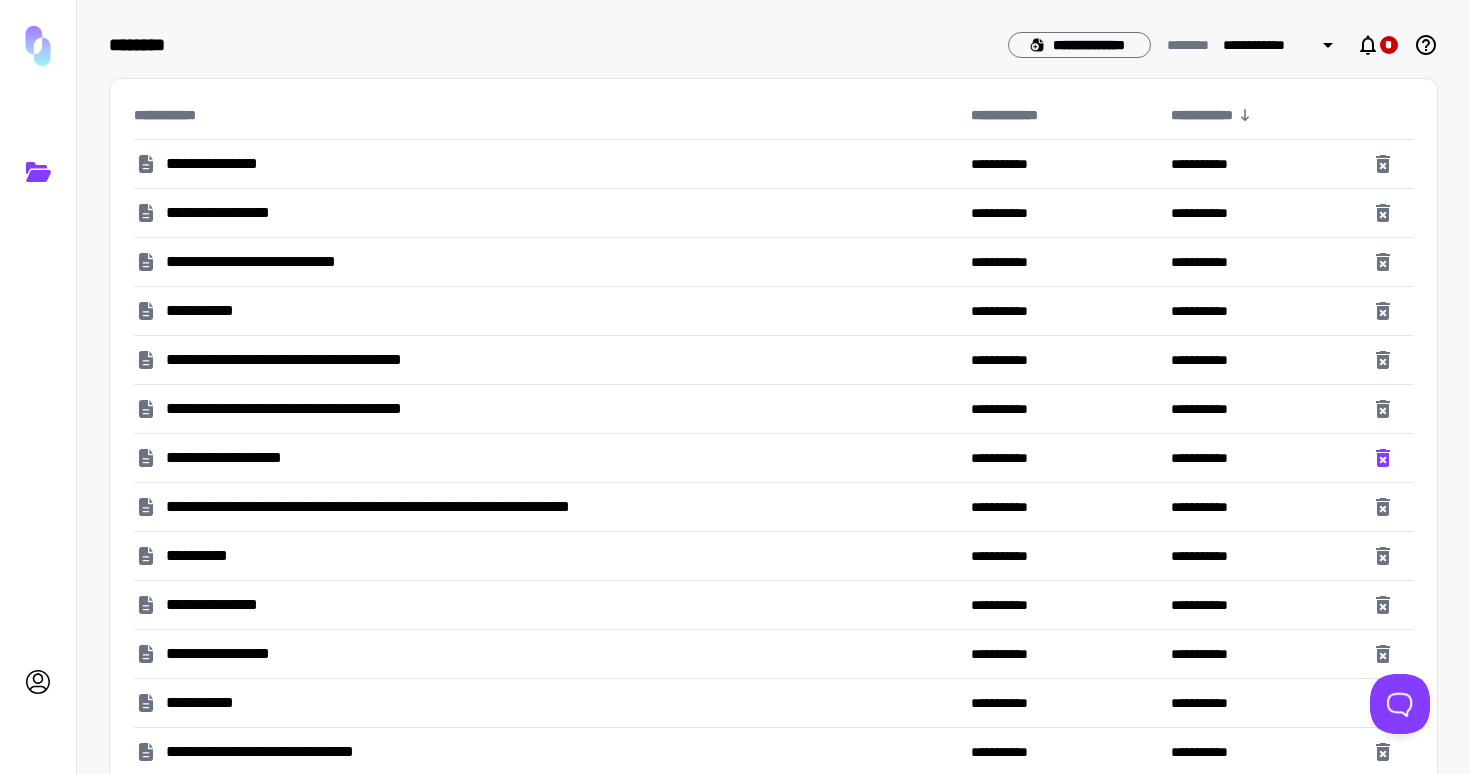 click 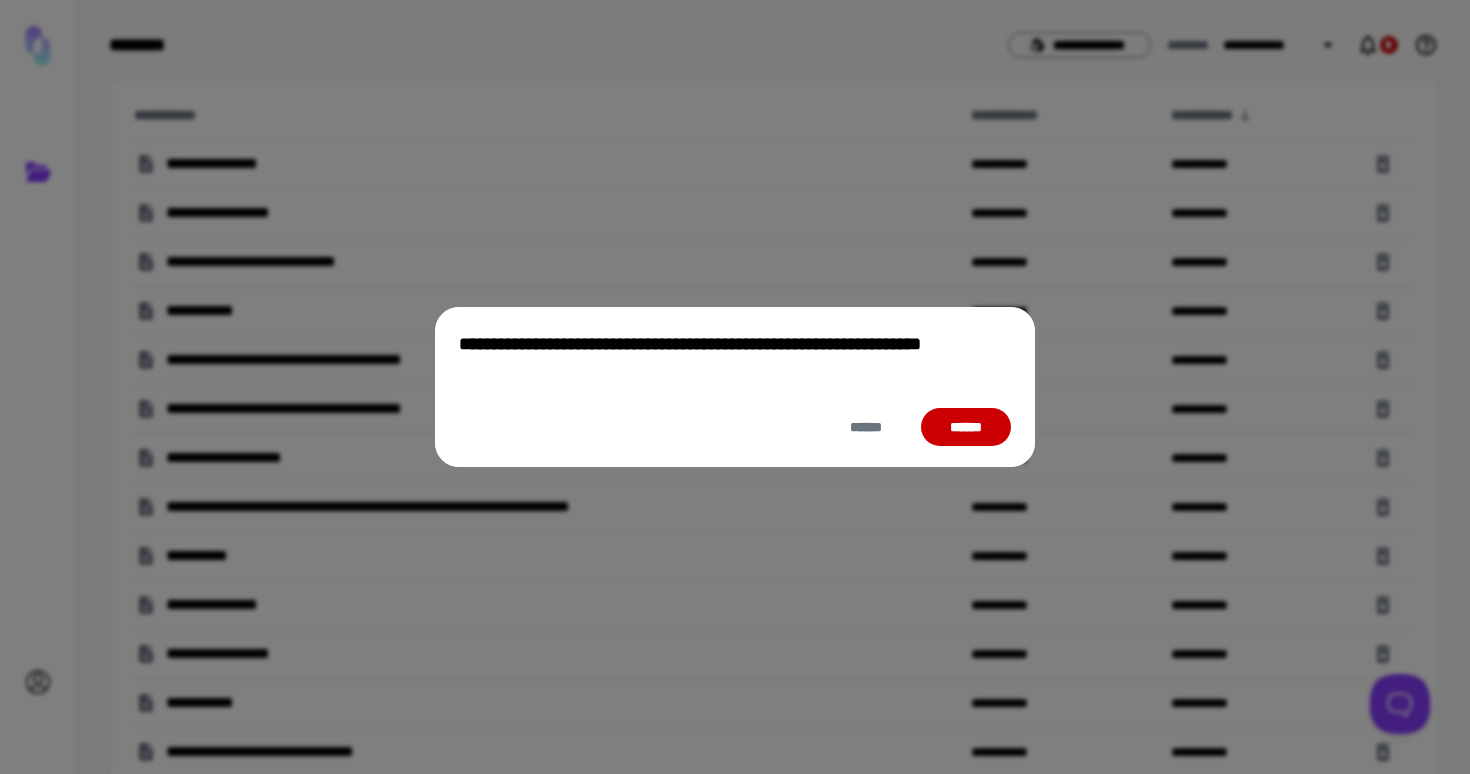 click on "******" at bounding box center (966, 427) 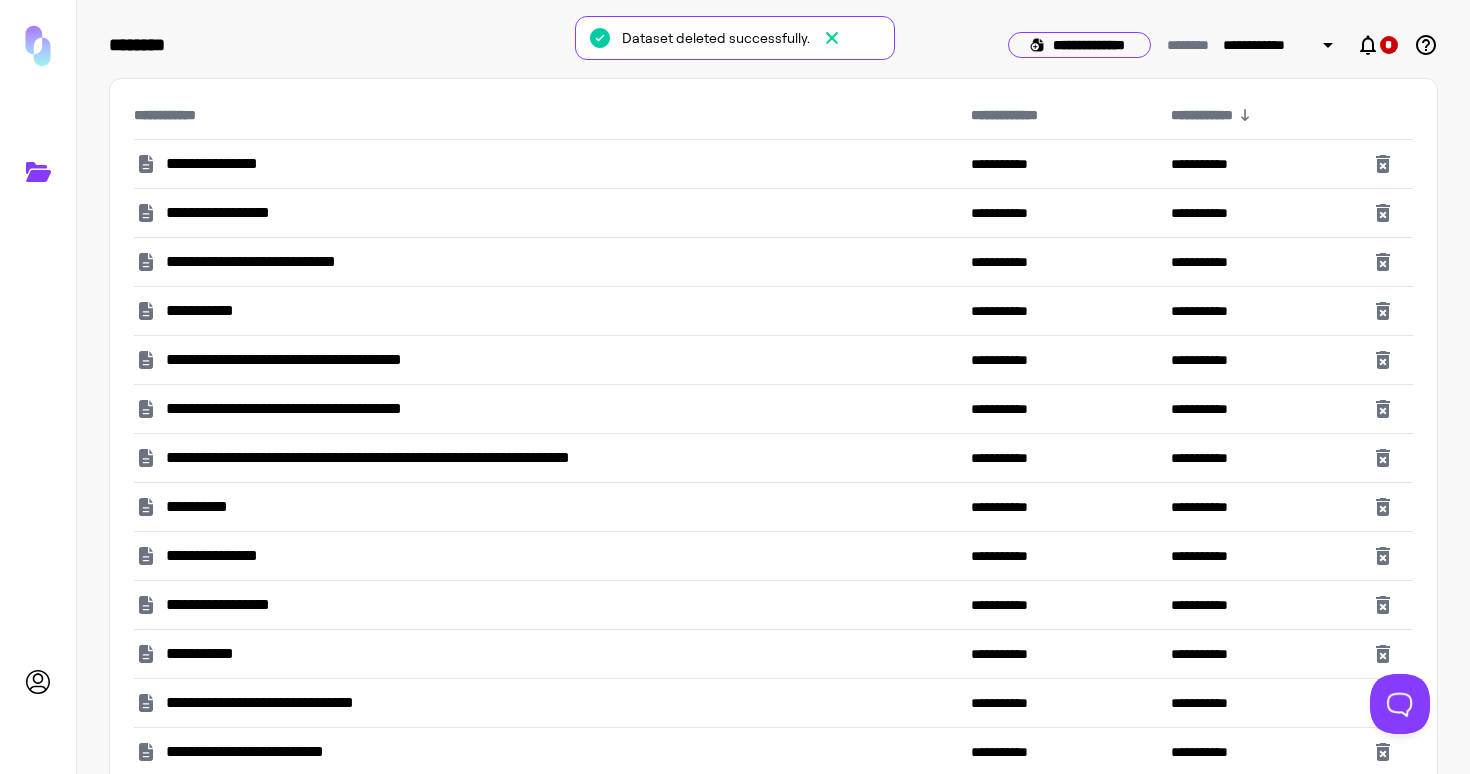 click on "**********" at bounding box center [1079, 45] 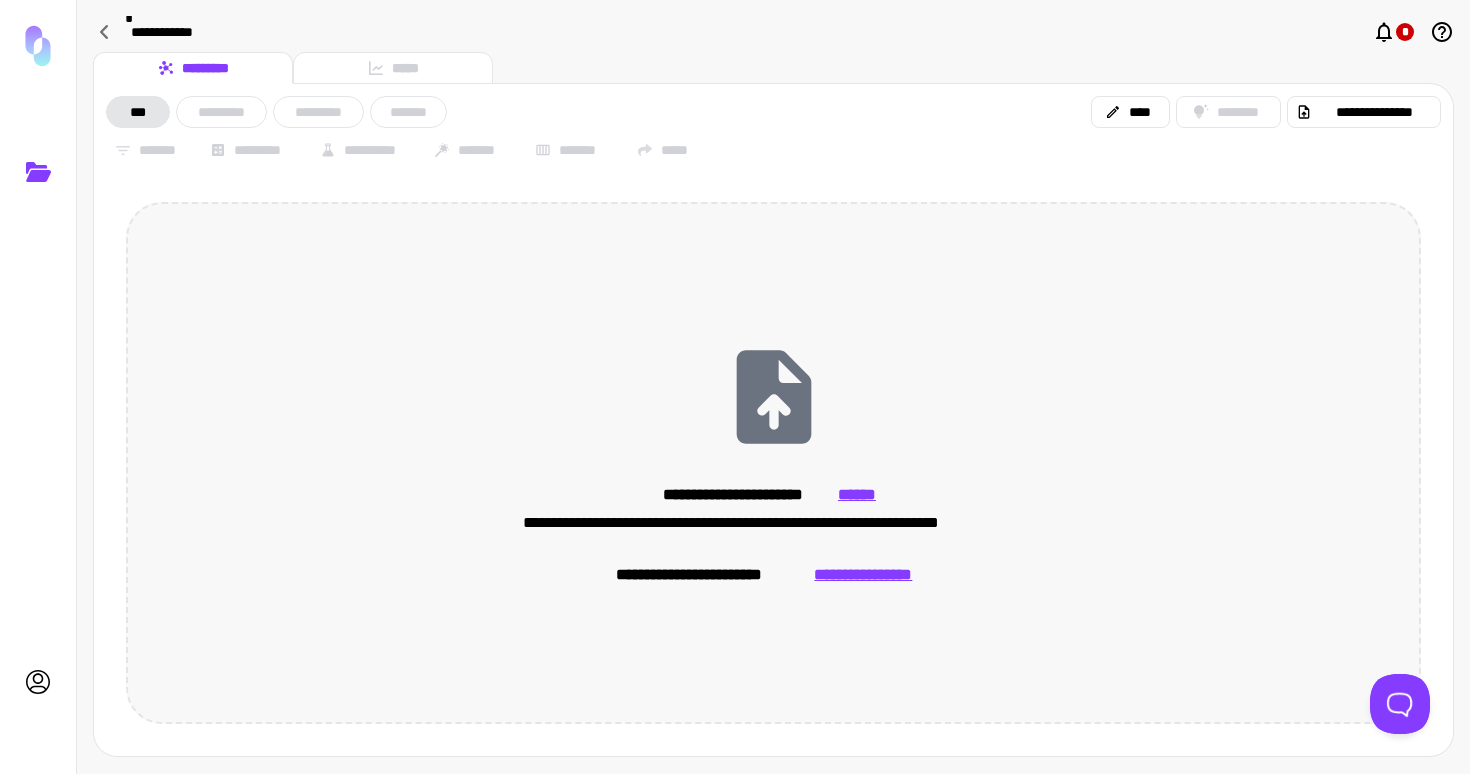 click on "**********" at bounding box center [863, 575] 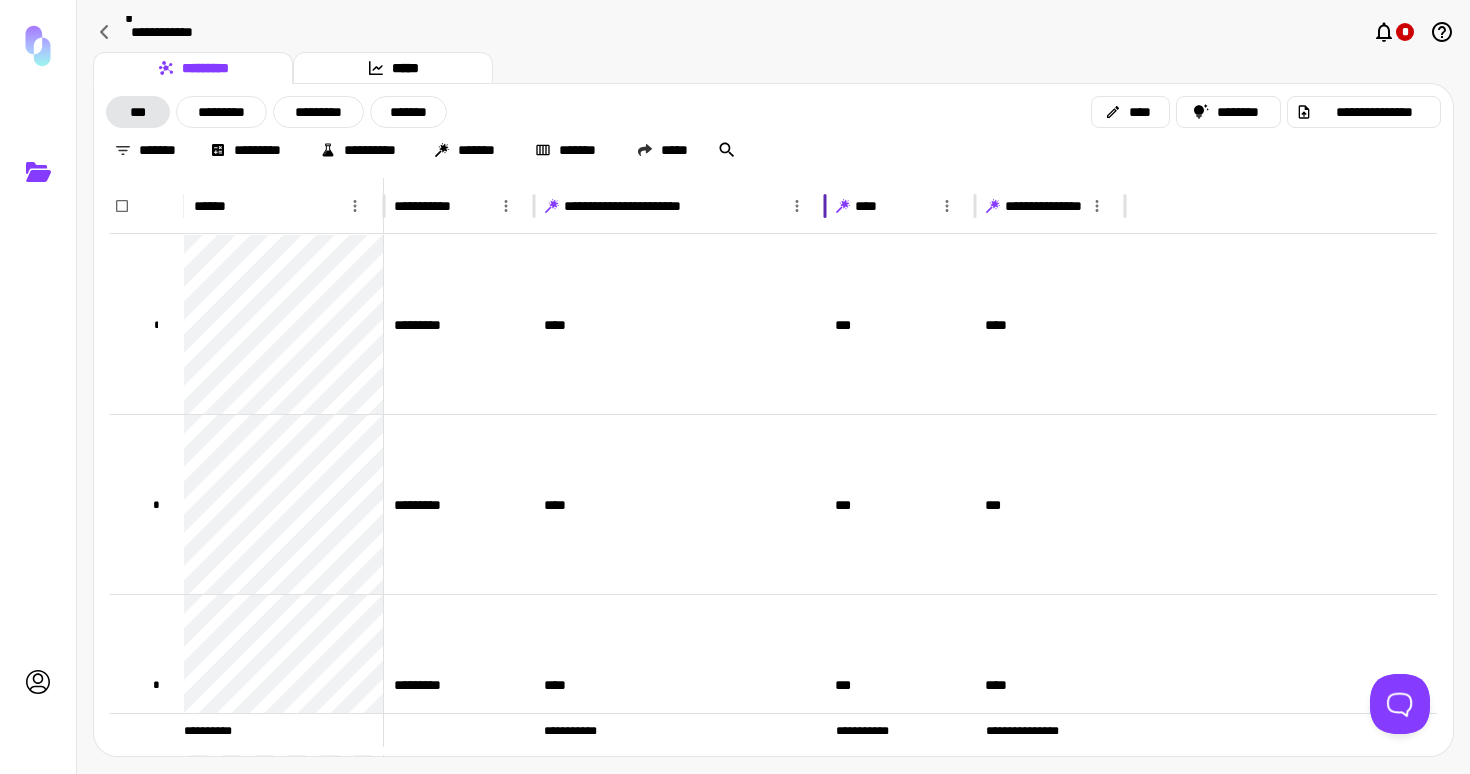 drag, startPoint x: 686, startPoint y: 205, endPoint x: 825, endPoint y: 204, distance: 139.0036 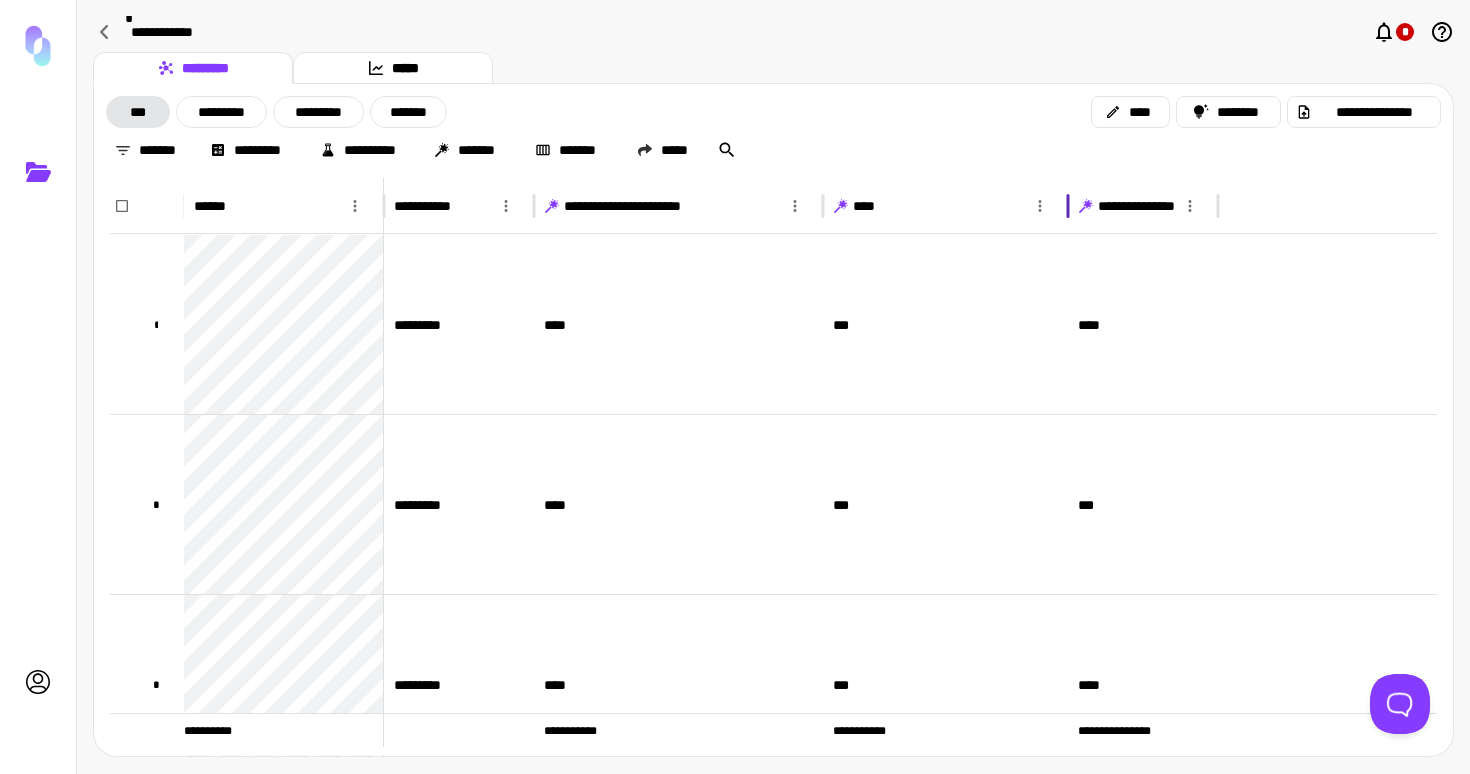 drag, startPoint x: 973, startPoint y: 200, endPoint x: 1065, endPoint y: 200, distance: 92 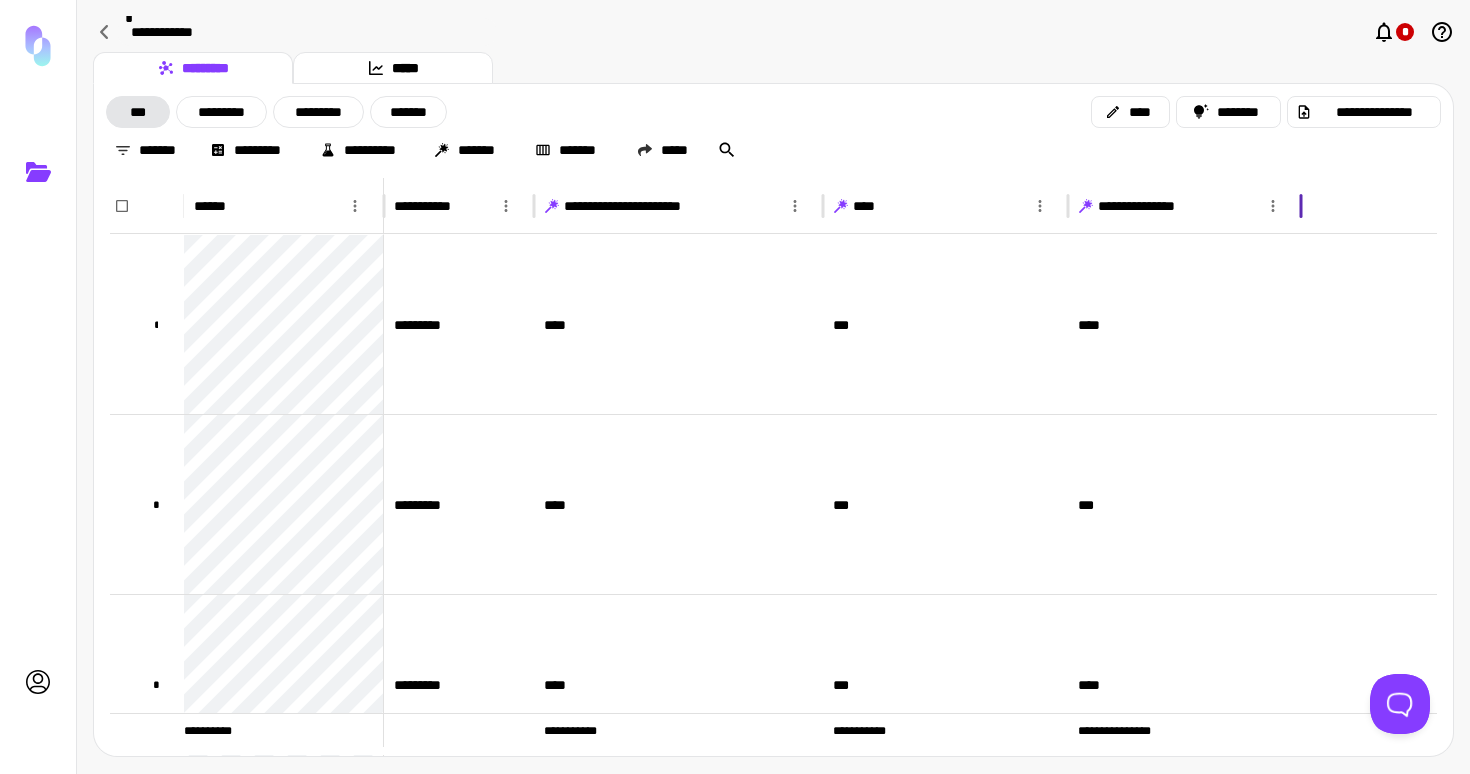drag, startPoint x: 1219, startPoint y: 202, endPoint x: 1328, endPoint y: 205, distance: 109.041275 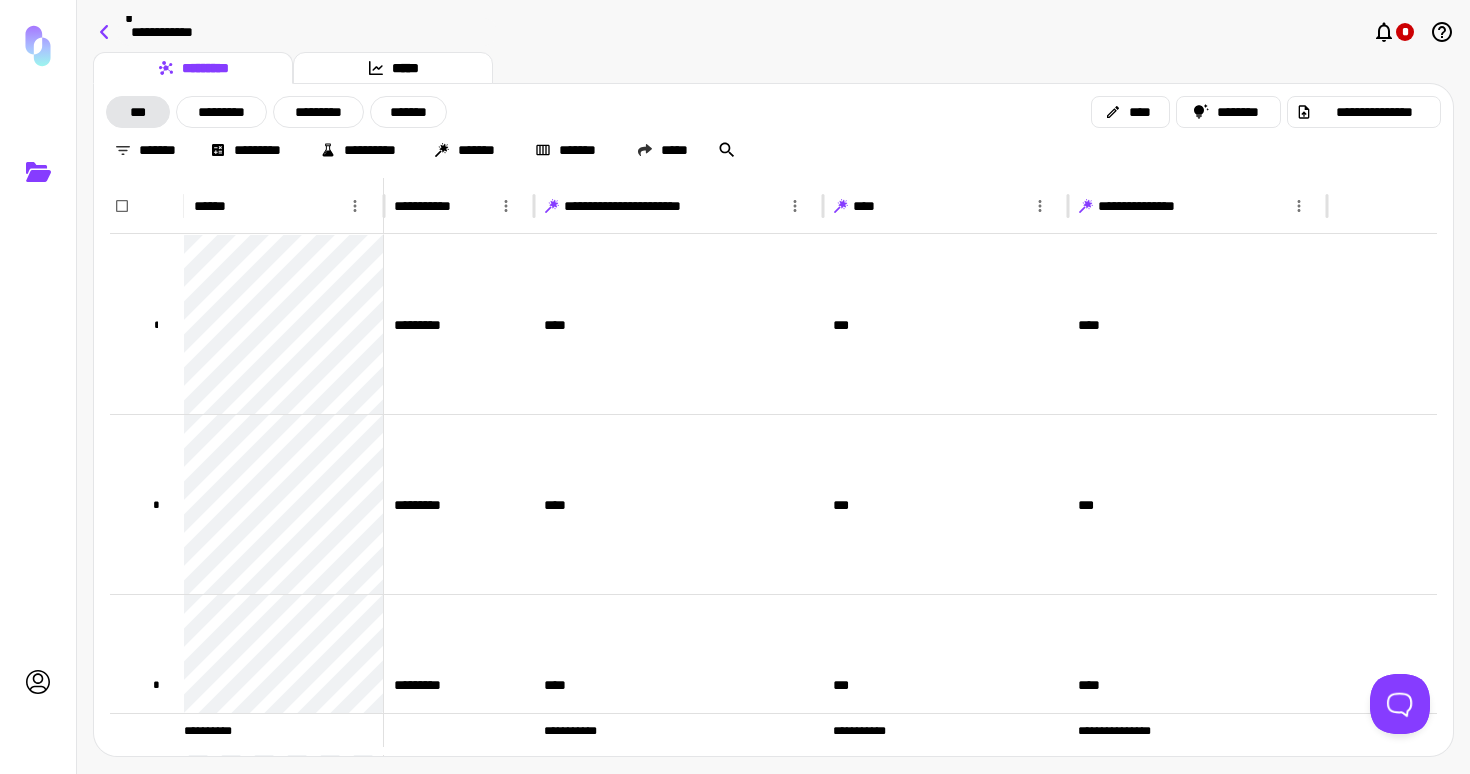click 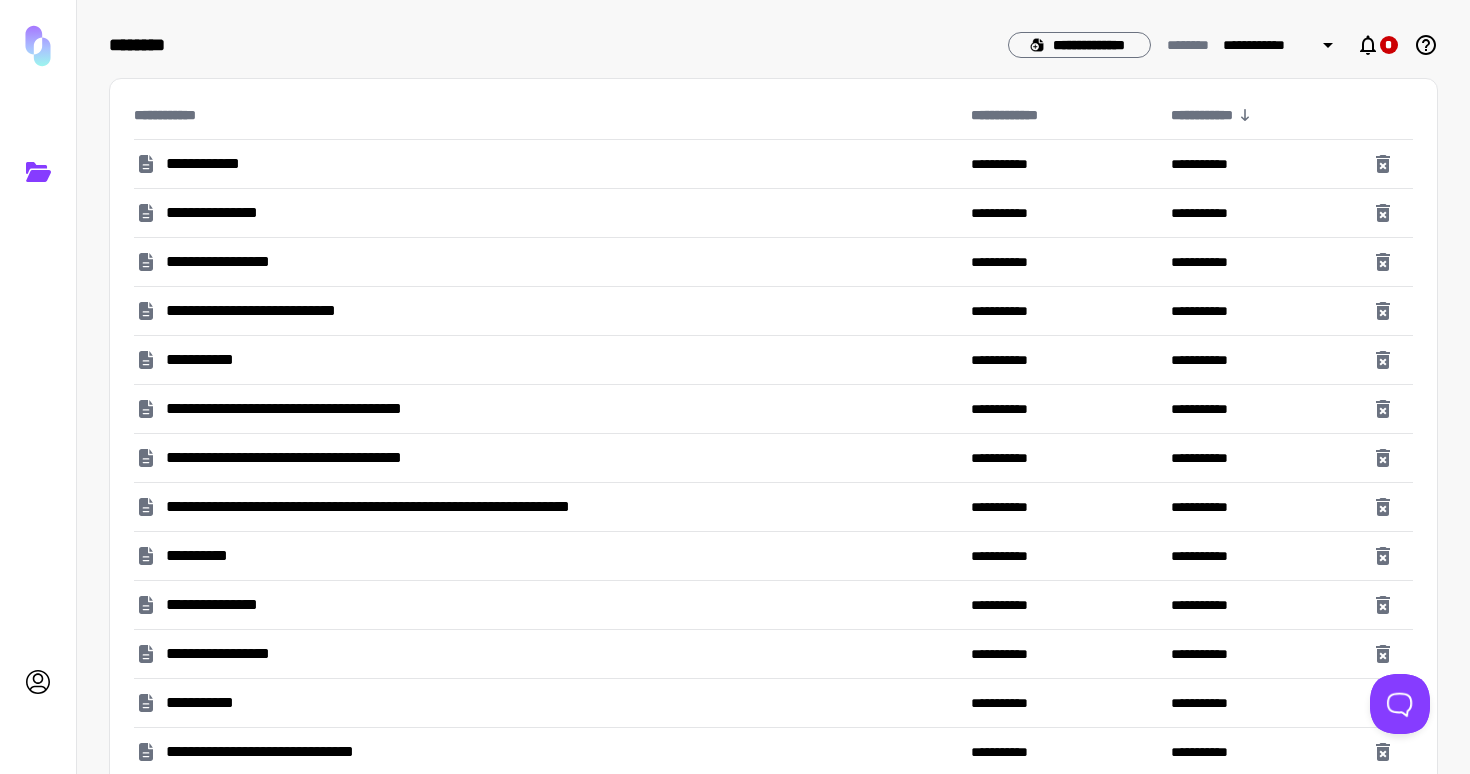 click on "**********" at bounding box center (544, 164) 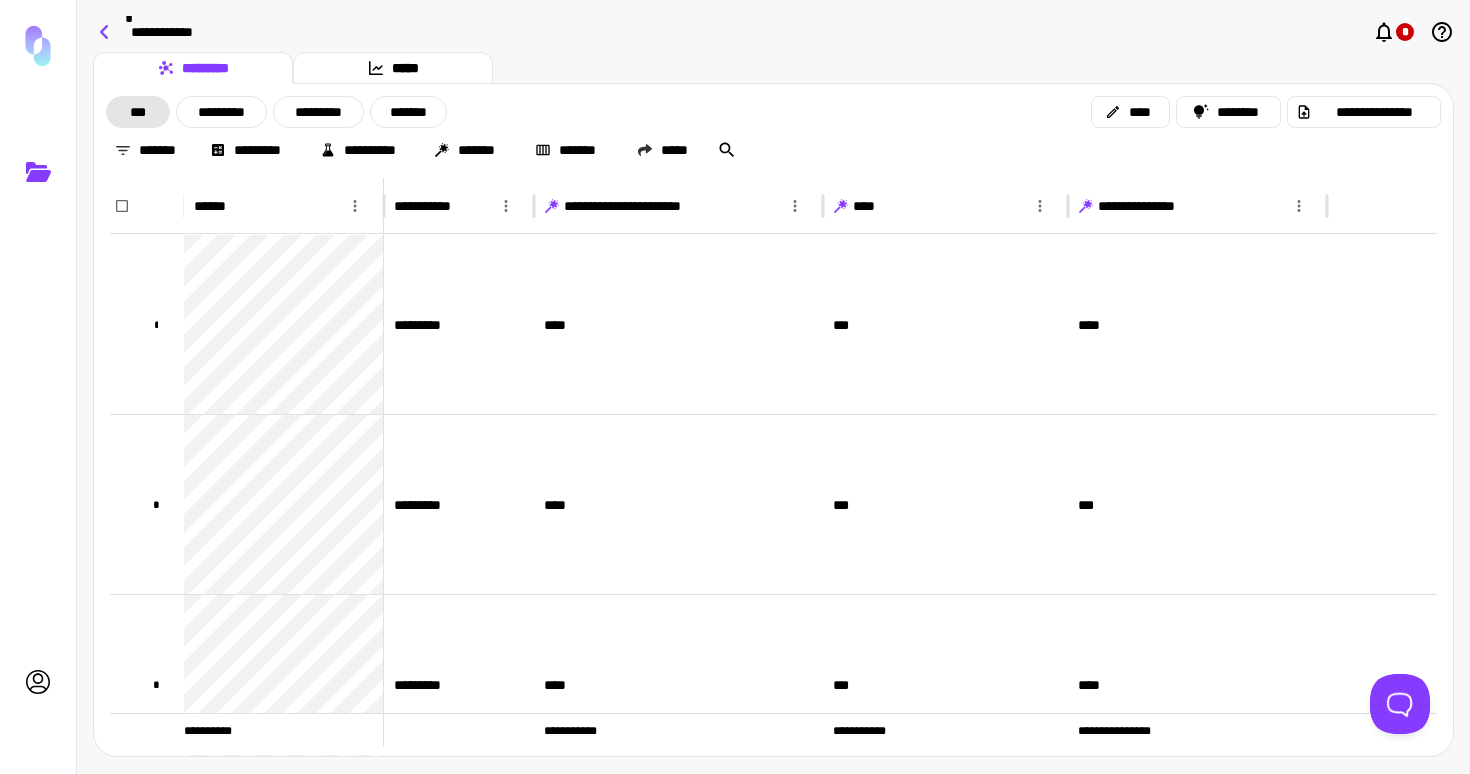 click 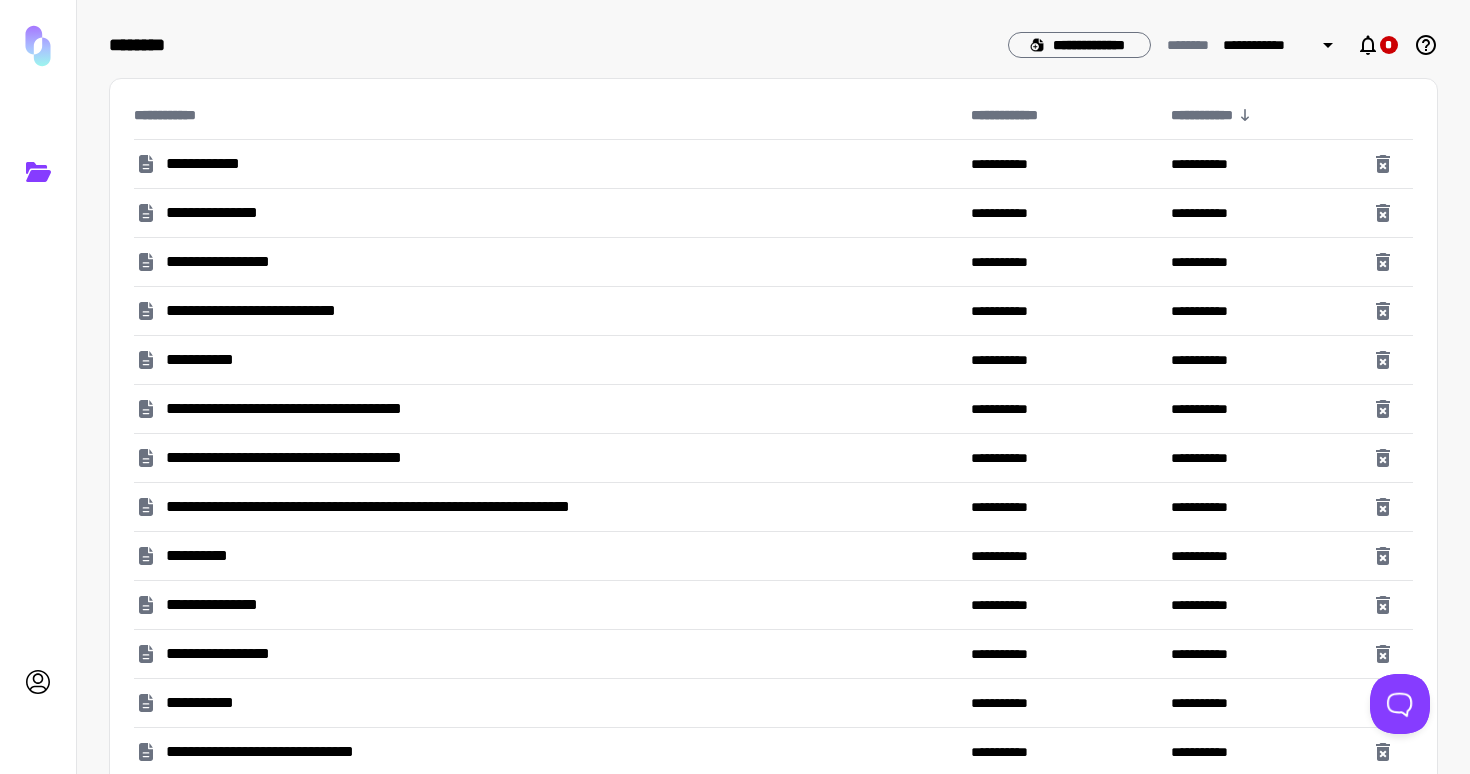 click on "**********" at bounding box center (215, 164) 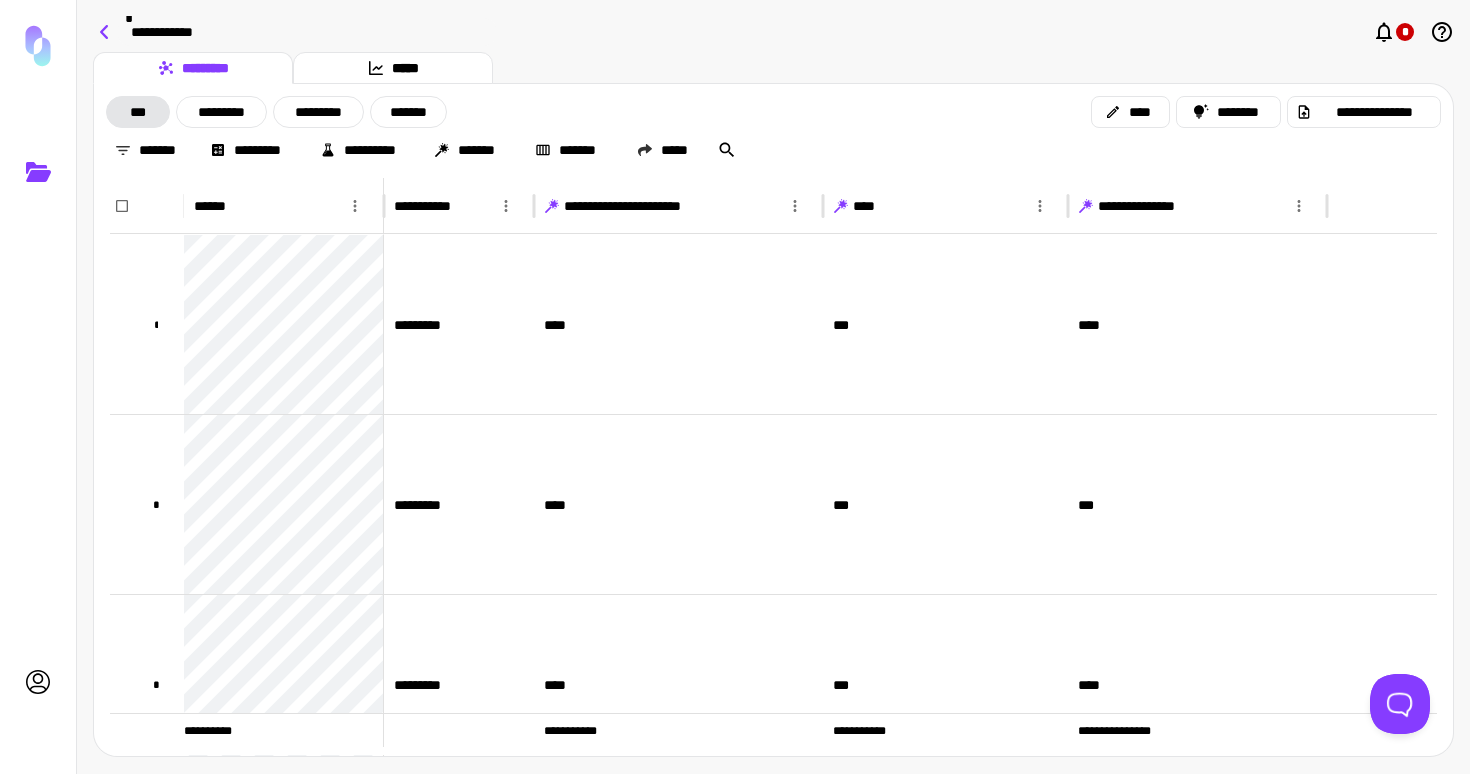 click 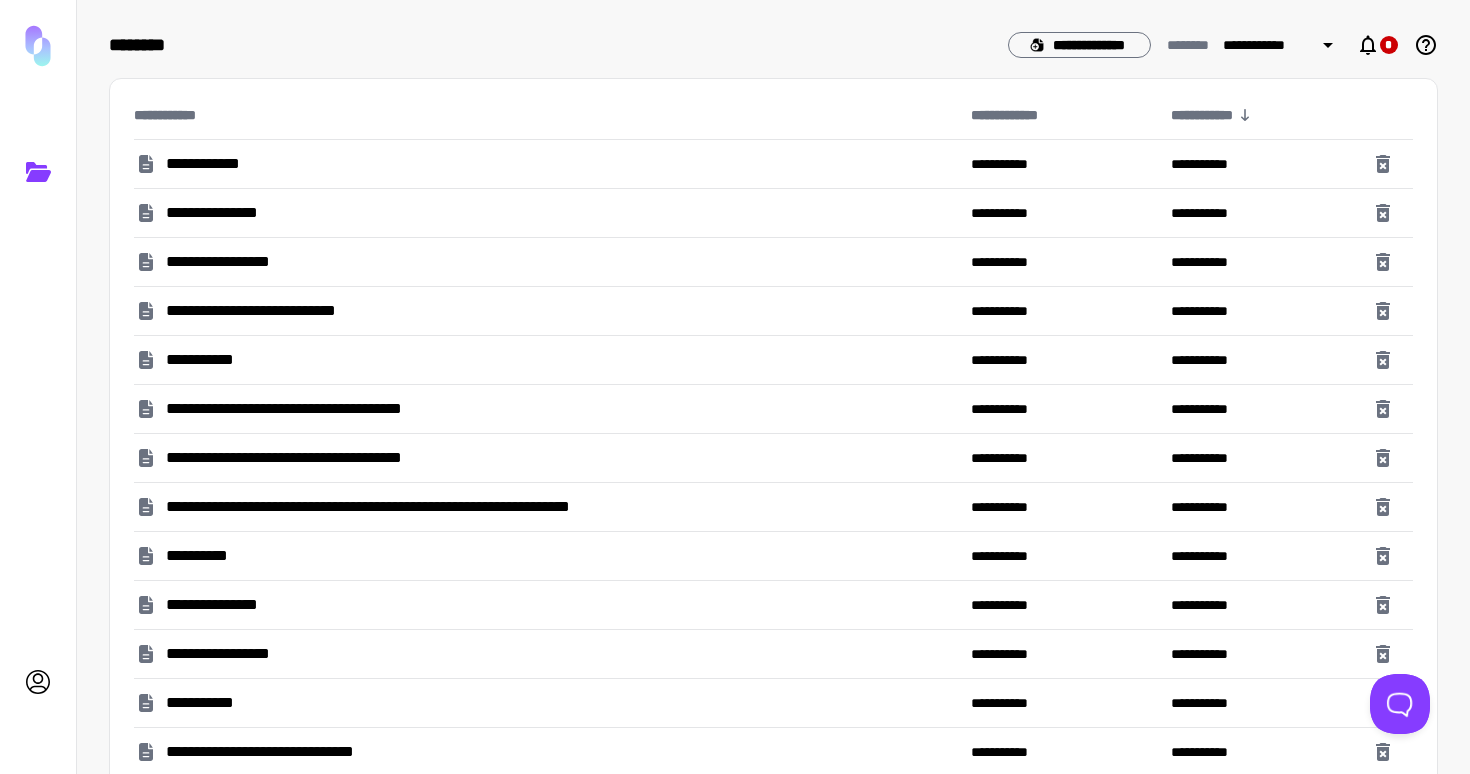 click on "**********" at bounding box center [215, 164] 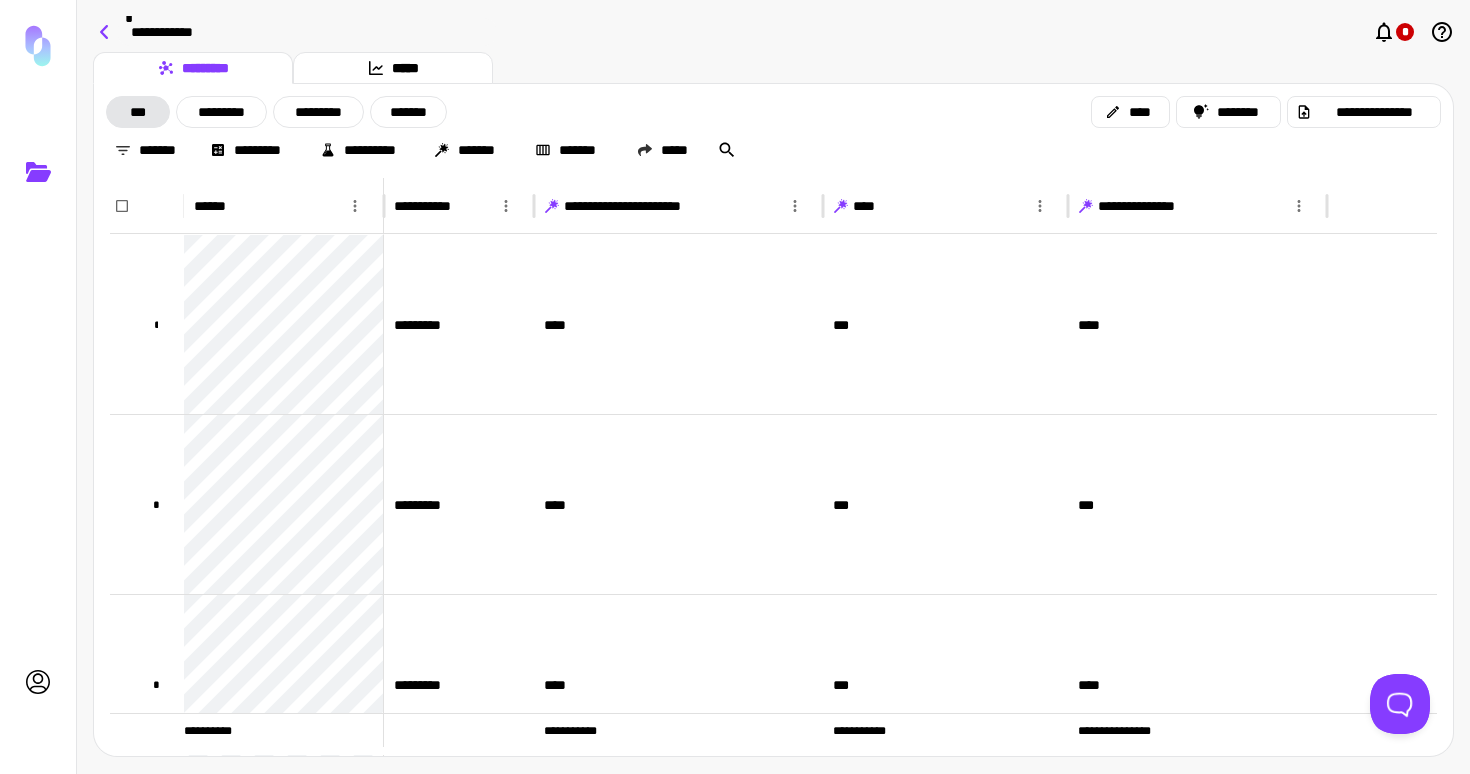 click 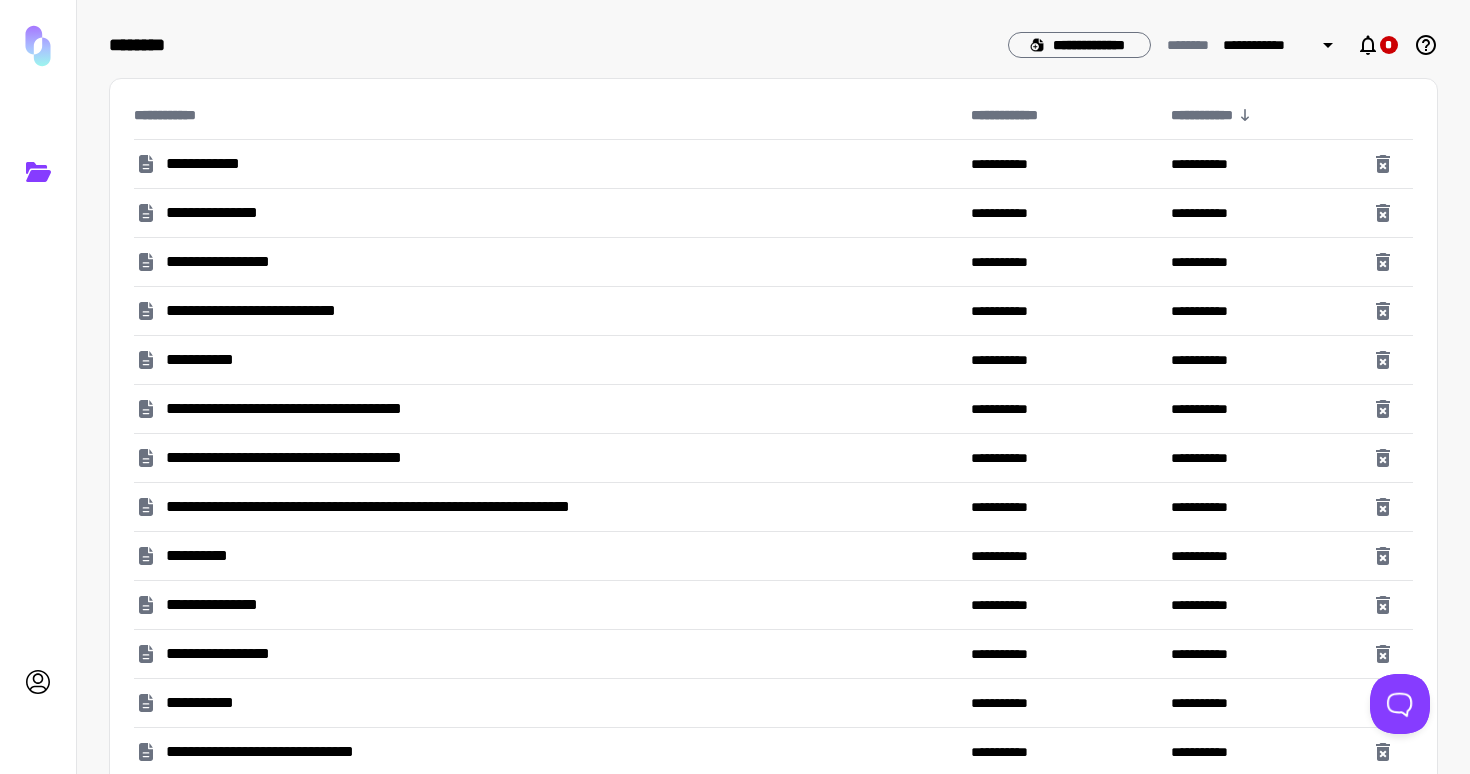 click on "**********" at bounding box center [219, 213] 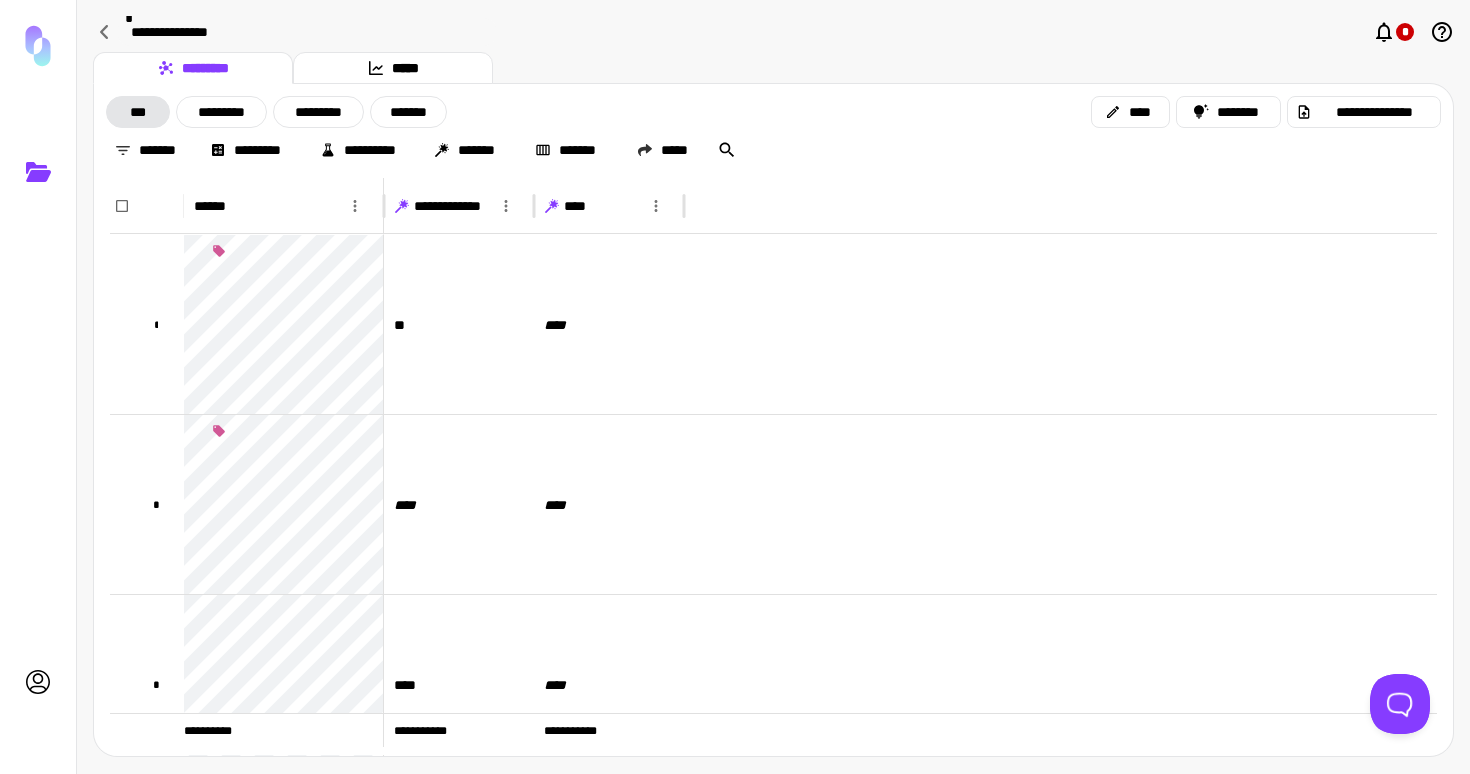 click on "*****" at bounding box center (393, 68) 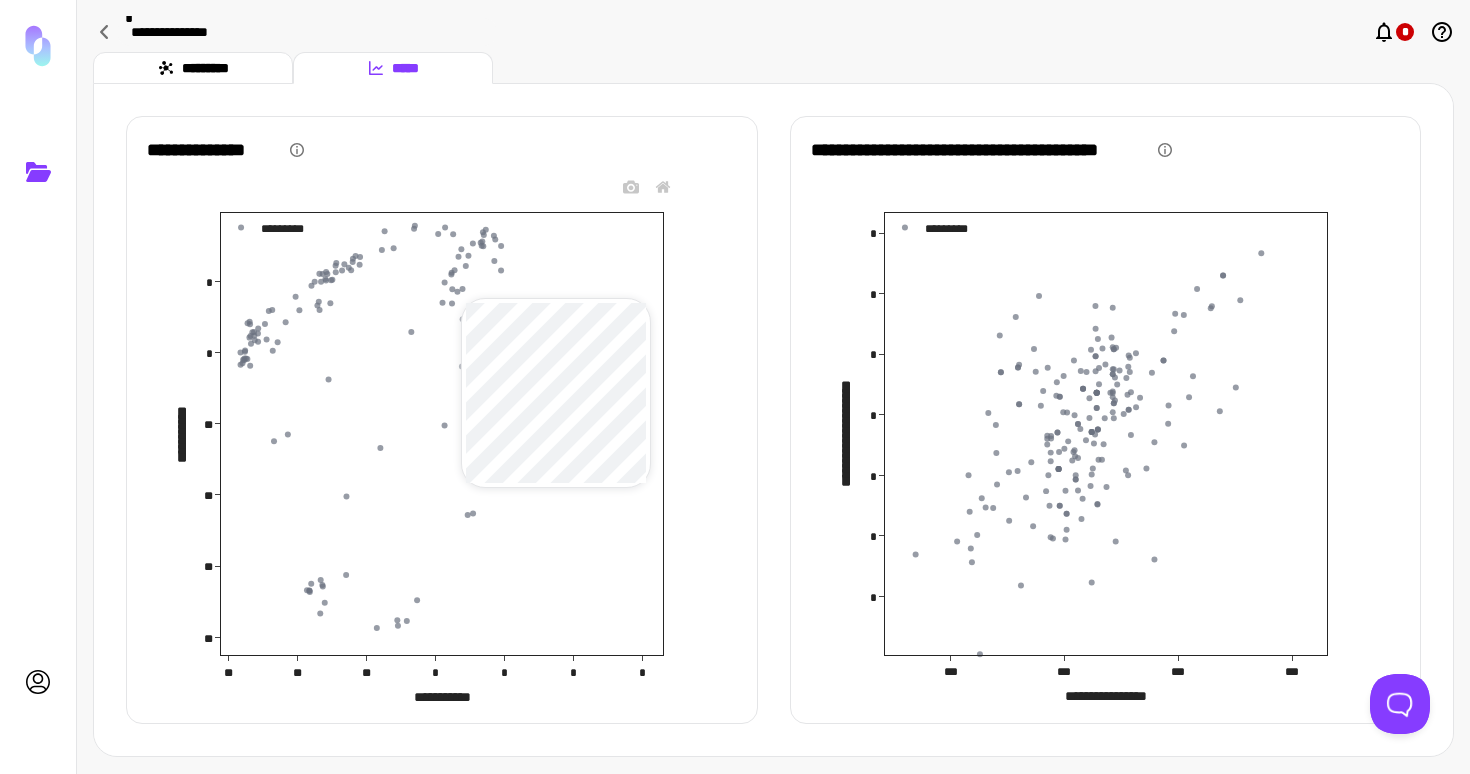 click on "**********" at bounding box center (735, 387) 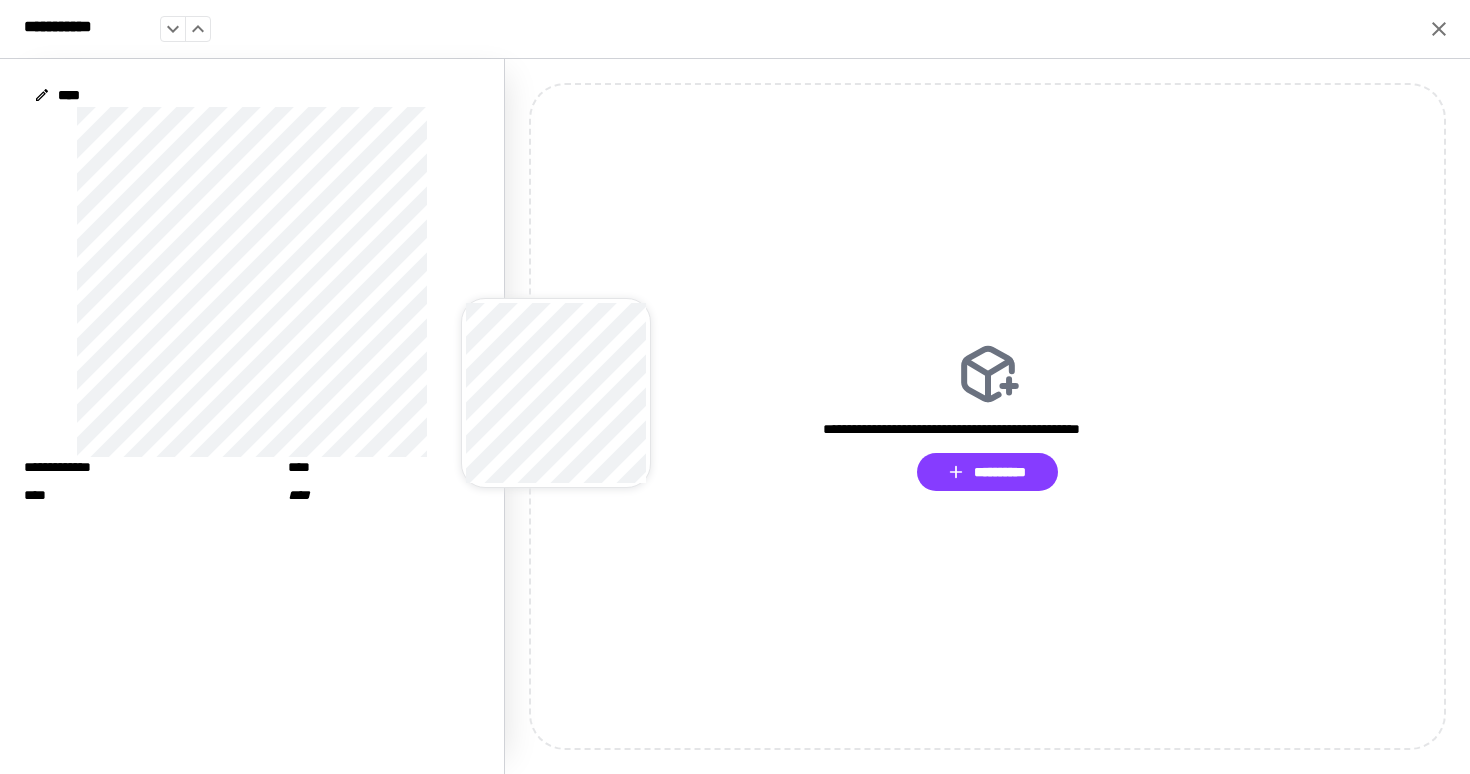 click 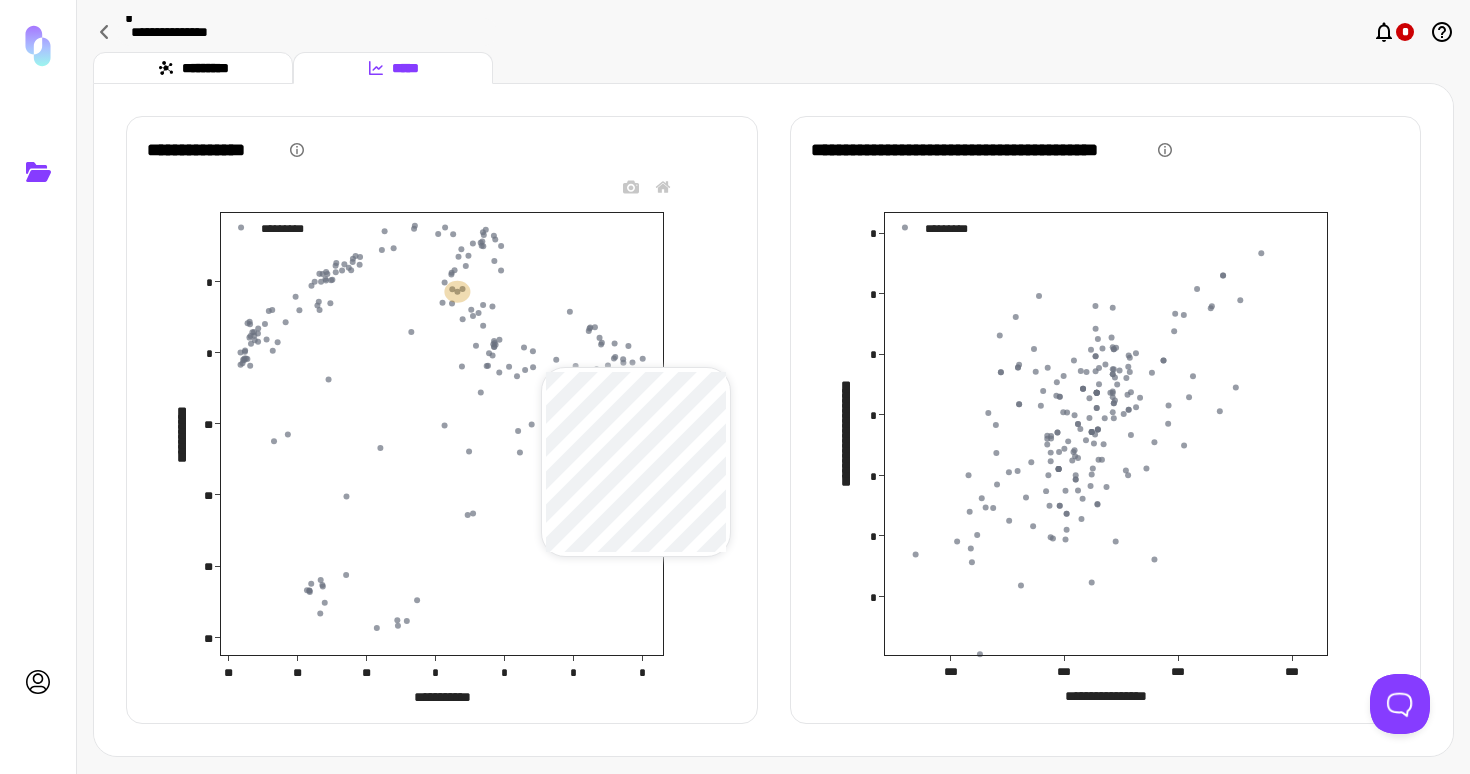click on "**********" at bounding box center (735, 387) 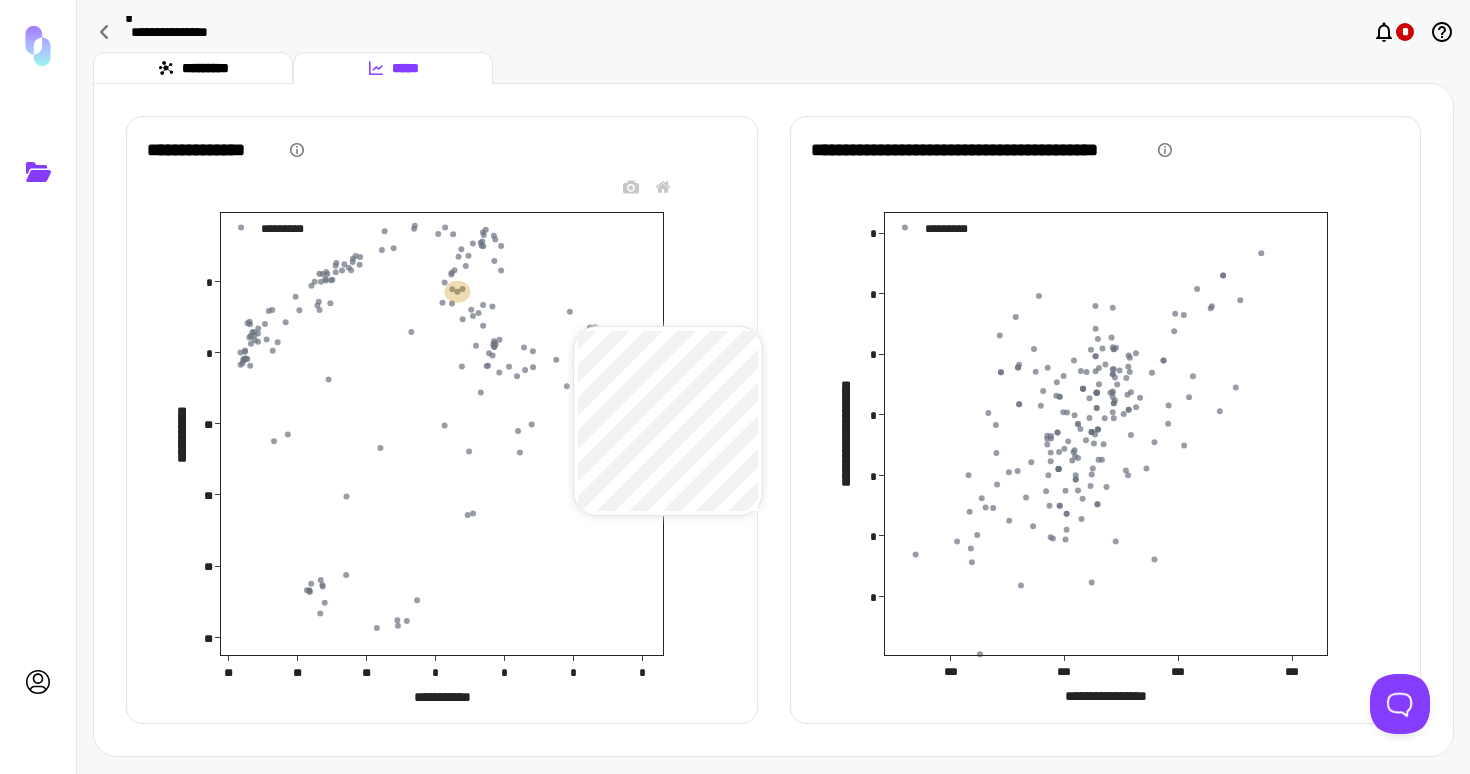 click on "**********" at bounding box center (735, 387) 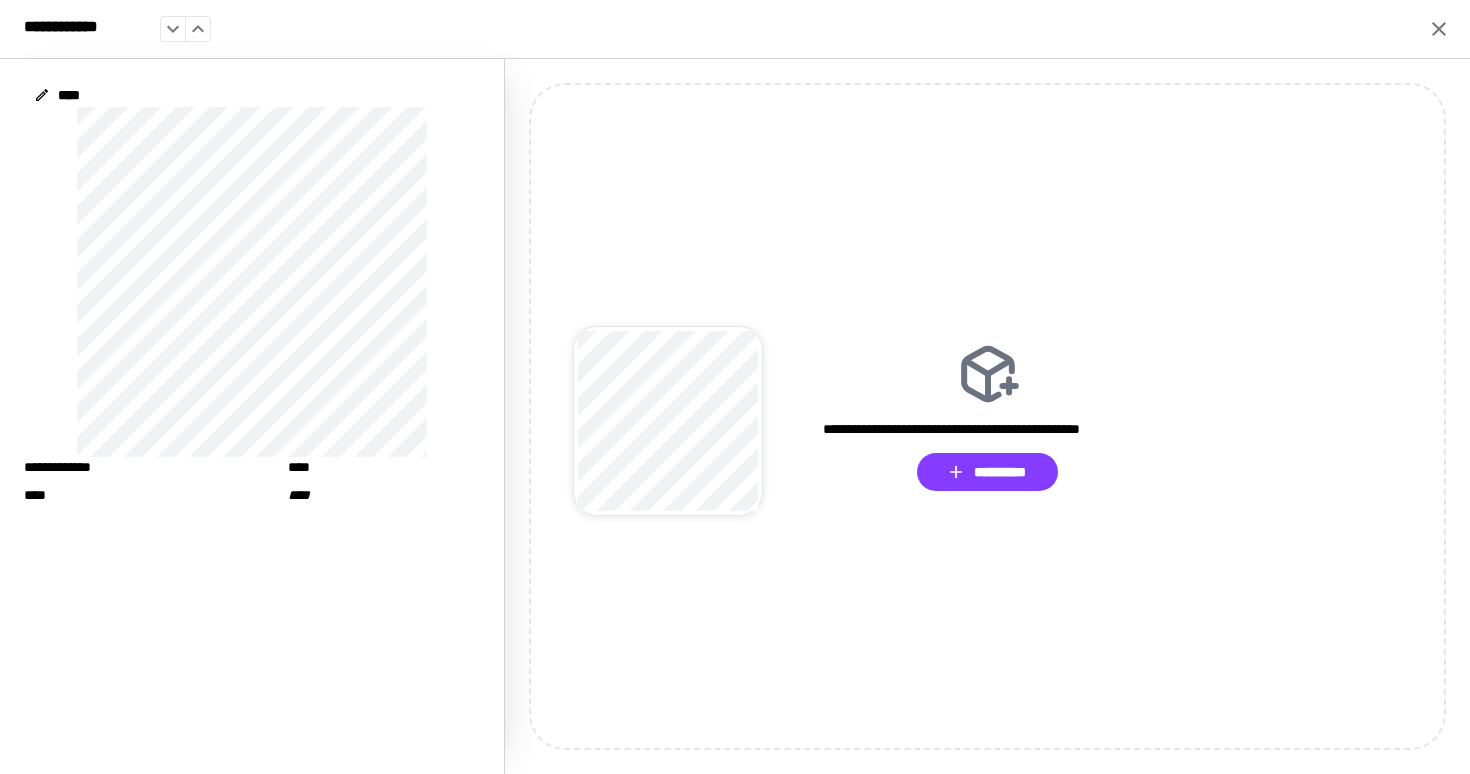 click 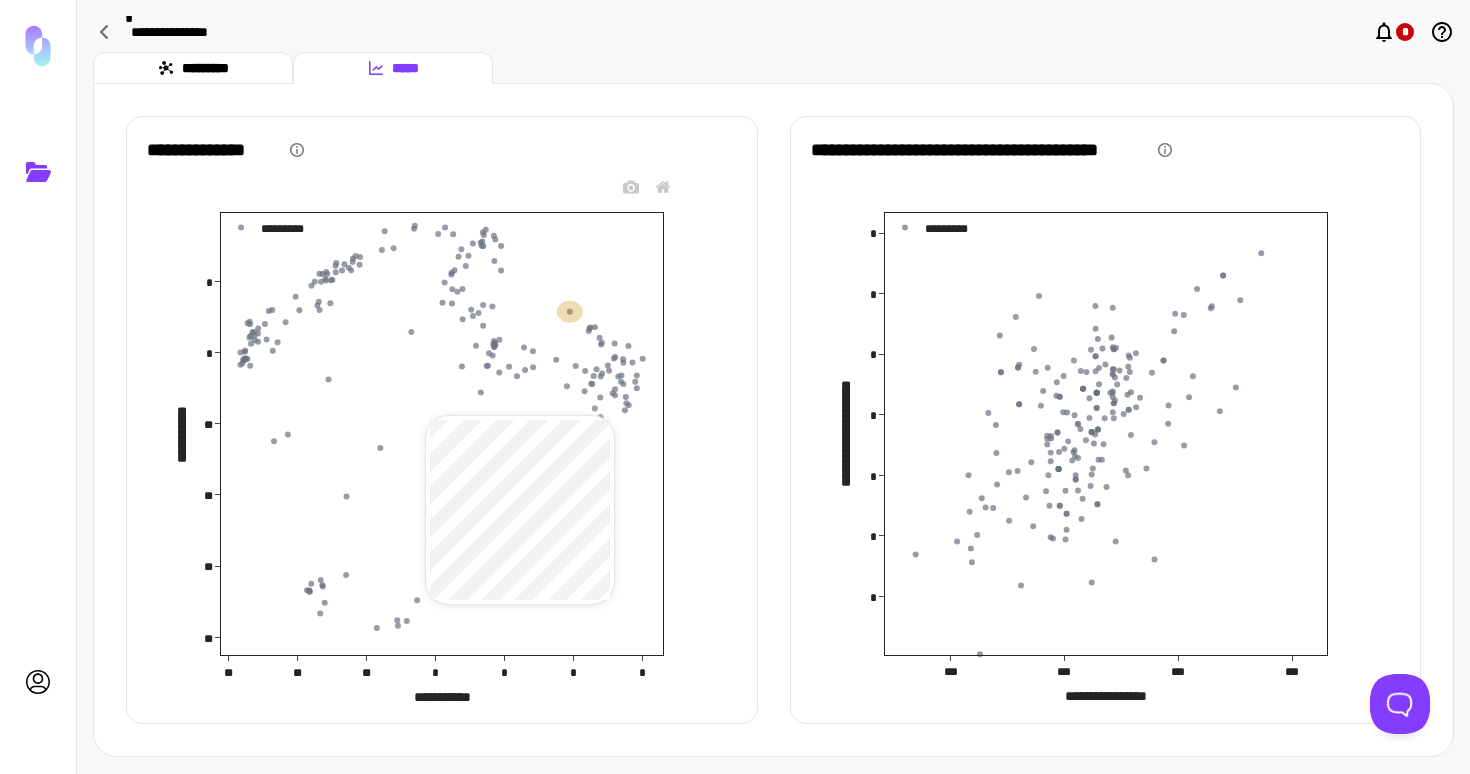 click on "**********" at bounding box center (735, 387) 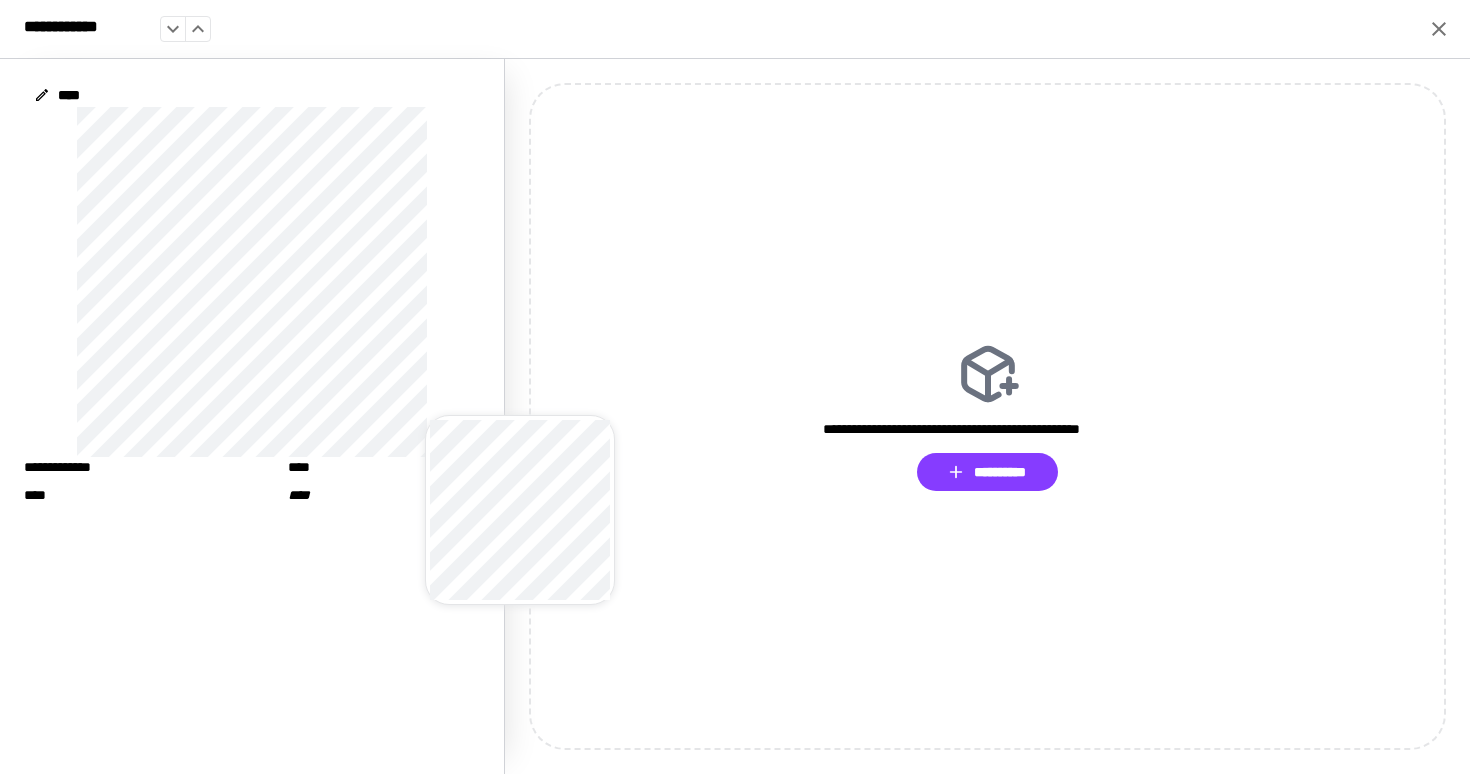 click 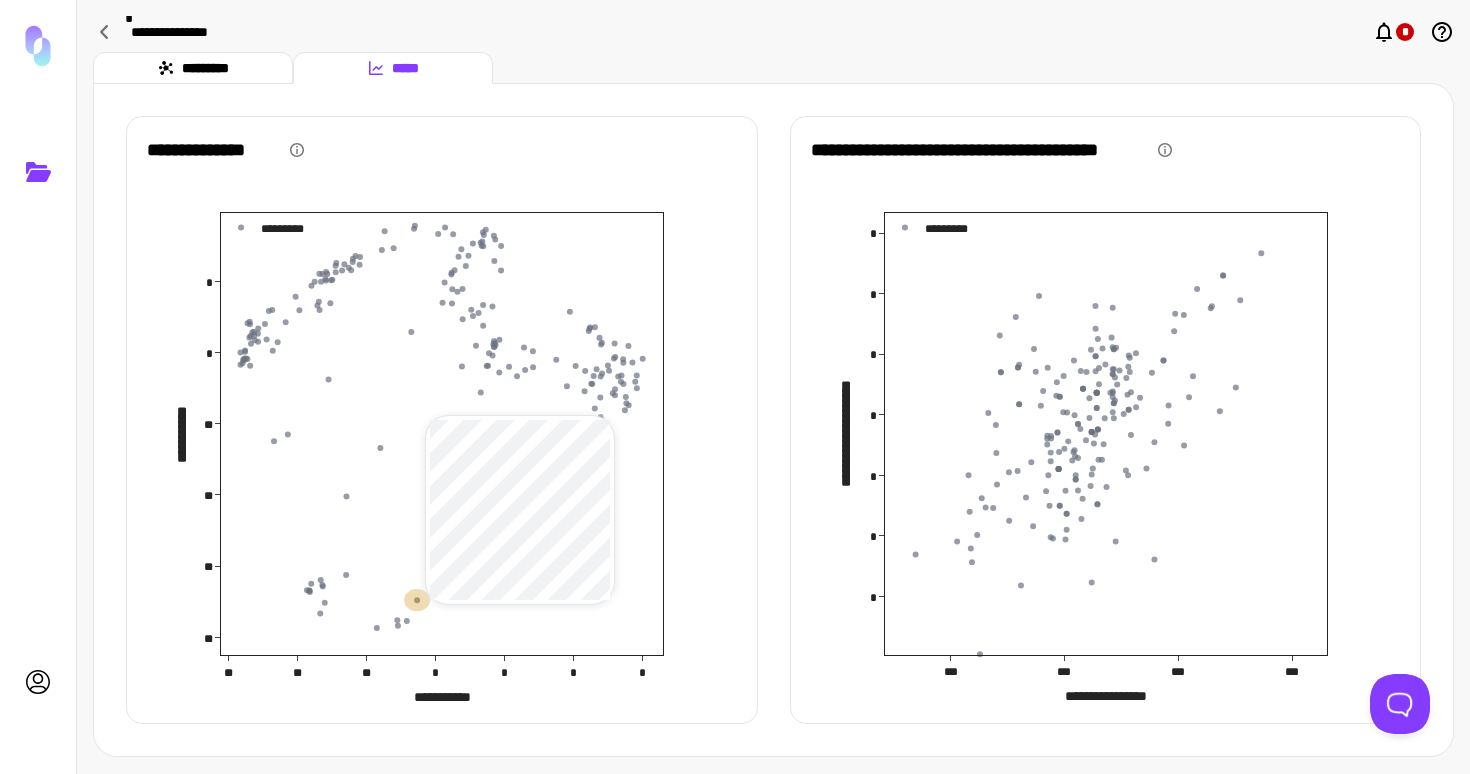 click on "**********" at bounding box center [773, 420] 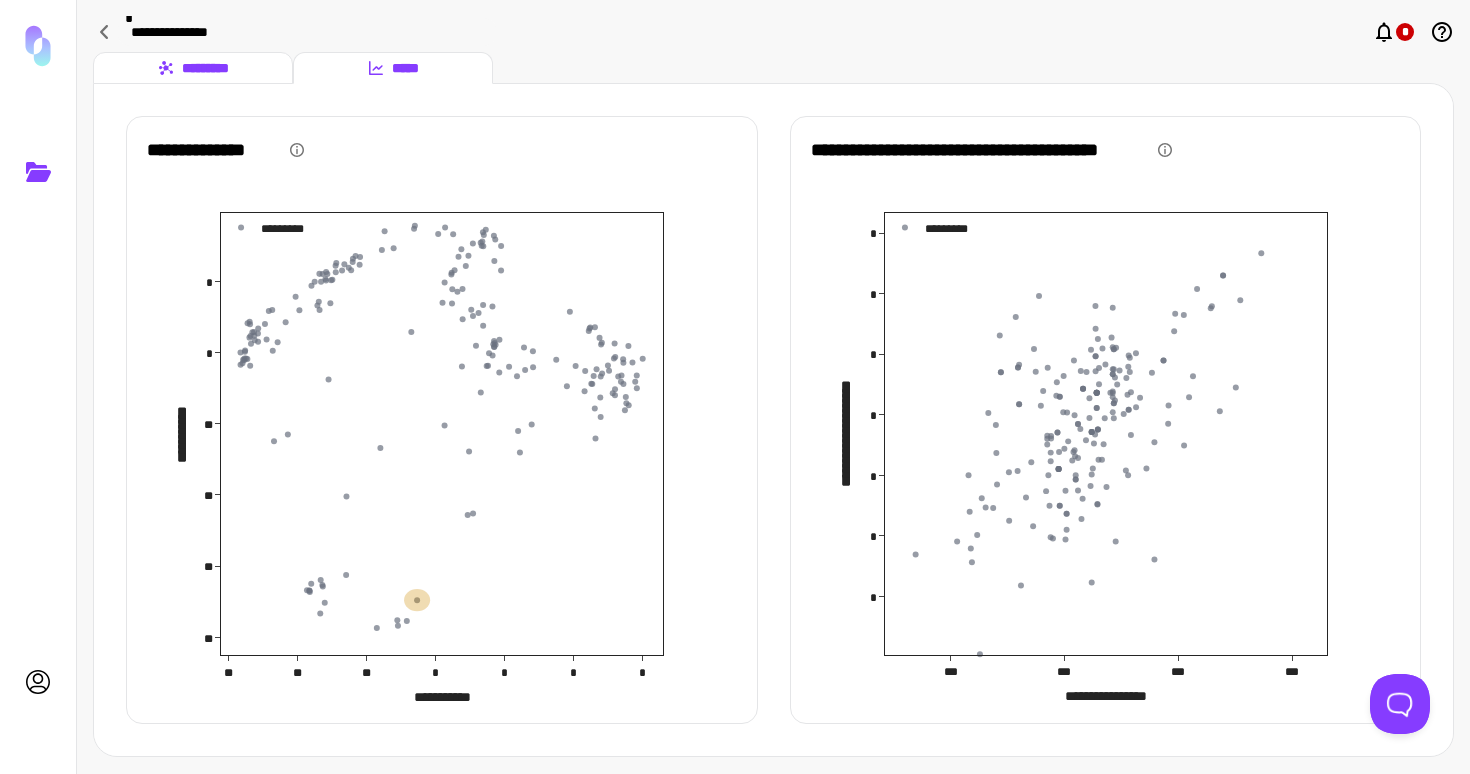 click on "*********" at bounding box center (193, 68) 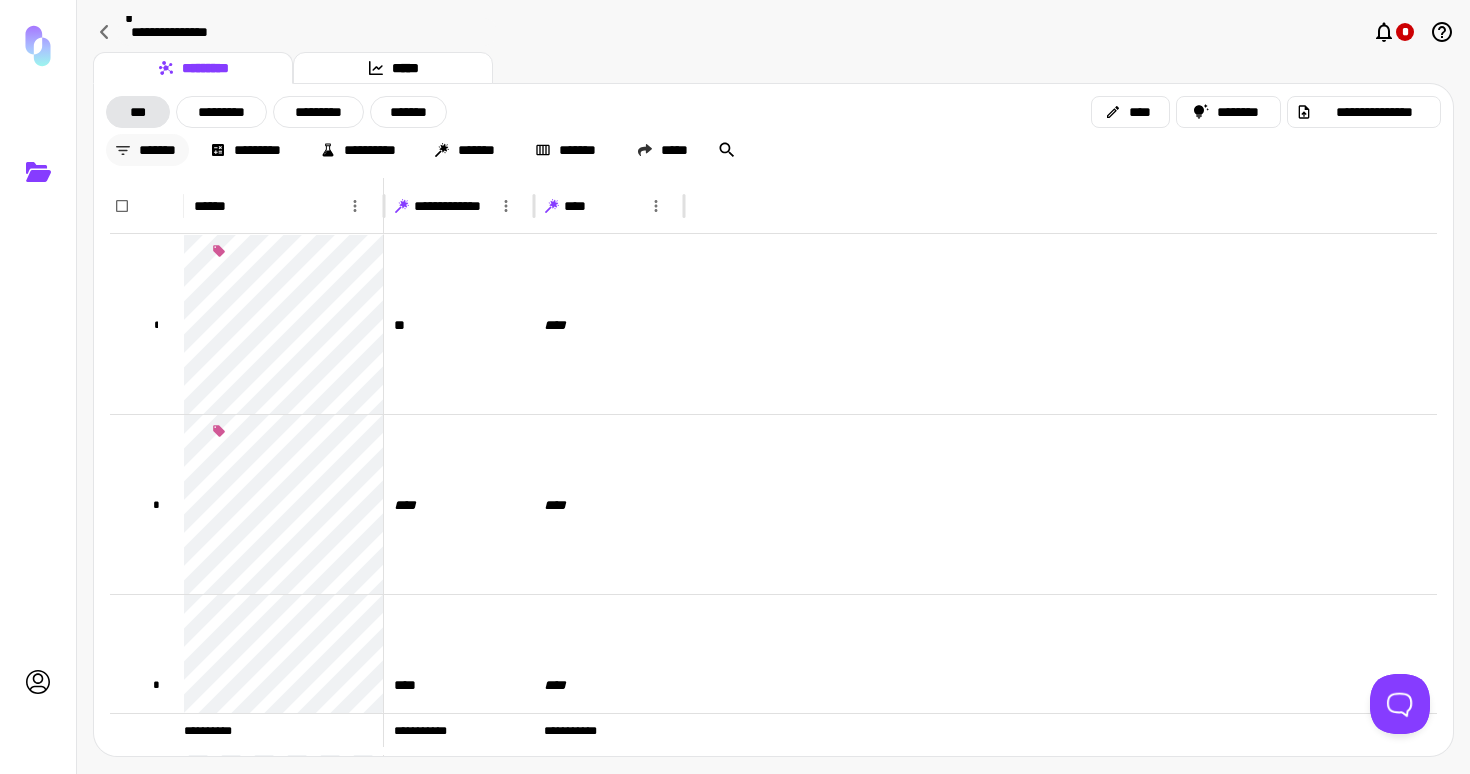 click on "*******" at bounding box center [147, 150] 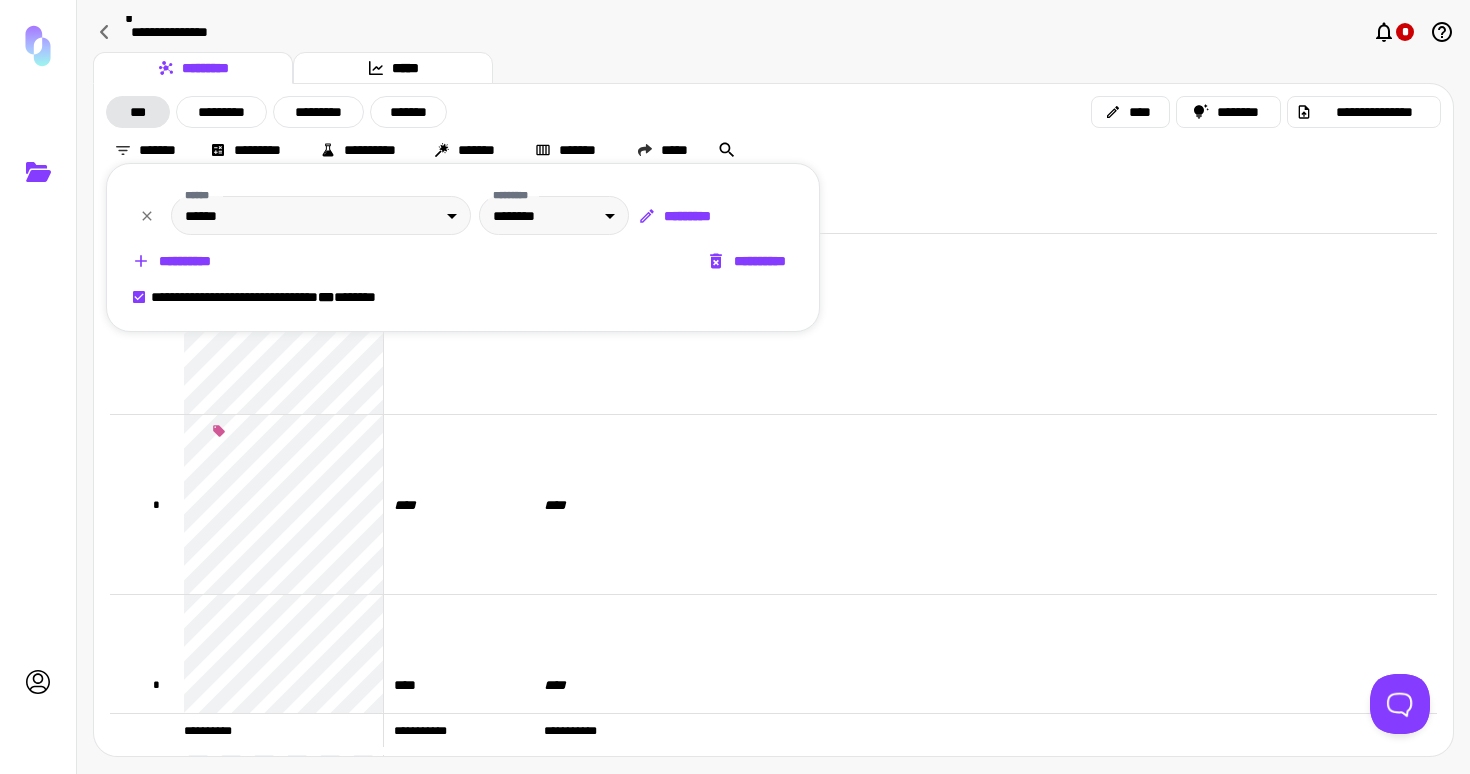 click on "**********" at bounding box center [173, 261] 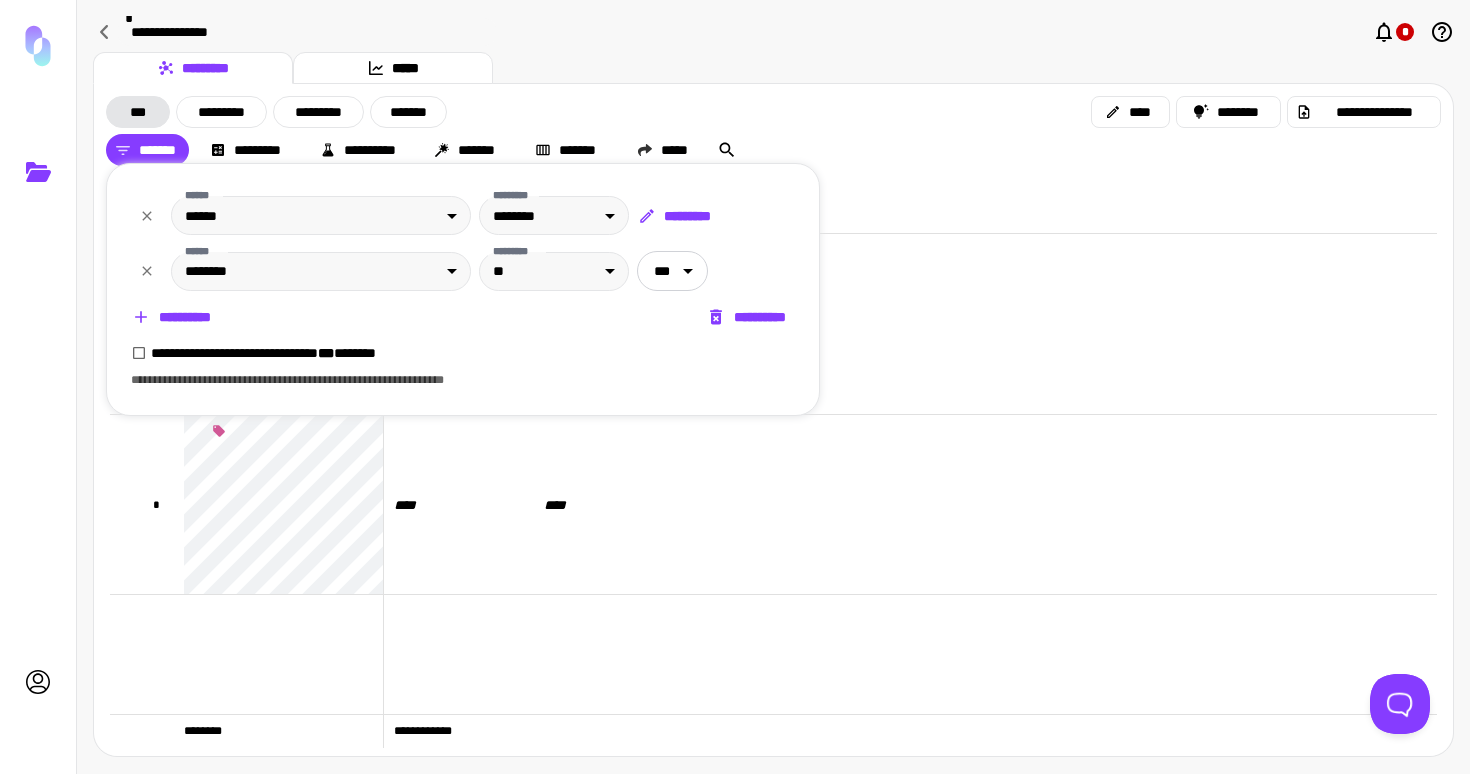 click 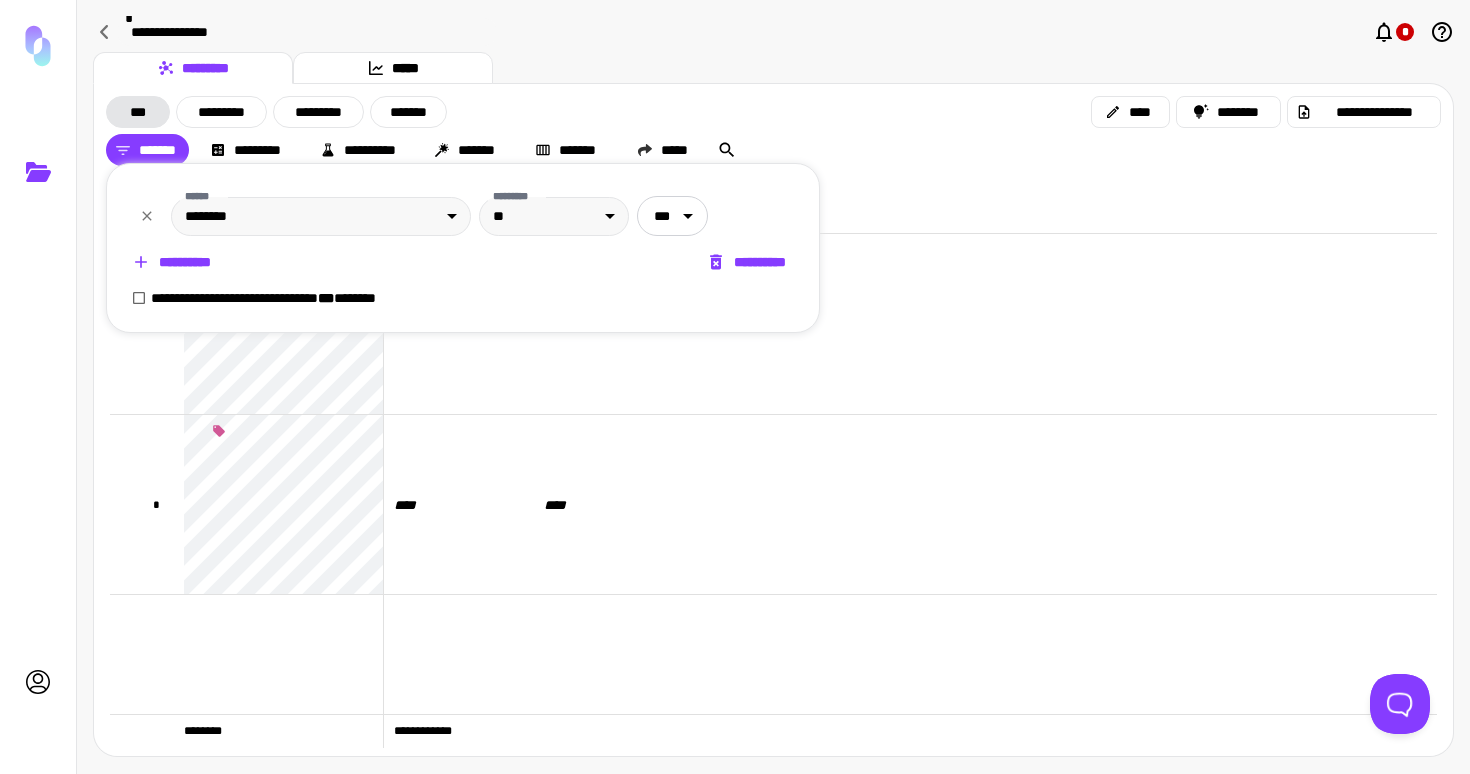 click on "**********" at bounding box center [173, 262] 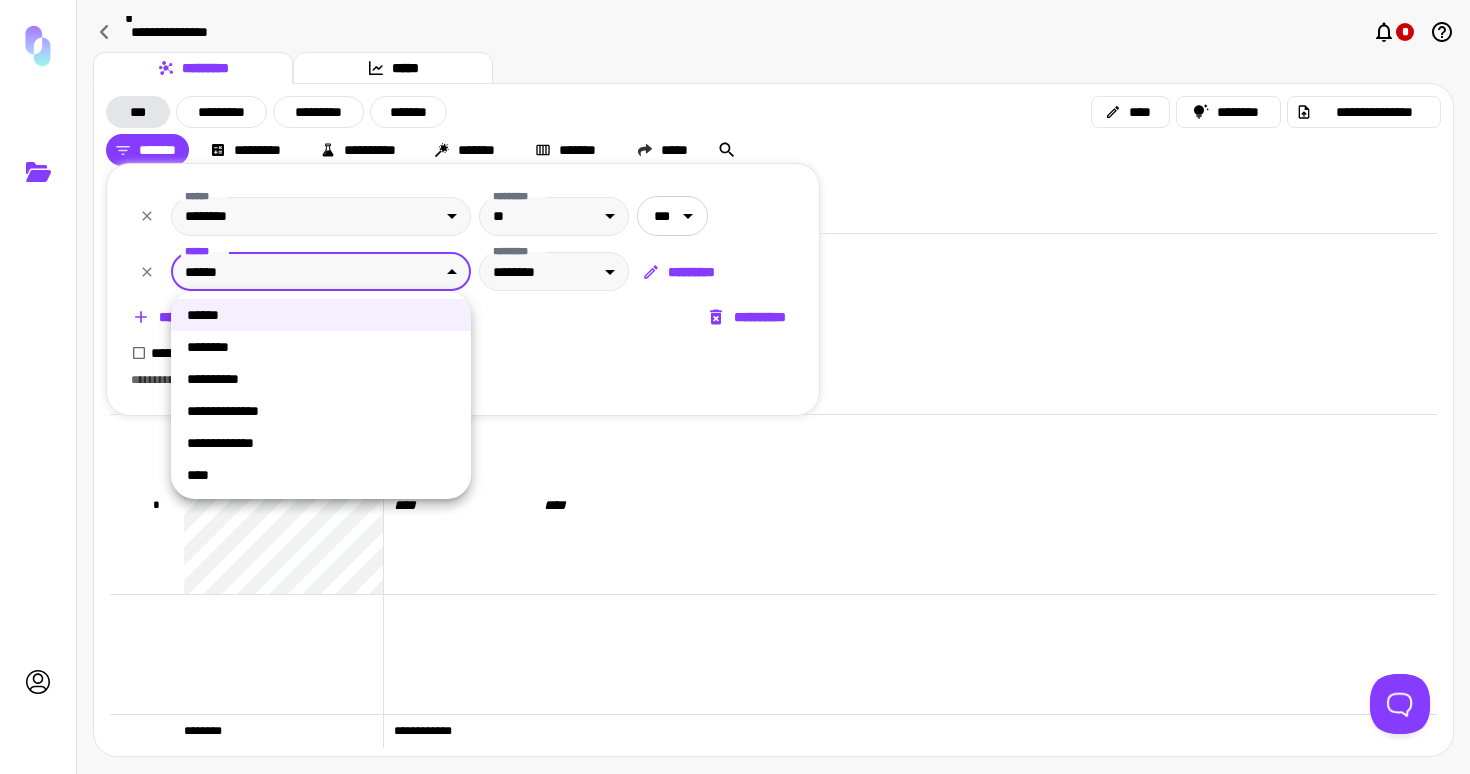 click on "**********" at bounding box center (735, 387) 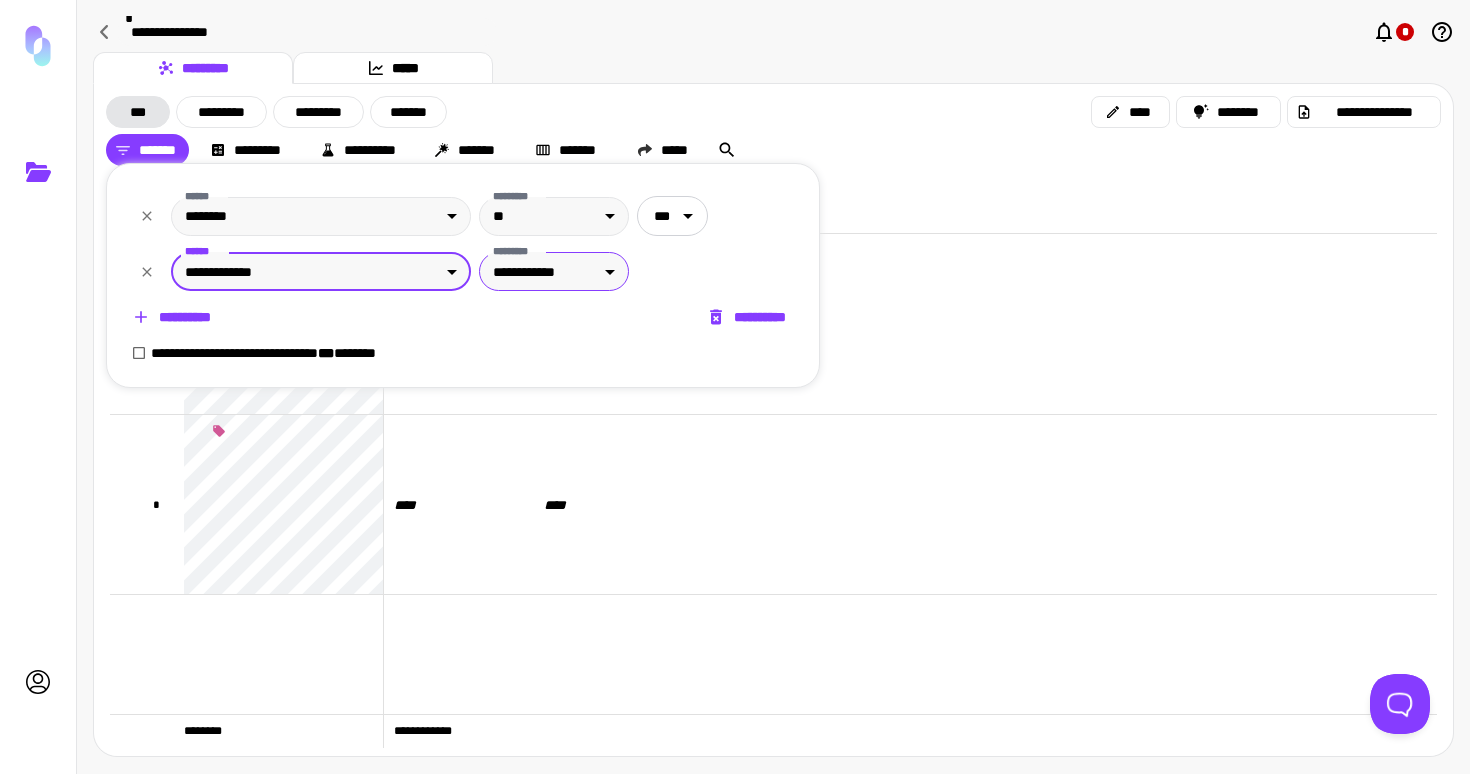 click on "**********" at bounding box center [735, 387] 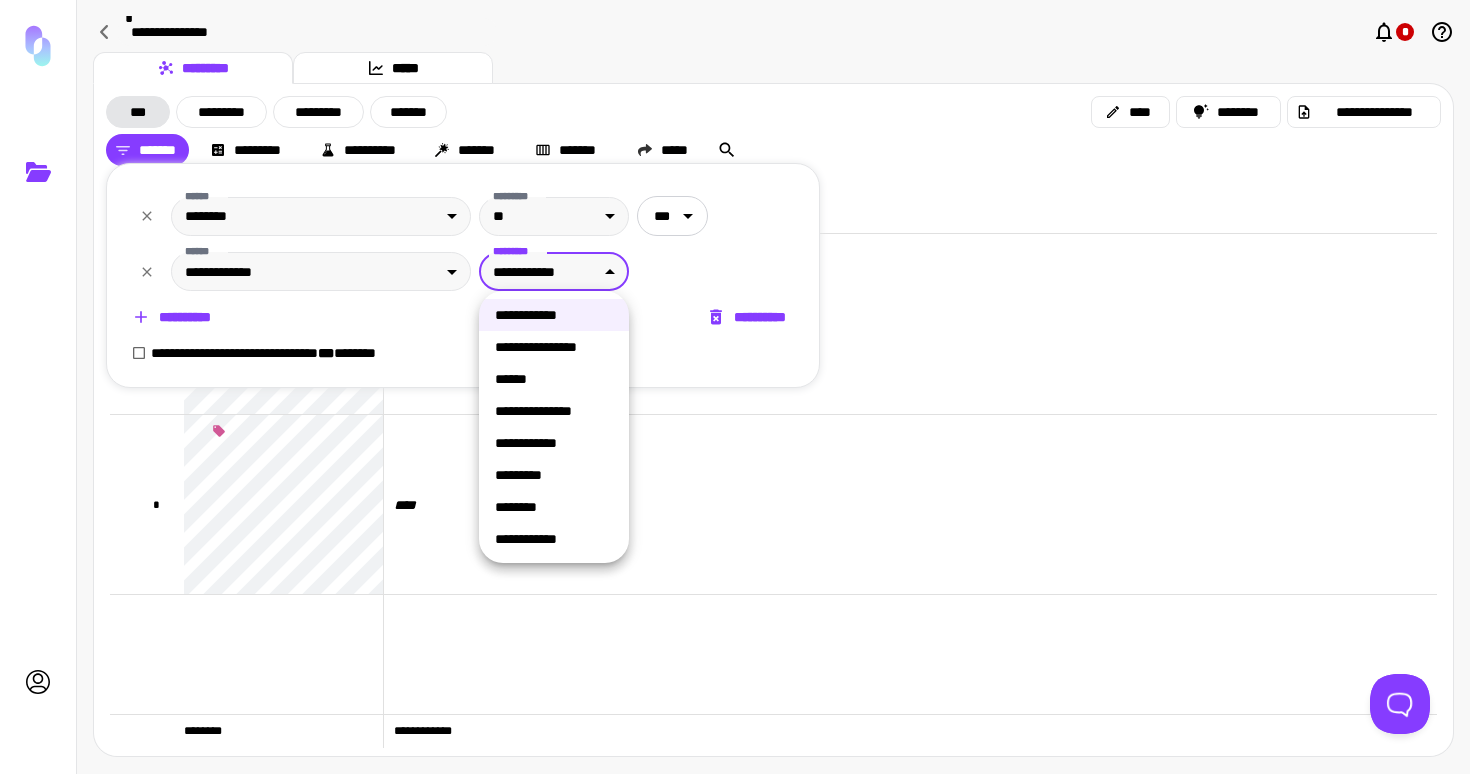 click on "*********" at bounding box center (554, 475) 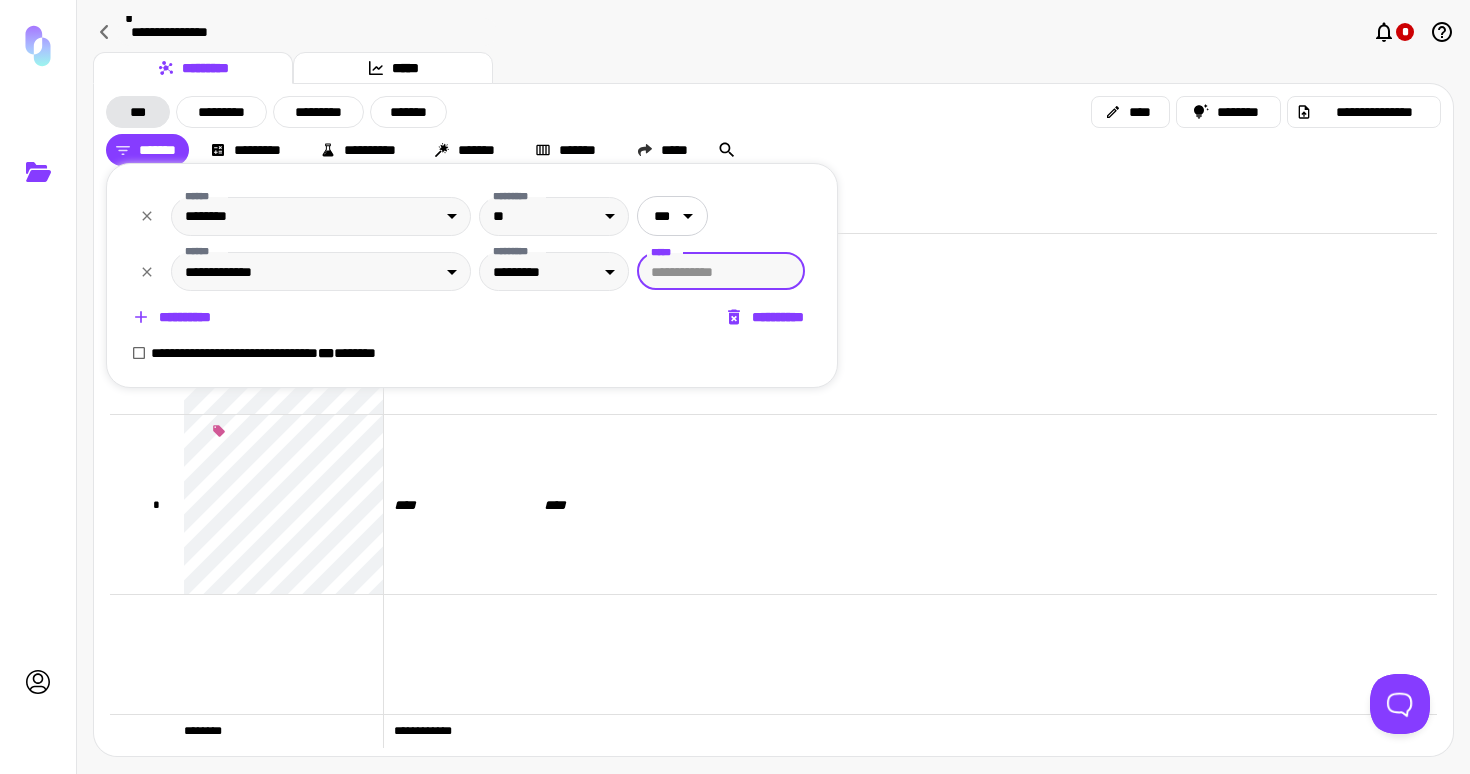 click on "*****" at bounding box center [721, 271] 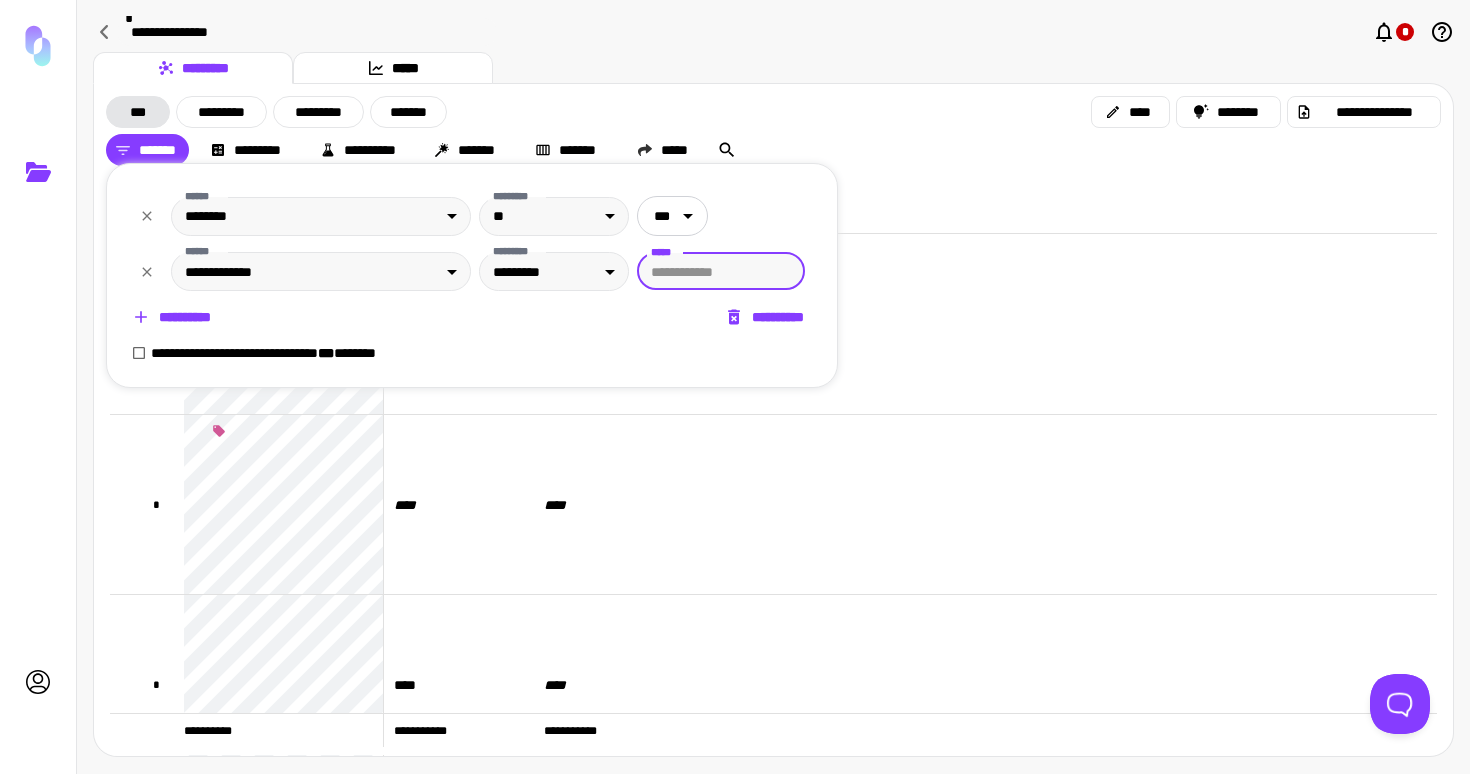 type on "**" 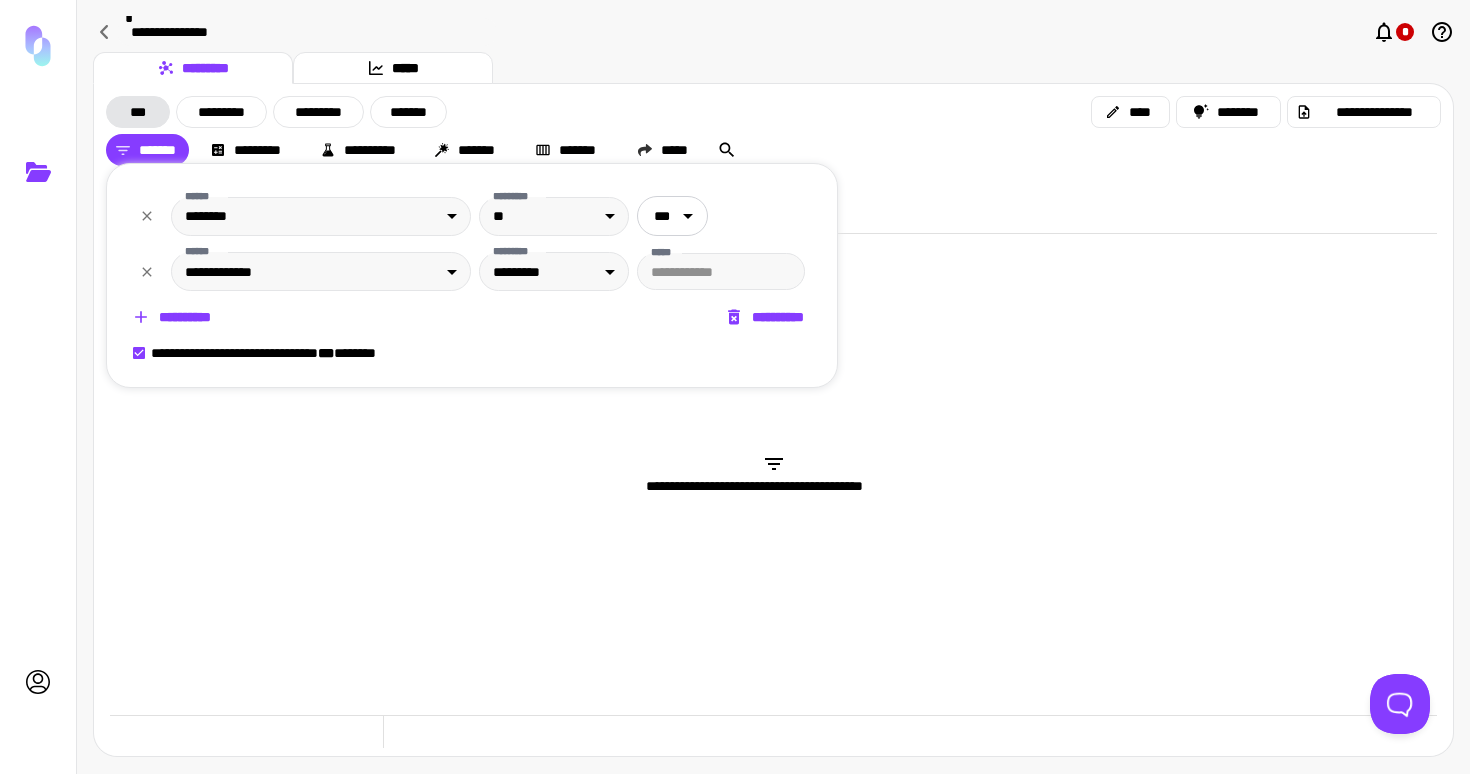 click on "**********" at bounding box center [284, 353] 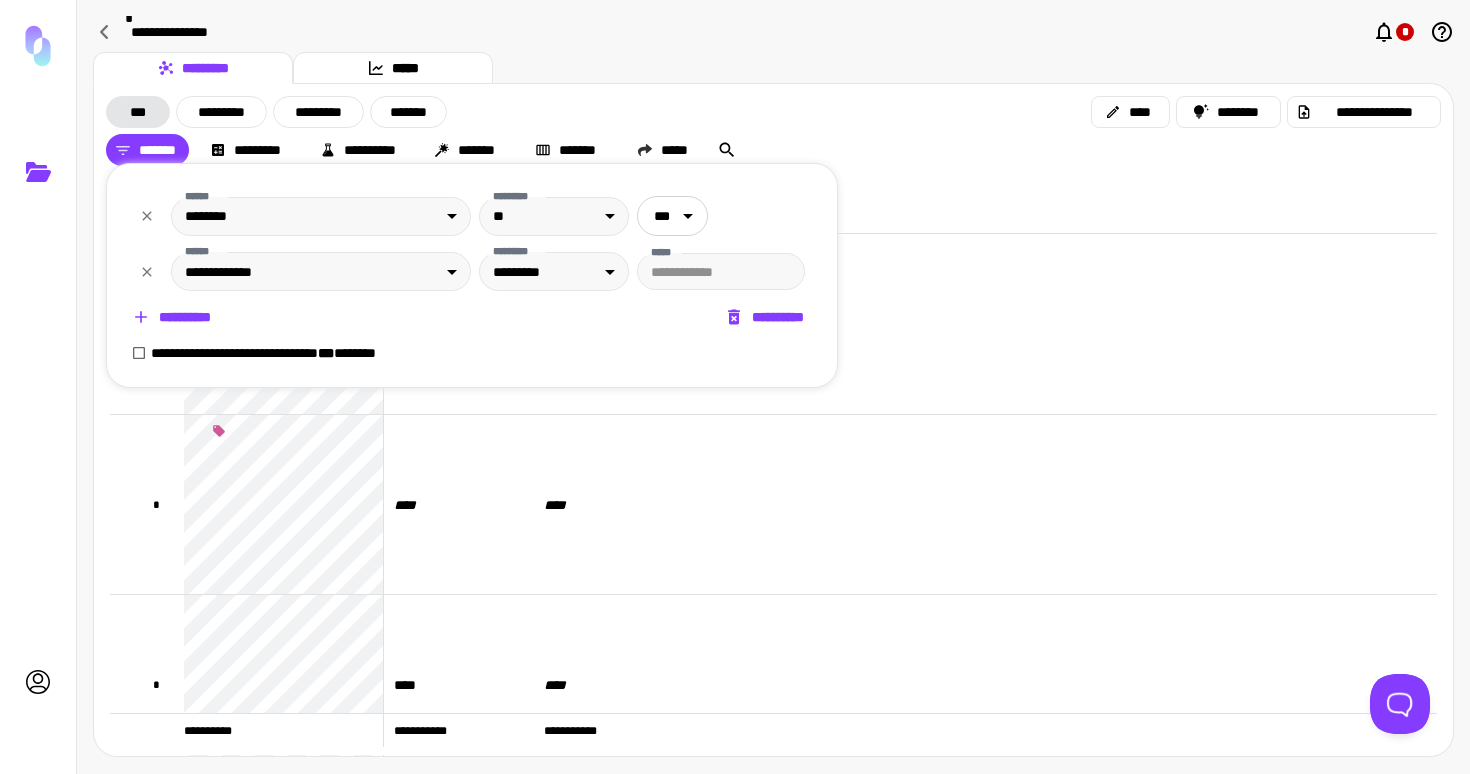 click on "**********" at bounding box center [284, 353] 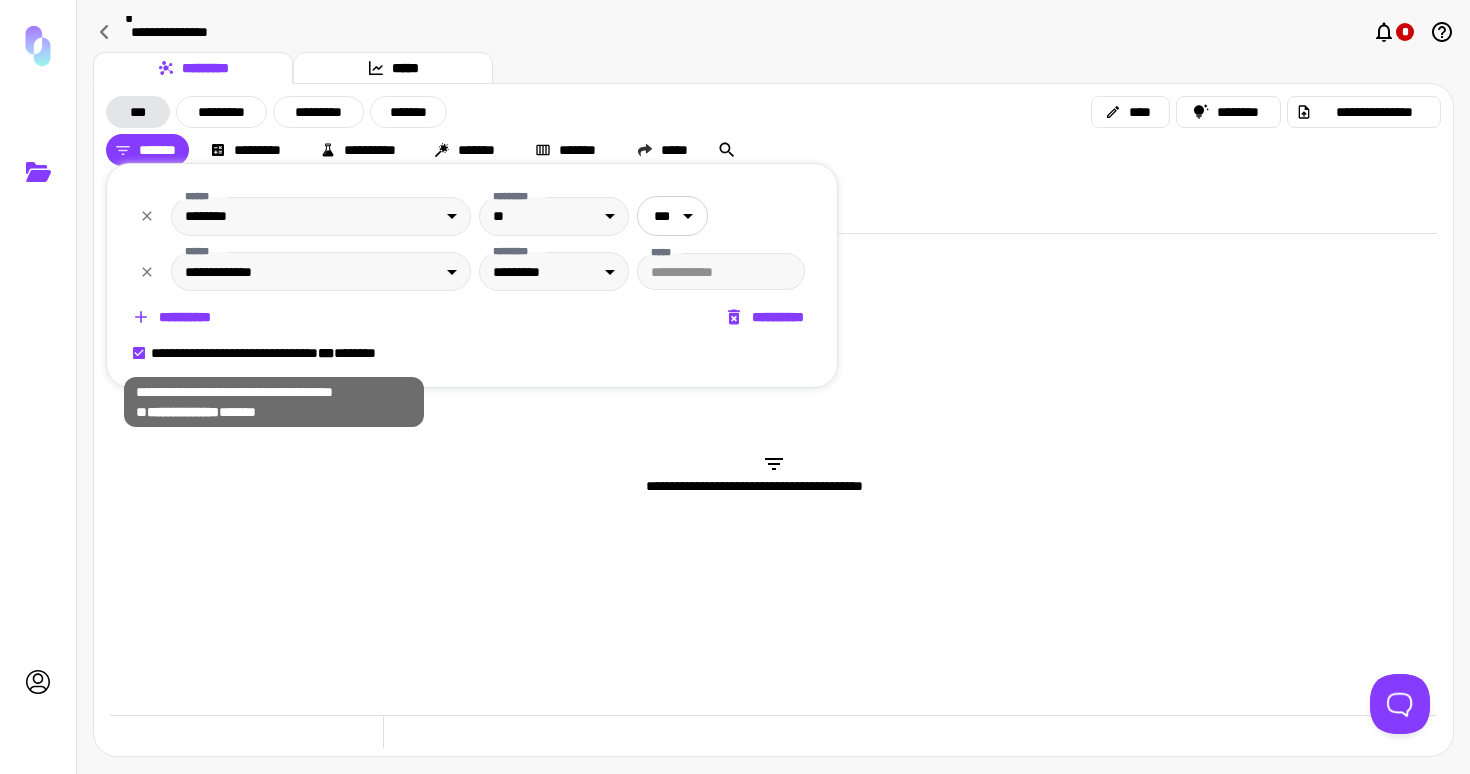 click on "**********" at bounding box center [284, 353] 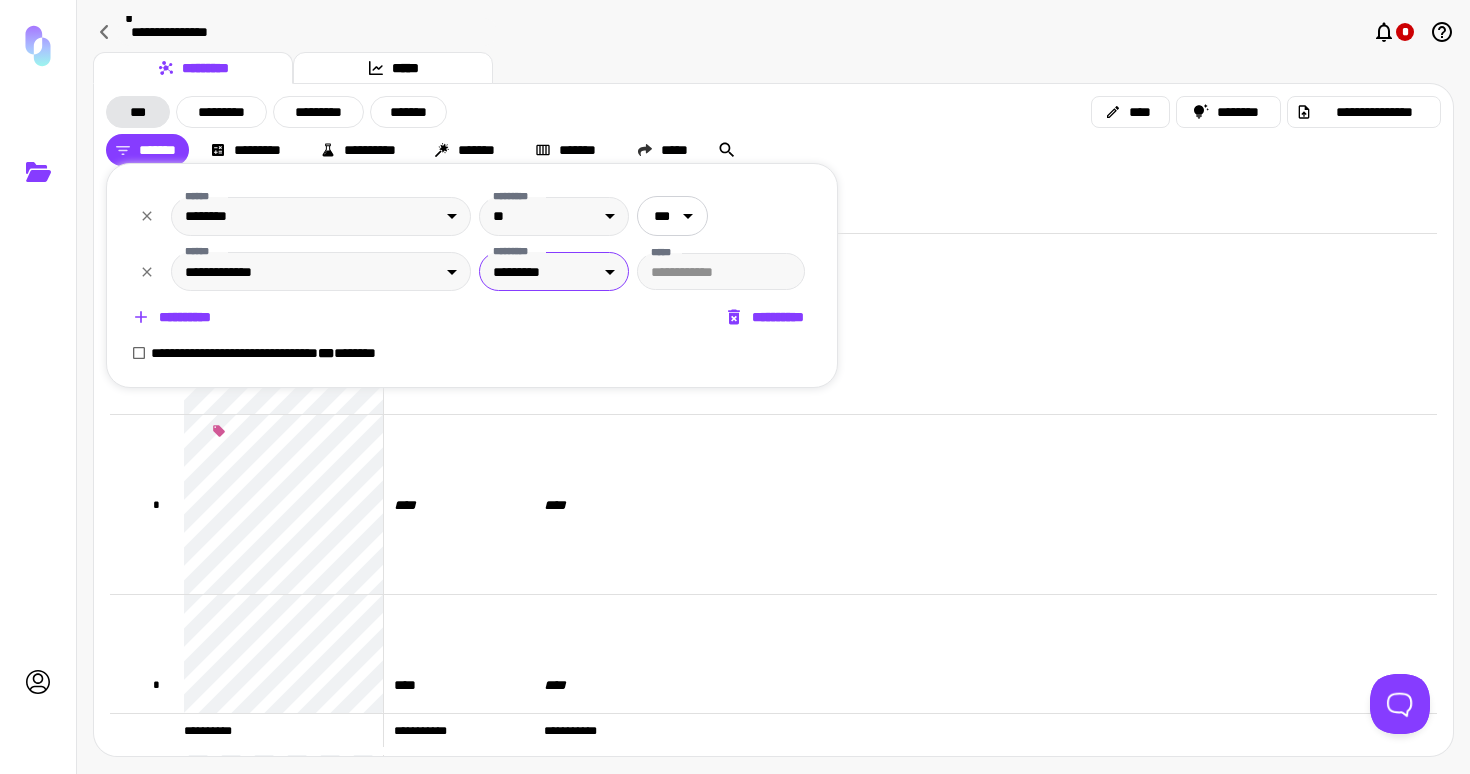 click on "**********" at bounding box center [735, 387] 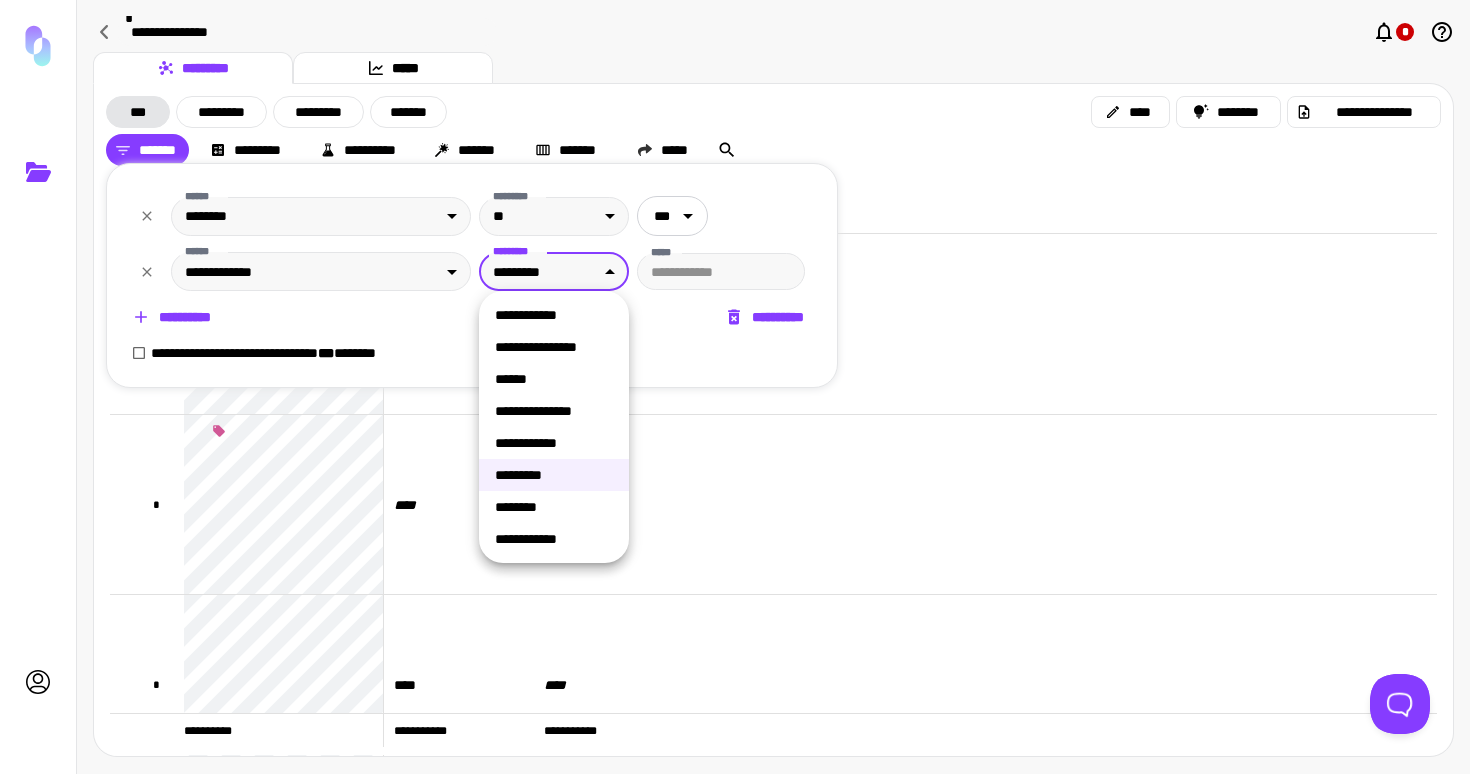 click on "**********" at bounding box center [554, 443] 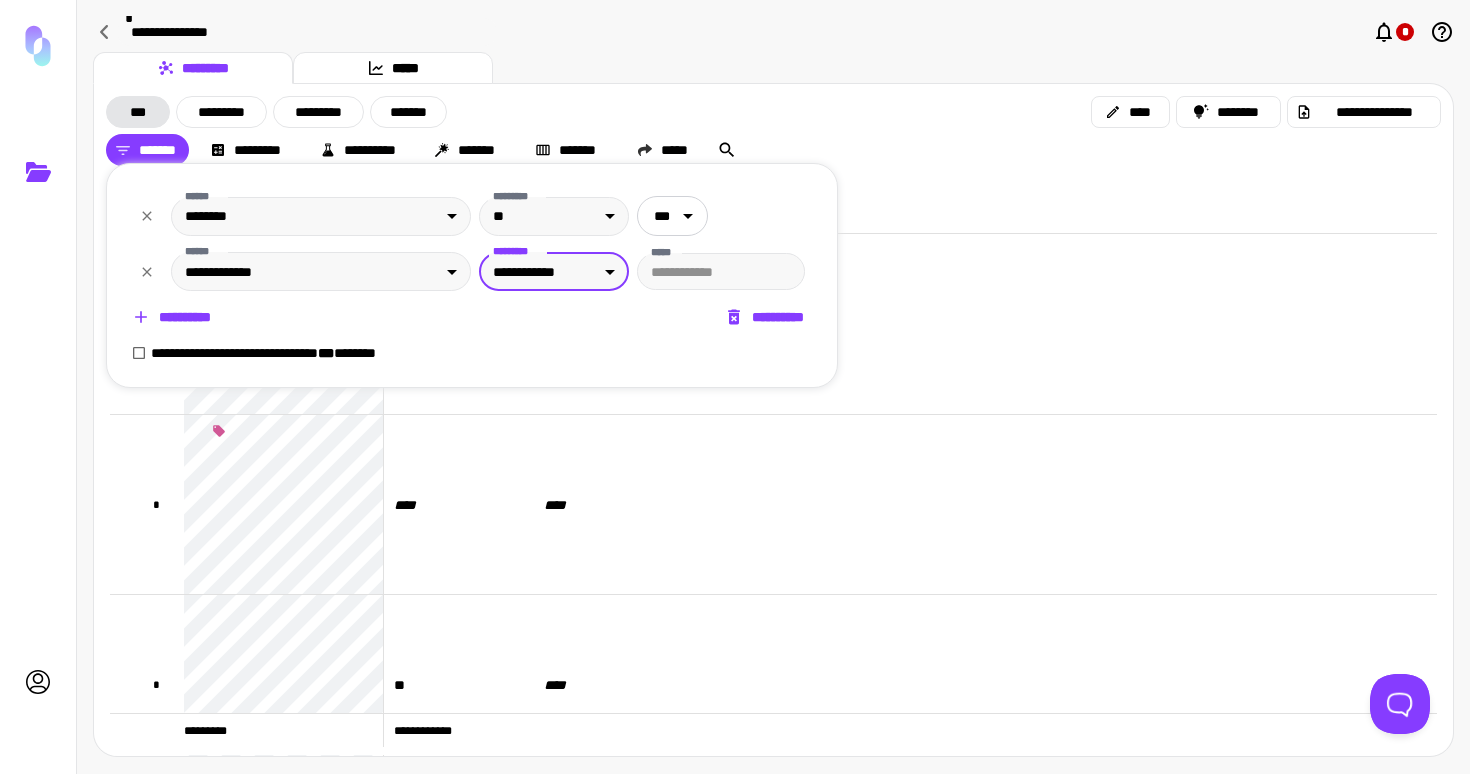 click on "**********" at bounding box center [284, 353] 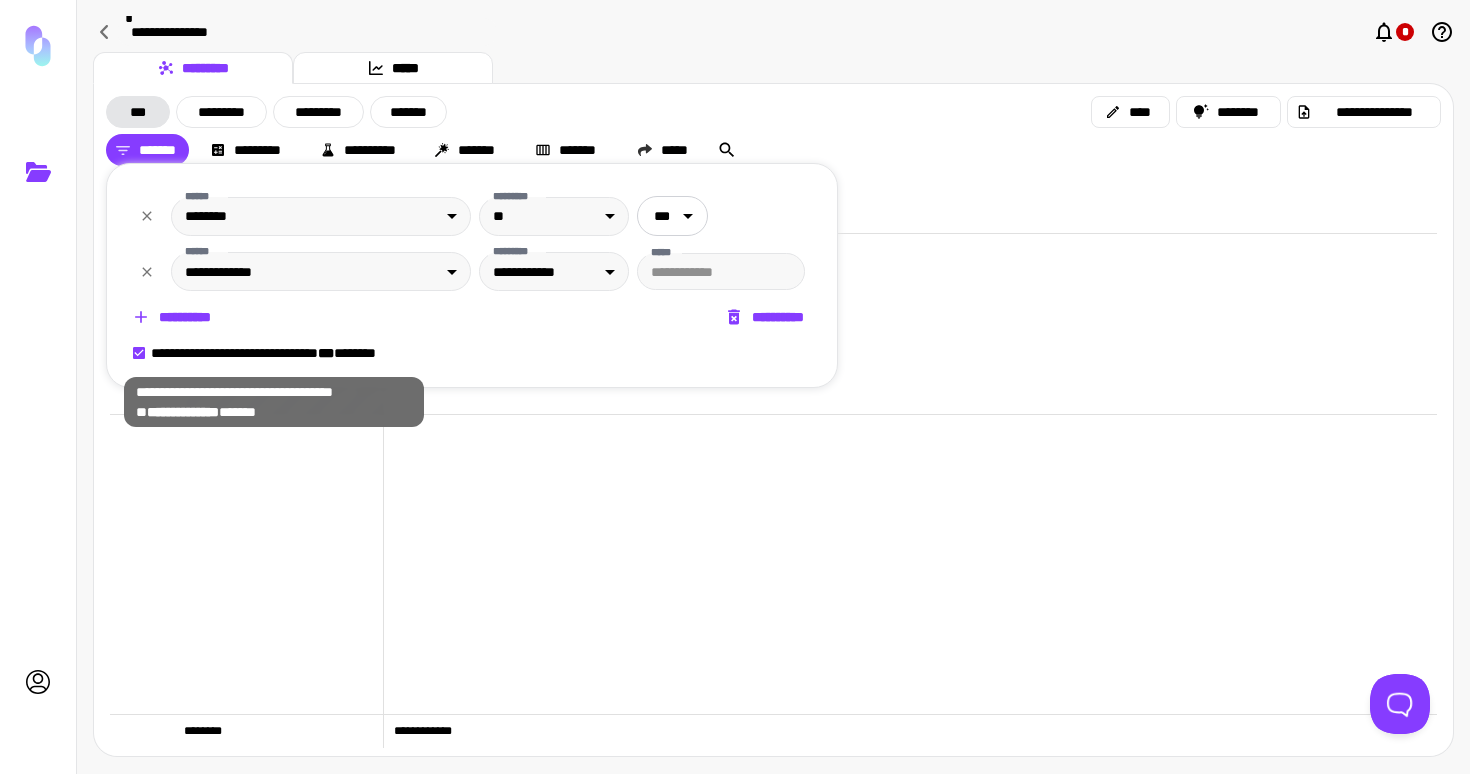 click on "**********" at bounding box center (284, 353) 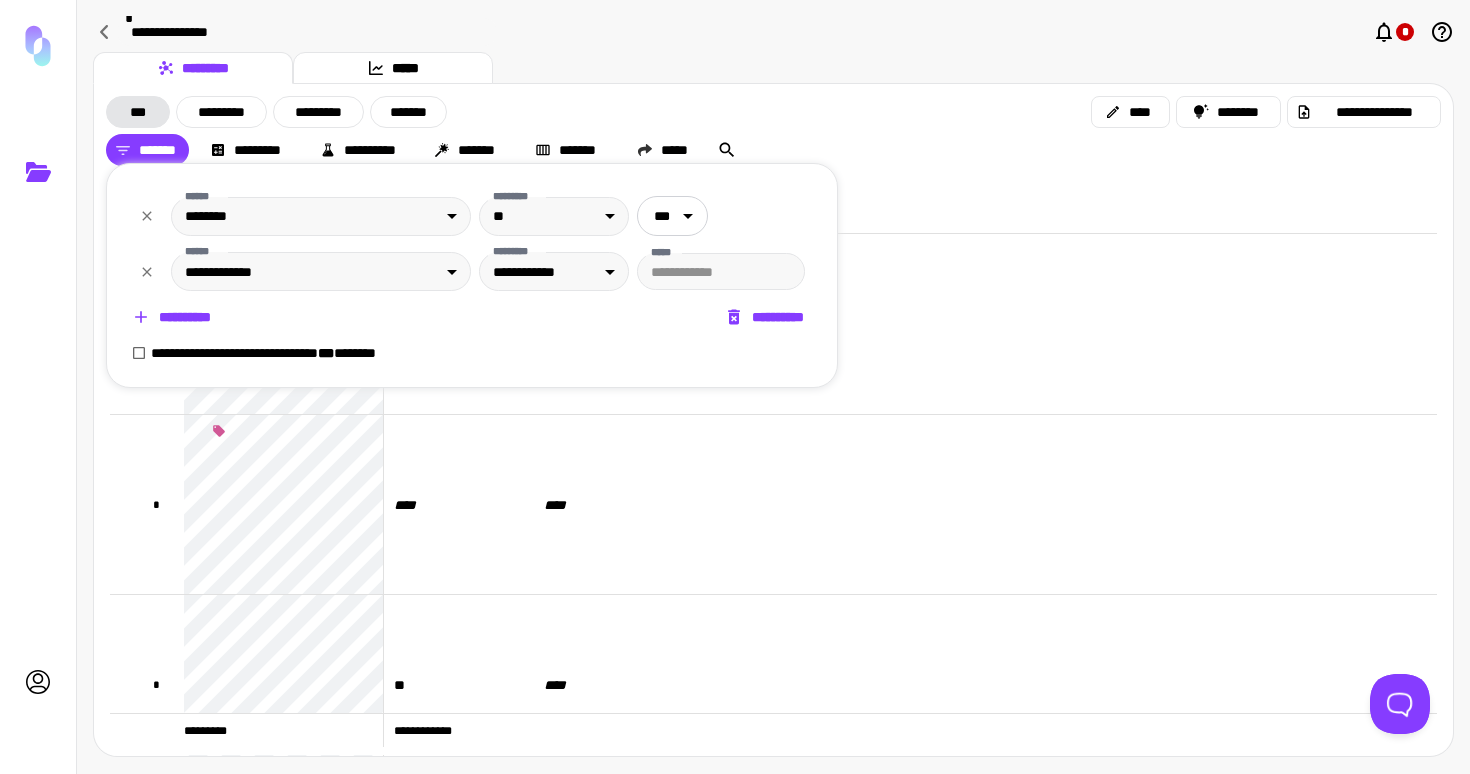 click at bounding box center (735, 387) 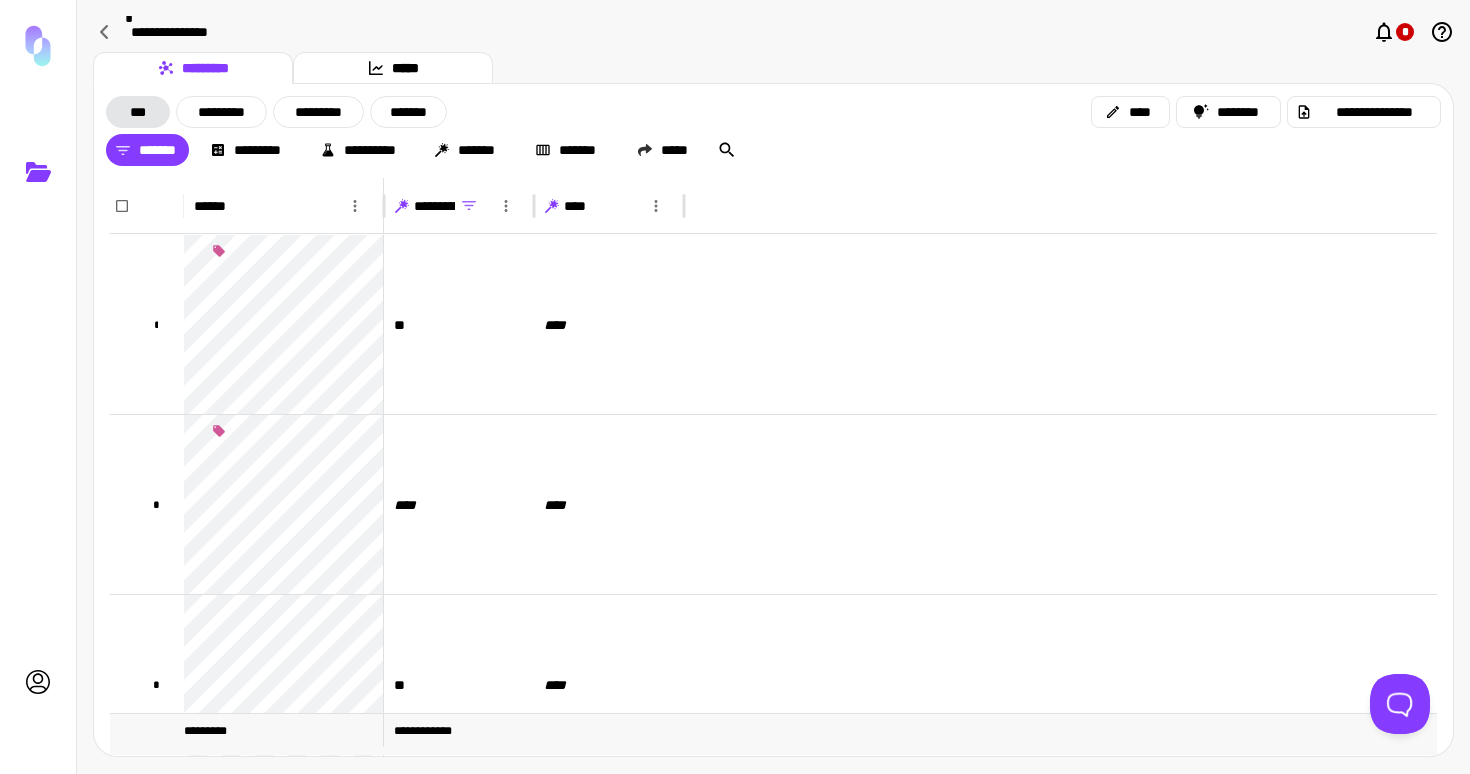 click on "*********" at bounding box center (284, 731) 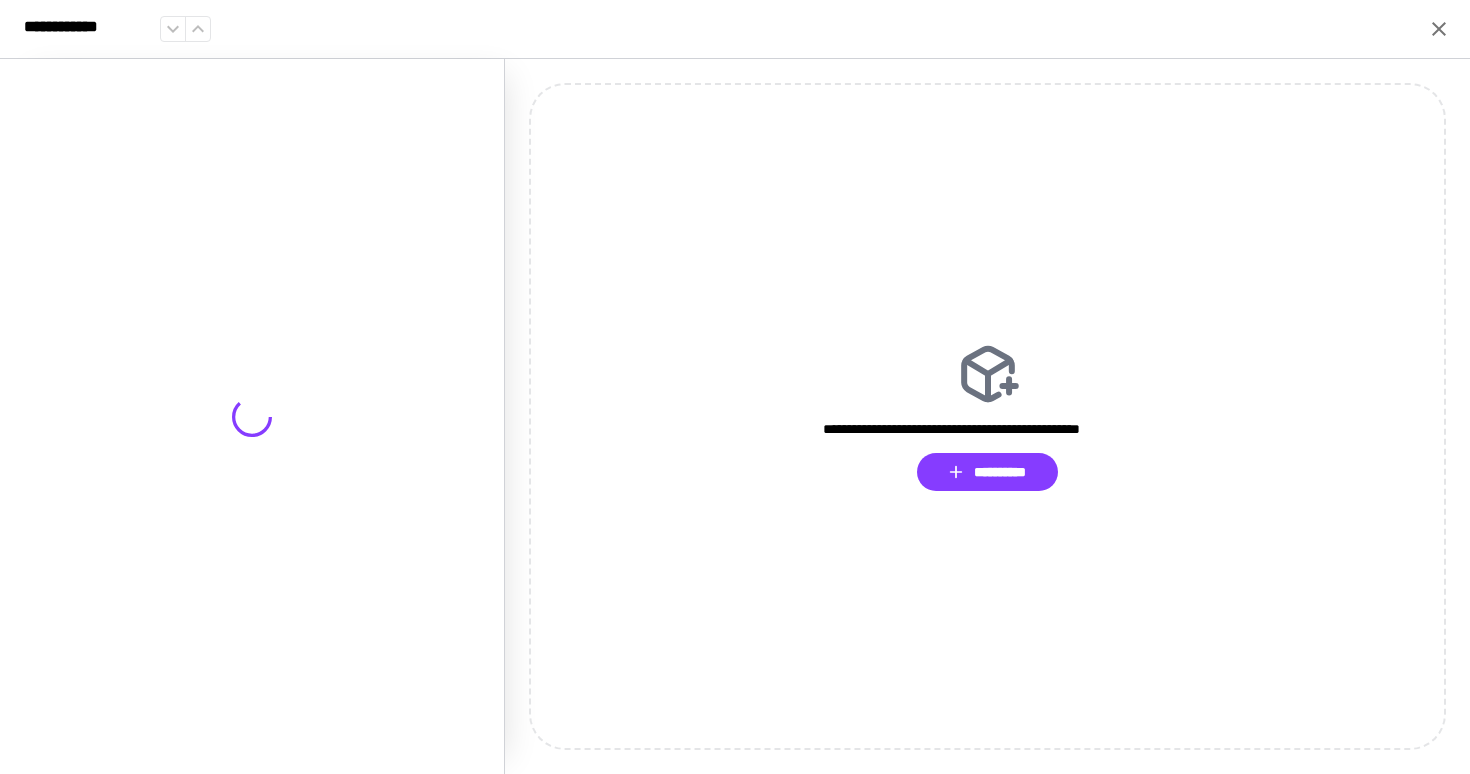 click 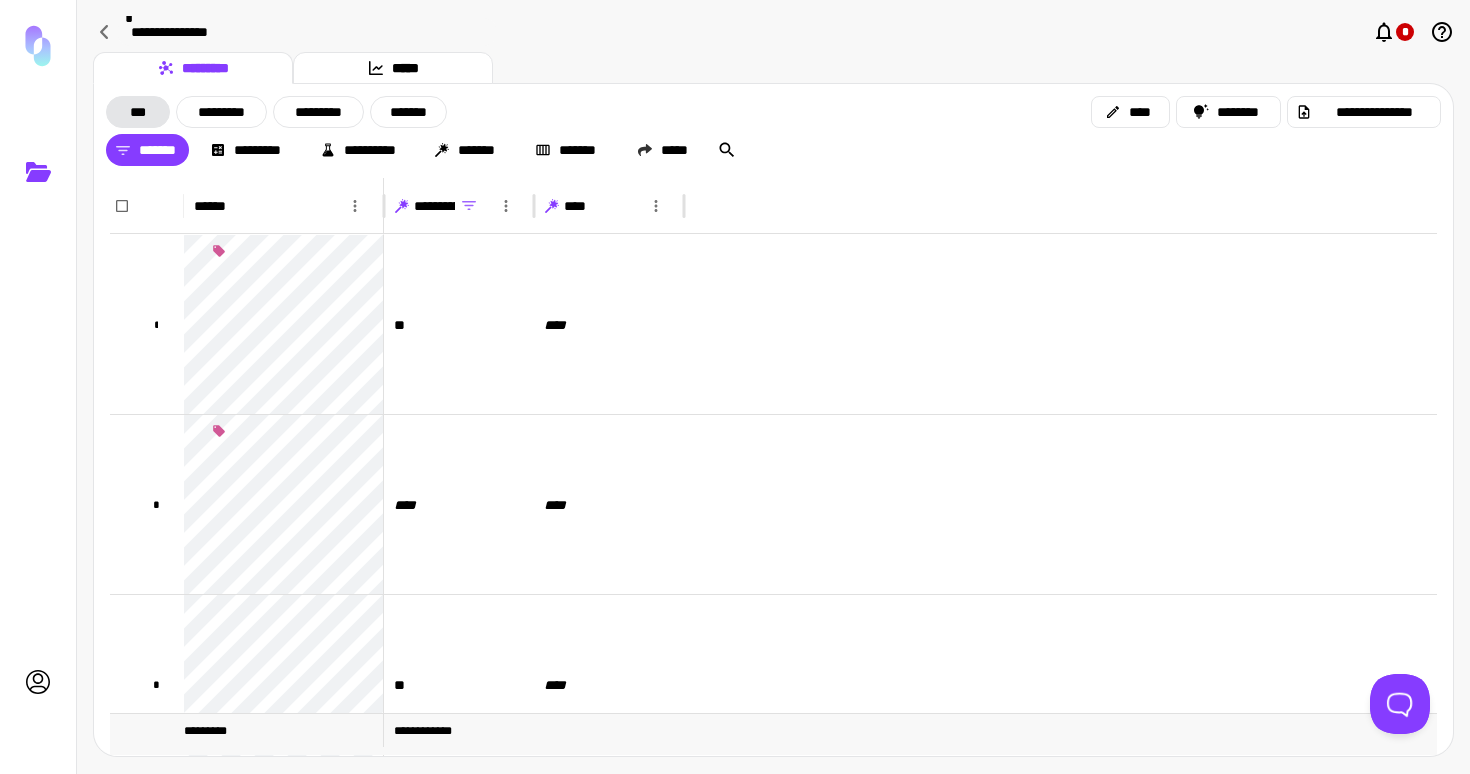 click on "**********" at bounding box center [459, 731] 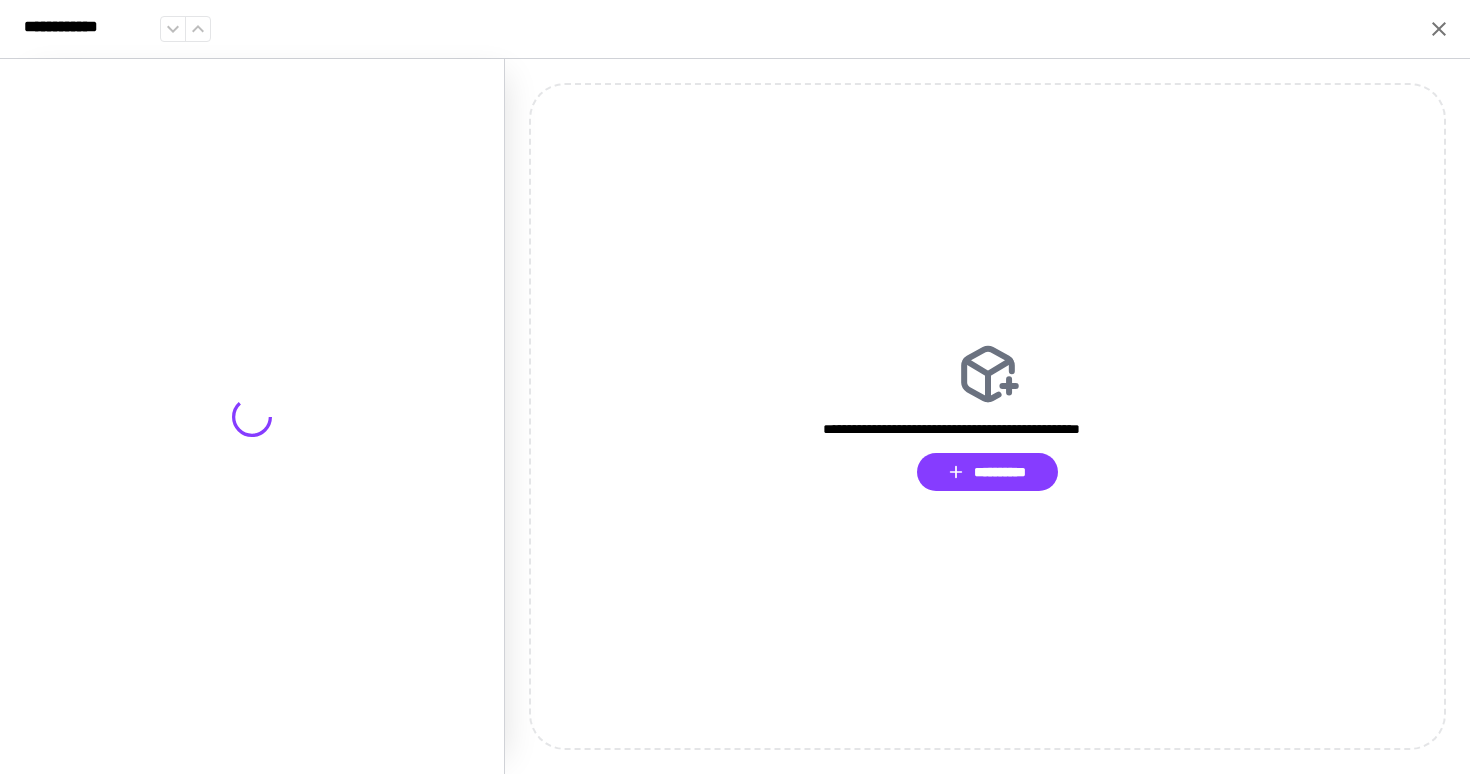 click 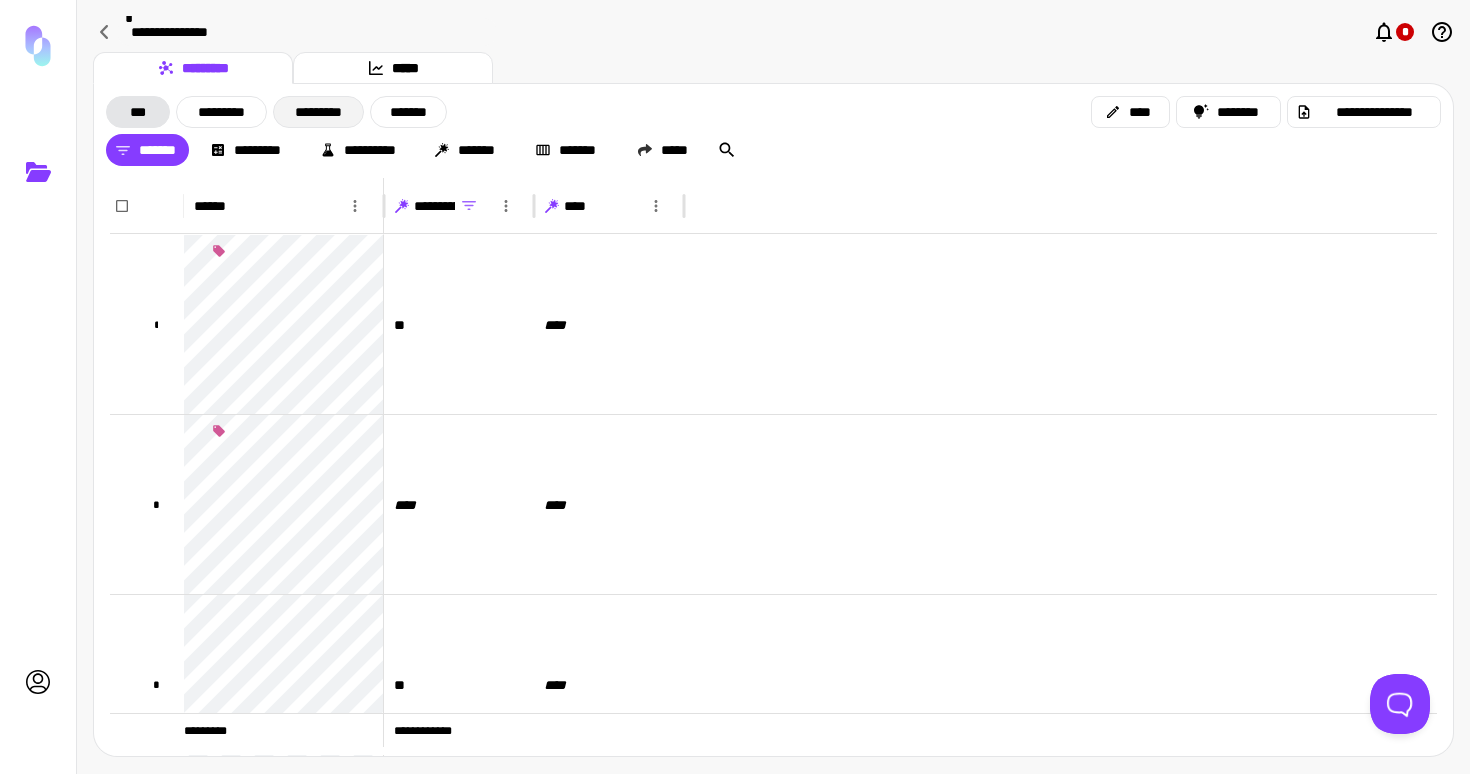 click on "*********" at bounding box center [318, 112] 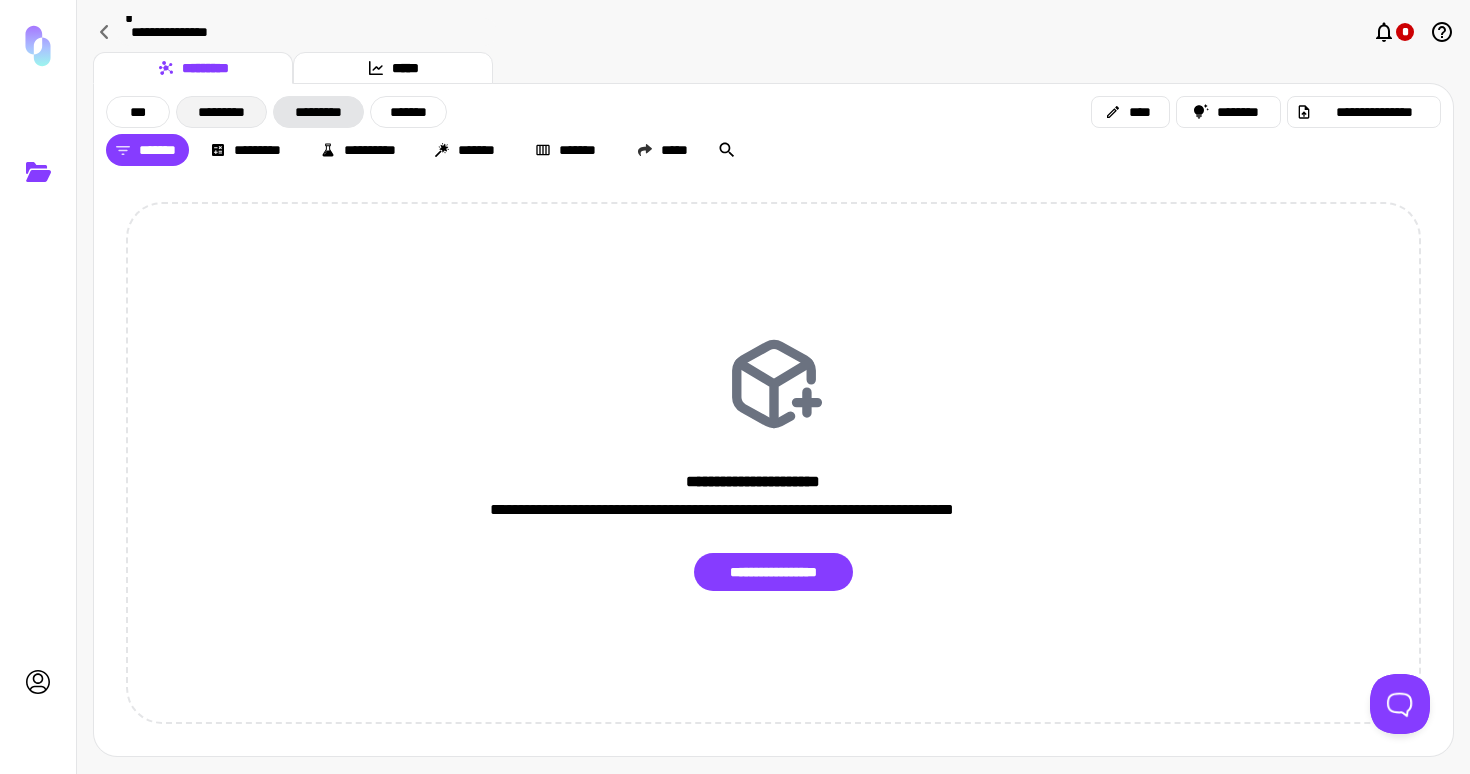 click on "*********" at bounding box center [221, 112] 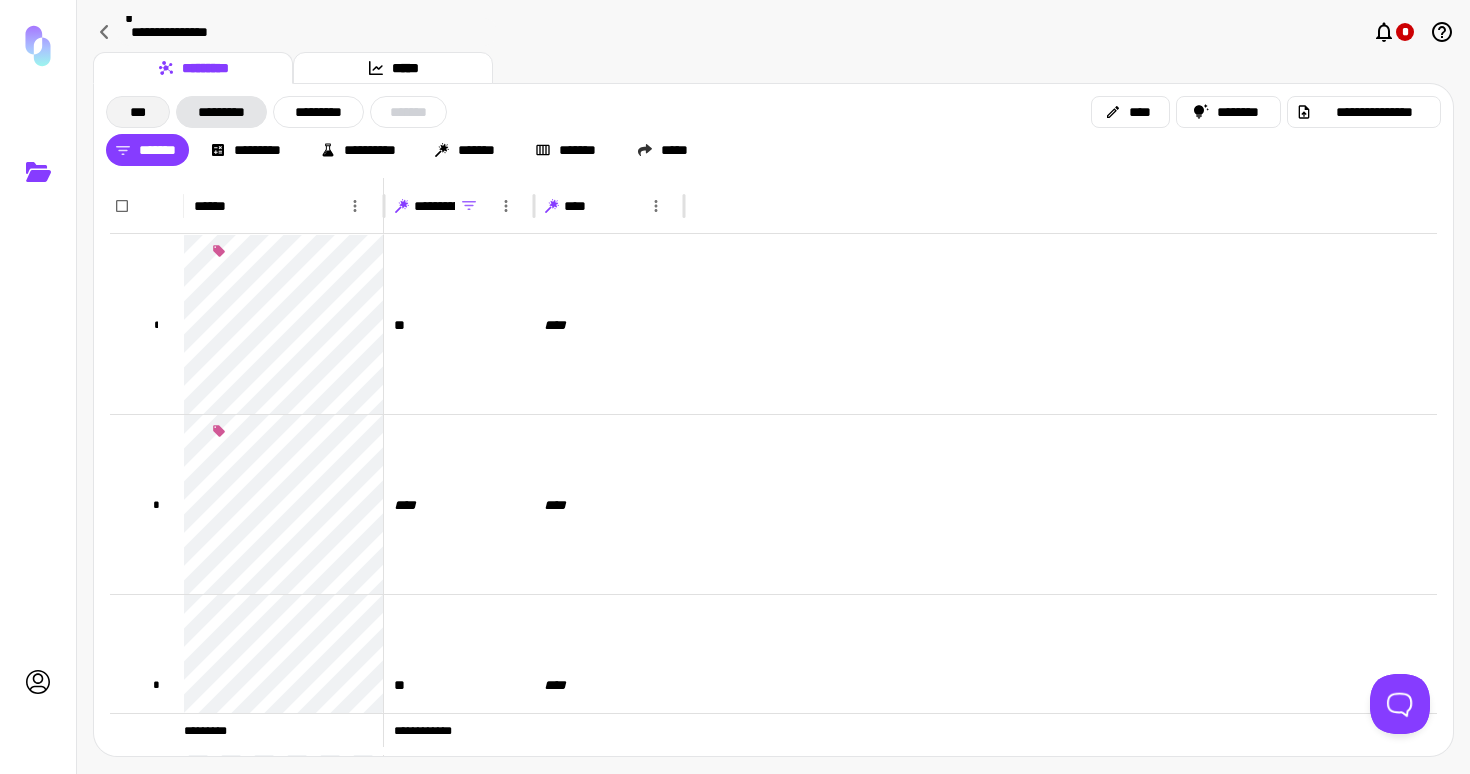 click on "***" at bounding box center (138, 112) 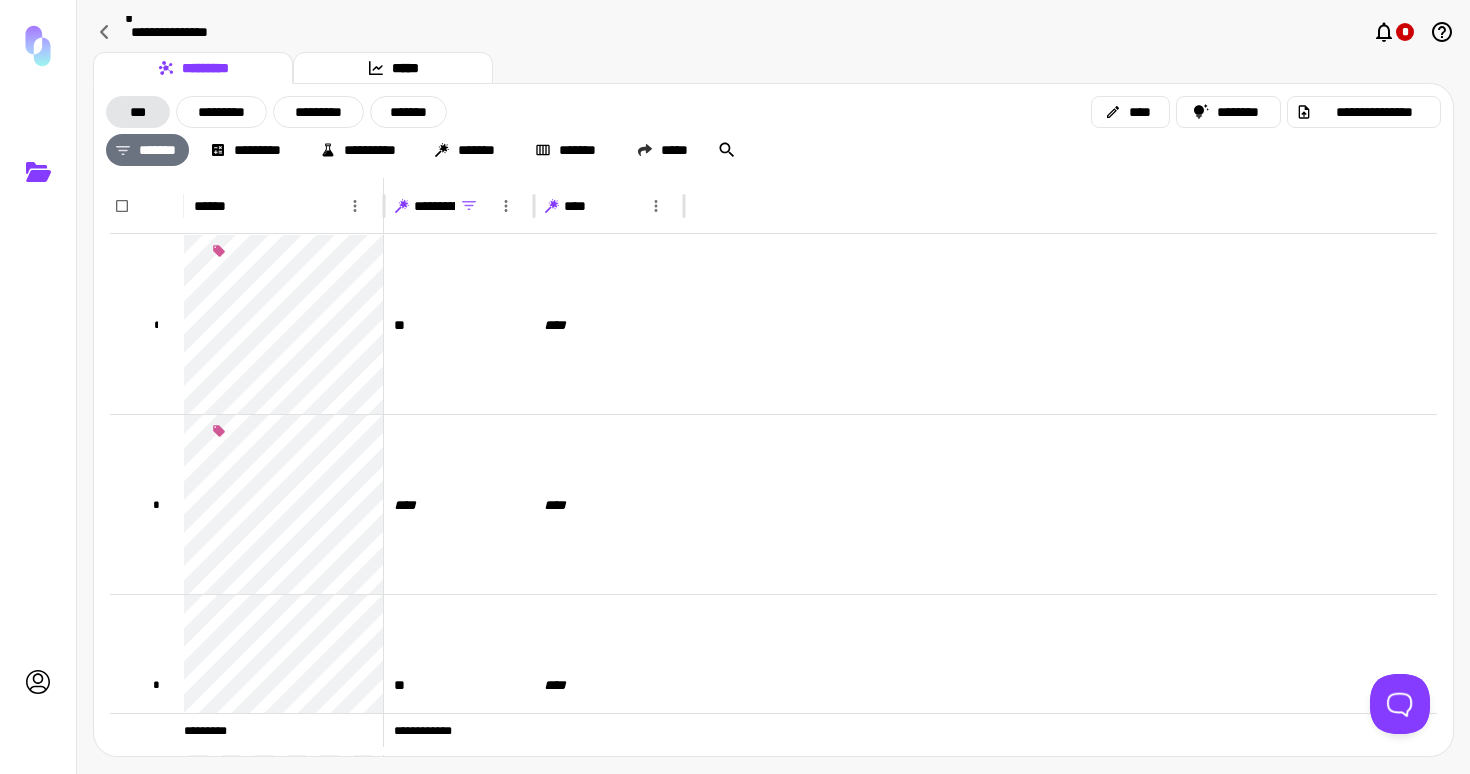 click on "*******" at bounding box center (147, 150) 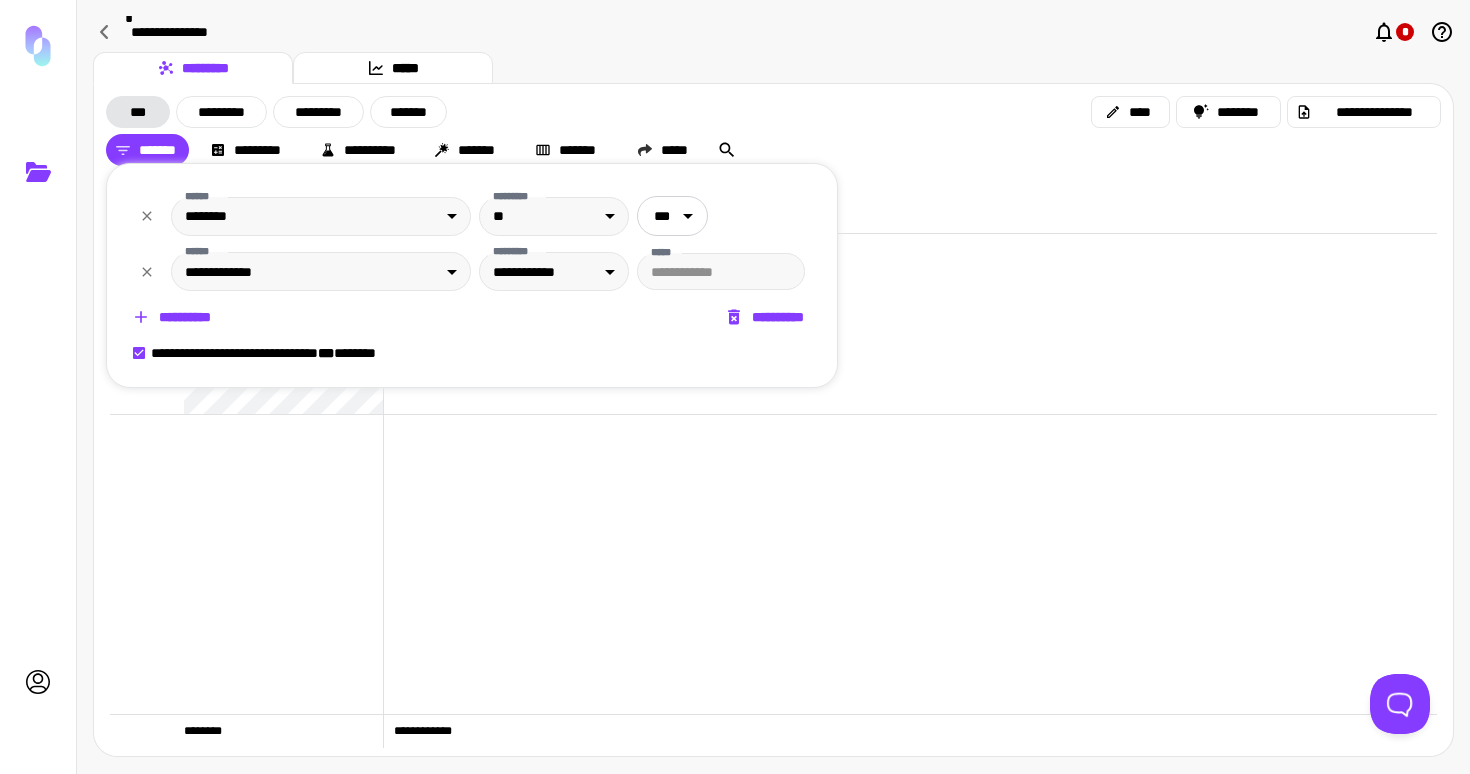 click 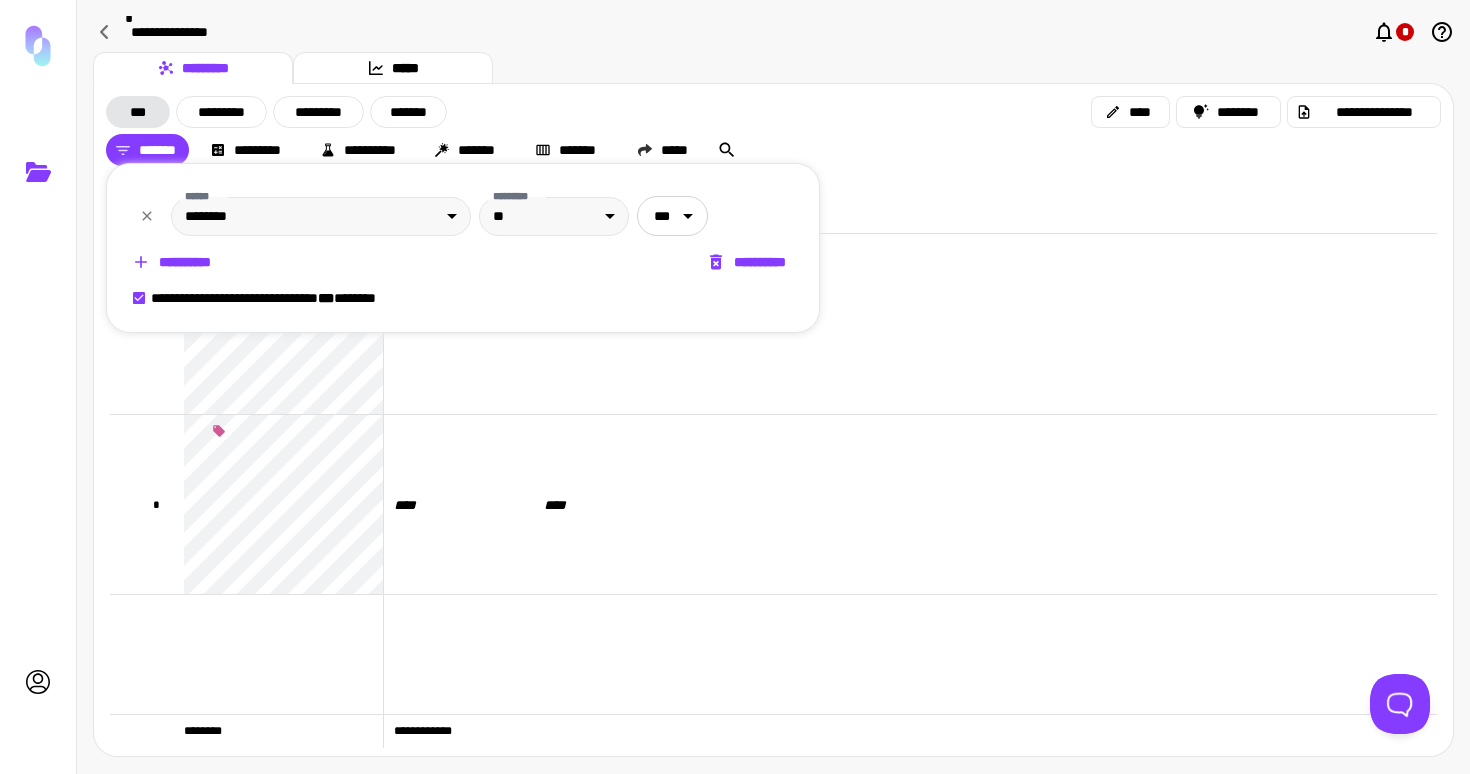 click 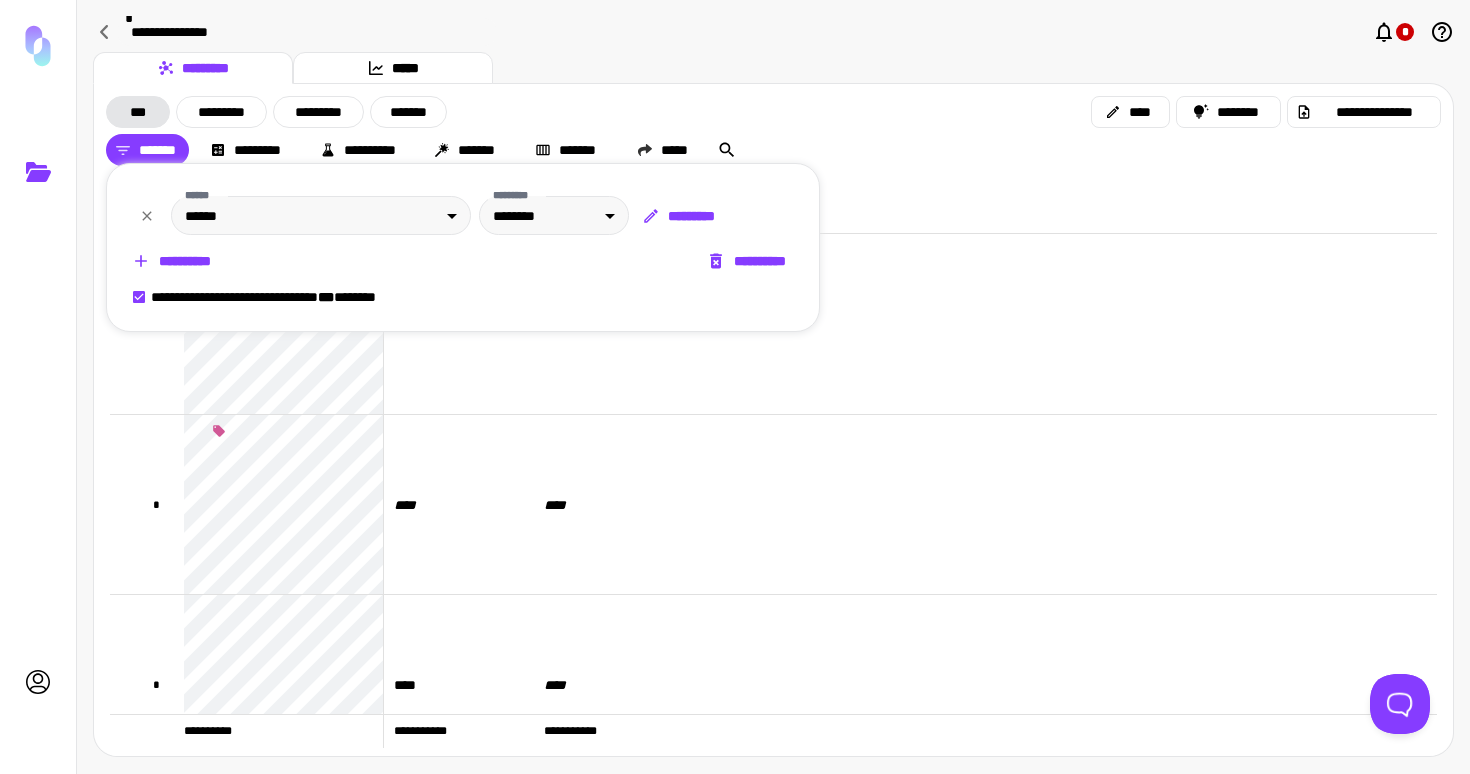 click at bounding box center [735, 387] 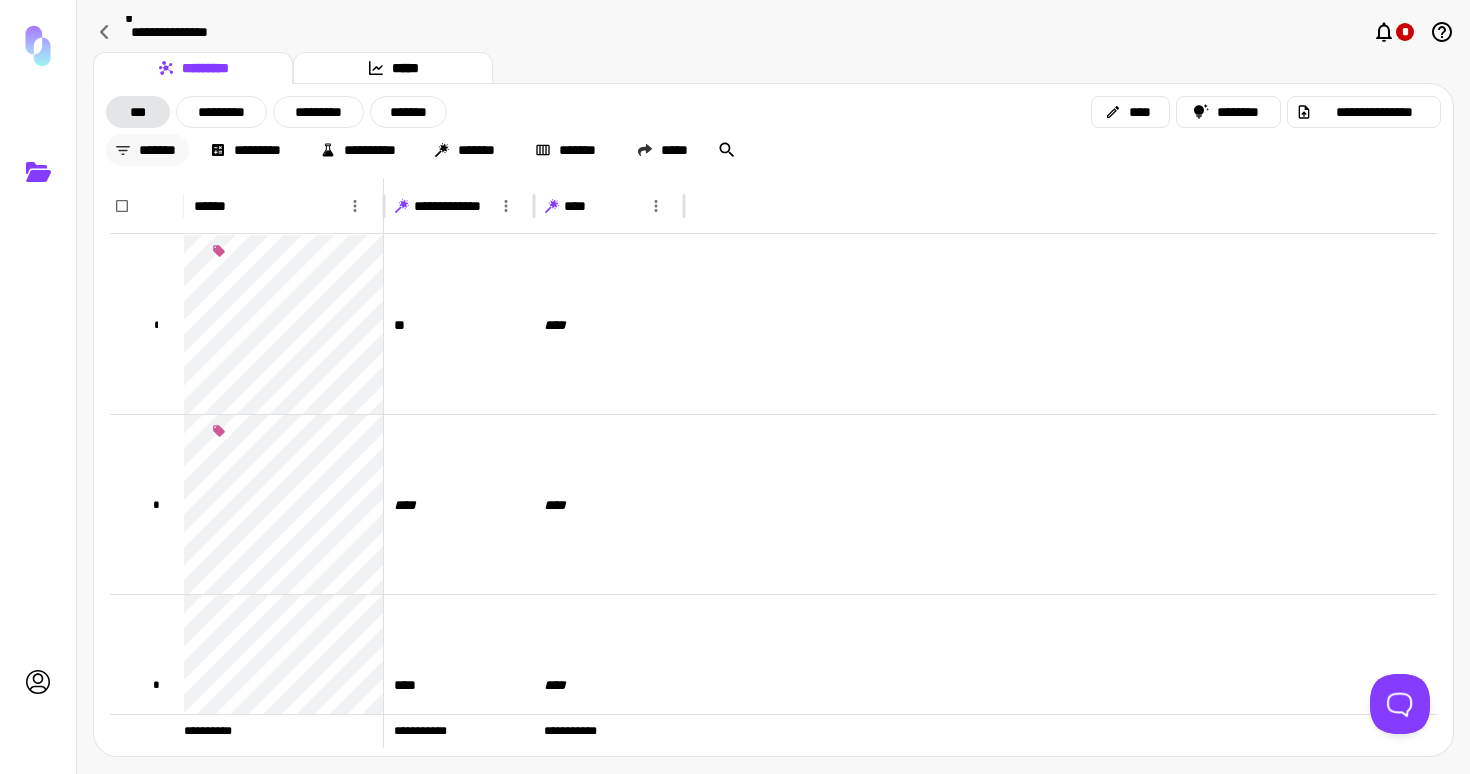 click on "*******" at bounding box center (147, 150) 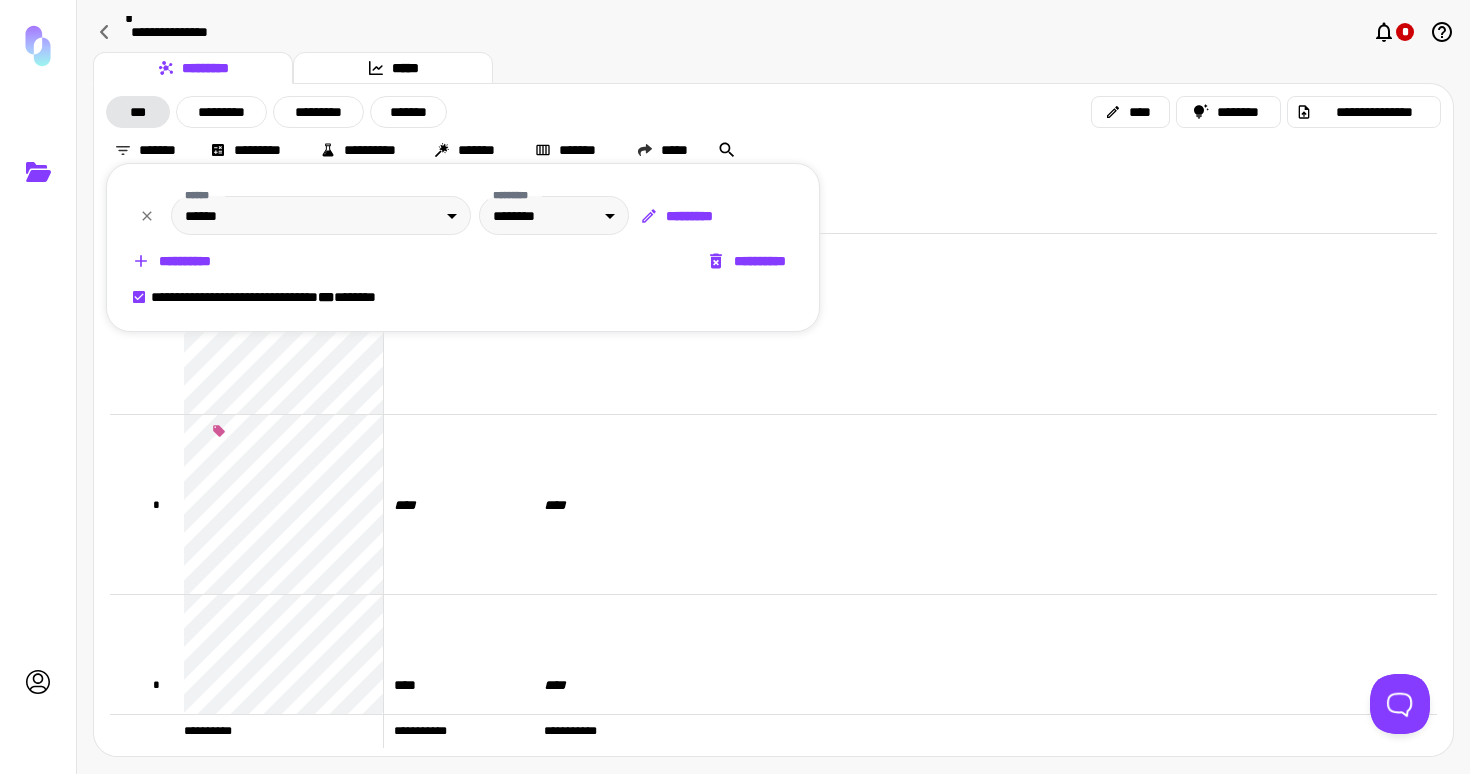 click at bounding box center [735, 387] 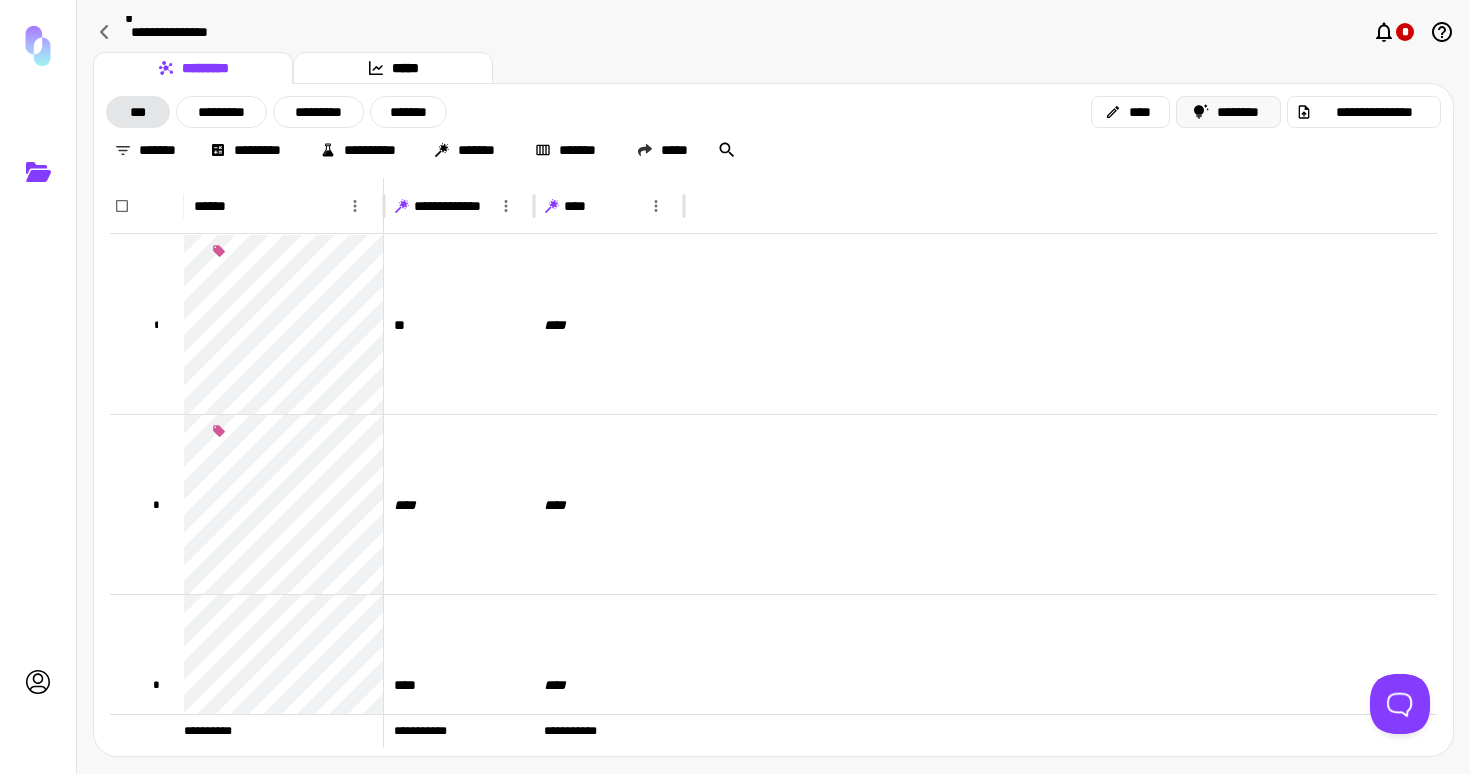 click on "********" at bounding box center [1229, 112] 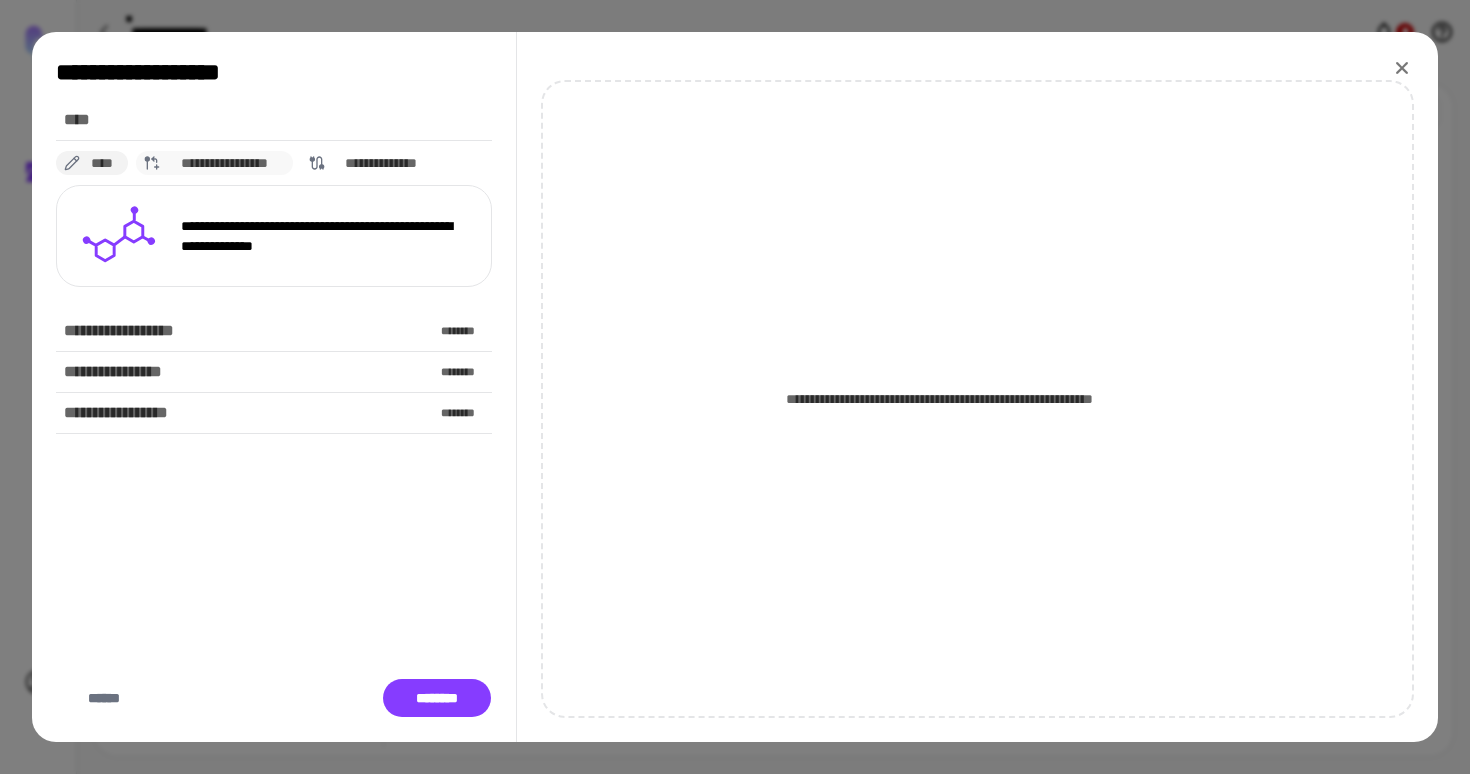 click on "**********" at bounding box center (225, 163) 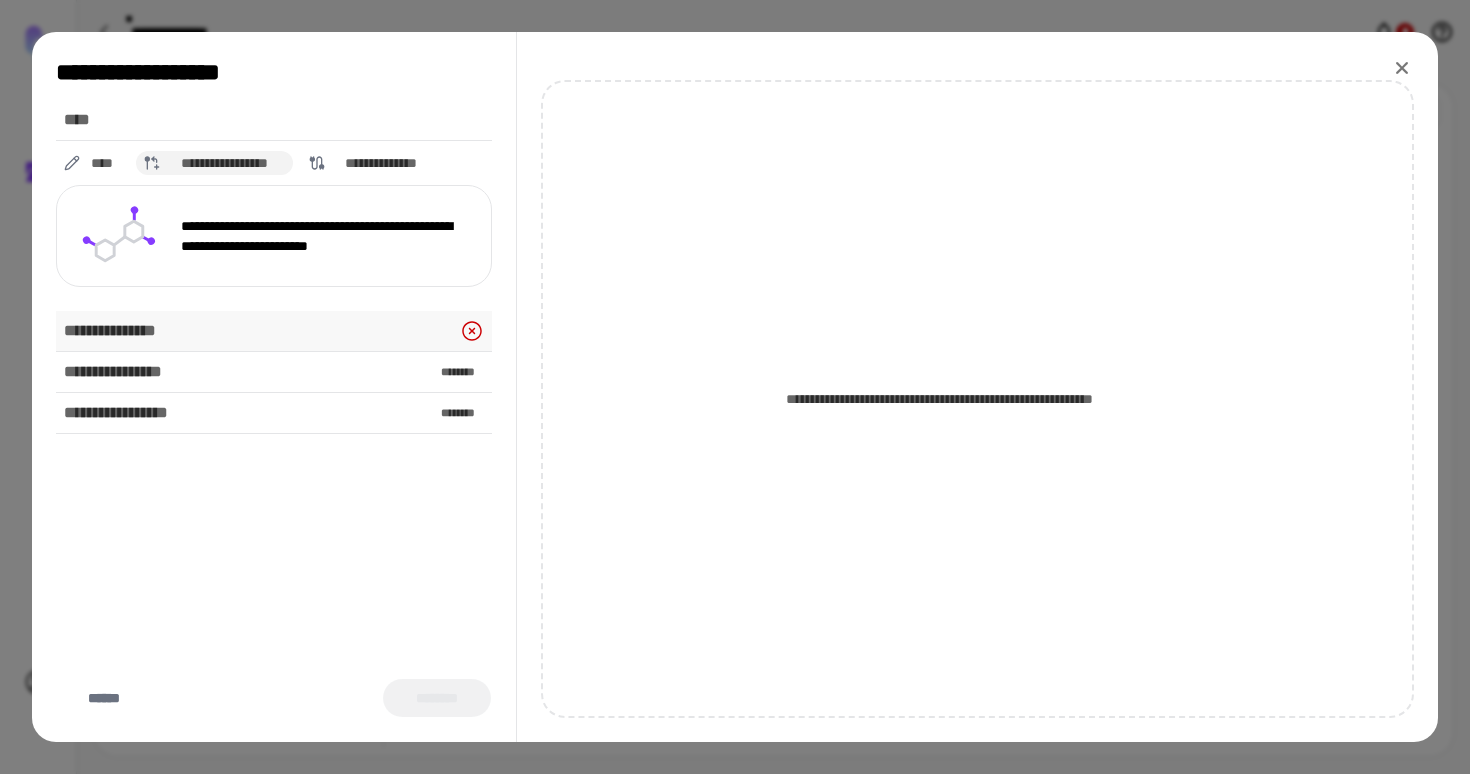 click on "**********" at bounding box center [119, 331] 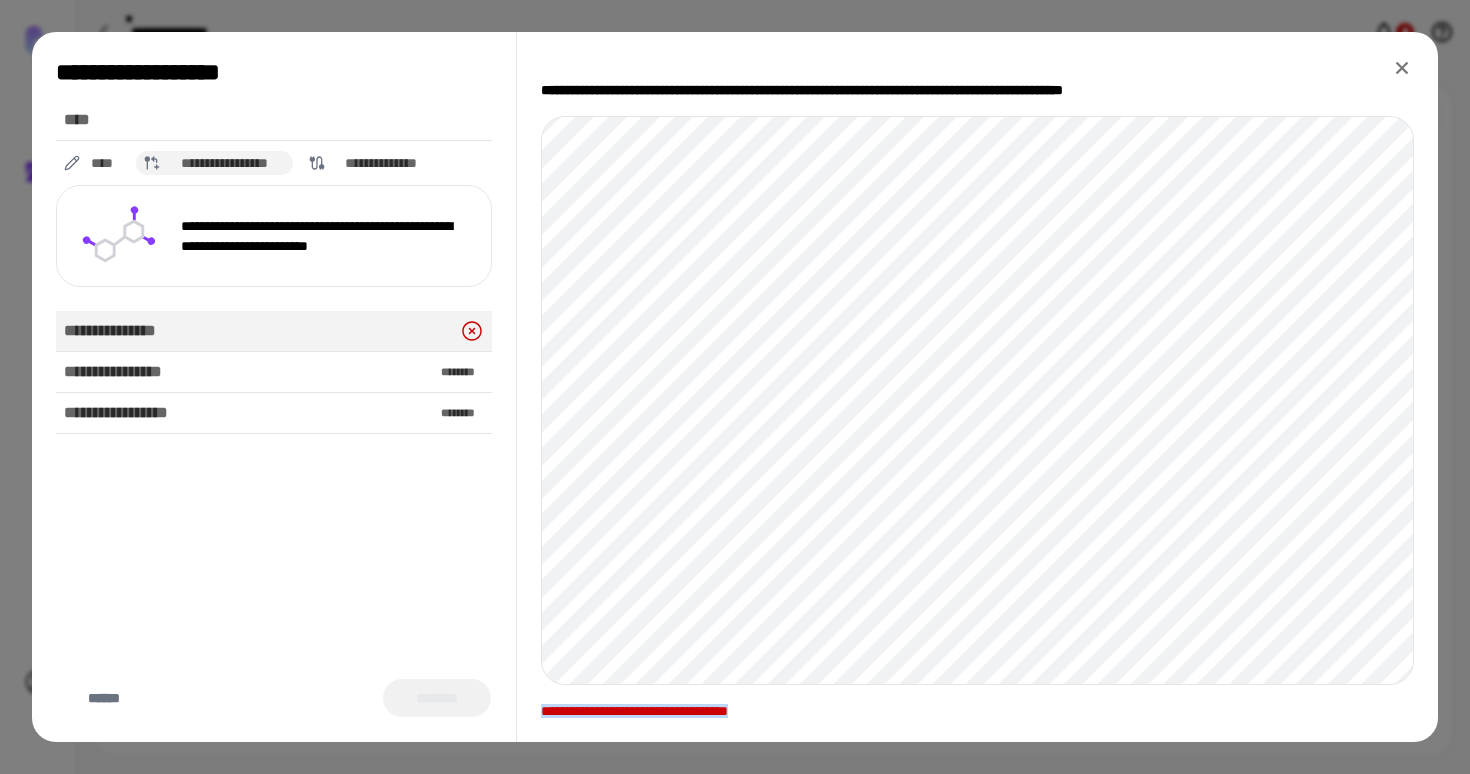 drag, startPoint x: 542, startPoint y: 715, endPoint x: 821, endPoint y: 714, distance: 279.0018 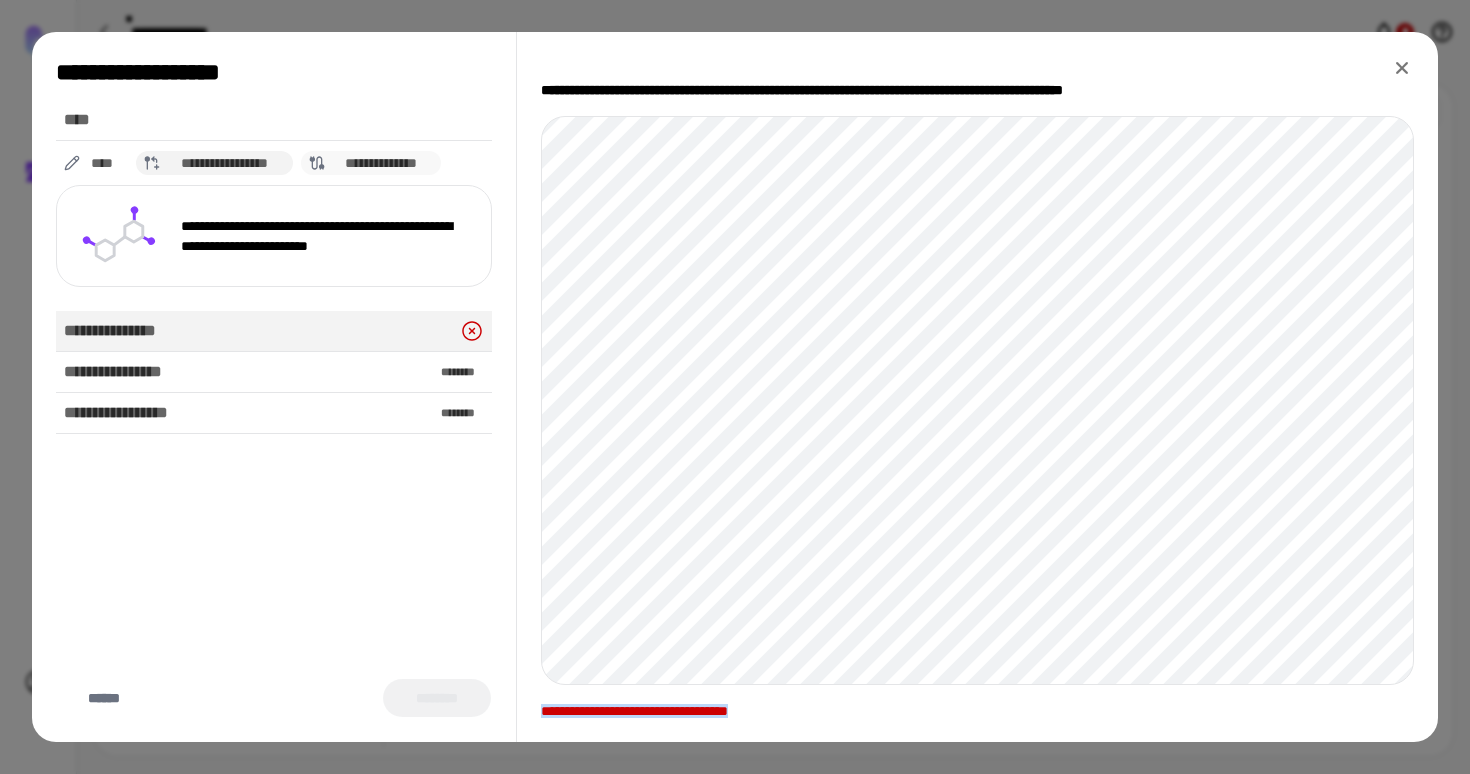 click on "**********" at bounding box center (381, 163) 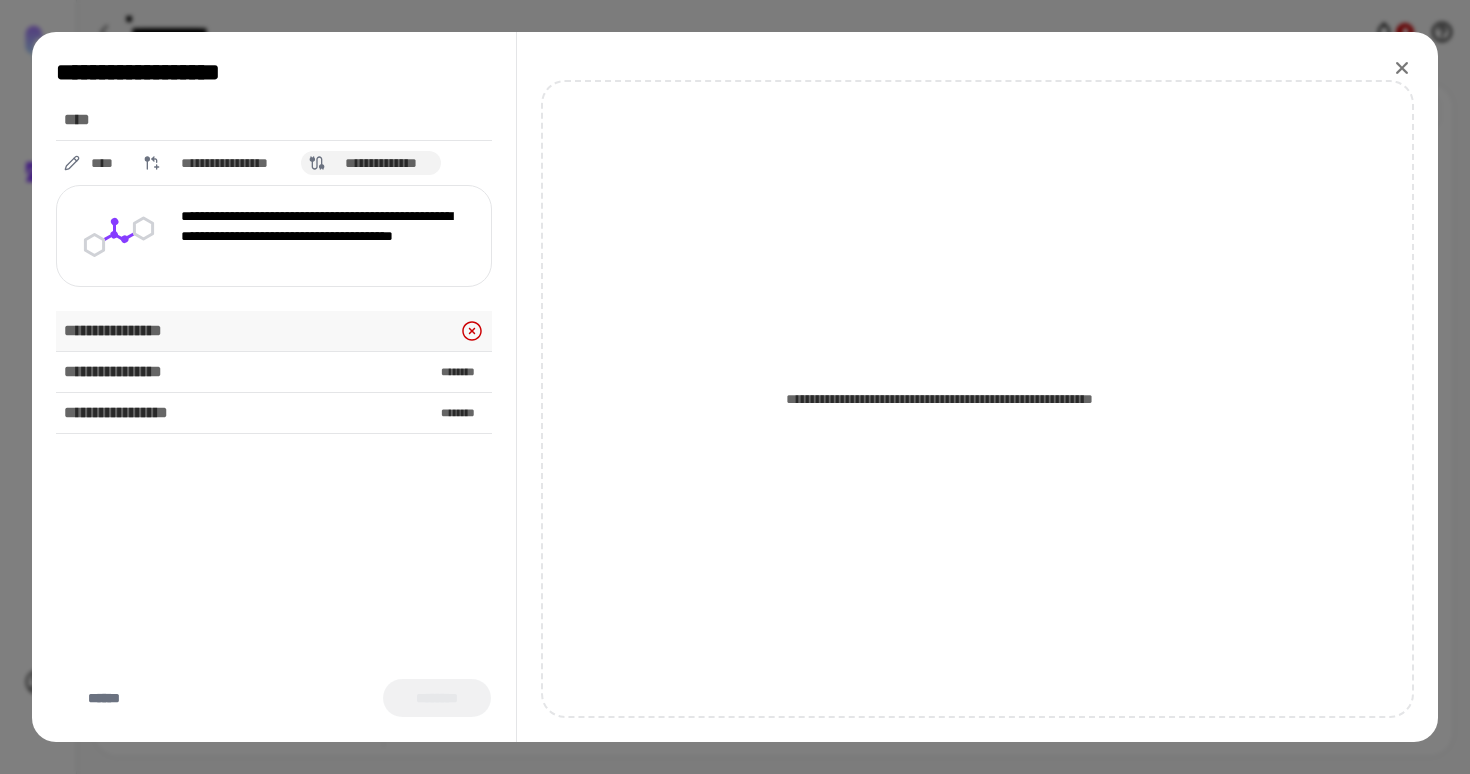 click on "**********" at bounding box center (274, 331) 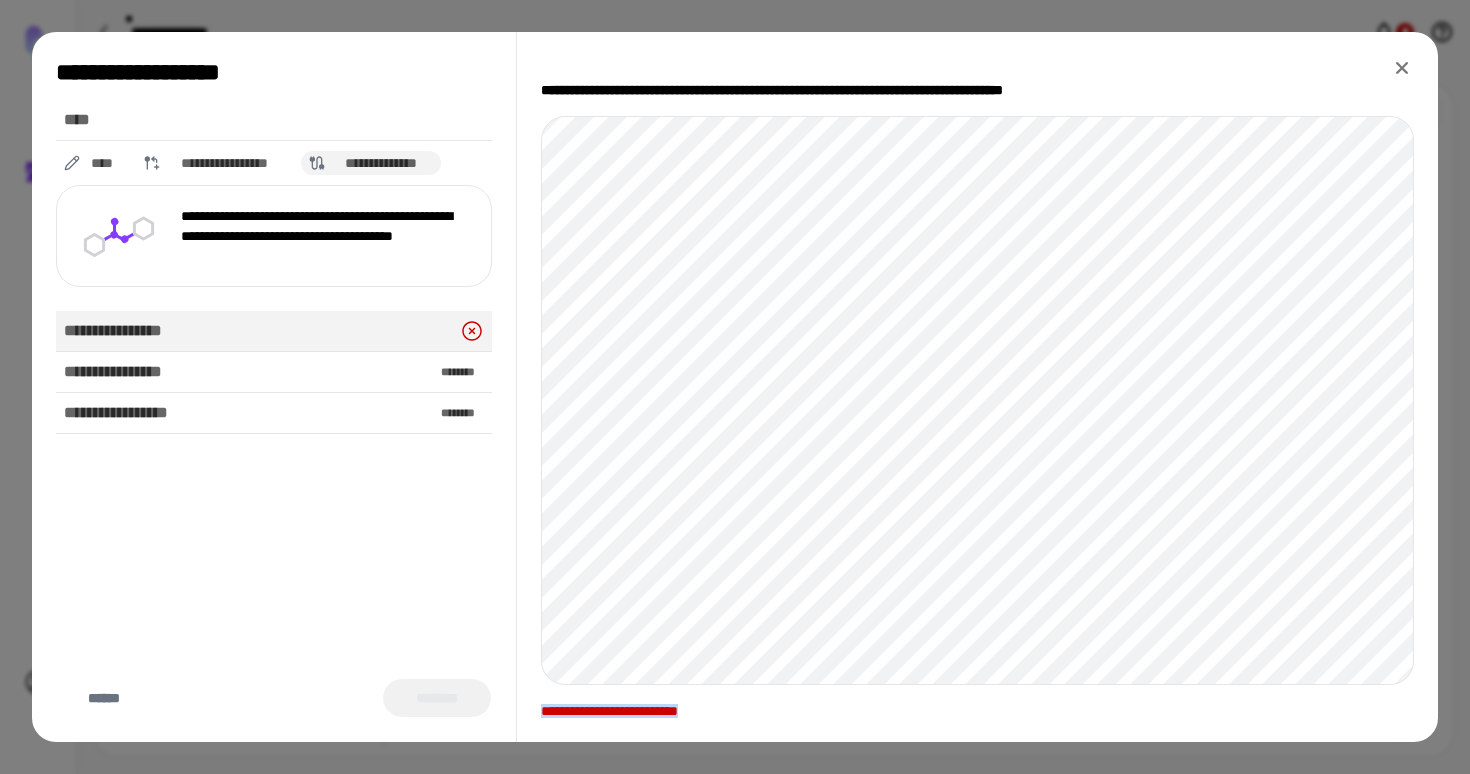 drag, startPoint x: 724, startPoint y: 710, endPoint x: 539, endPoint y: 710, distance: 185 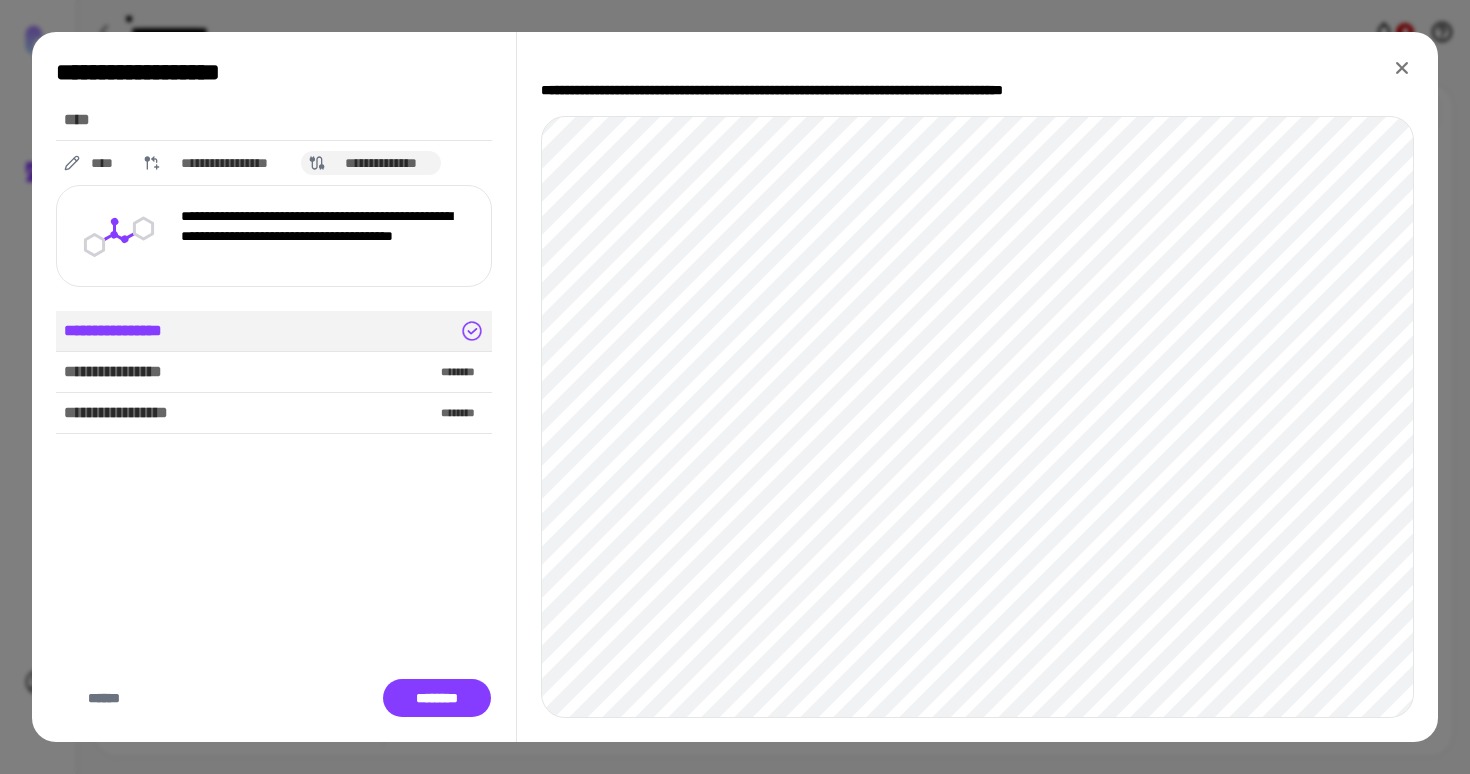 click 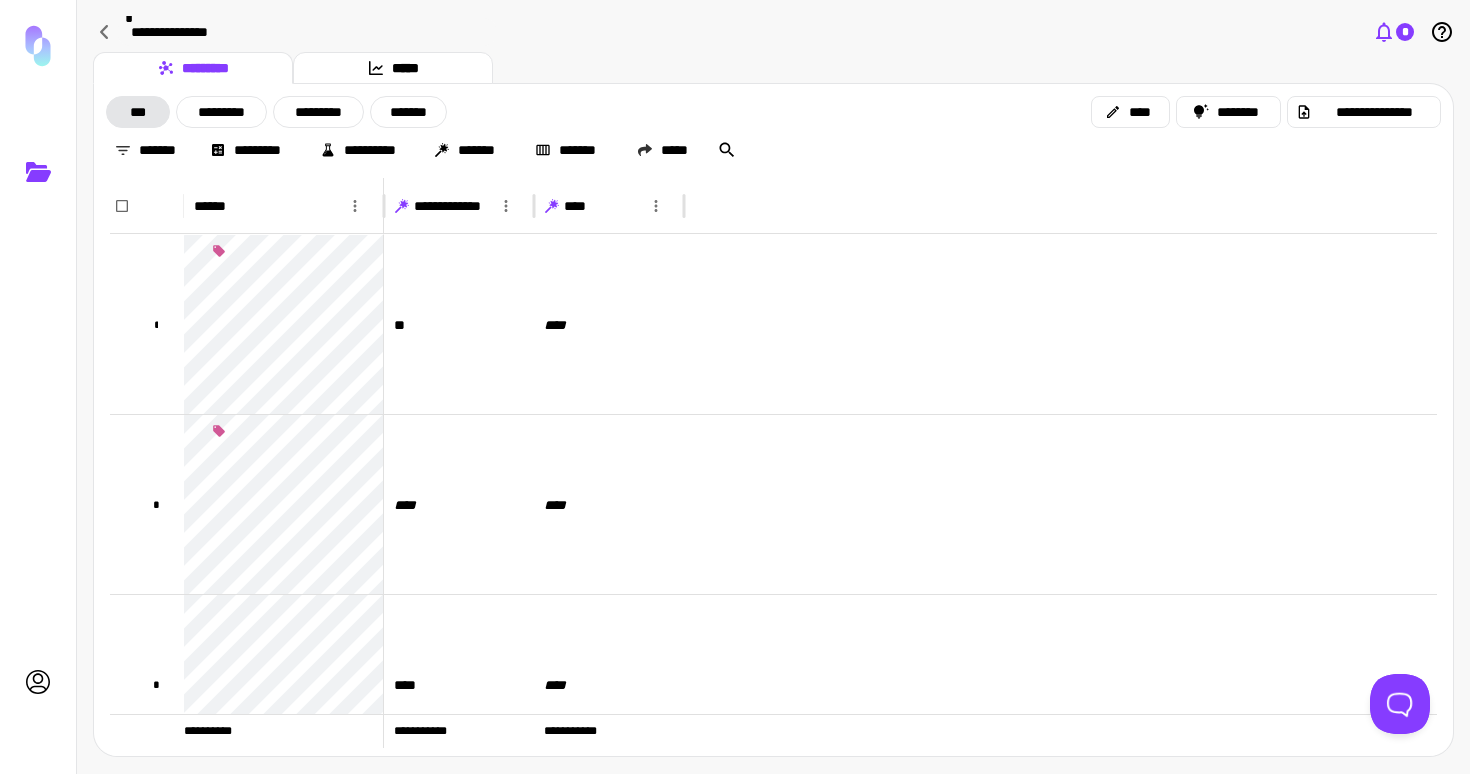 click 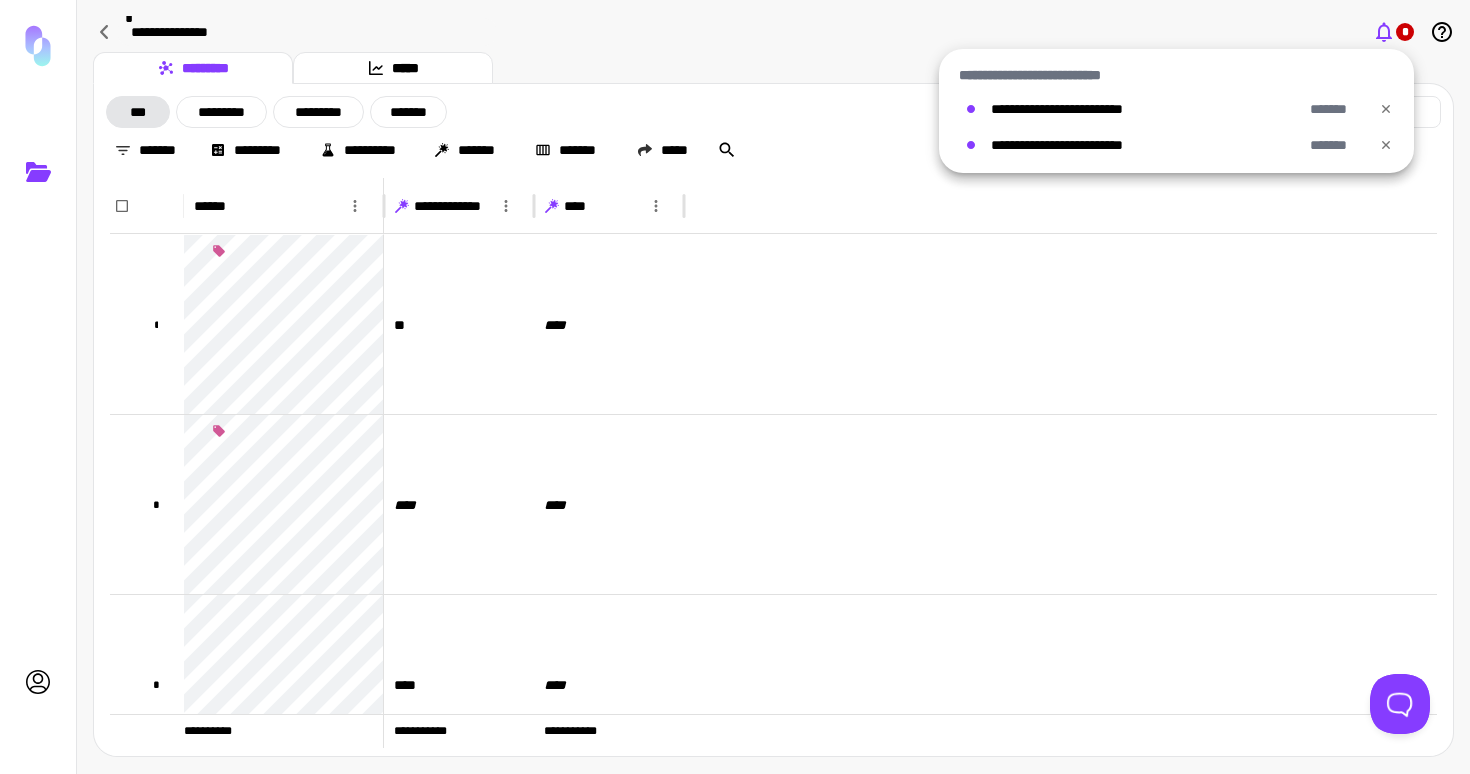 click at bounding box center (735, 387) 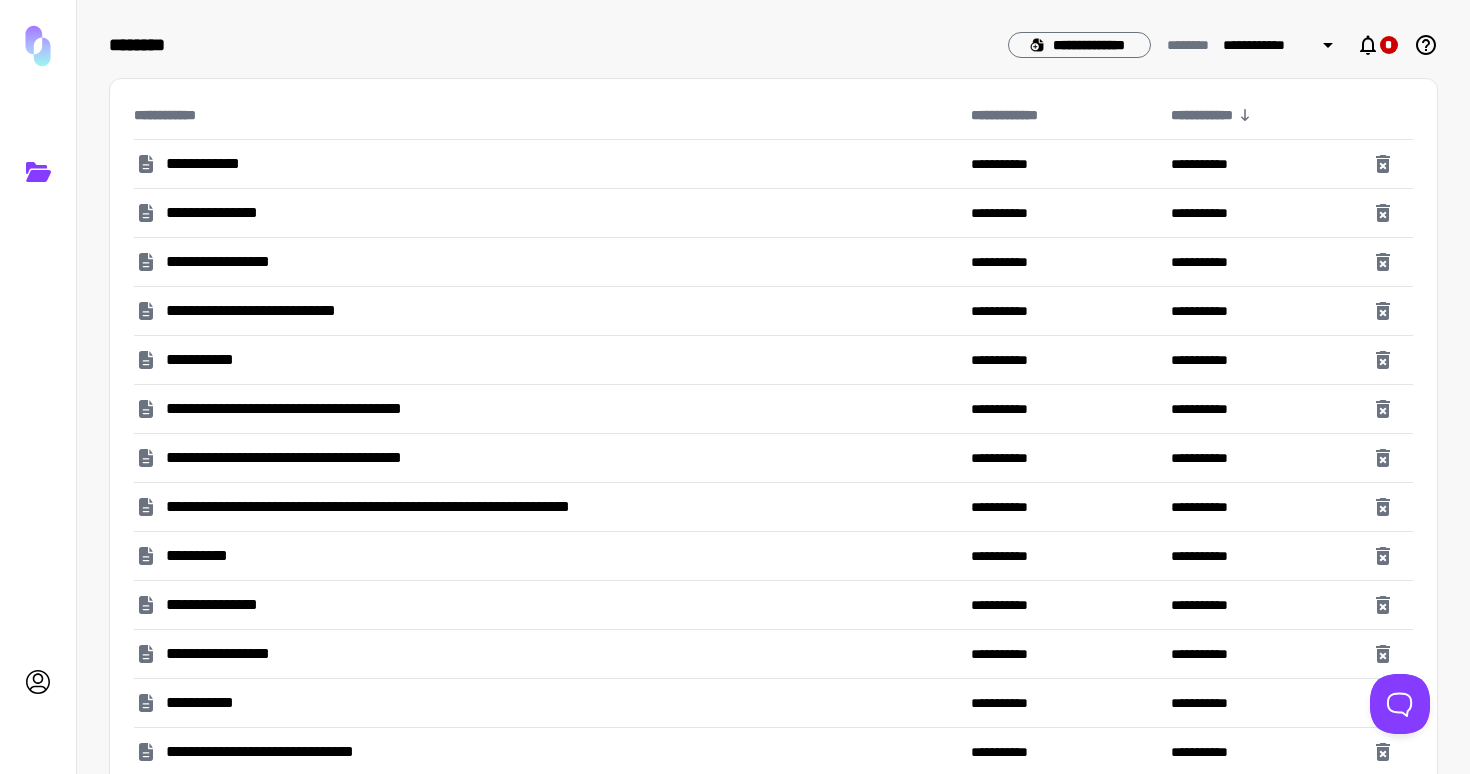 scroll, scrollTop: 0, scrollLeft: 0, axis: both 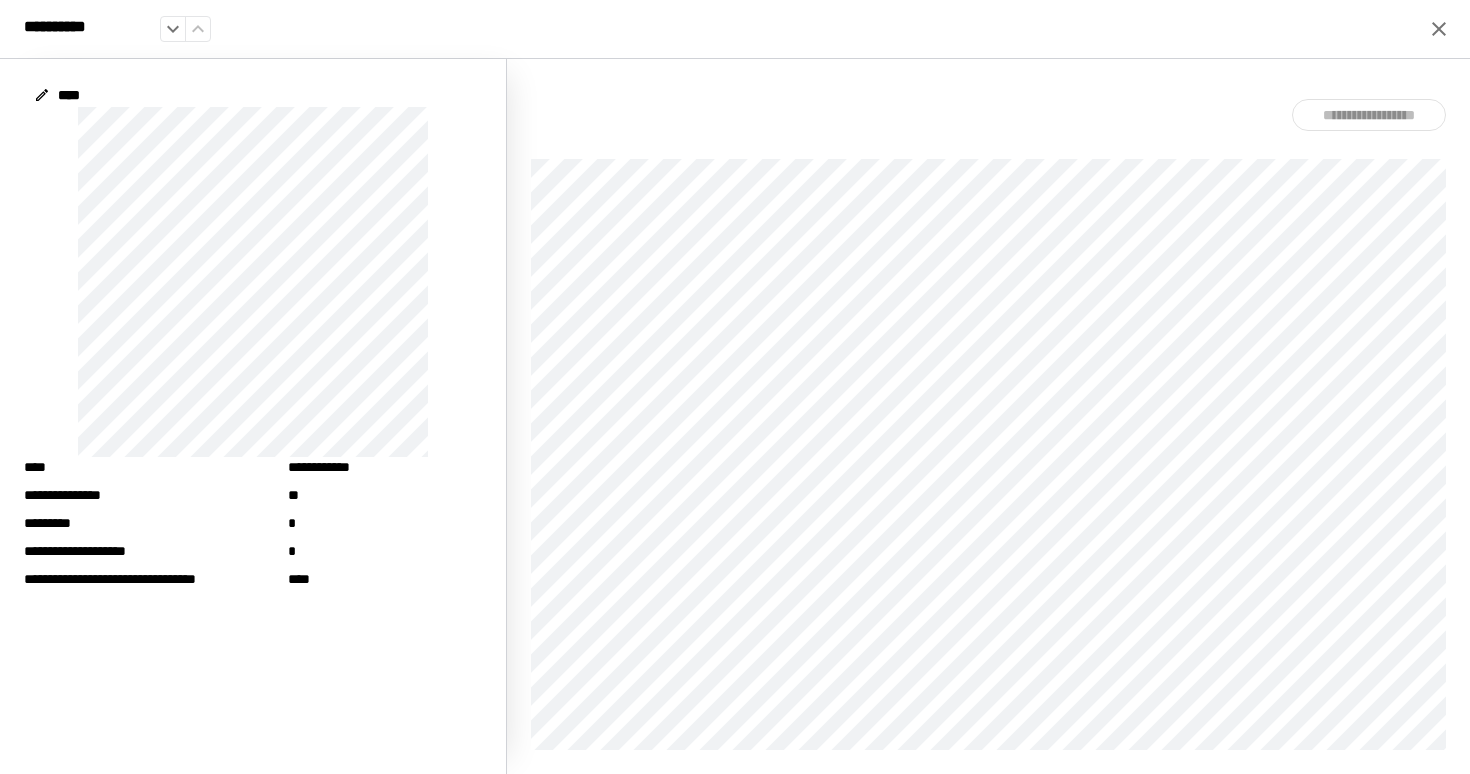 click 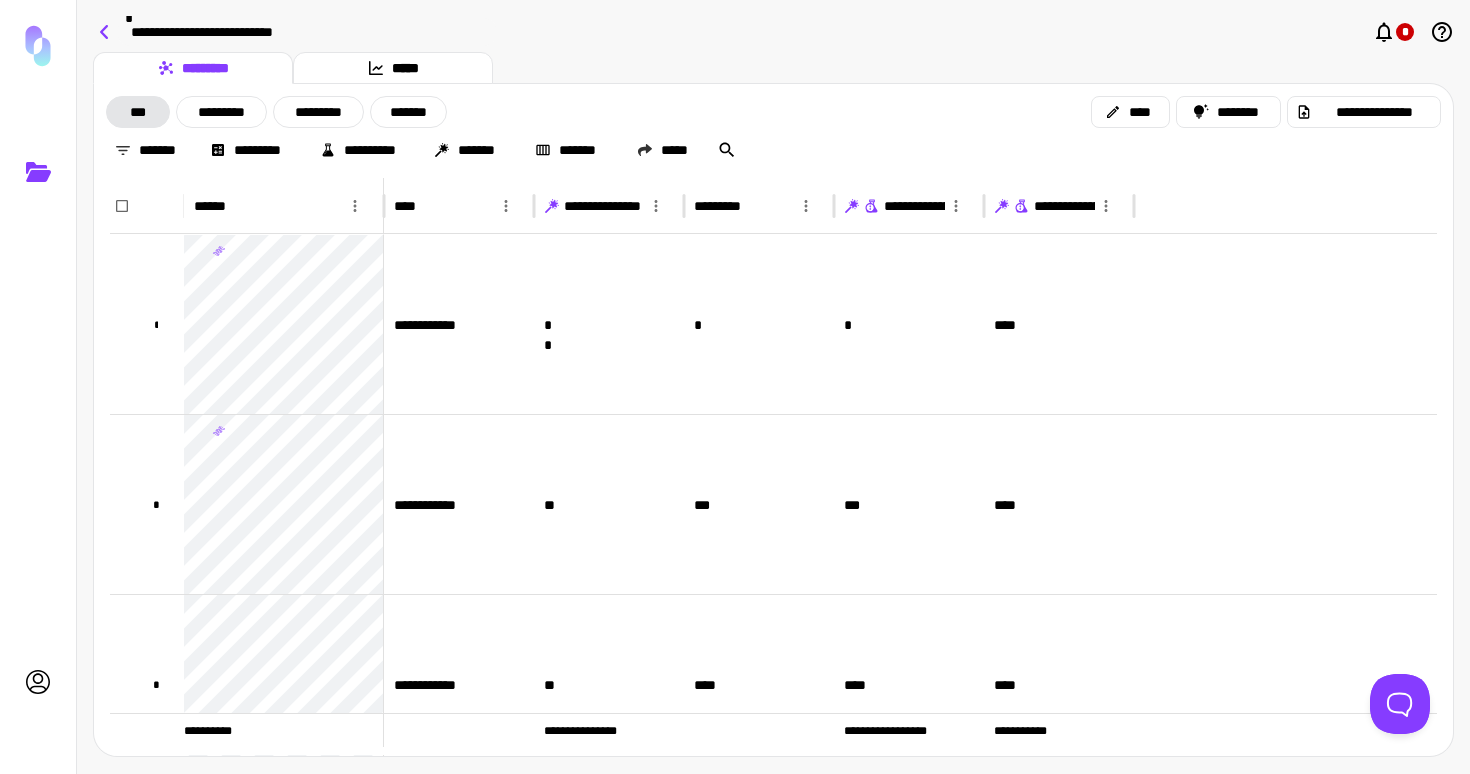 click 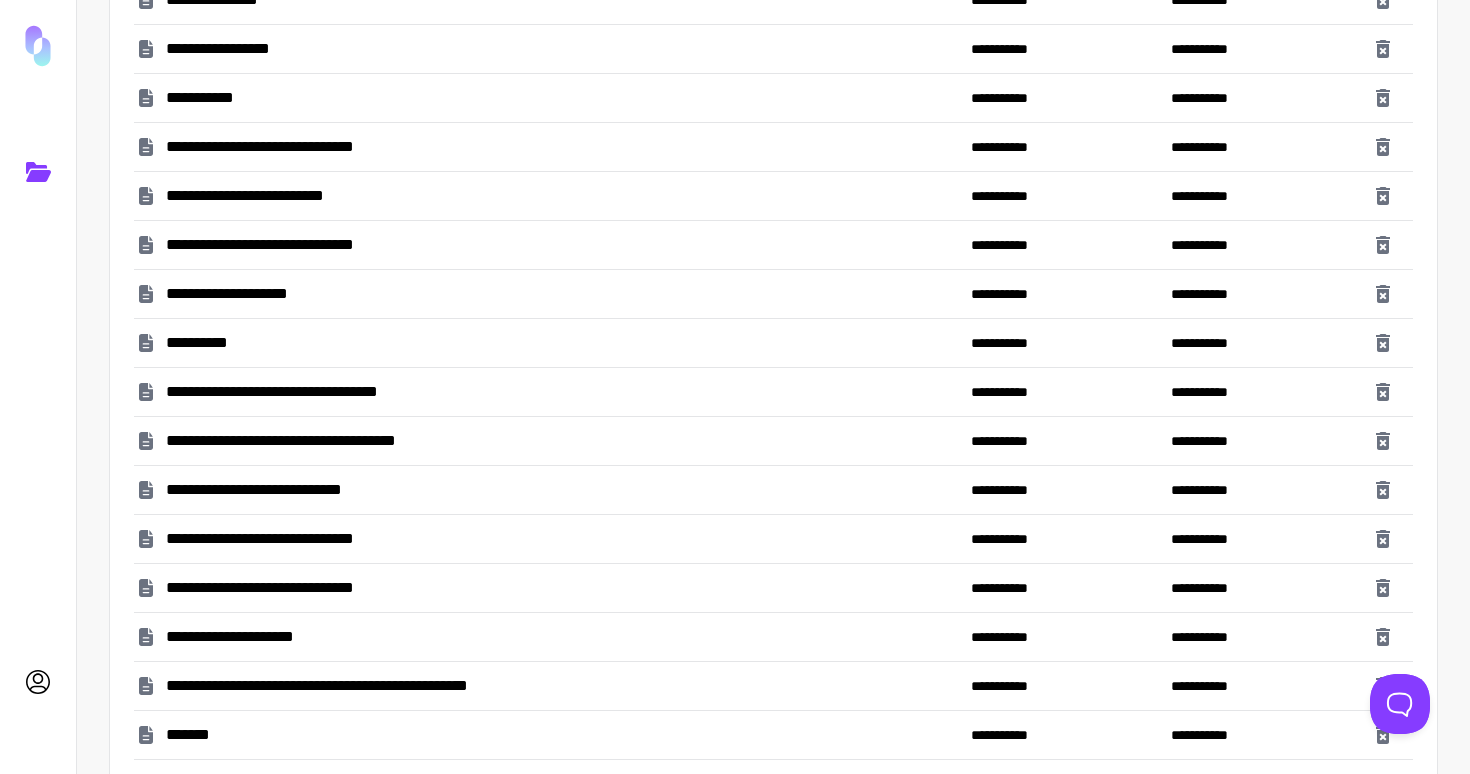 scroll, scrollTop: 671, scrollLeft: 0, axis: vertical 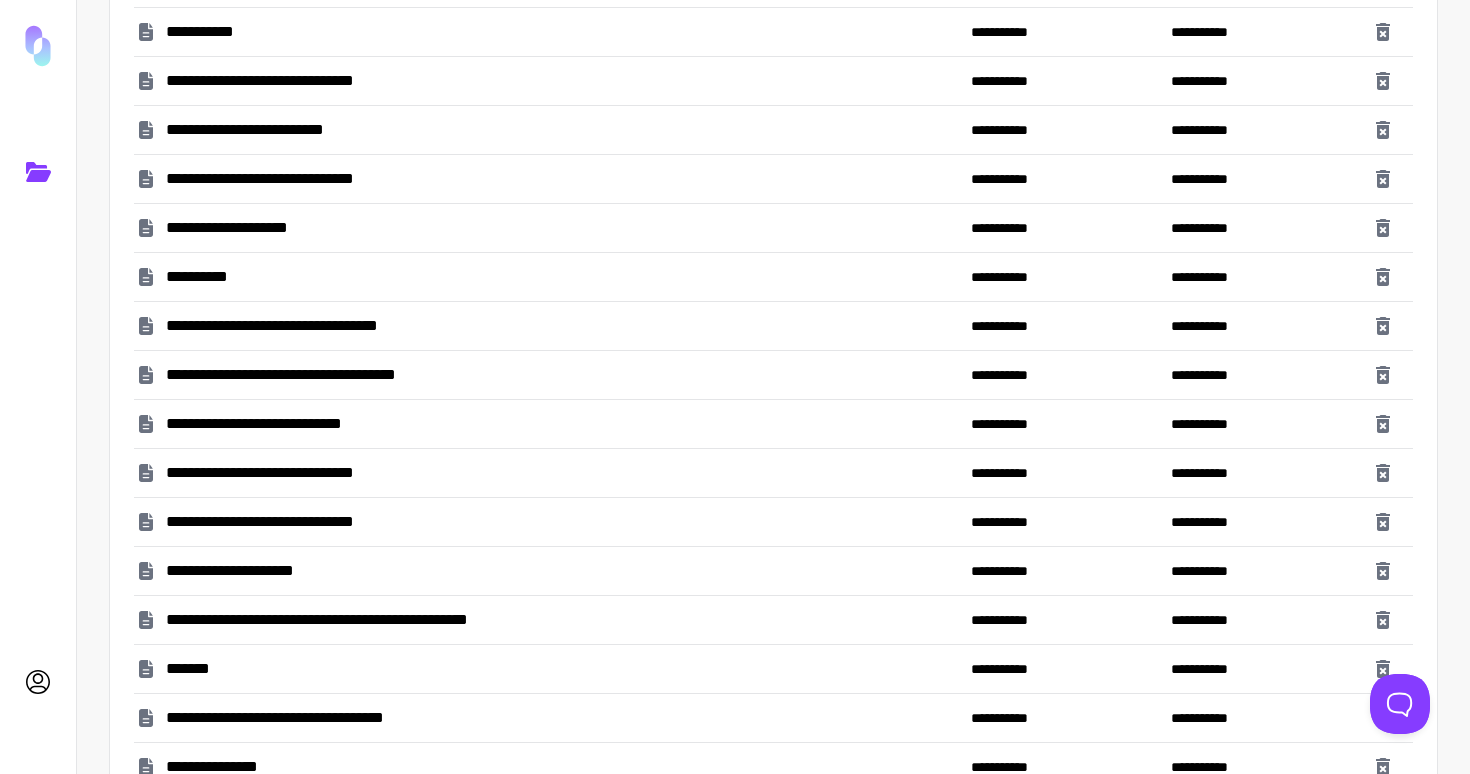 click on "**********" at bounding box center [274, 179] 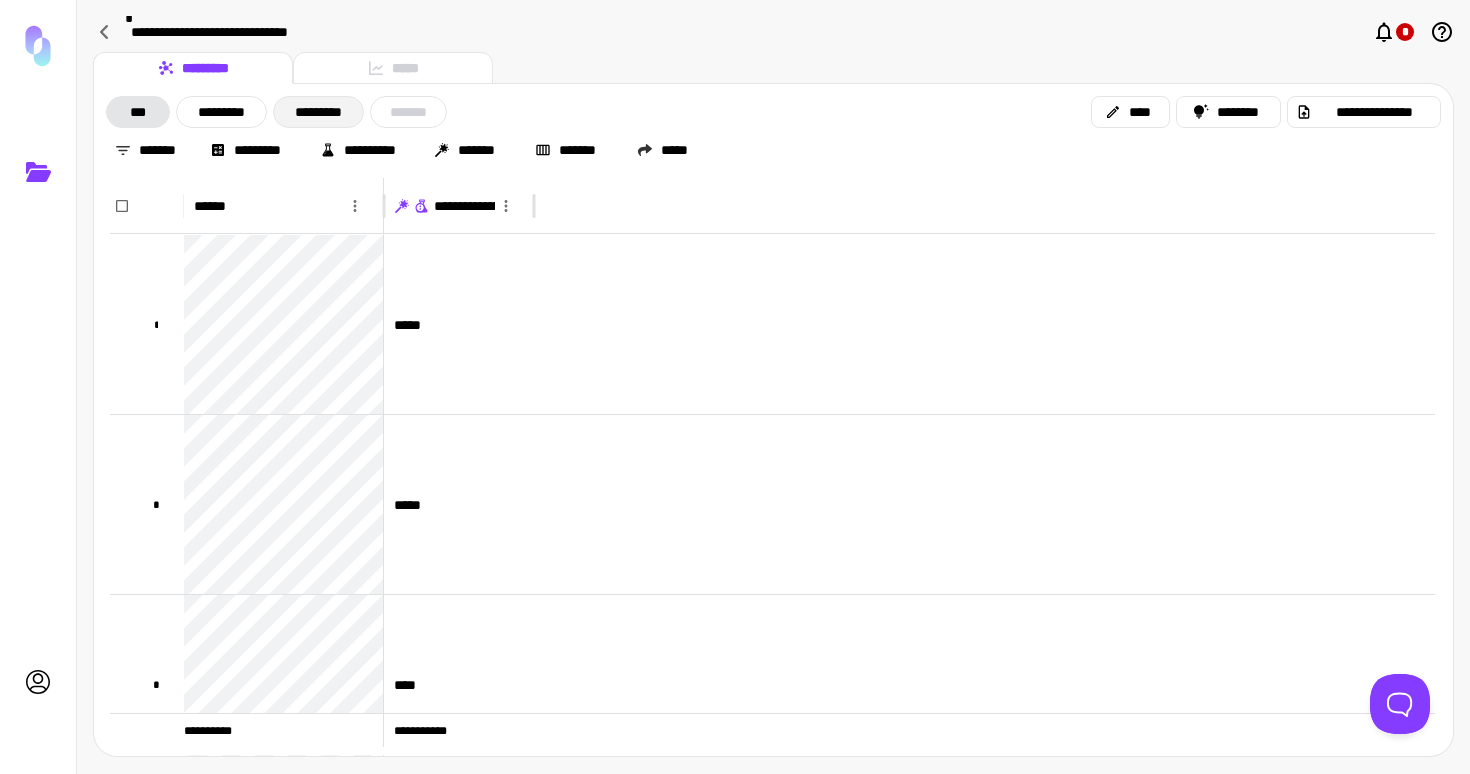 click on "*********" at bounding box center (318, 112) 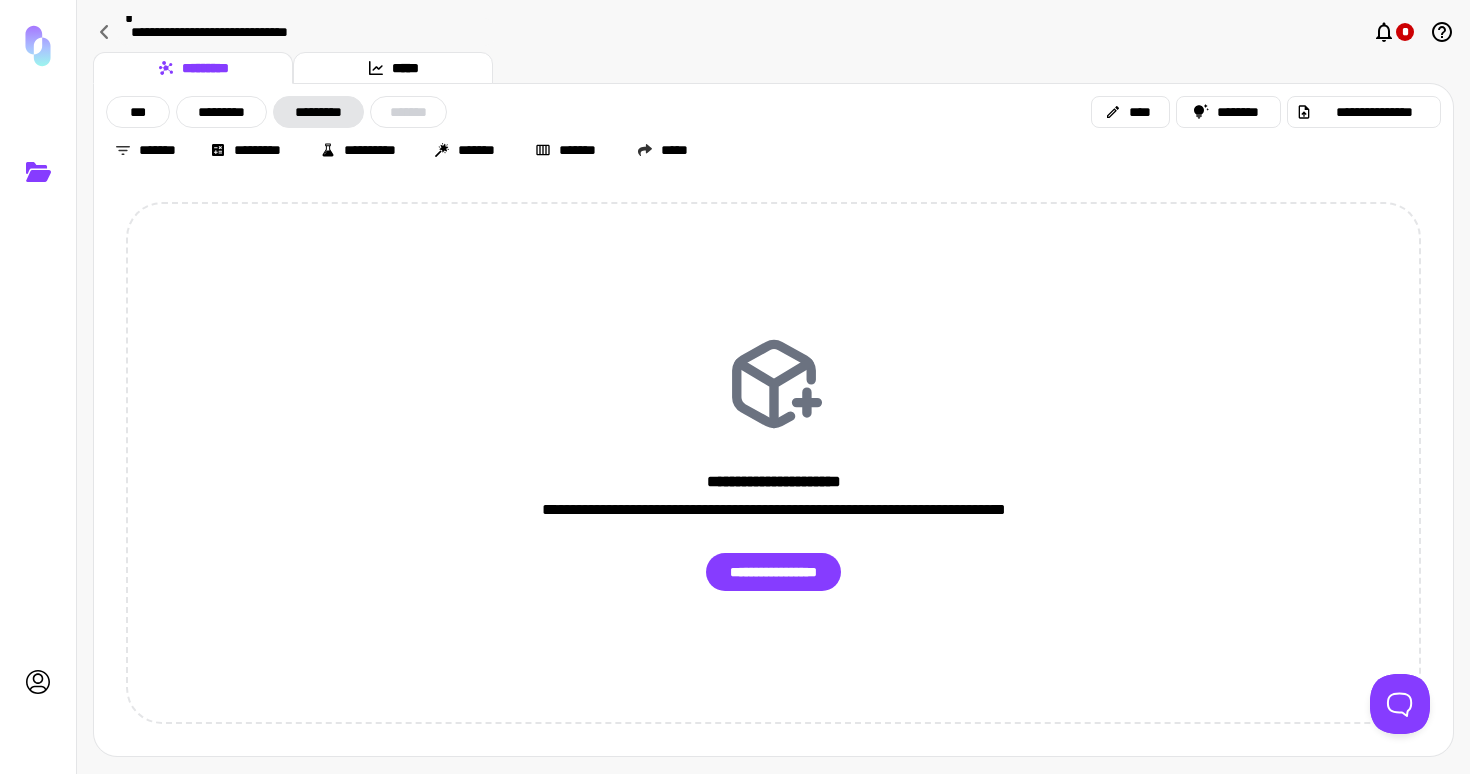 click on "*** ********* ********* *******" at bounding box center (276, 112) 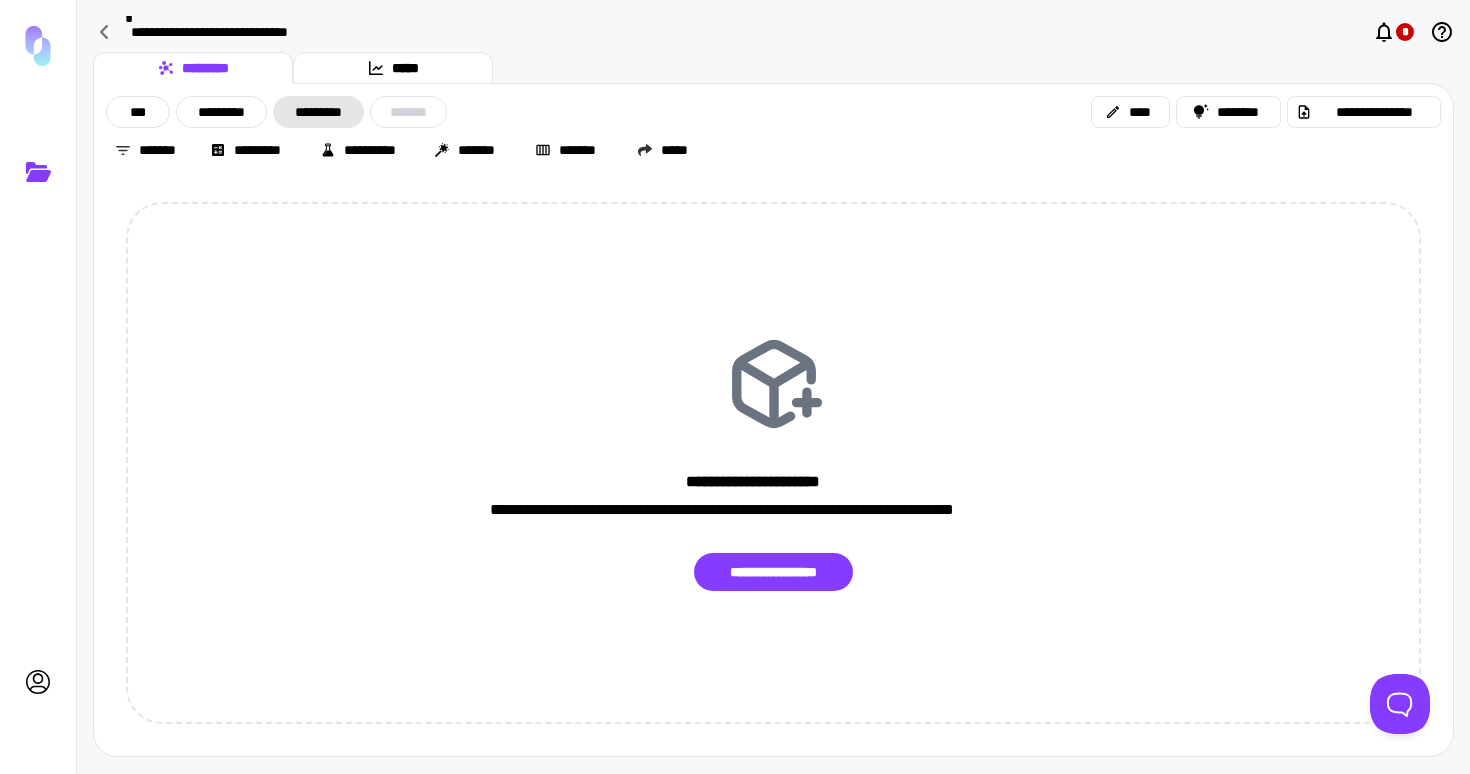 click on "*** ********* ********* *******" at bounding box center [276, 112] 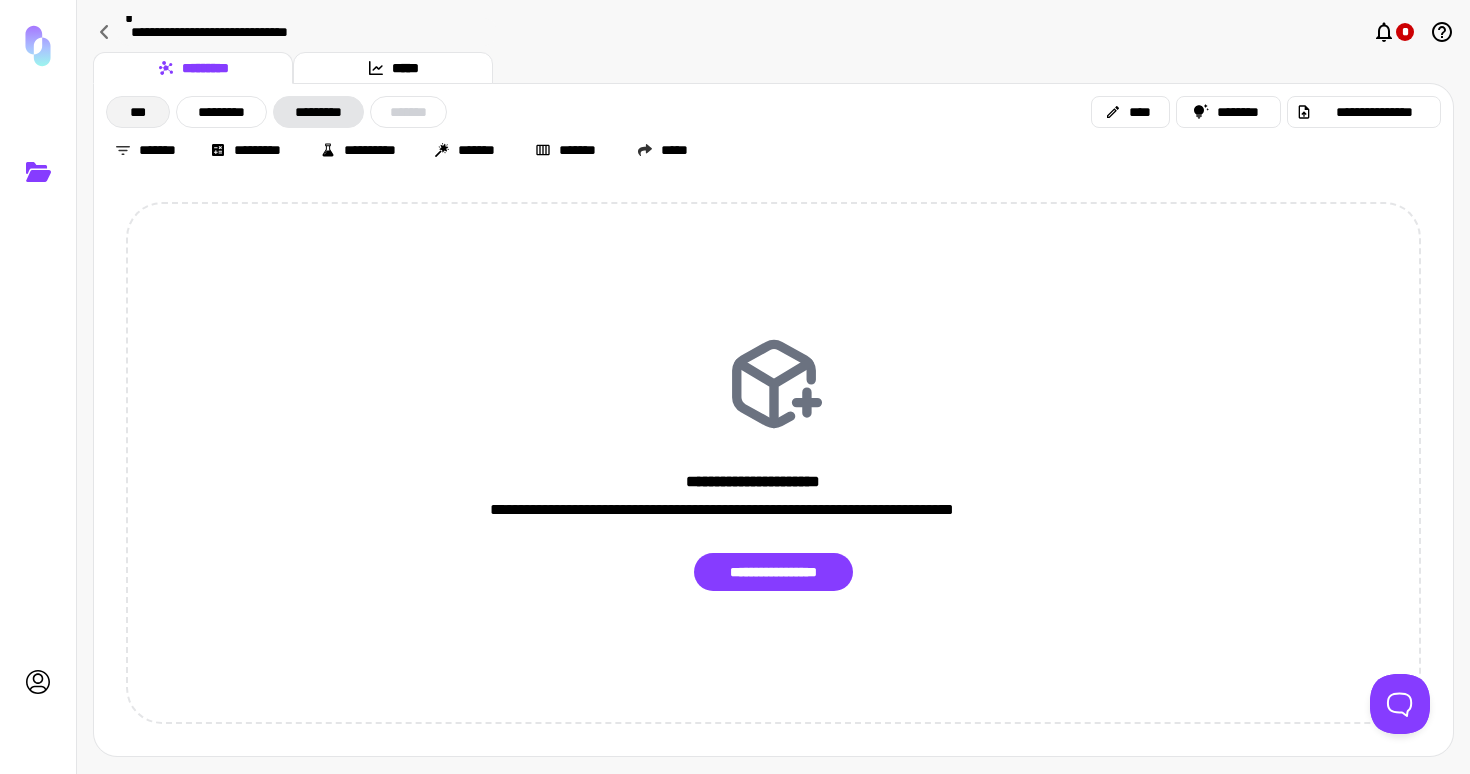 click on "***" at bounding box center (138, 112) 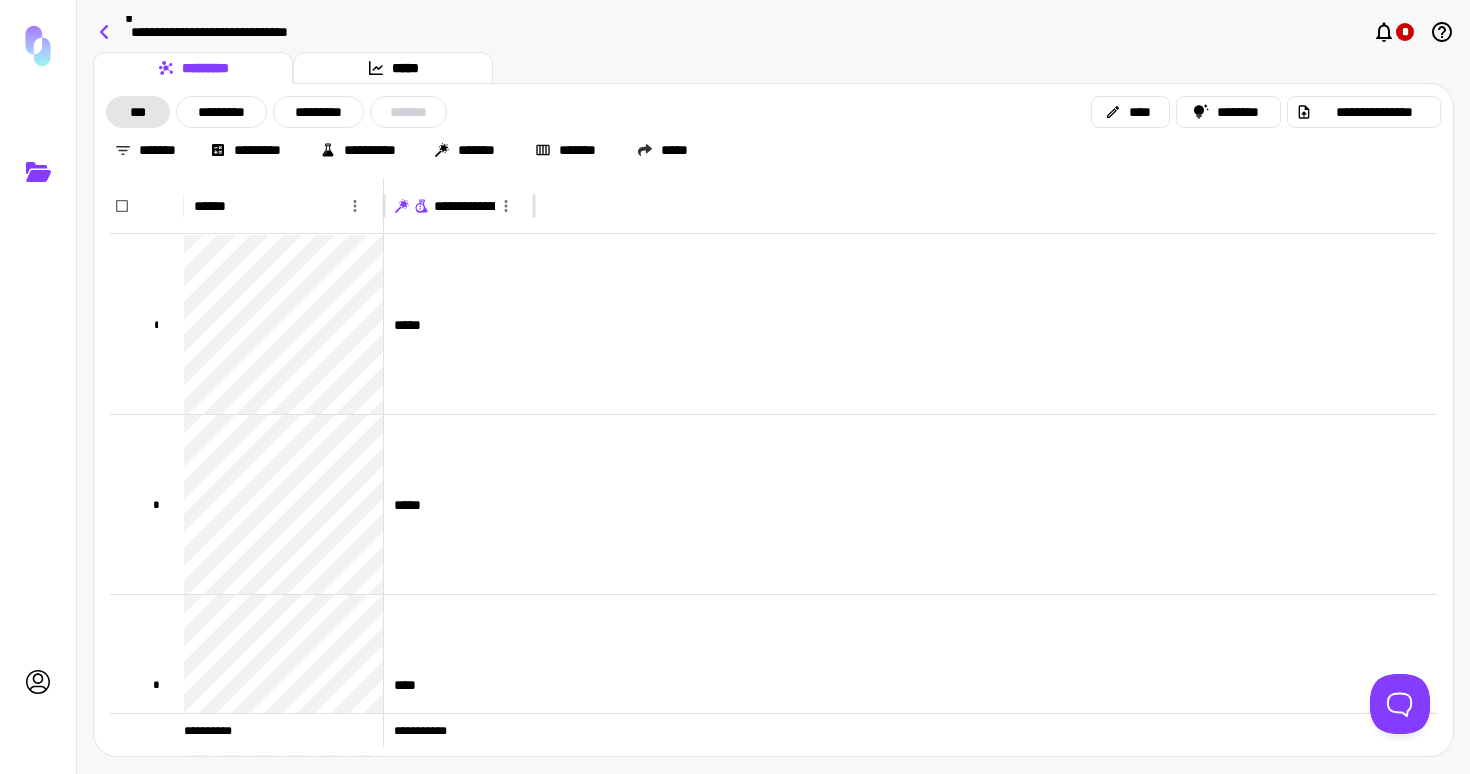 click 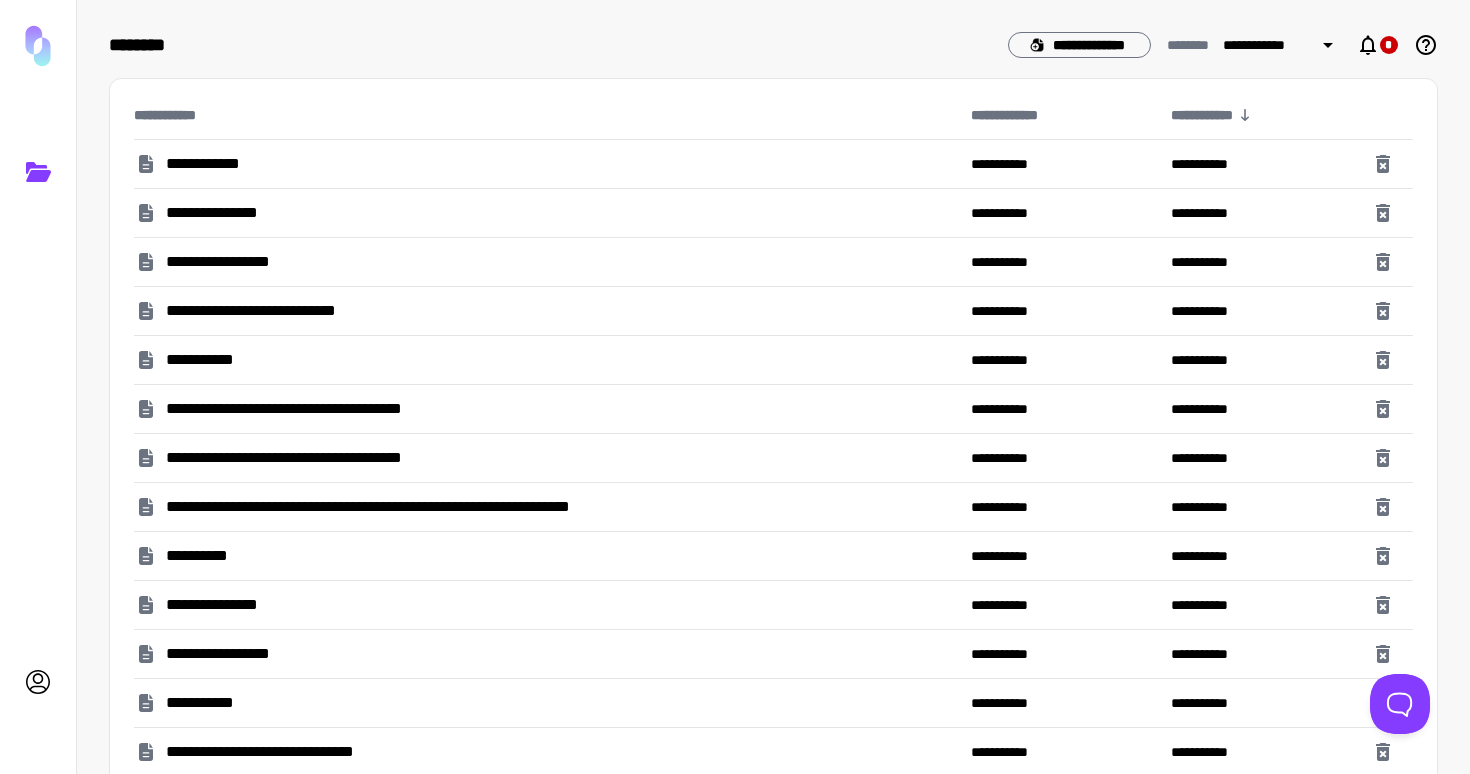 scroll, scrollTop: 515, scrollLeft: 0, axis: vertical 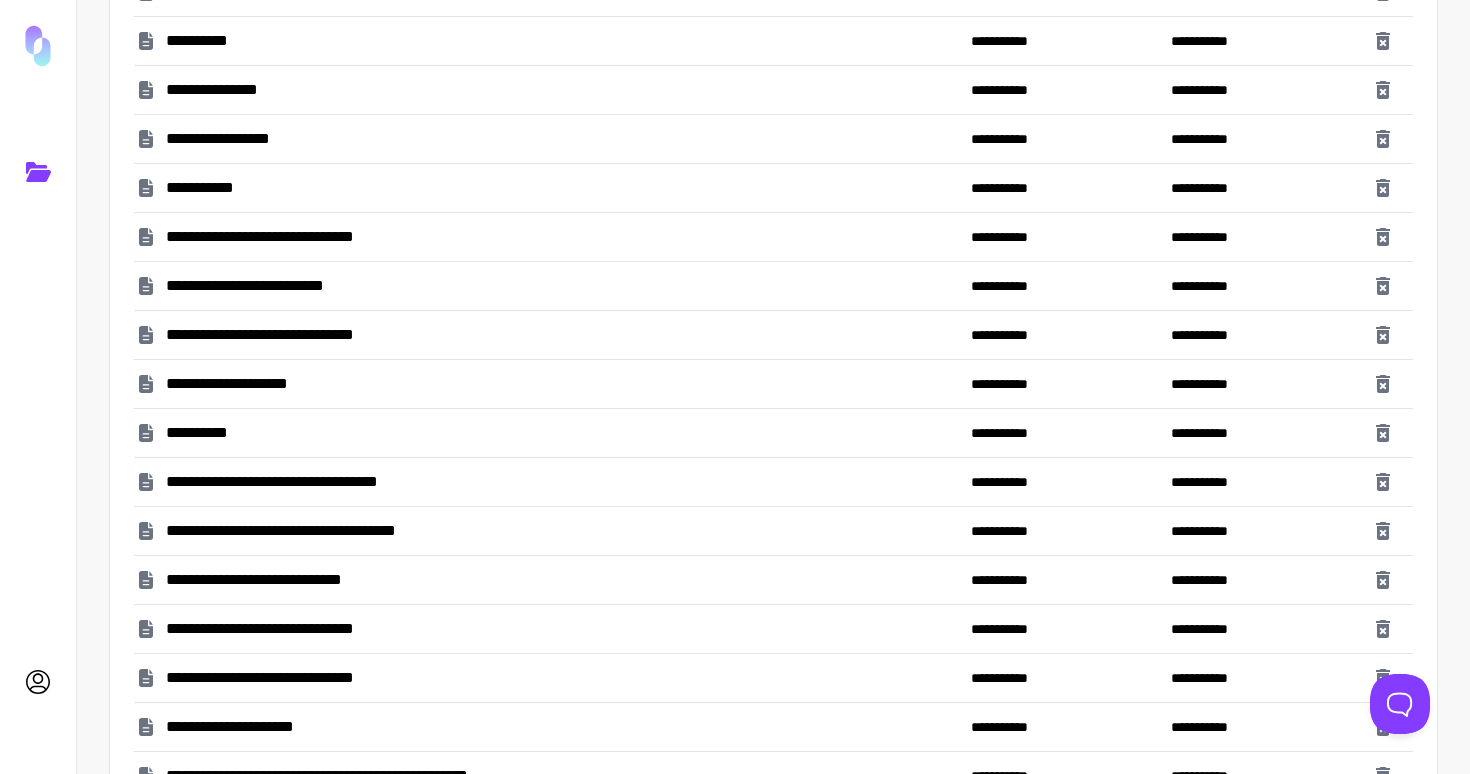click on "**********" at bounding box center (544, 482) 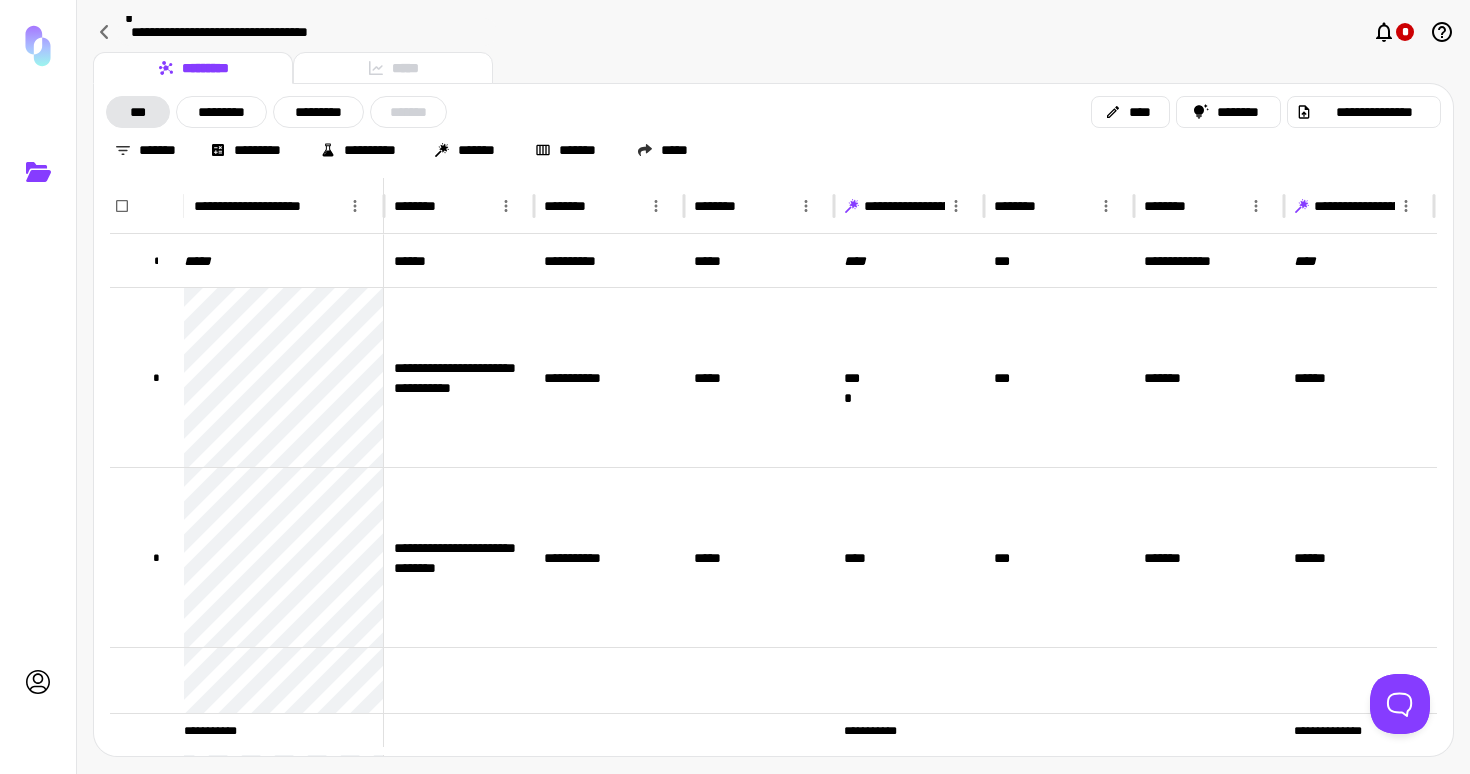 click on "*** ********* ********* *******" at bounding box center (276, 112) 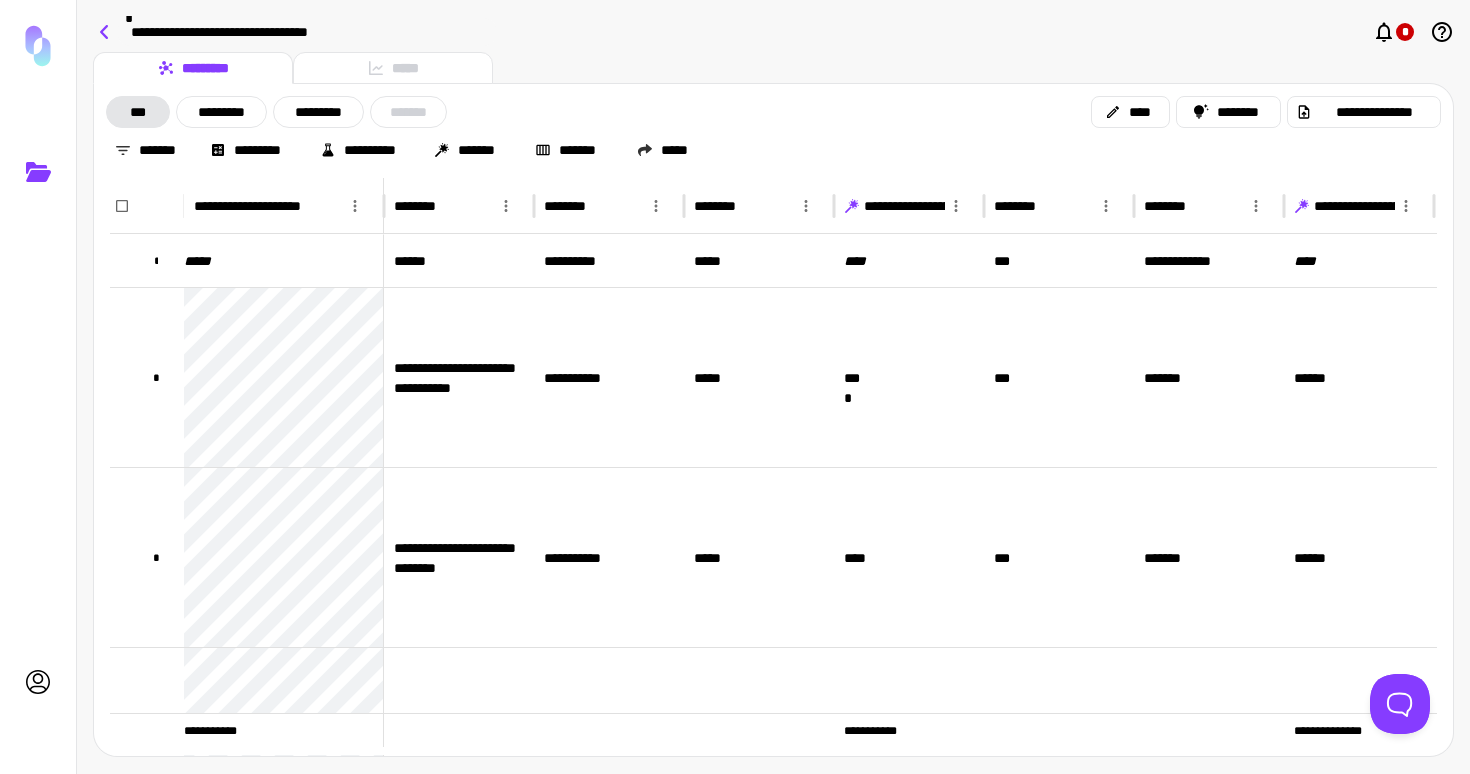 click 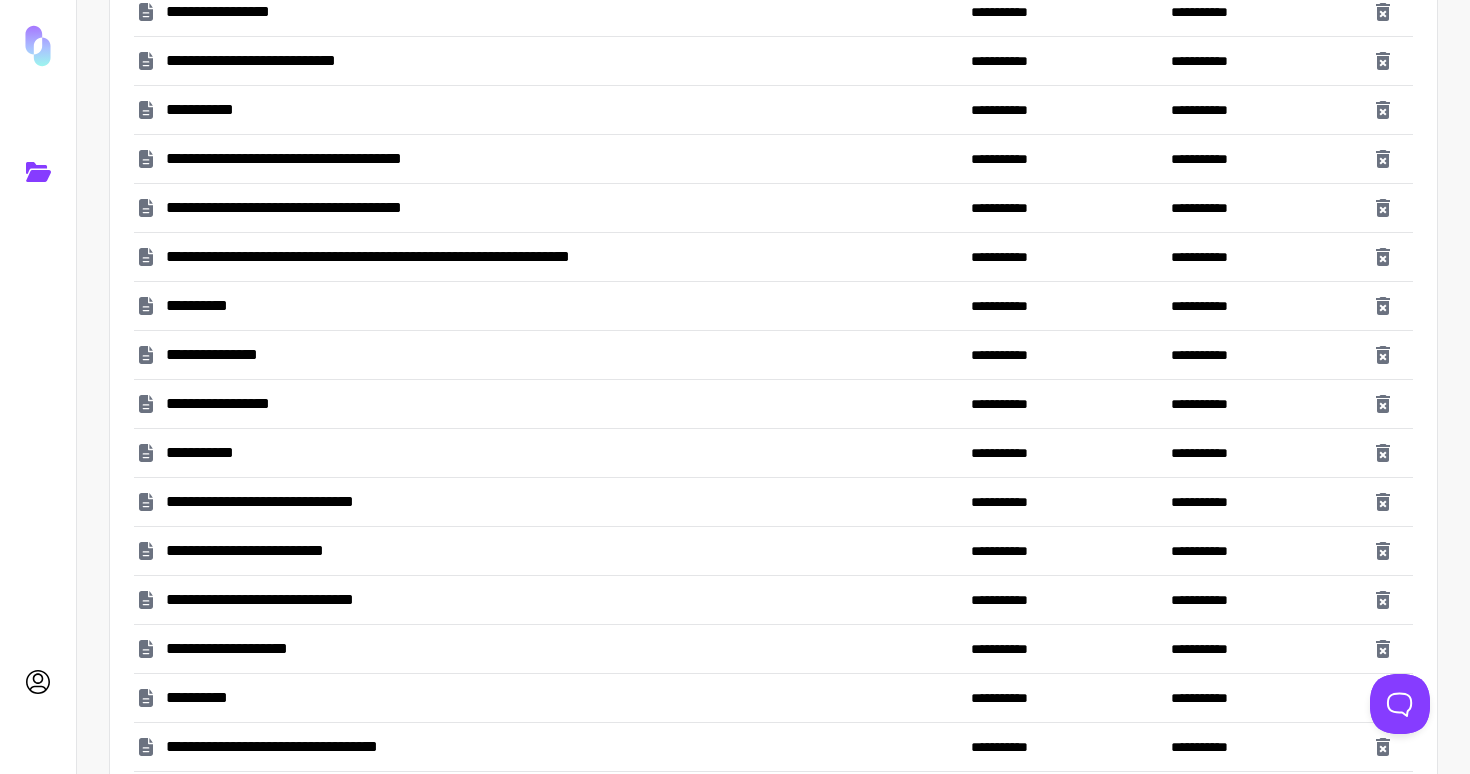 scroll, scrollTop: 255, scrollLeft: 0, axis: vertical 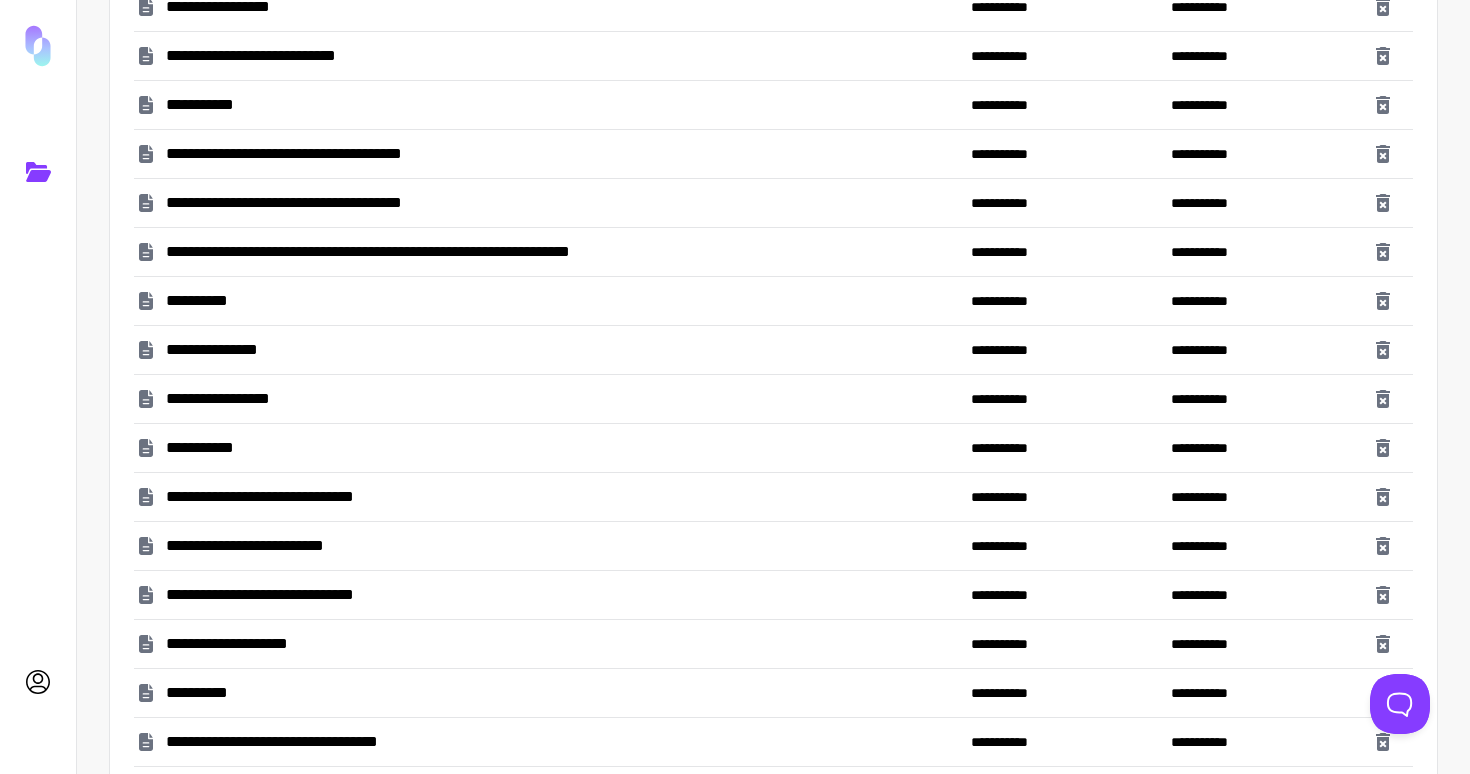 click on "**********" at bounding box center (268, 546) 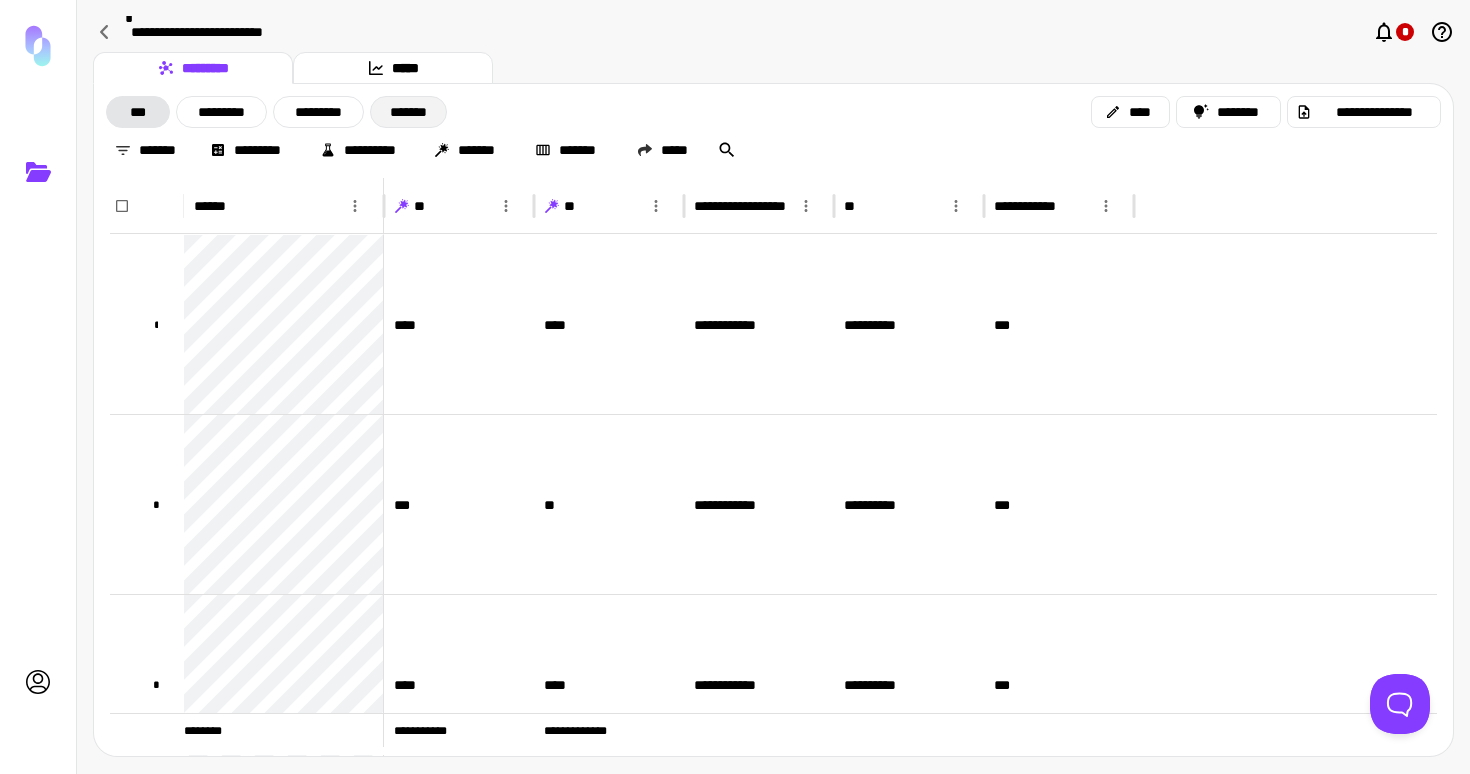 click on "*******" at bounding box center (408, 112) 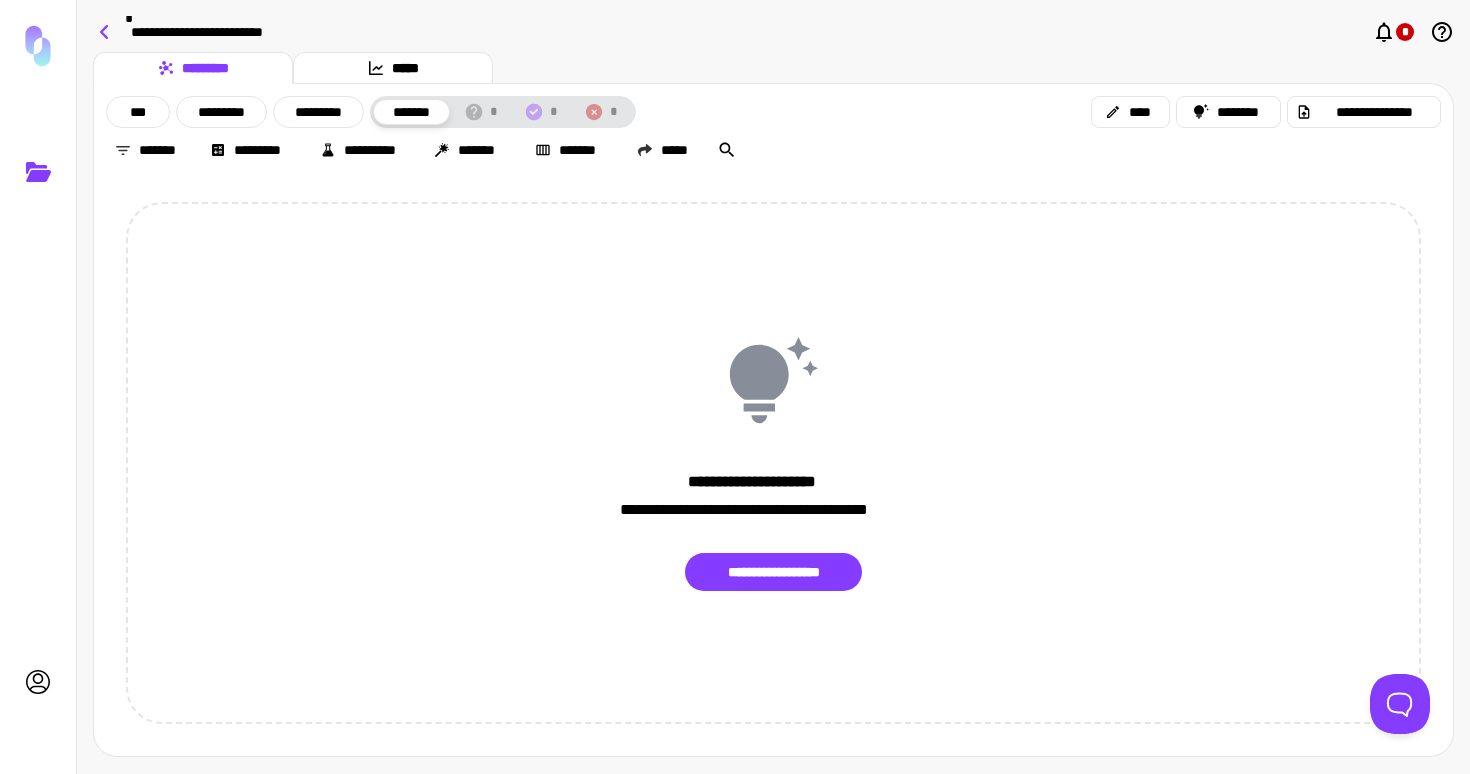 click 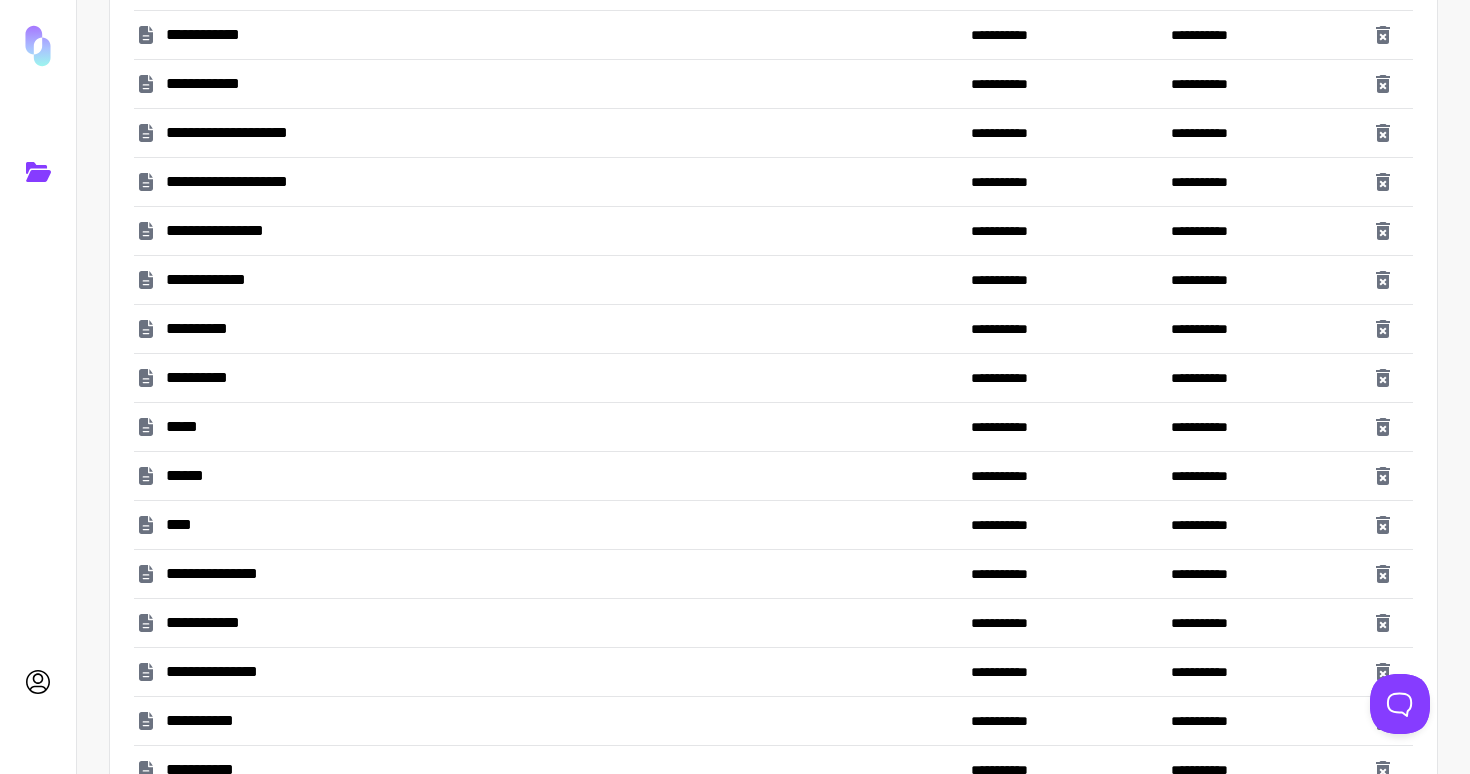 scroll, scrollTop: 1910, scrollLeft: 0, axis: vertical 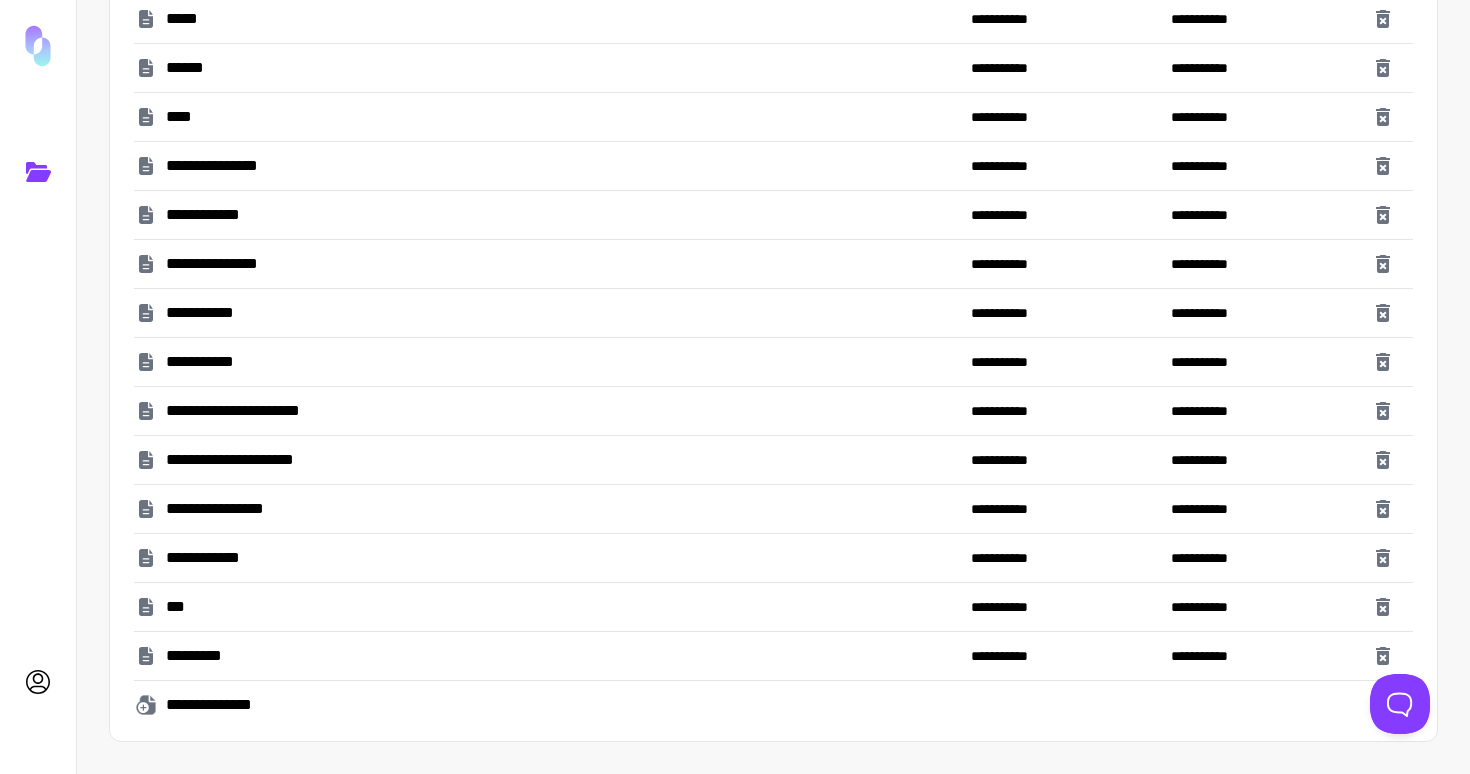 click on "**********" at bounding box center (226, 509) 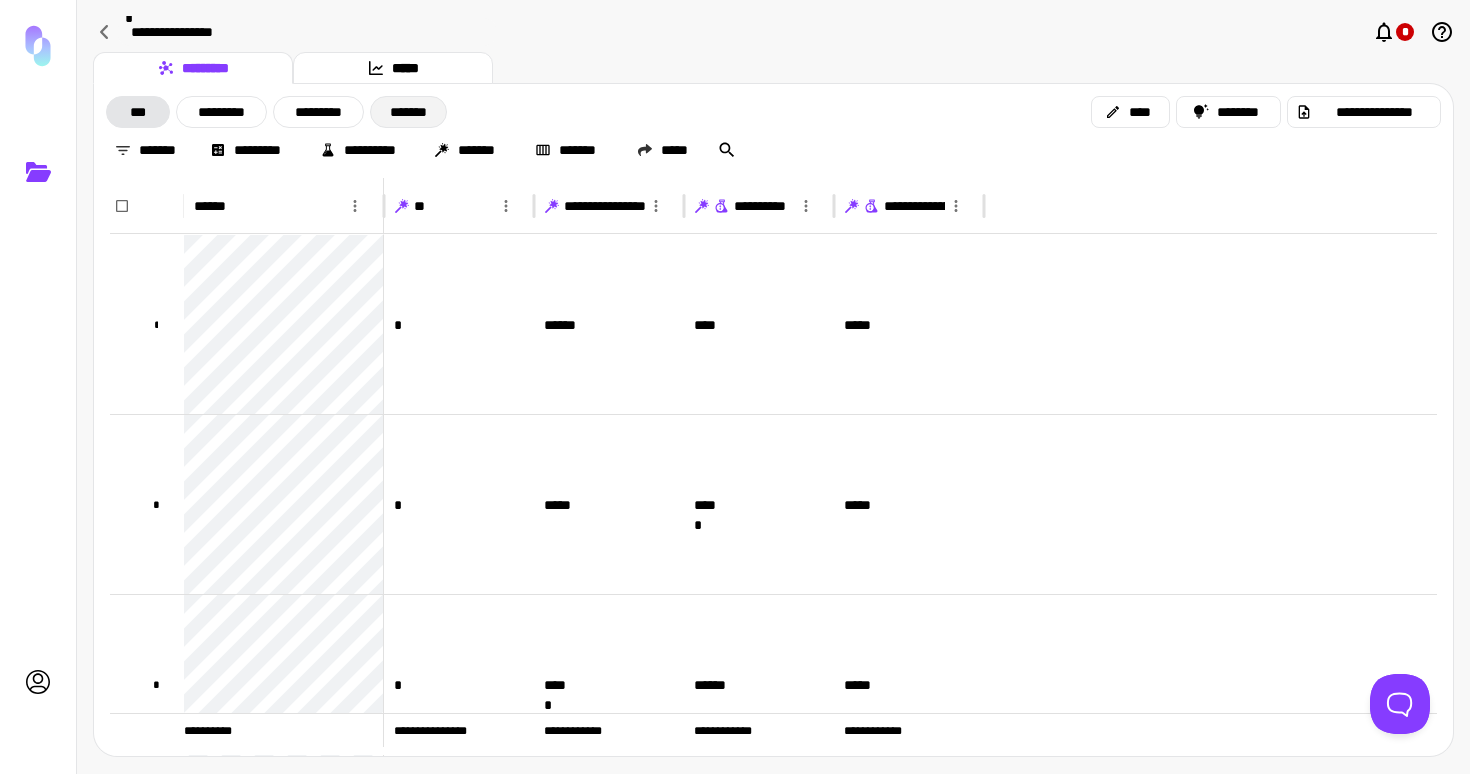 click on "*******" at bounding box center [408, 112] 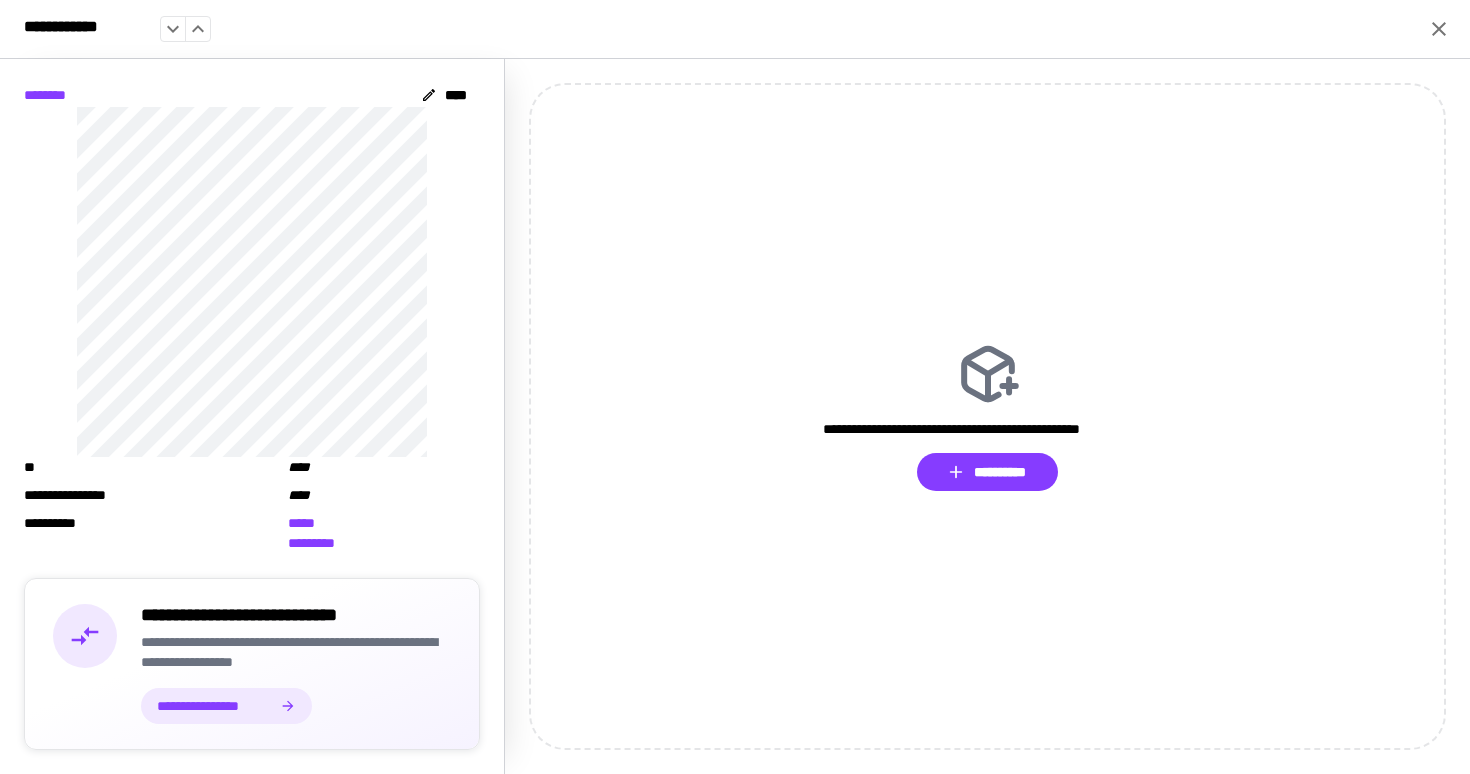 click on "**********" at bounding box center (296, 652) 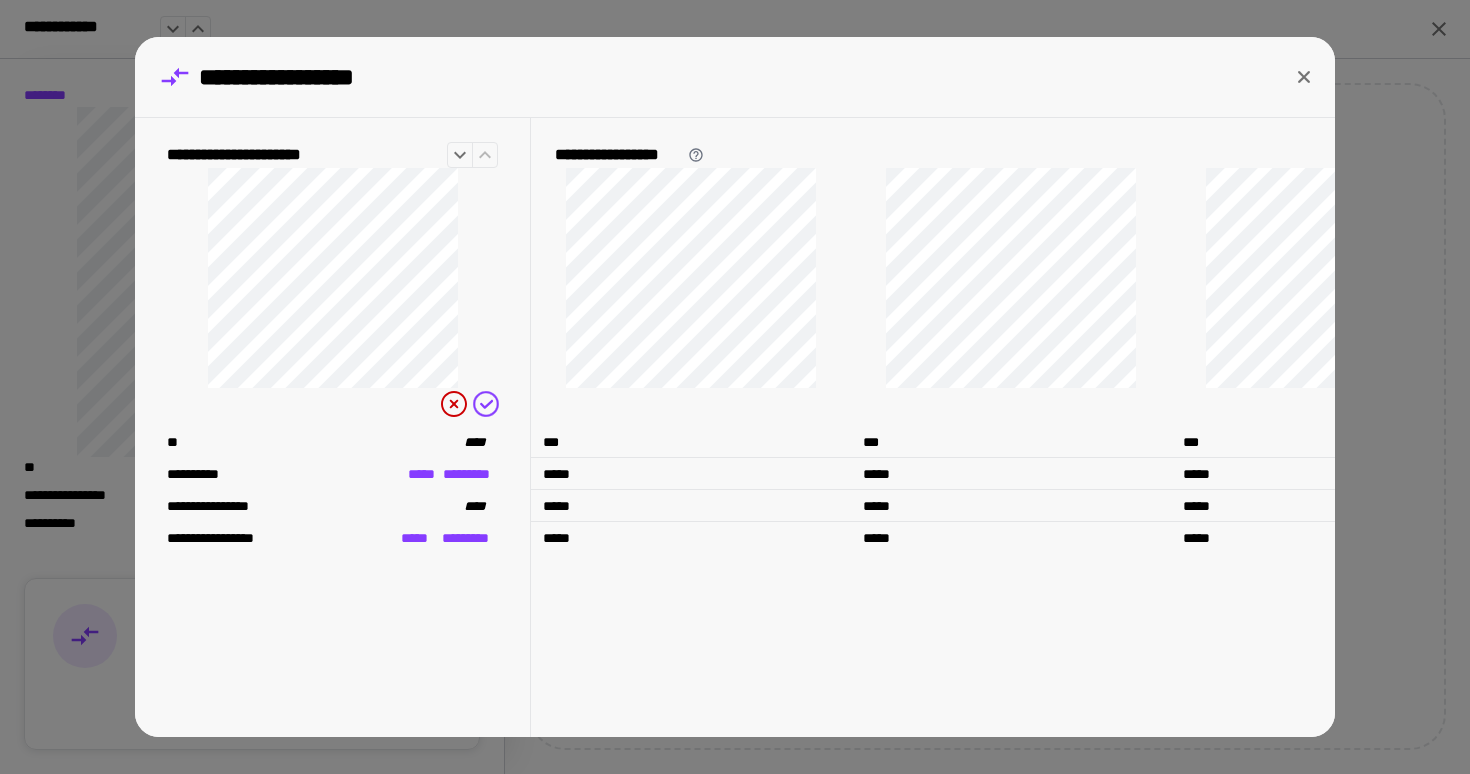 click 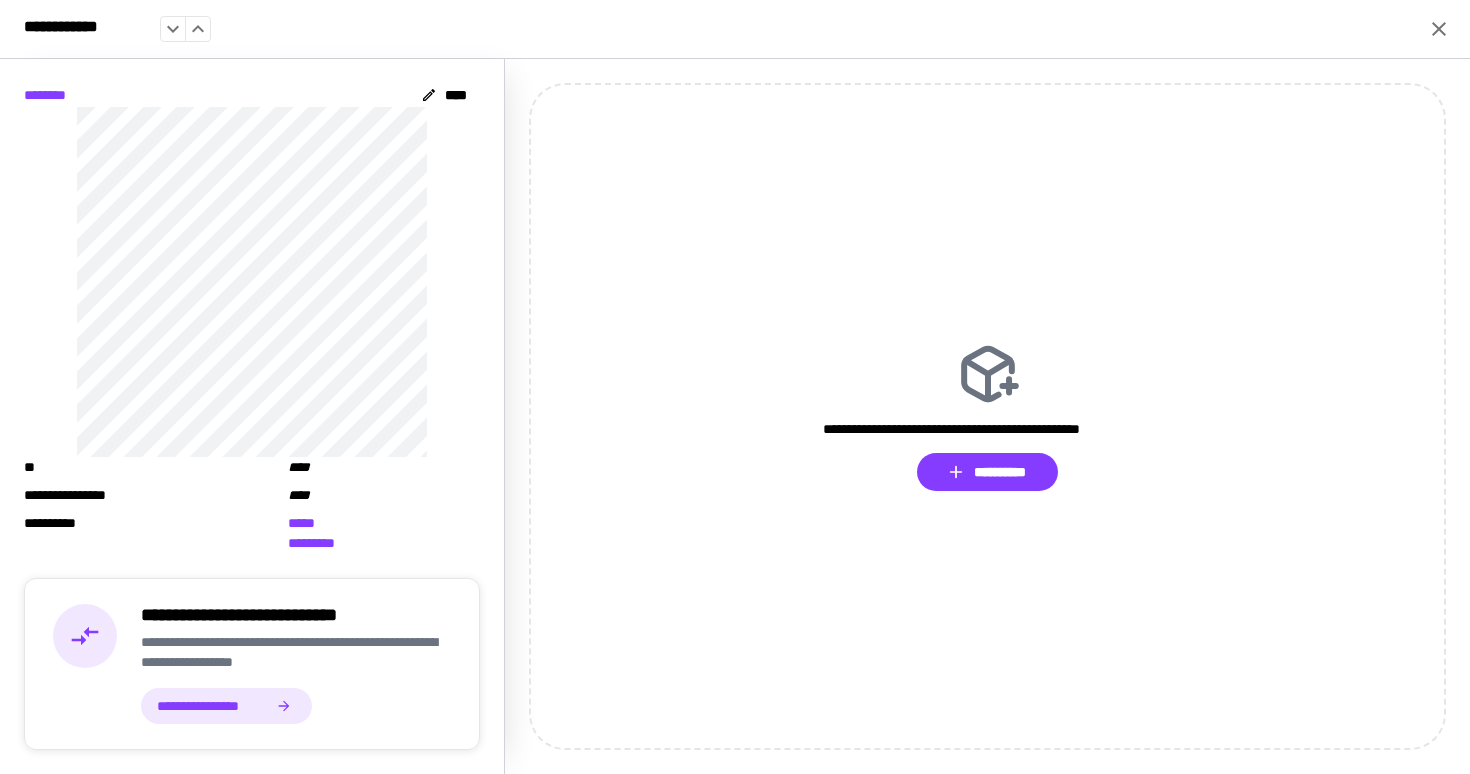 click 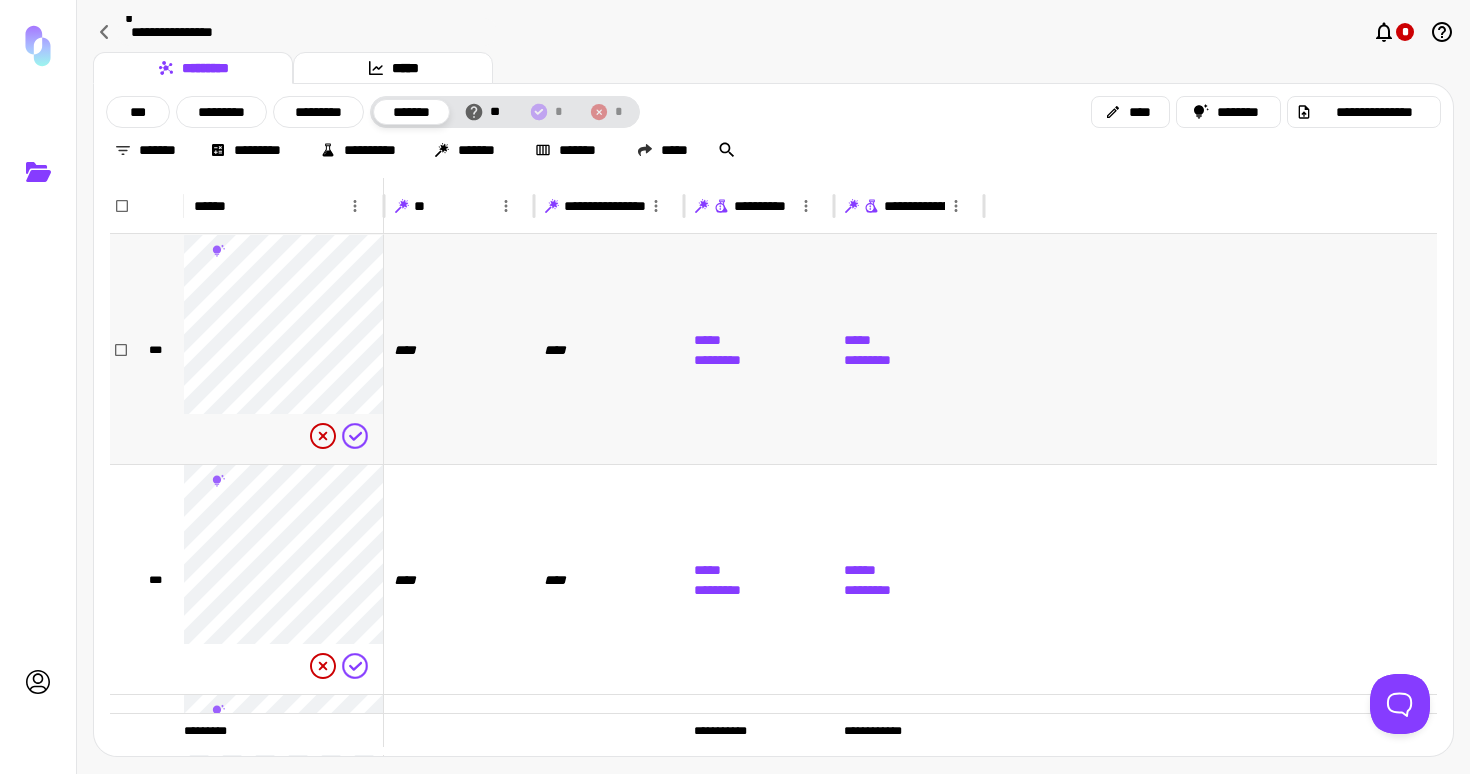 click on "****" at bounding box center [459, 349] 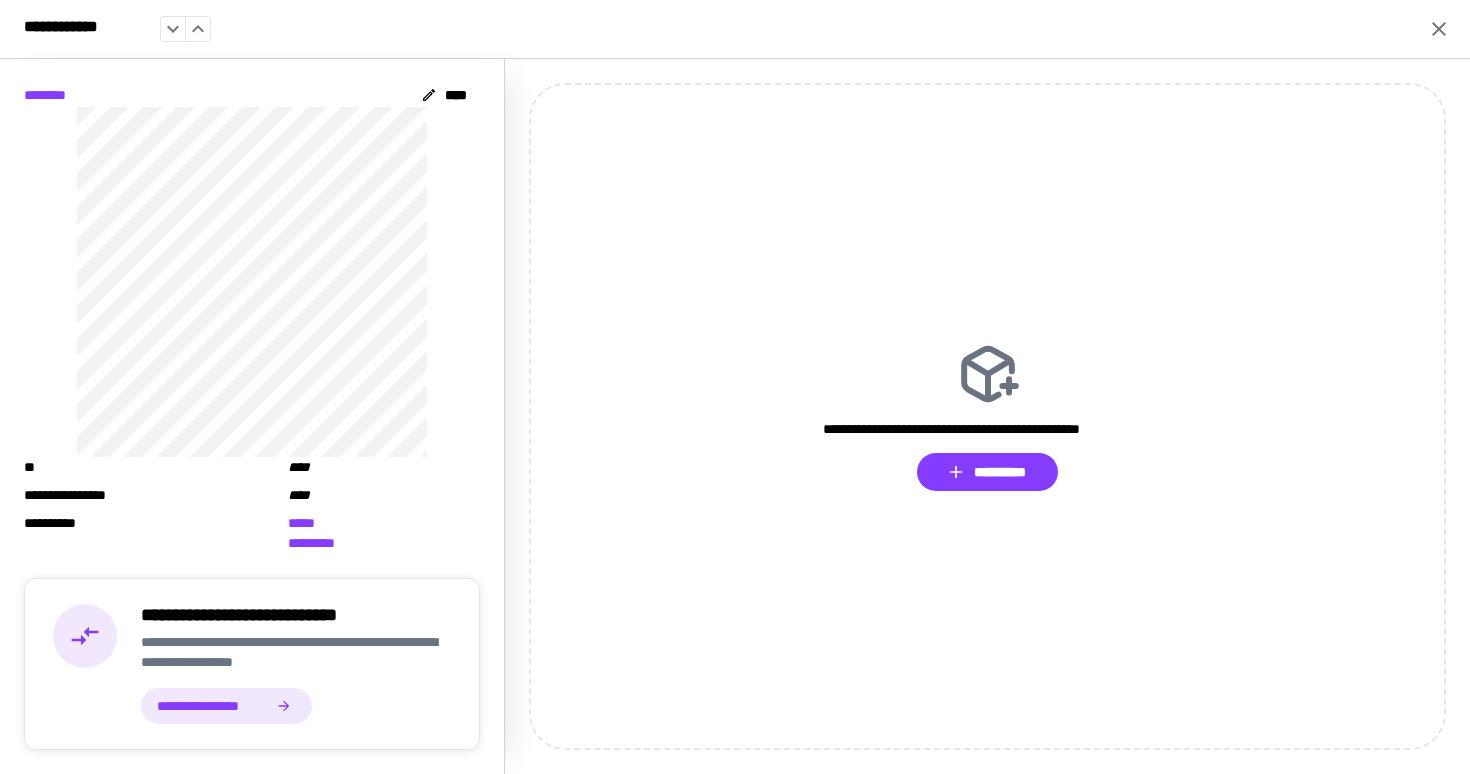 scroll, scrollTop: 68, scrollLeft: 0, axis: vertical 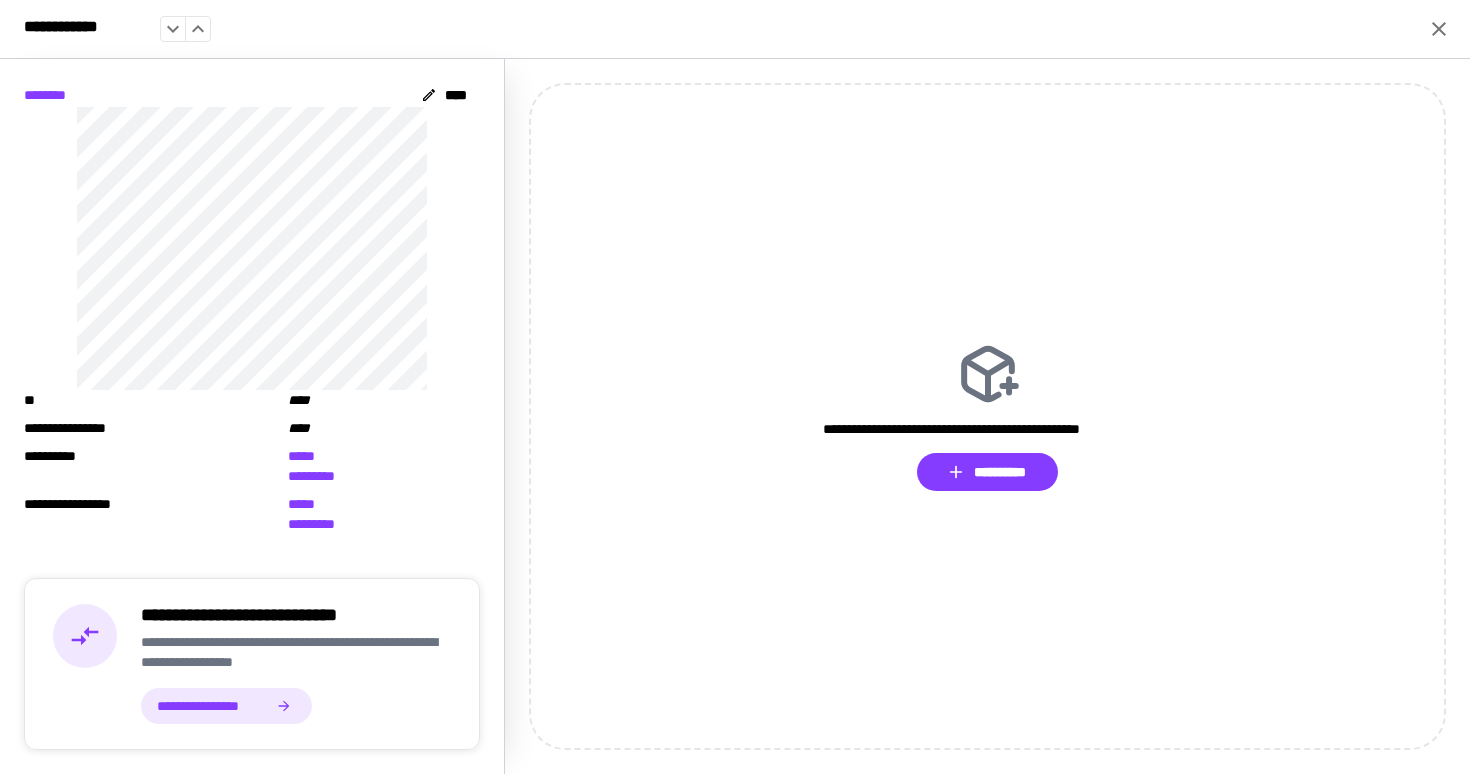 click 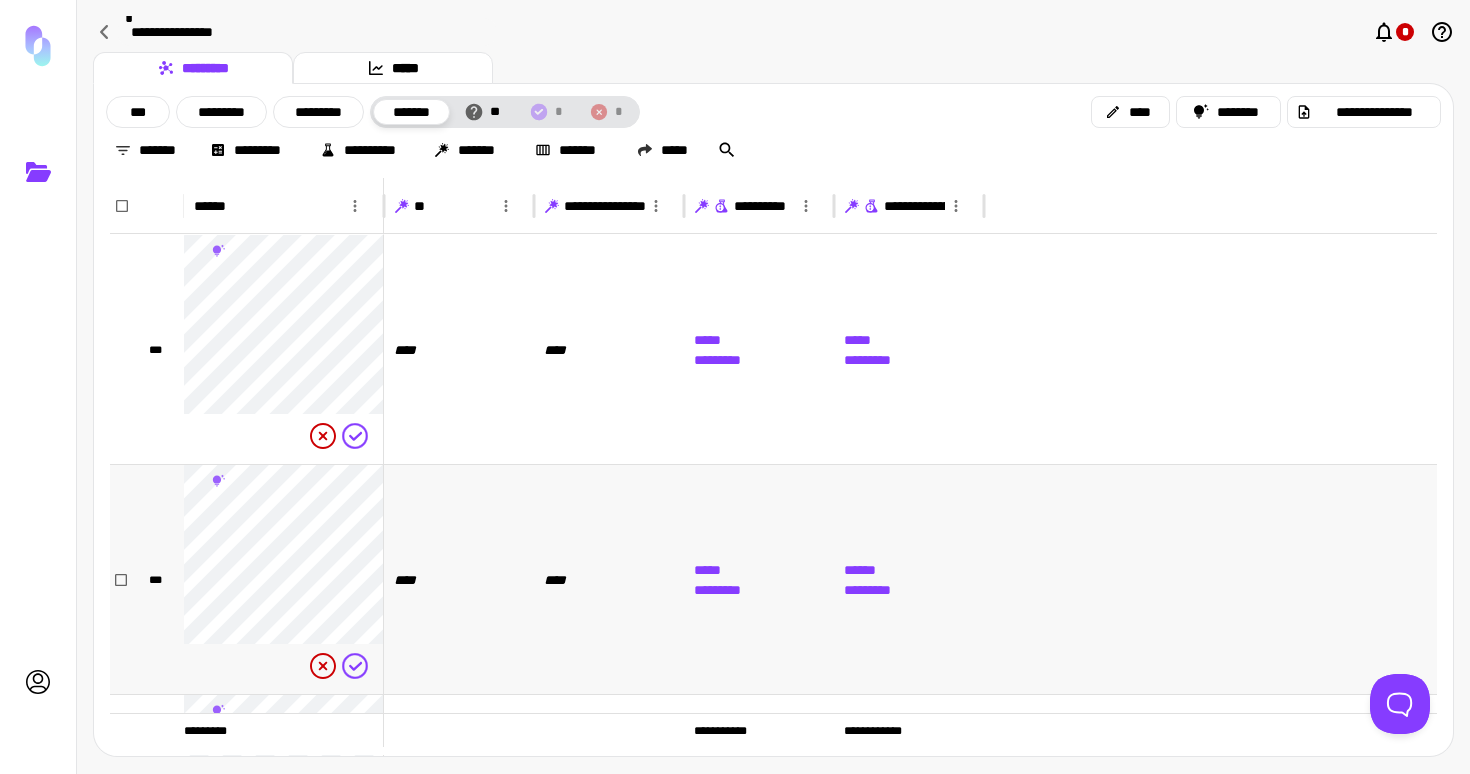 click on "***** *********" at bounding box center [759, 579] 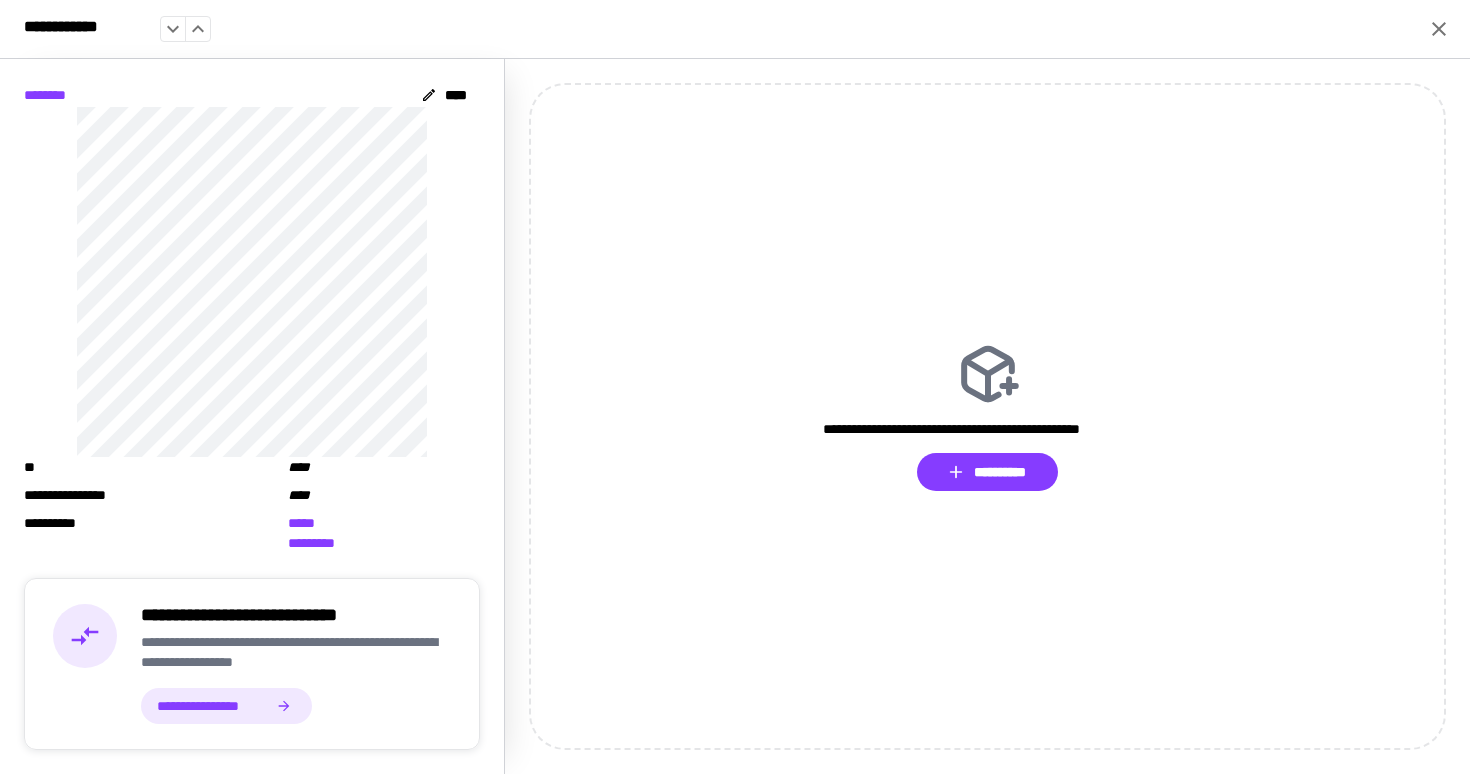 scroll, scrollTop: 68, scrollLeft: 0, axis: vertical 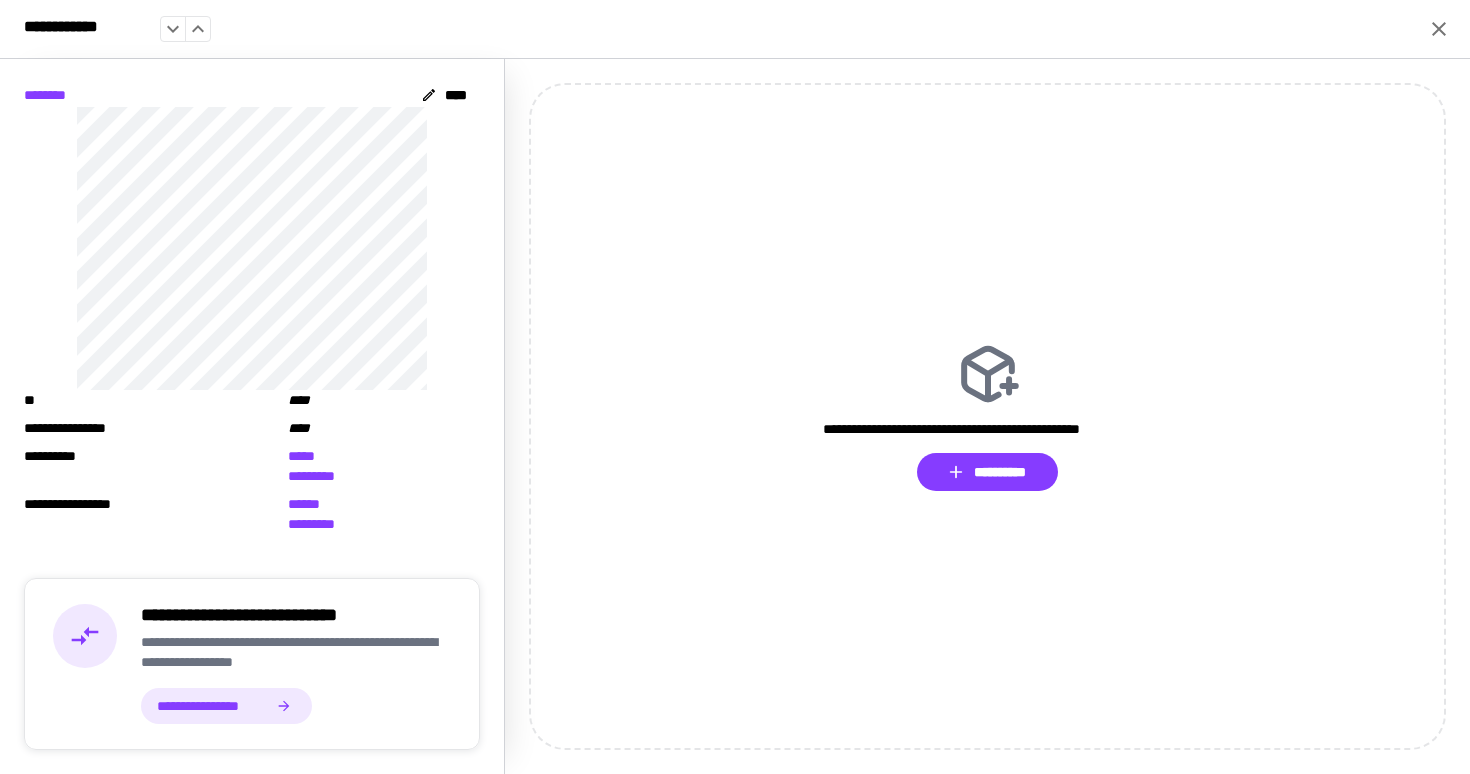 click on "**********" at bounding box center [735, 29] 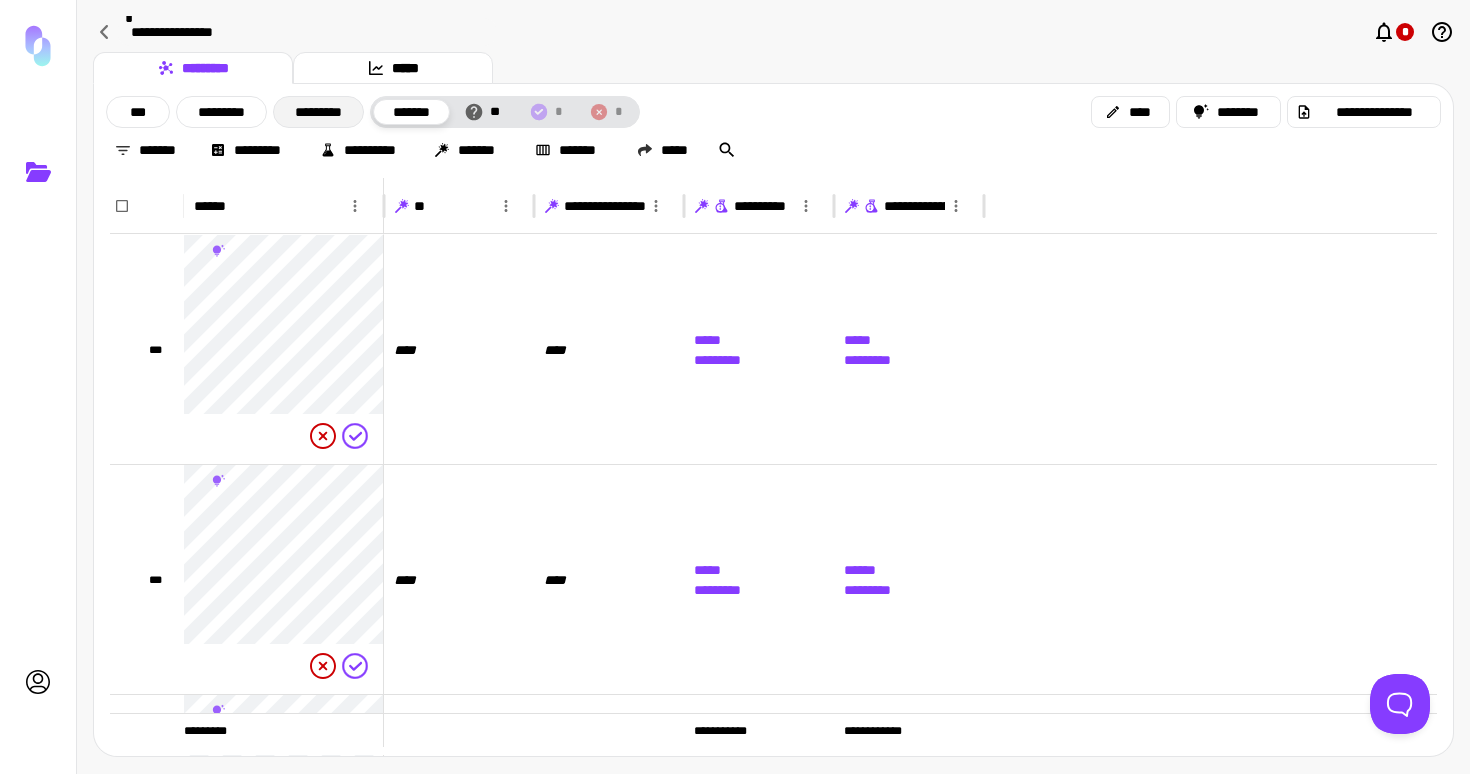 click on "*********" at bounding box center [318, 112] 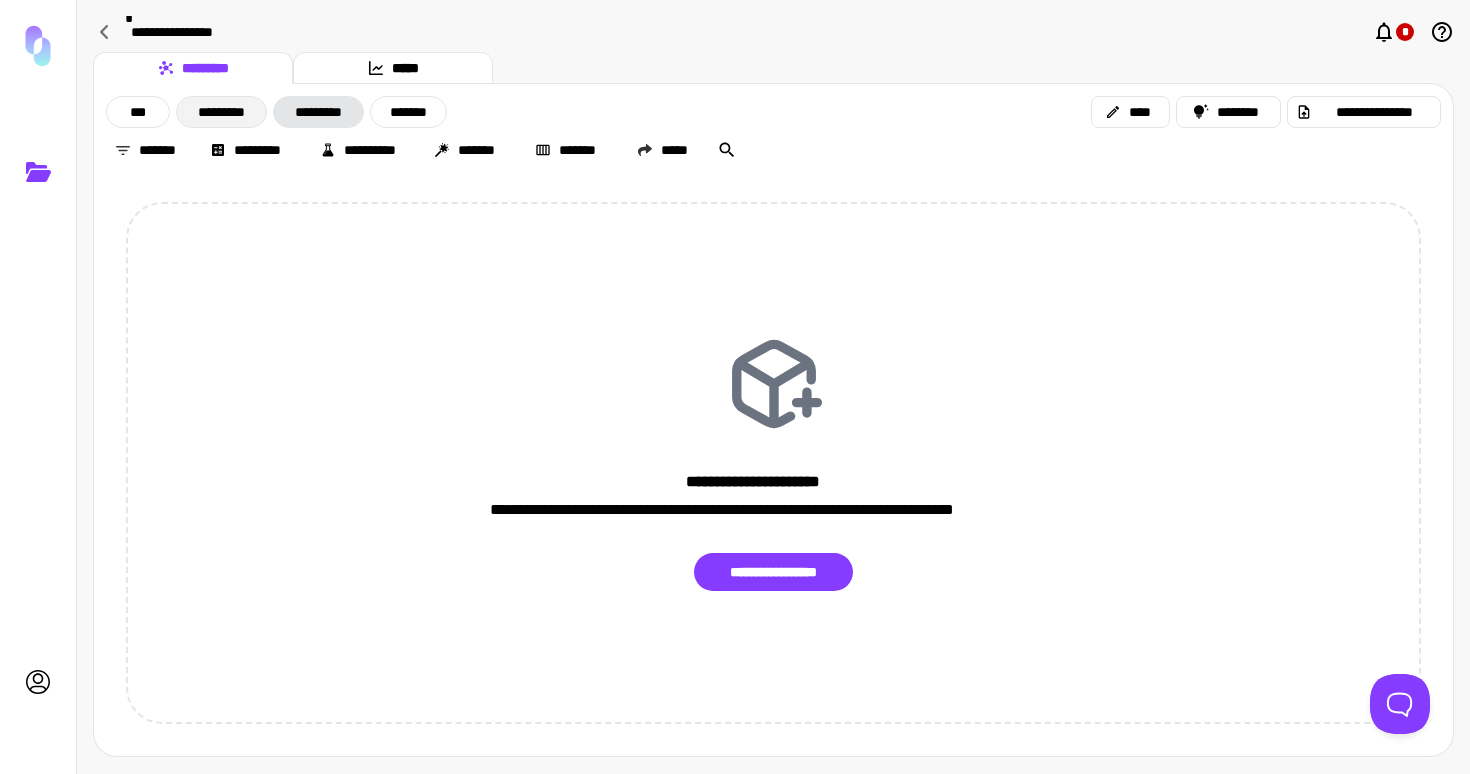 click on "*********" at bounding box center (221, 112) 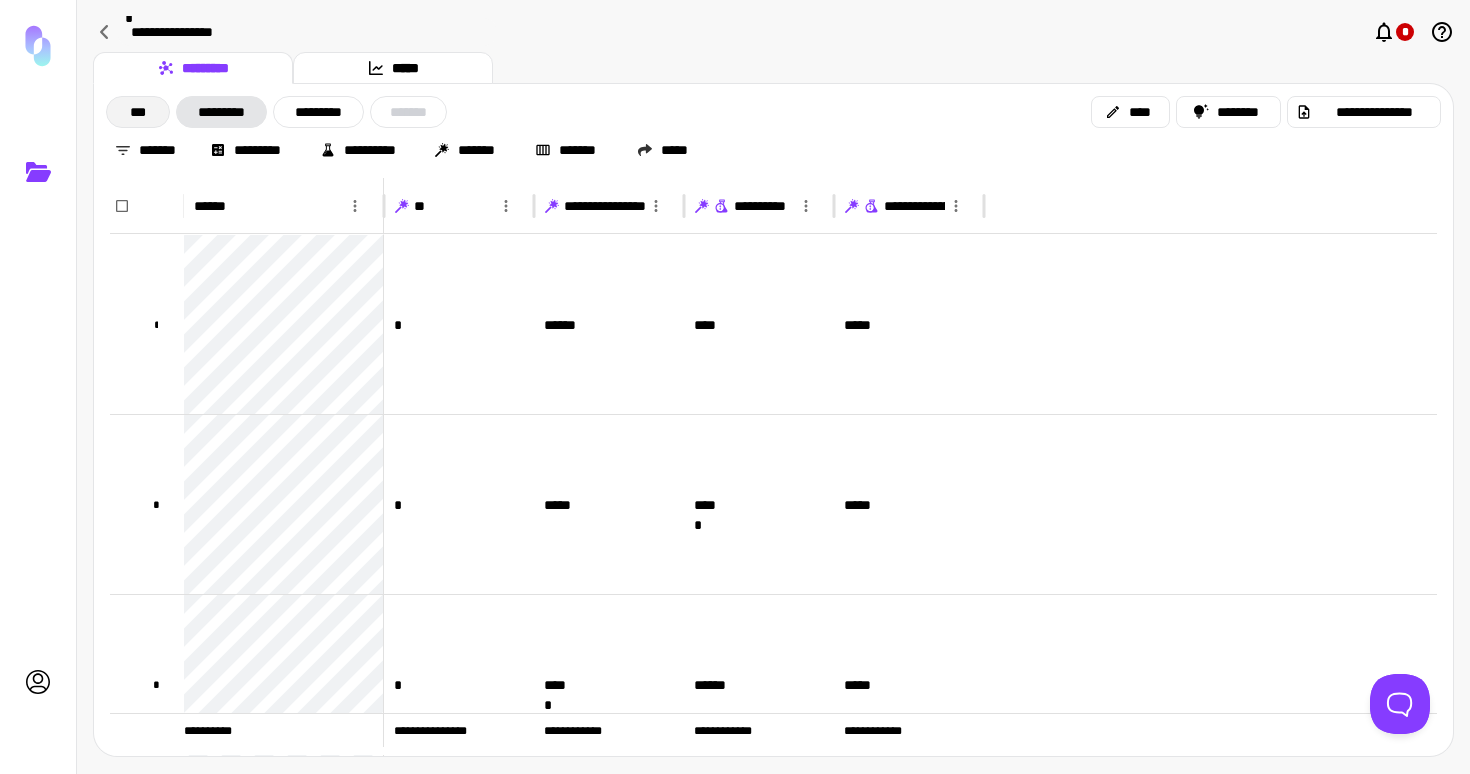 click on "***" at bounding box center (138, 112) 